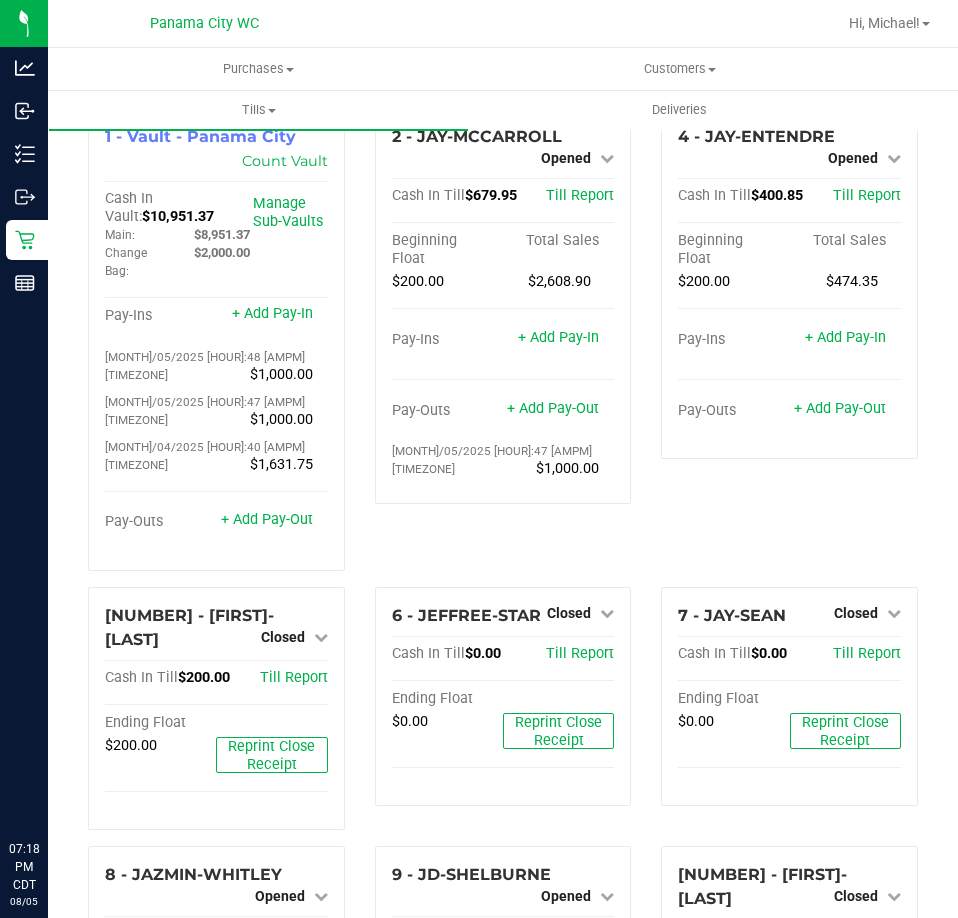 scroll, scrollTop: 0, scrollLeft: 0, axis: both 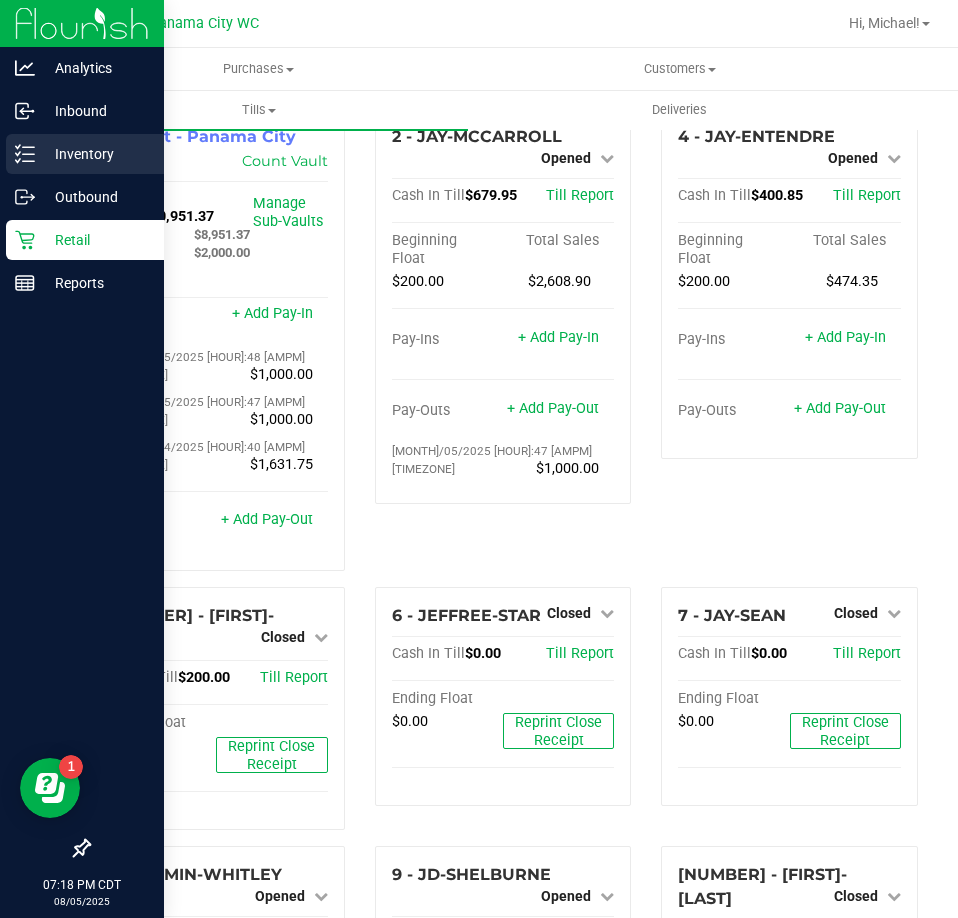 click on "Inventory" at bounding box center [95, 154] 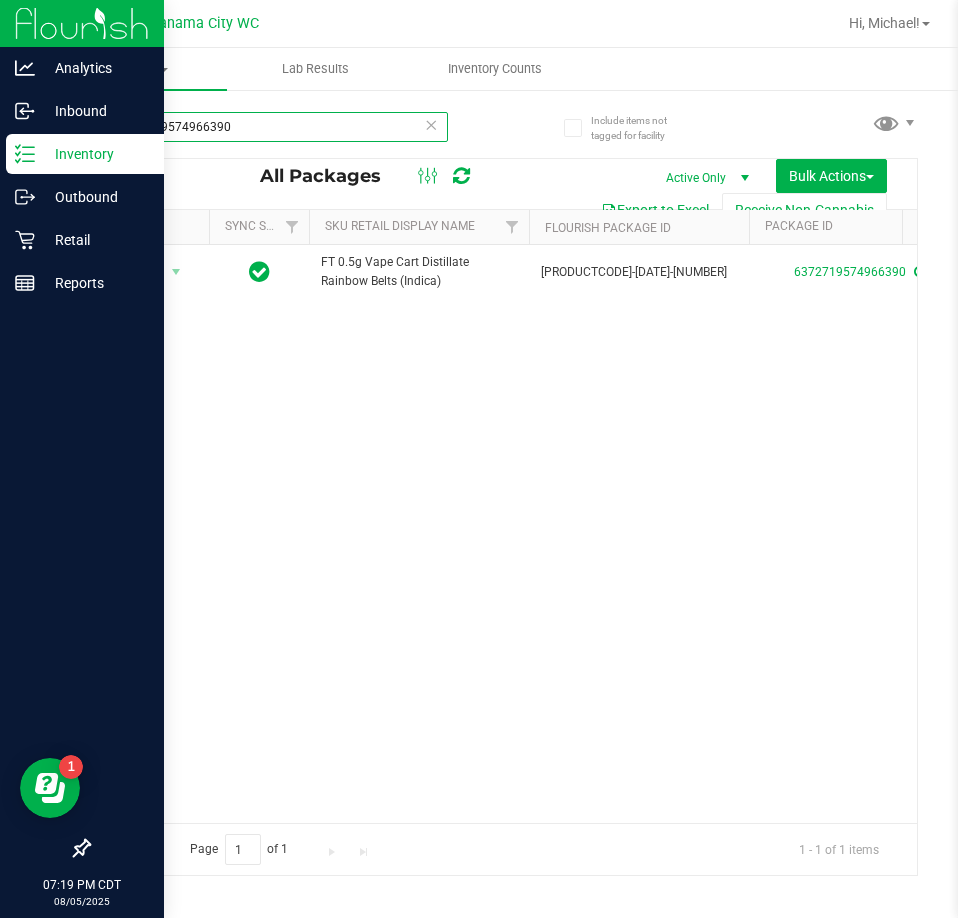 scroll, scrollTop: 0, scrollLeft: 711, axis: horizontal 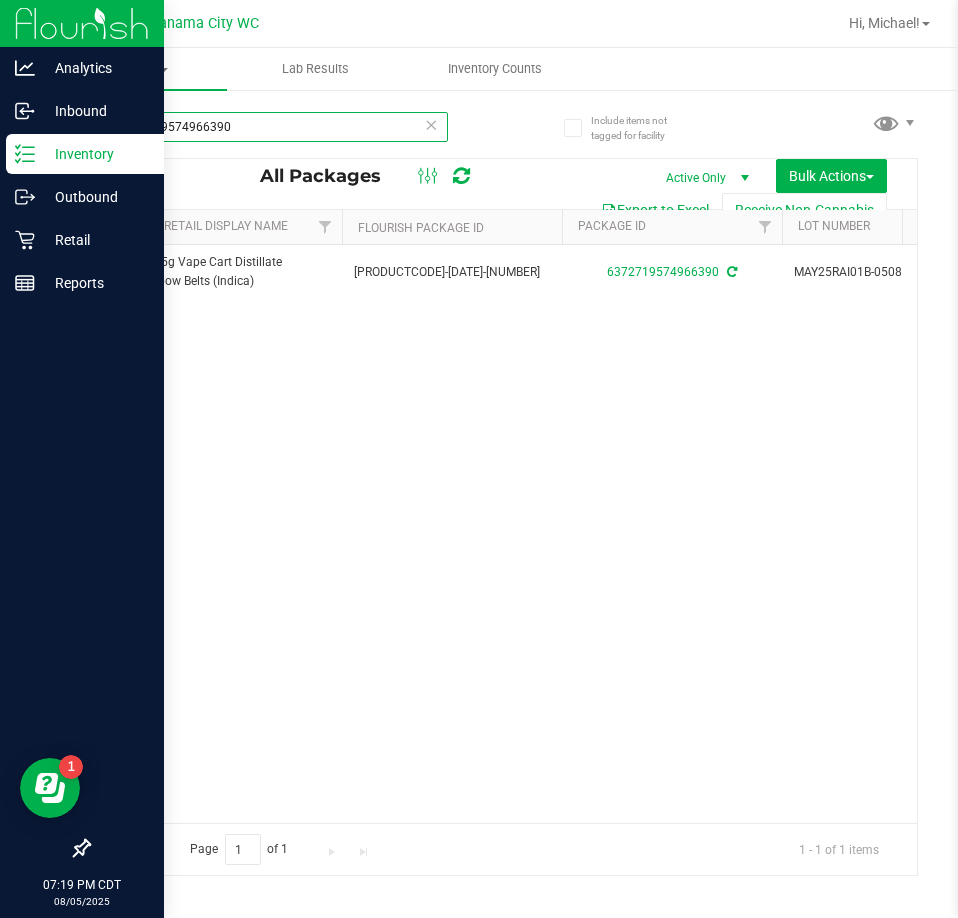 type on "6372719574966390" 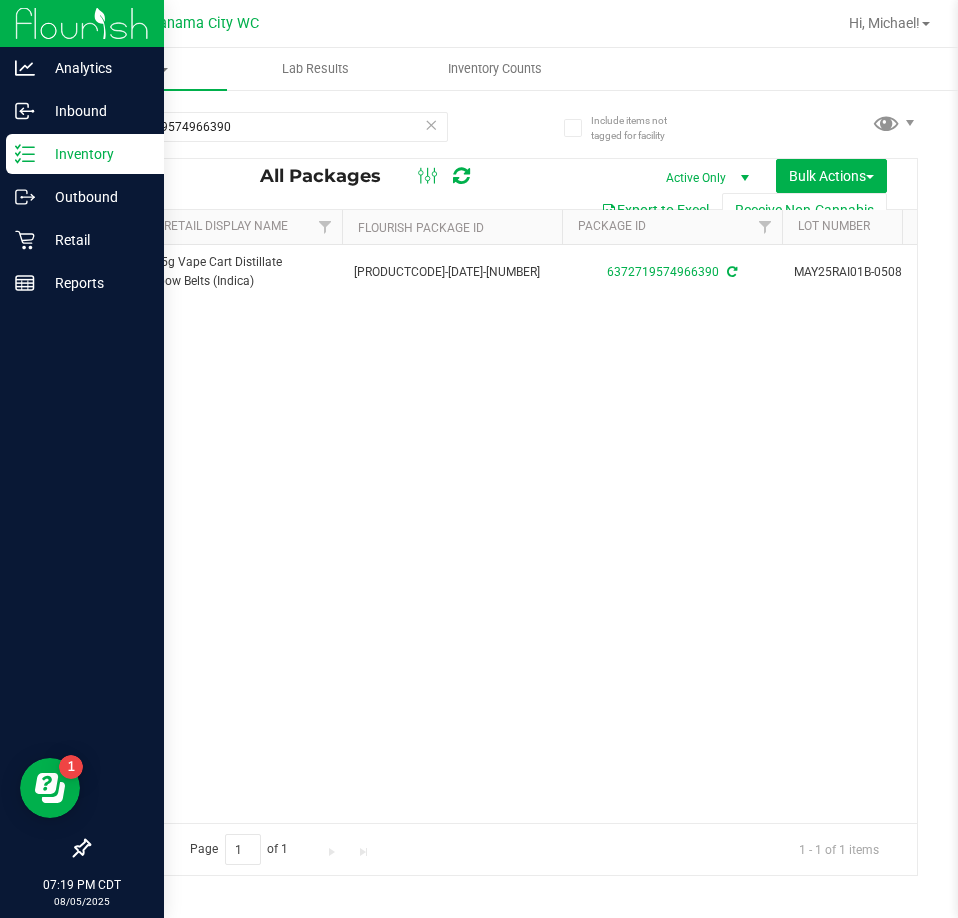 click at bounding box center (431, 124) 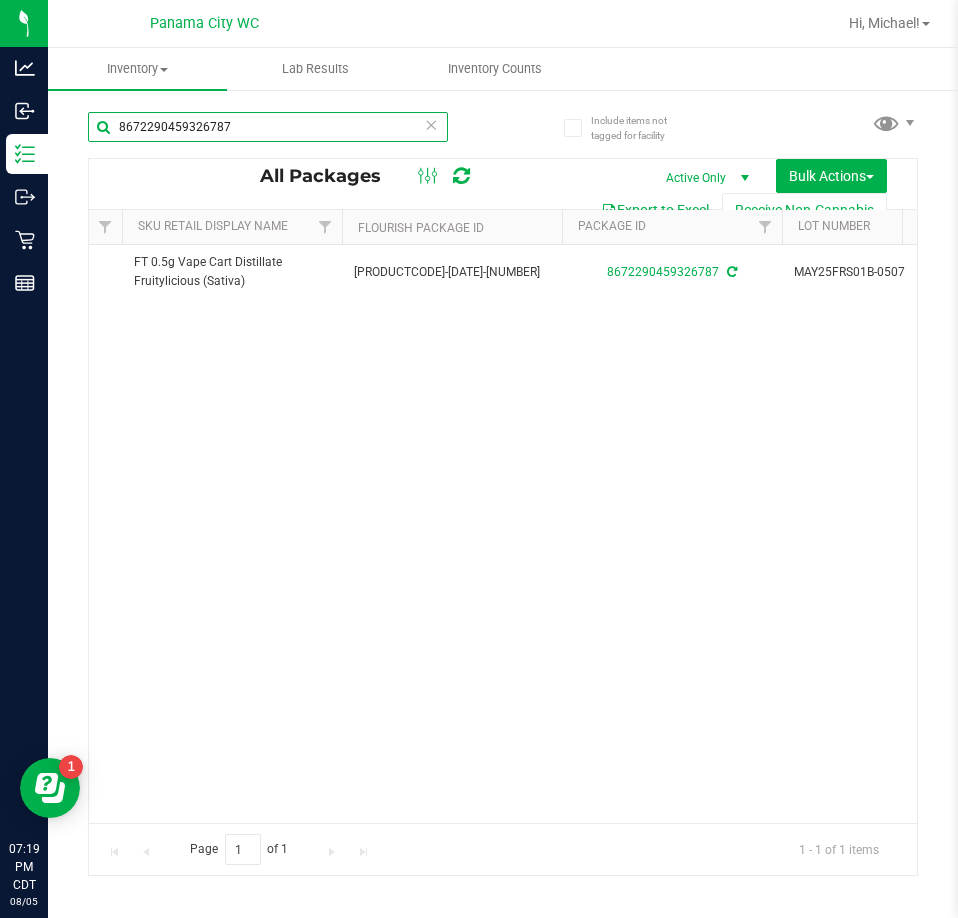scroll, scrollTop: 0, scrollLeft: 828, axis: horizontal 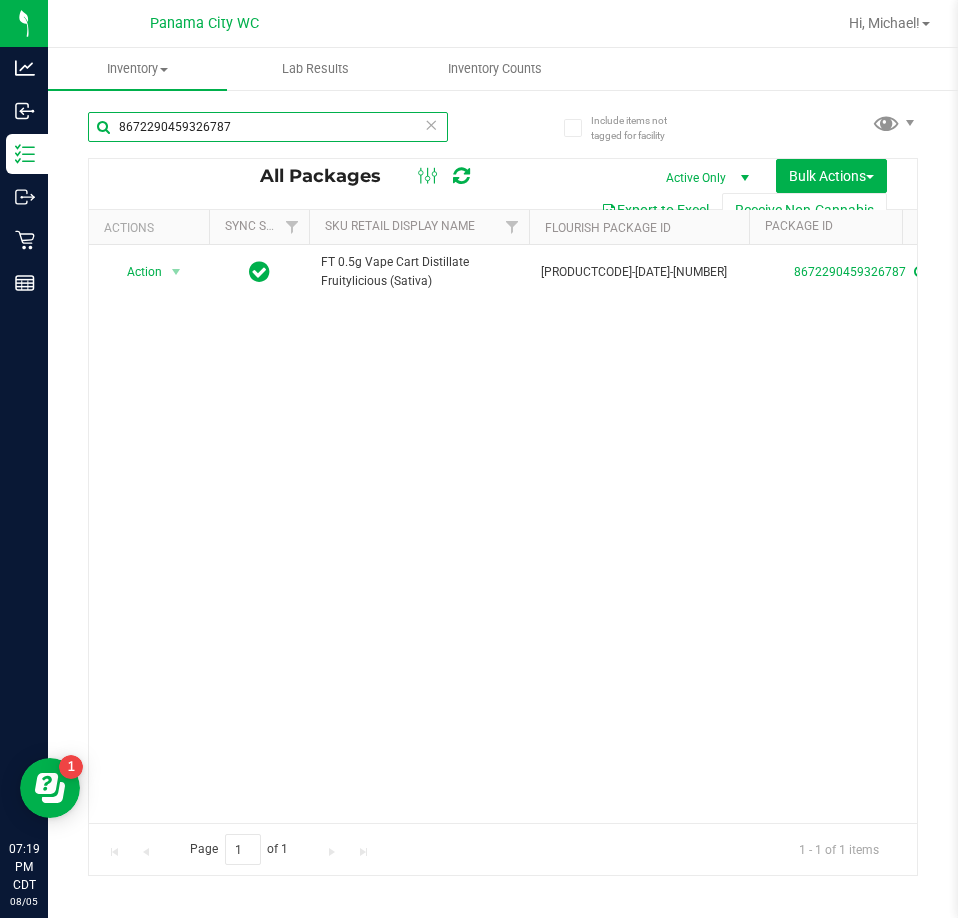paste on "JUAN" 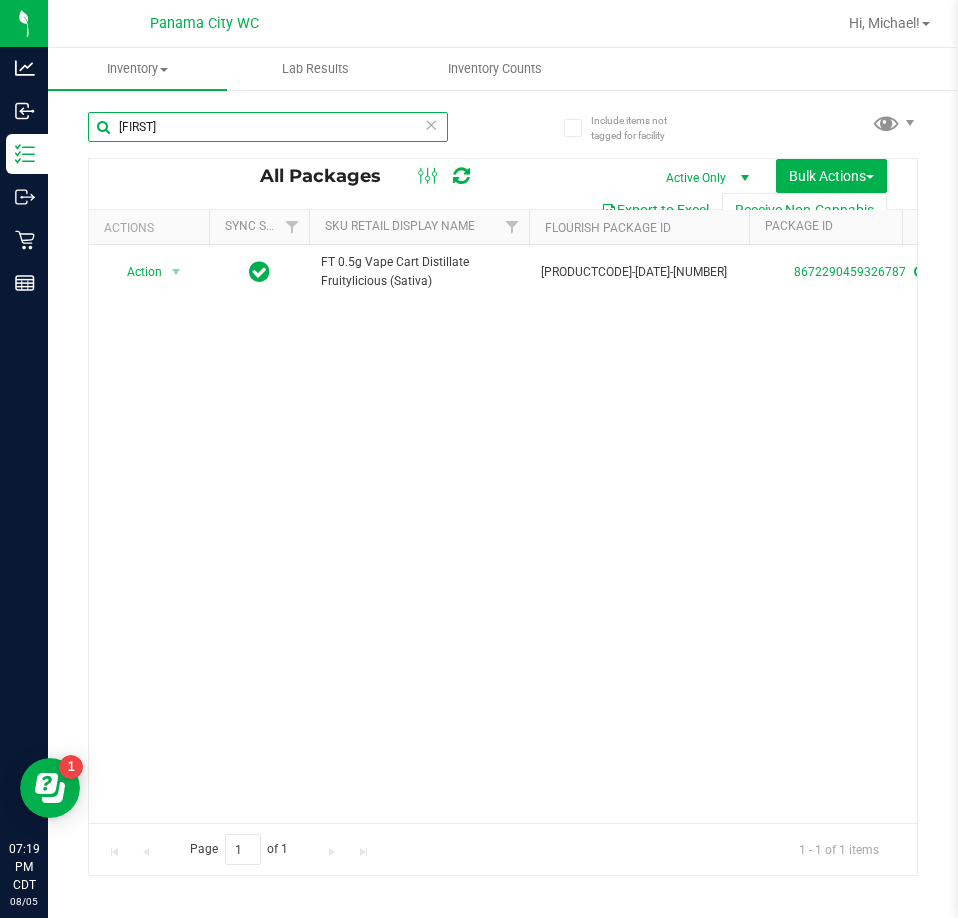 click on "JUAN" at bounding box center [268, 127] 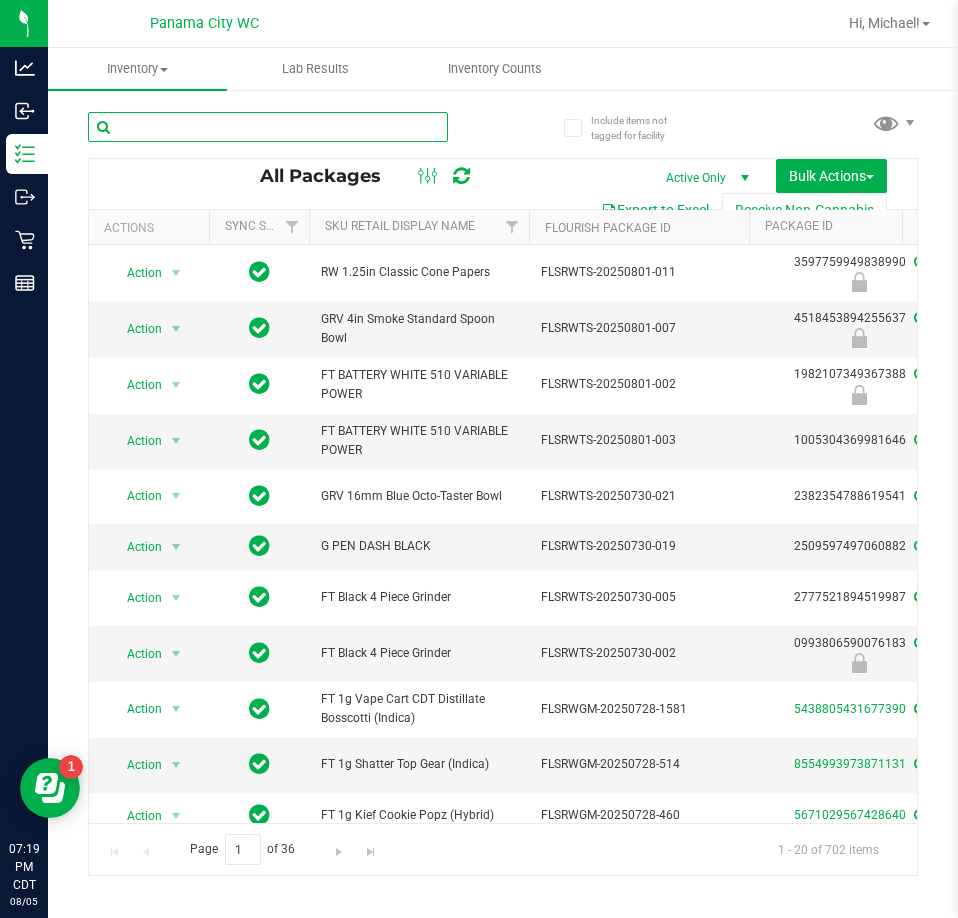 click at bounding box center [268, 127] 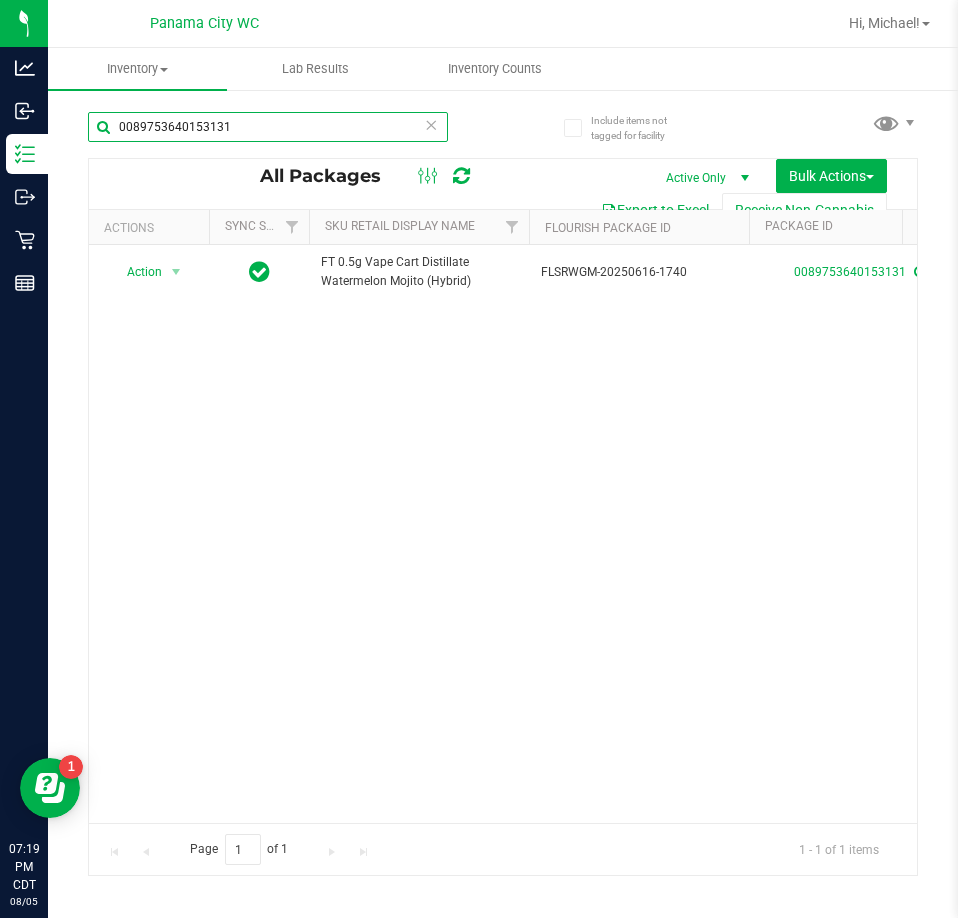 scroll, scrollTop: 0, scrollLeft: 599, axis: horizontal 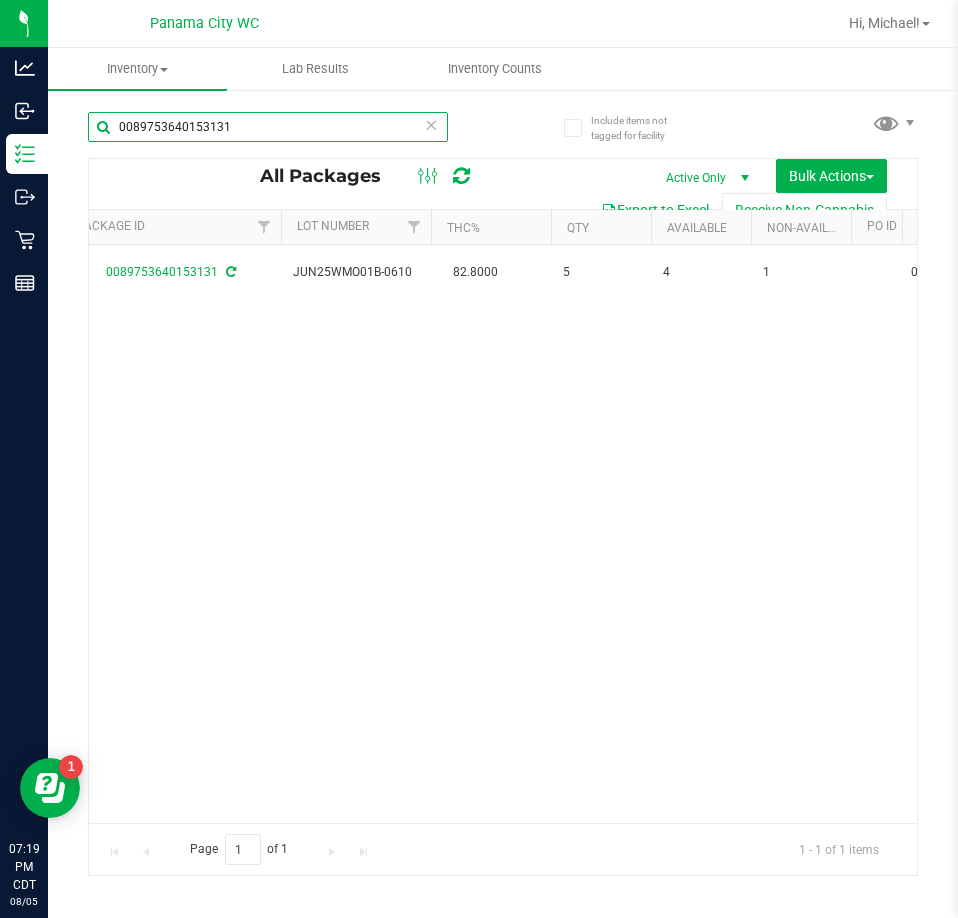 type on "0089753640153131" 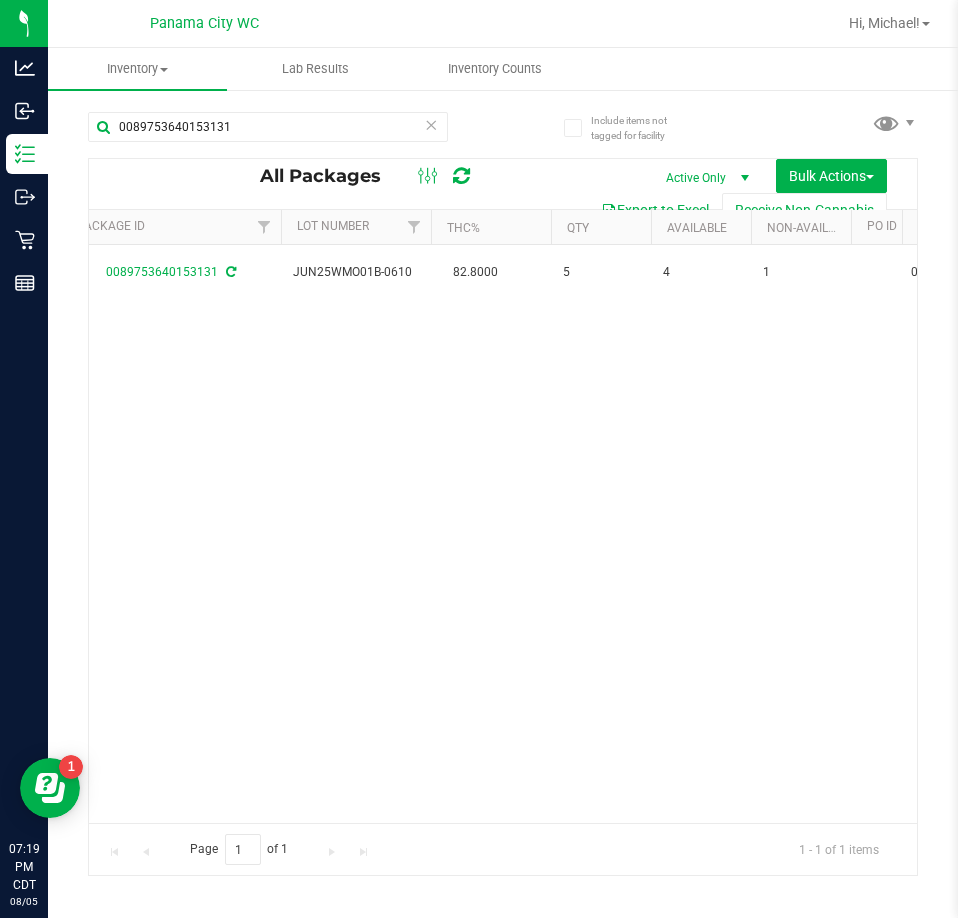 click at bounding box center (431, 124) 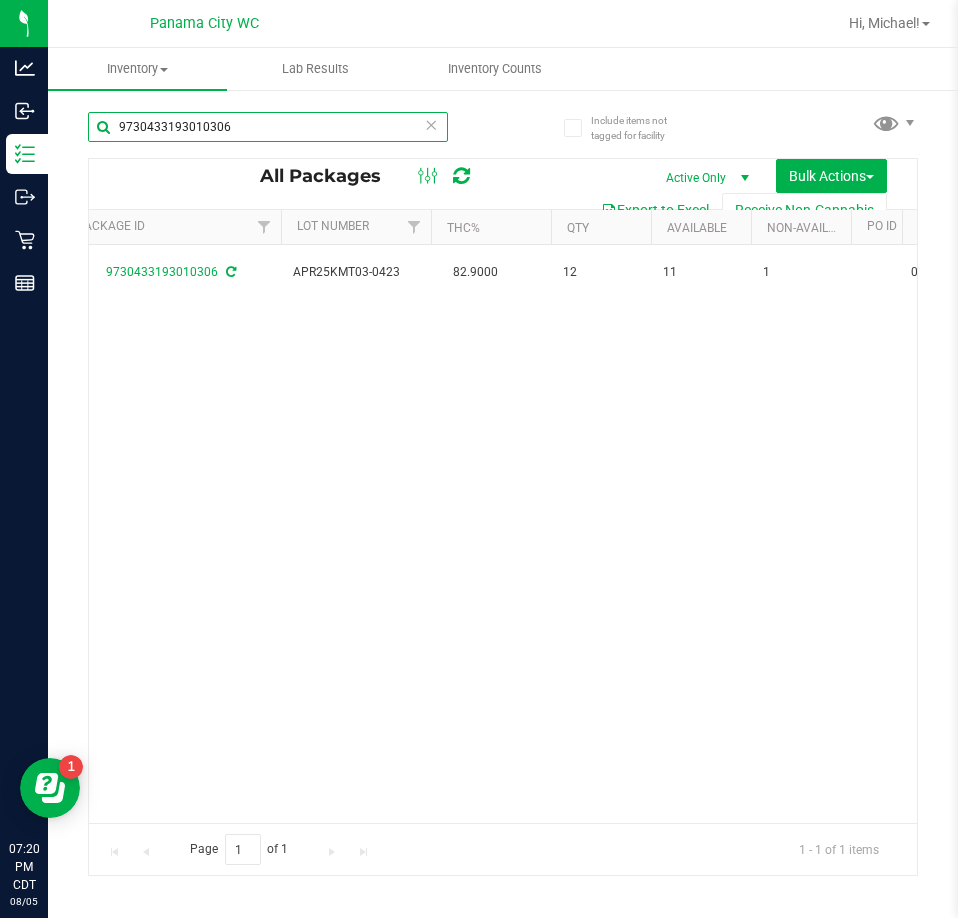 paste on "8295330056267251" 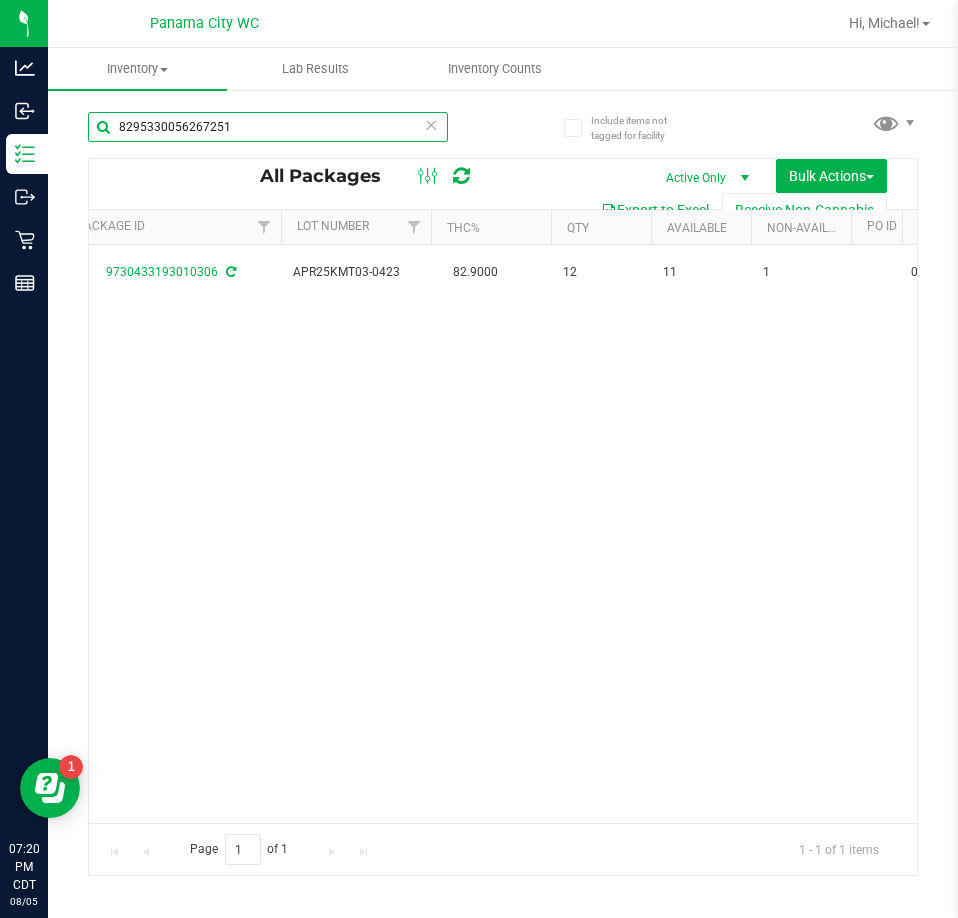 click on "8295330056267251" at bounding box center (268, 127) 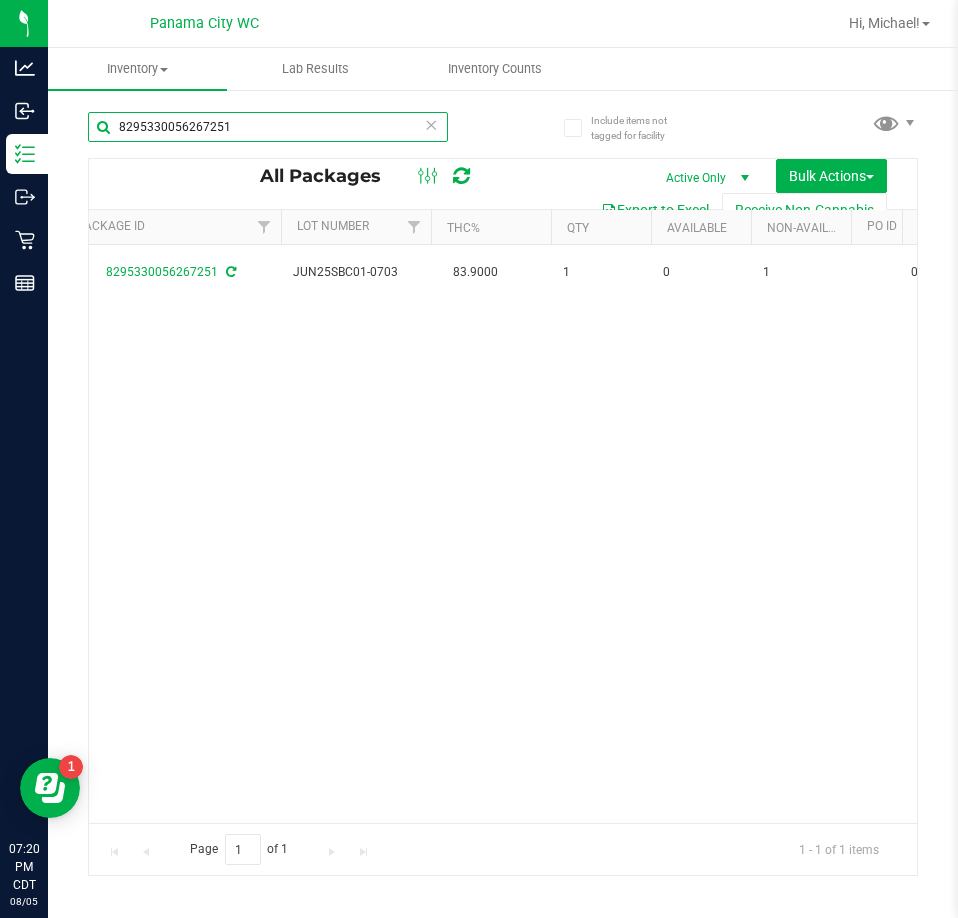 scroll, scrollTop: 0, scrollLeft: 0, axis: both 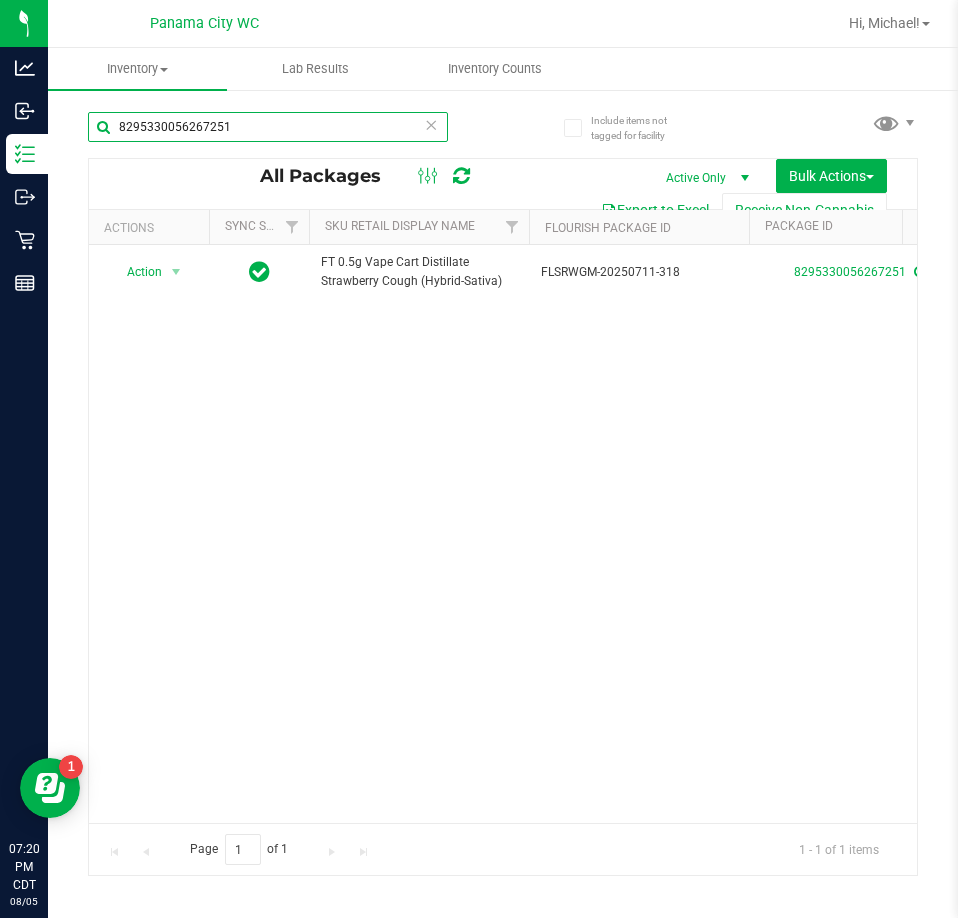 drag, startPoint x: 327, startPoint y: 818, endPoint x: 49, endPoint y: 36, distance: 829.9446 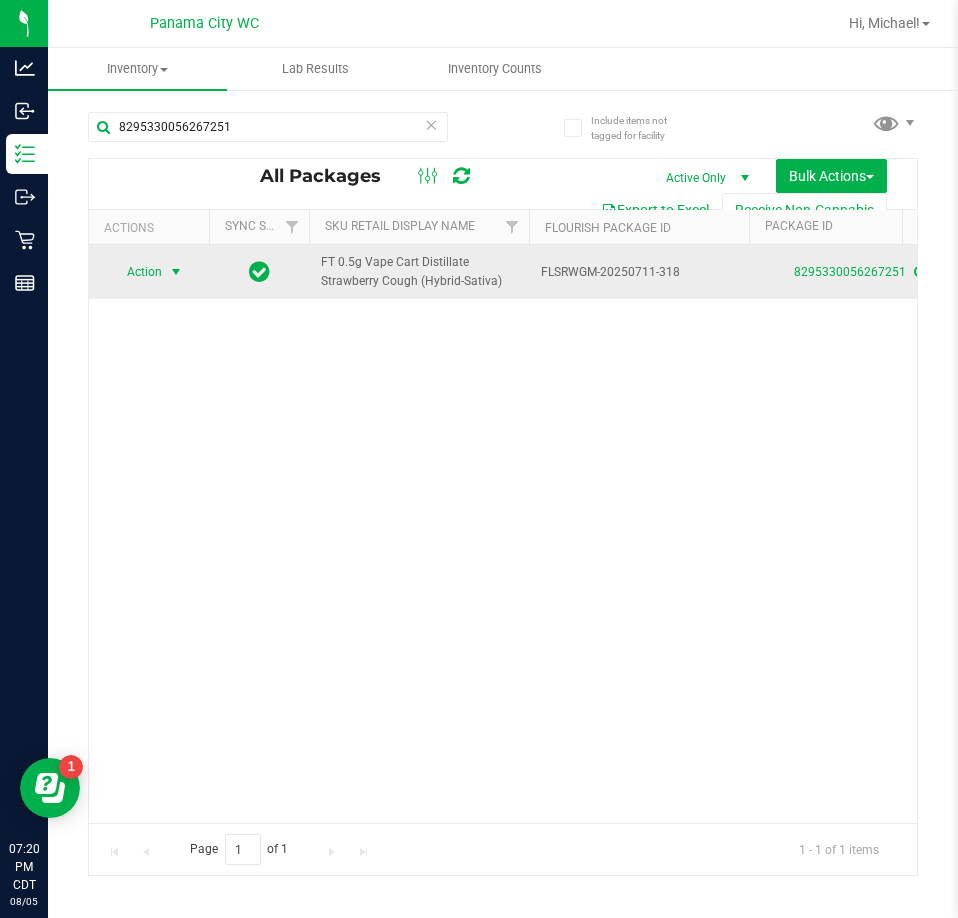 click on "Action" at bounding box center [136, 272] 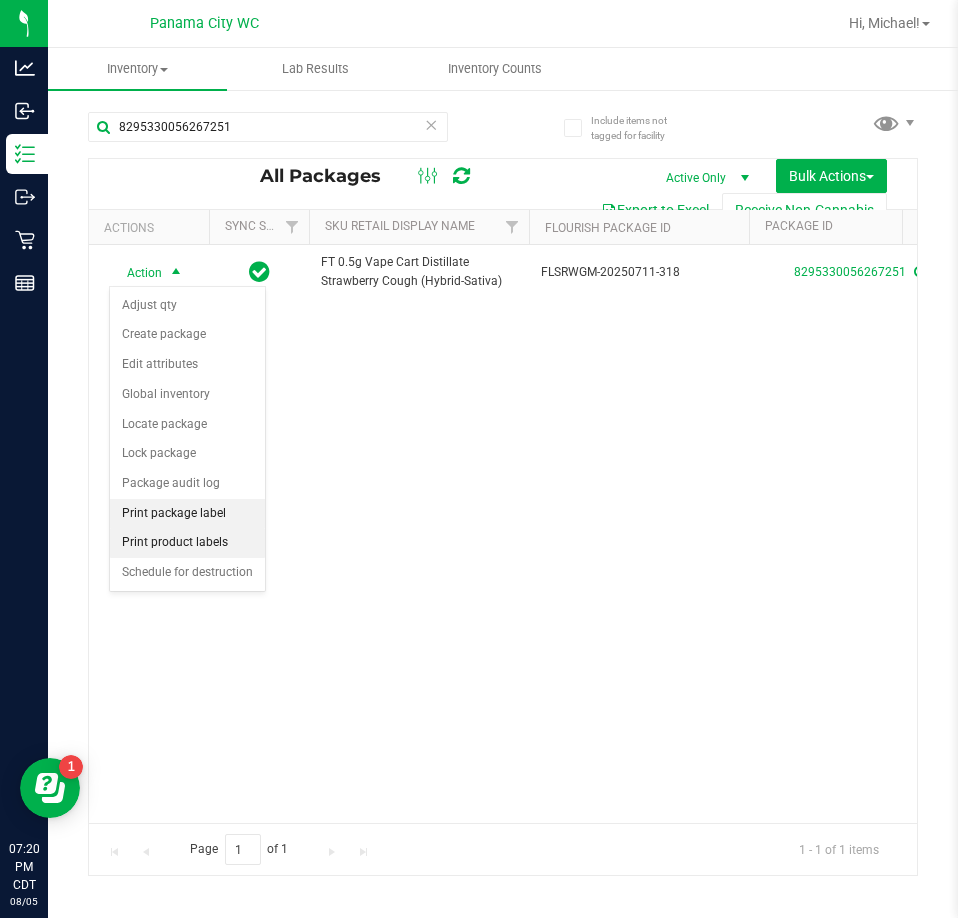 click on "Print package label" at bounding box center (187, 514) 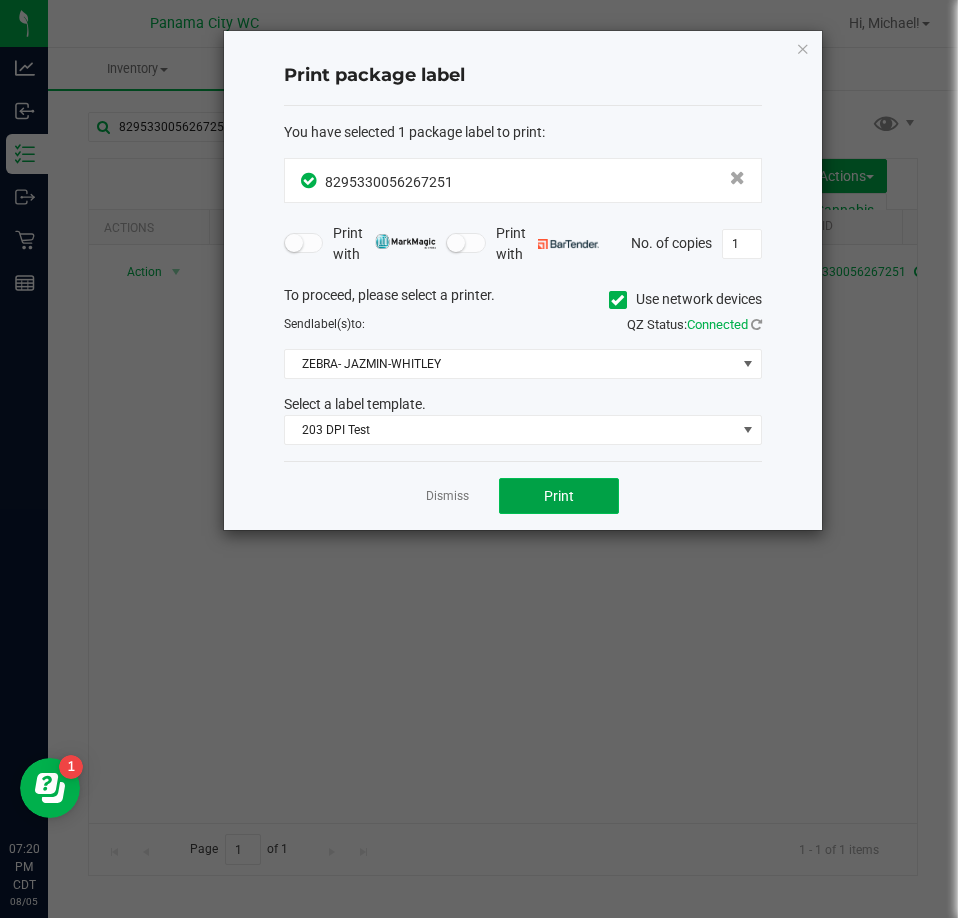 click on "Print" 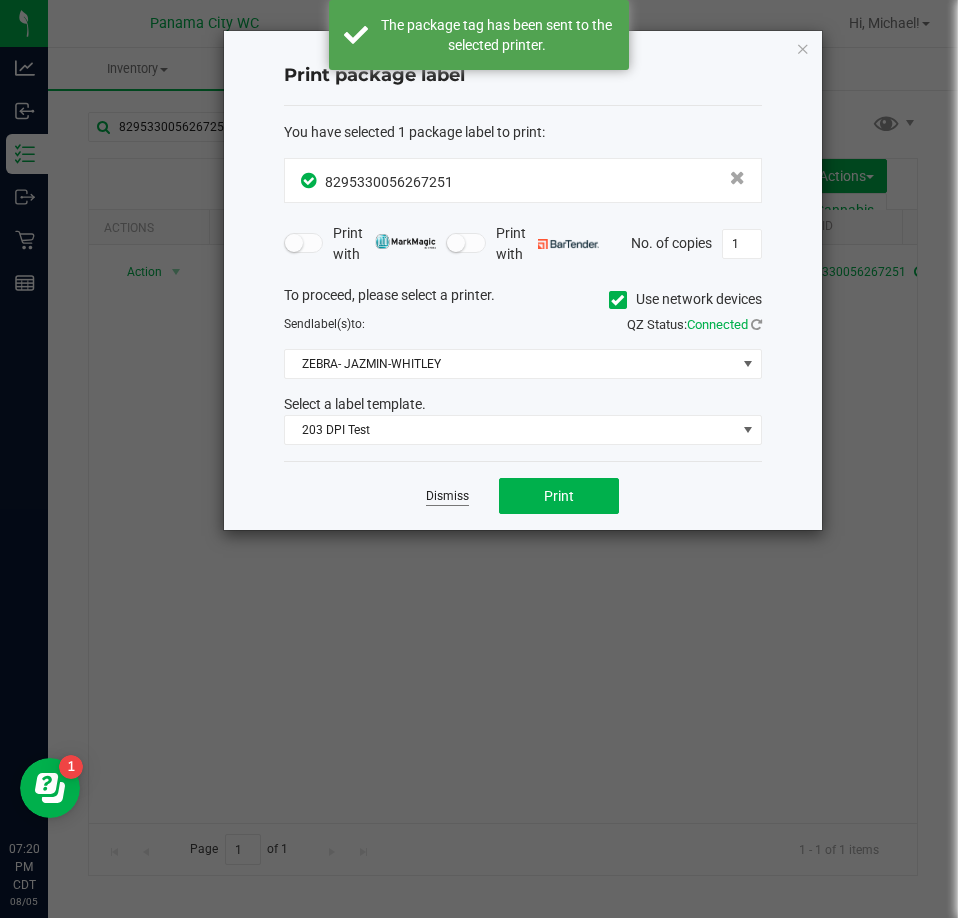 click on "Dismiss" 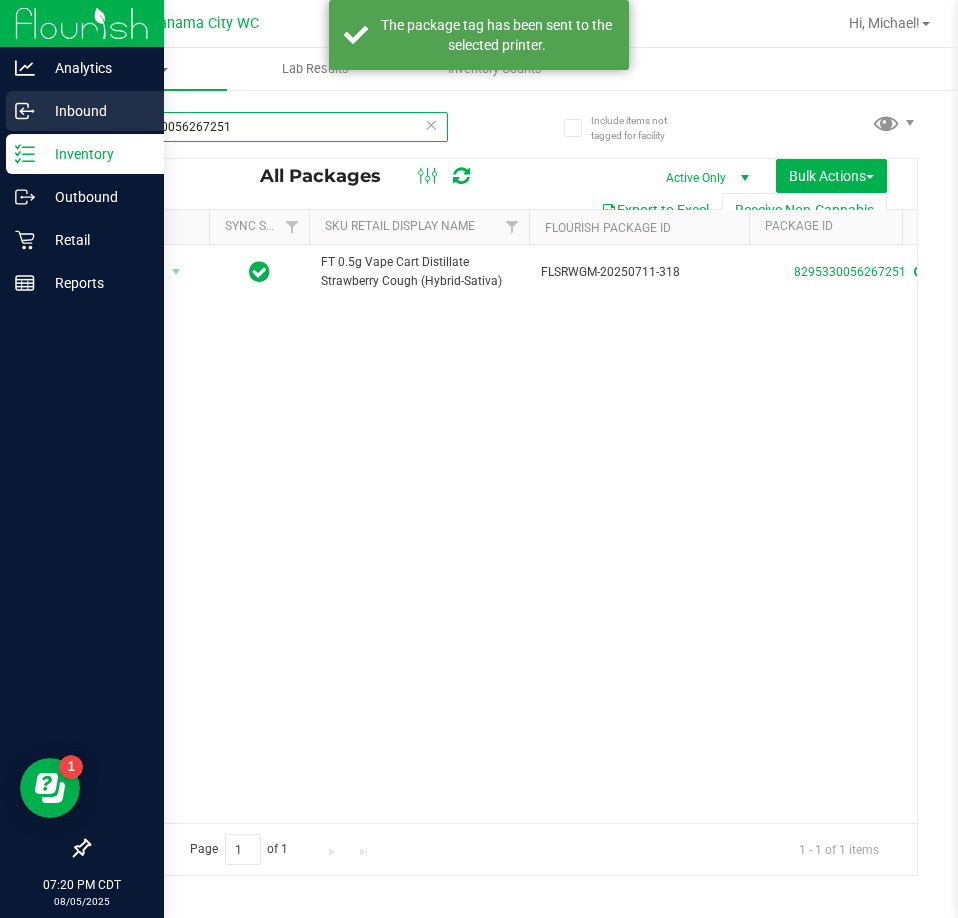 drag, startPoint x: 359, startPoint y: 119, endPoint x: 55, endPoint y: 124, distance: 304.0411 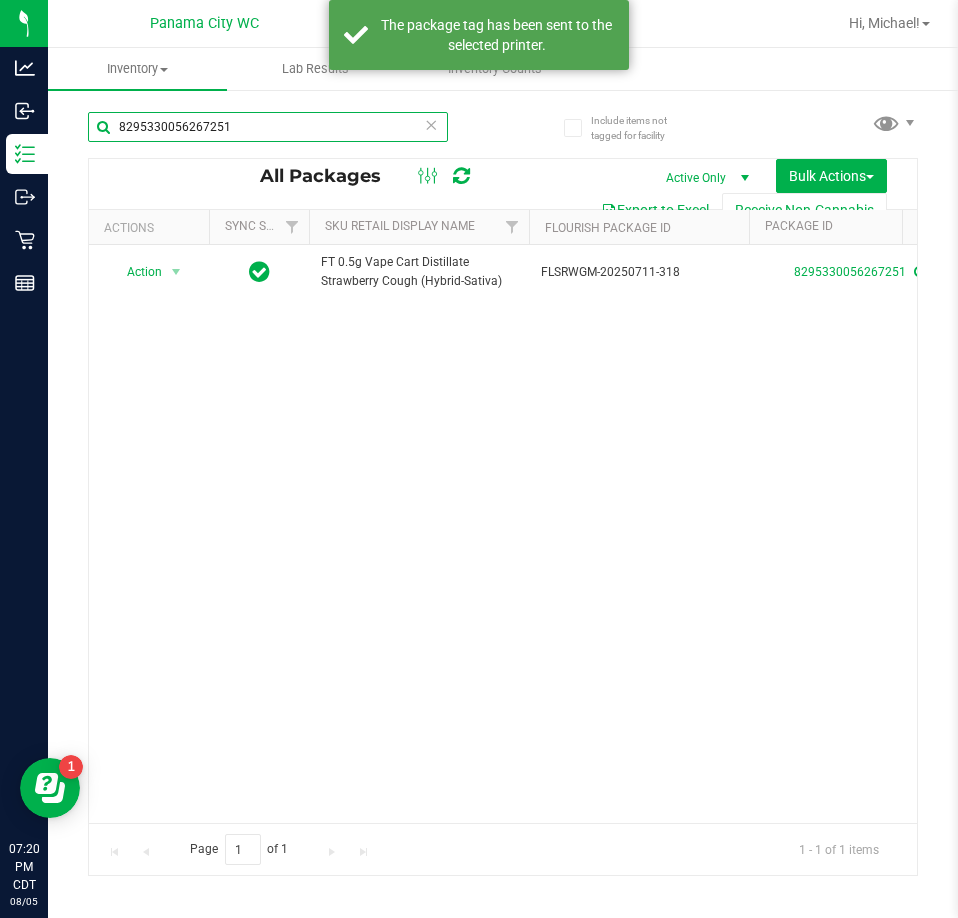paste on "0286872041465444" 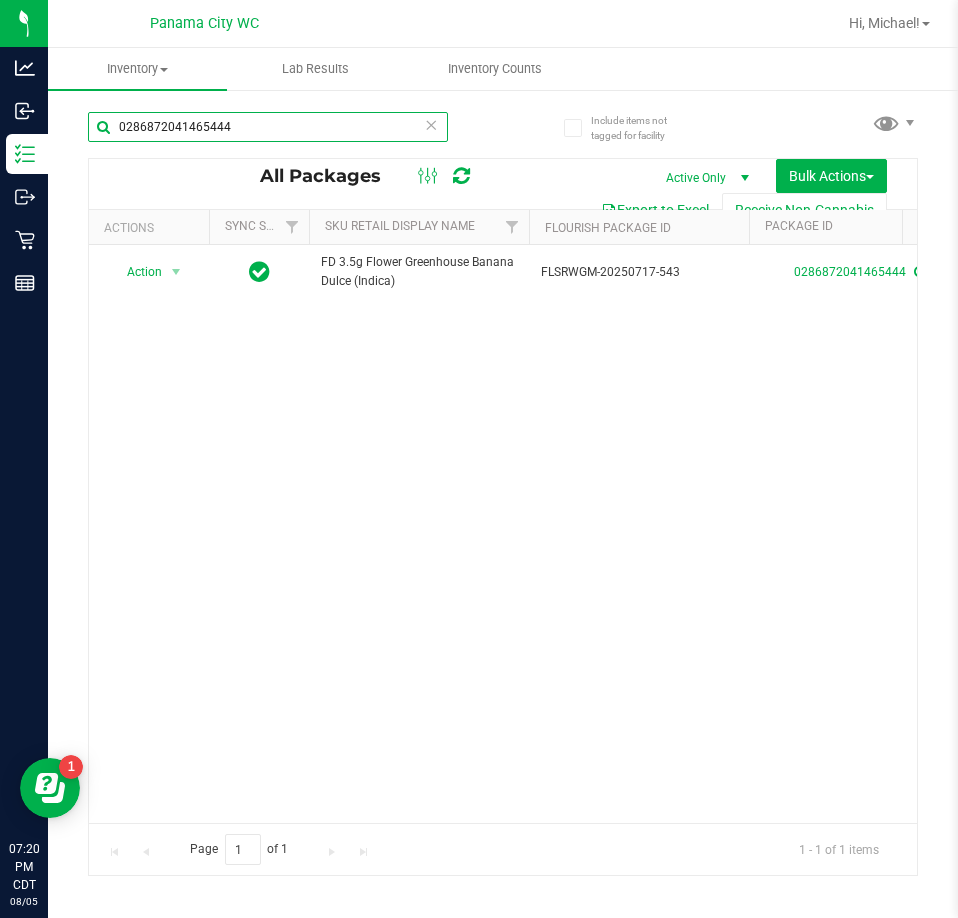 scroll, scrollTop: 0, scrollLeft: 356, axis: horizontal 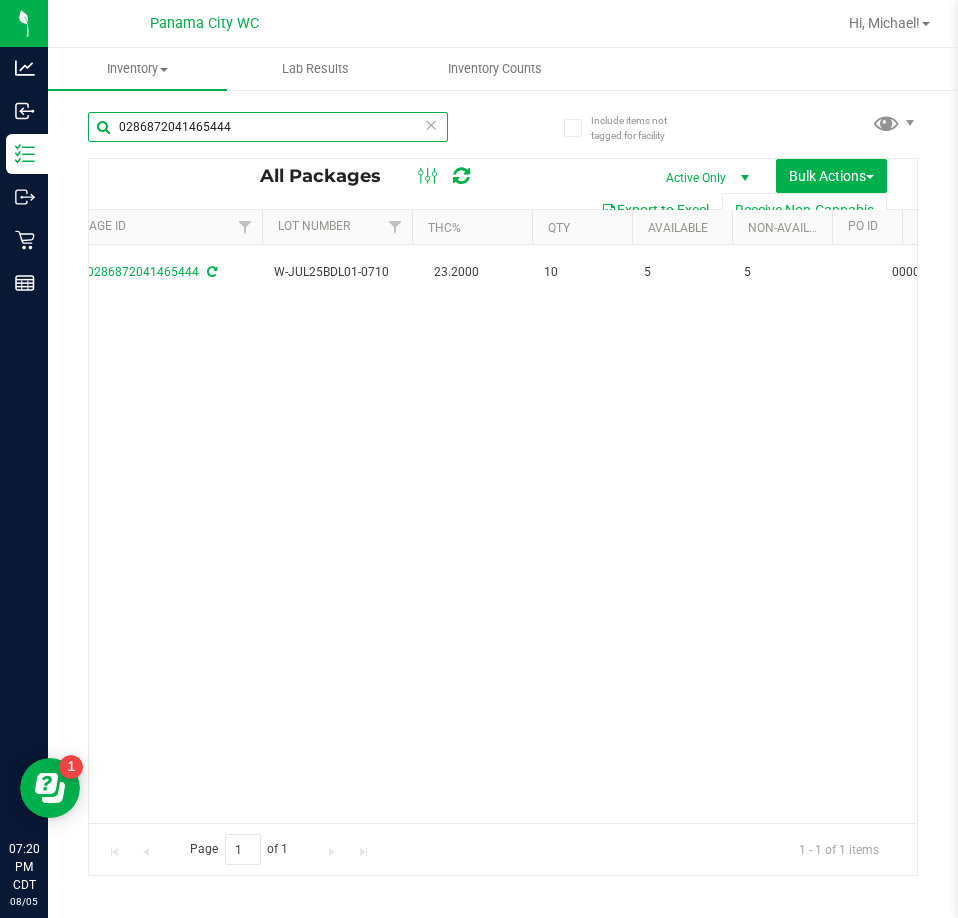 click on "0286872041465444" at bounding box center (268, 127) 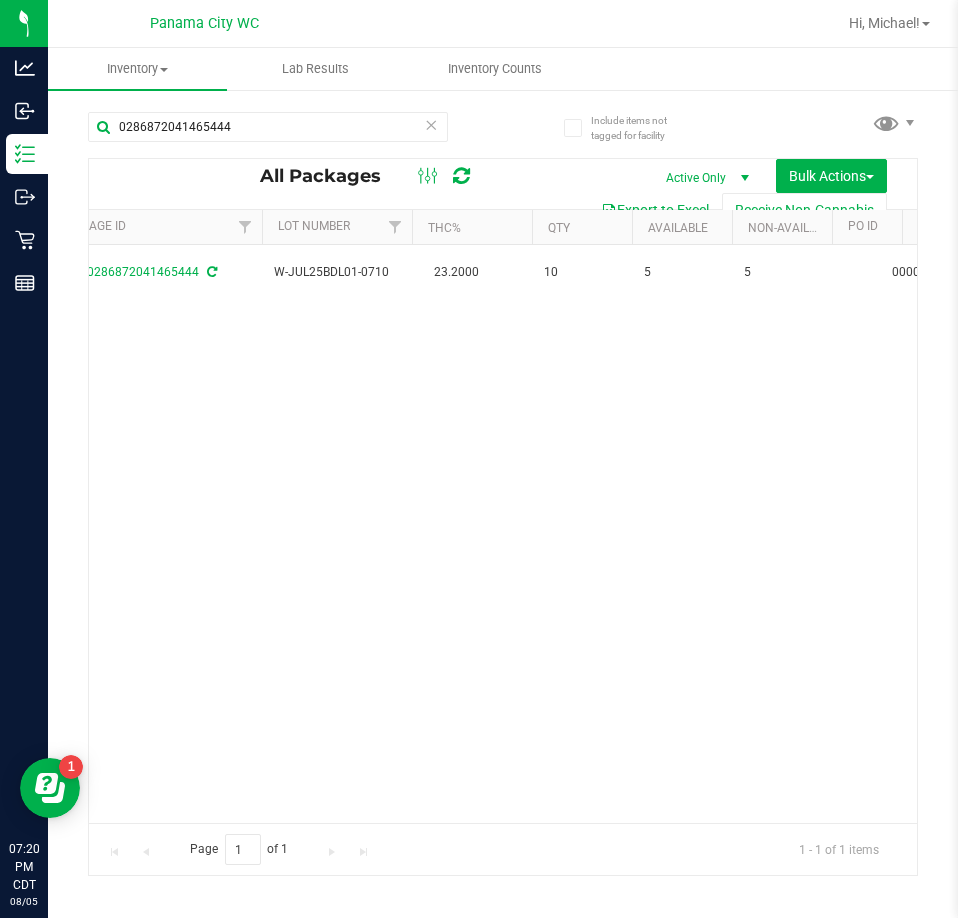 click at bounding box center (431, 124) 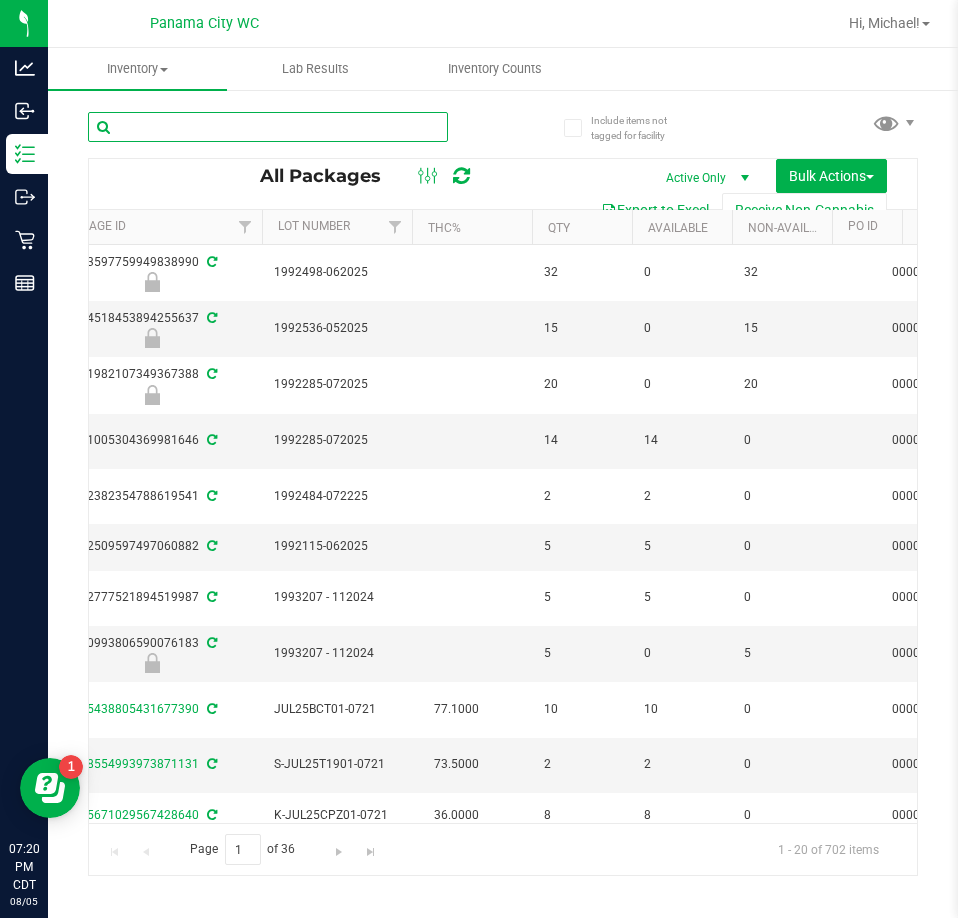 click at bounding box center (268, 127) 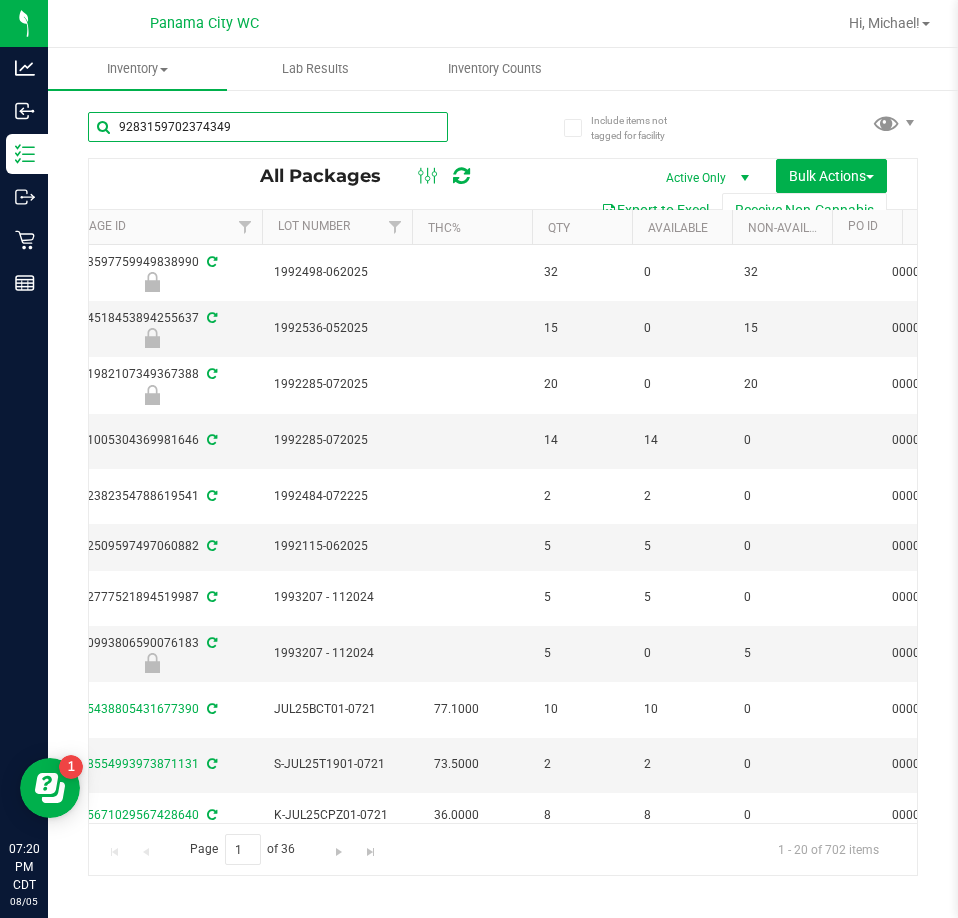type on "9283159702374349" 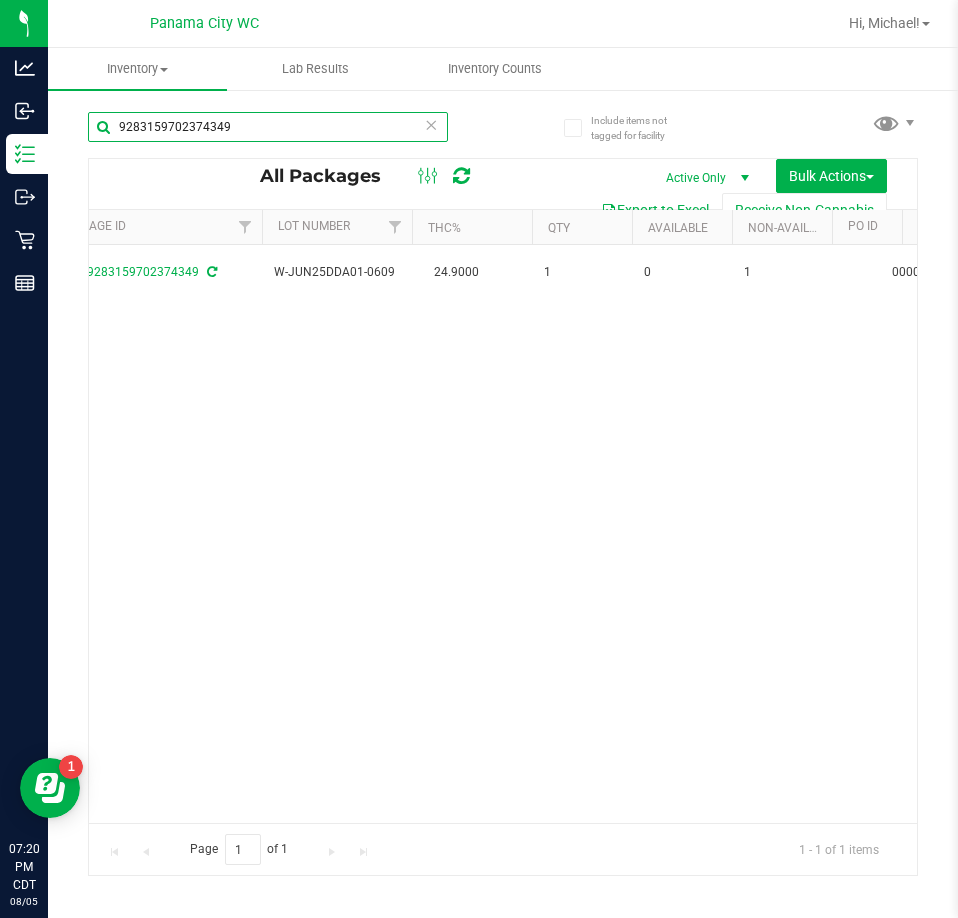 click on "9283159702374349" at bounding box center (268, 127) 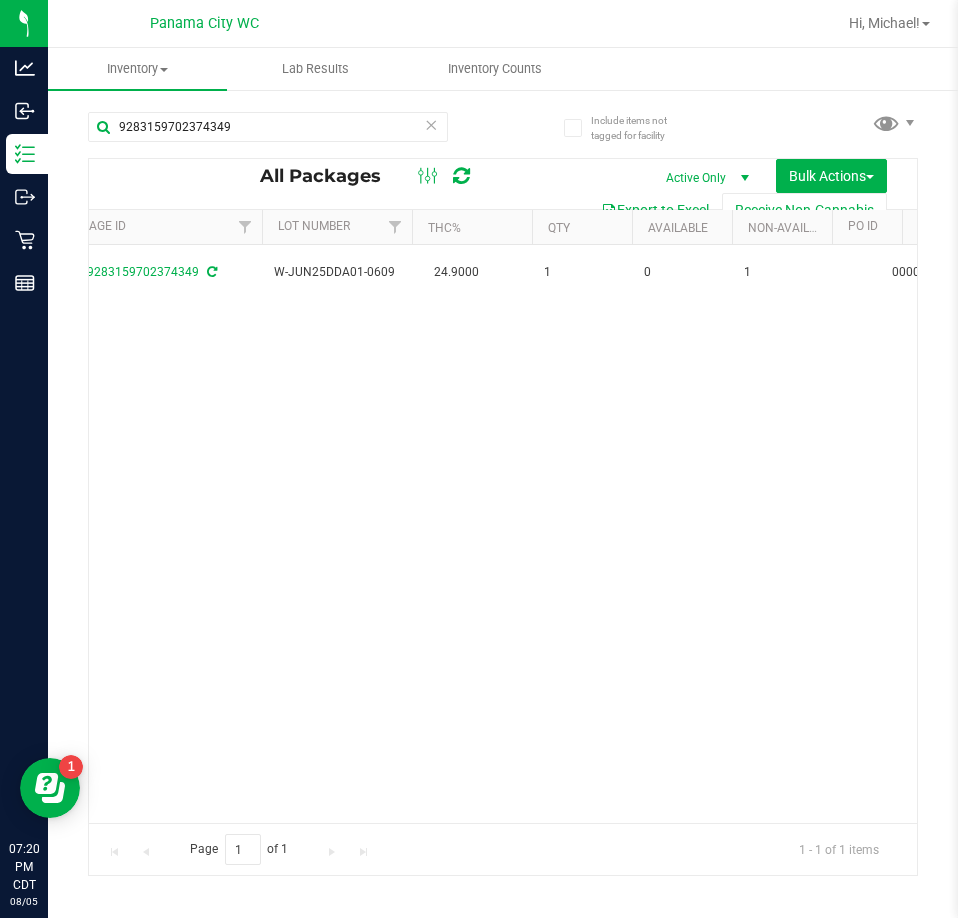 click at bounding box center [431, 124] 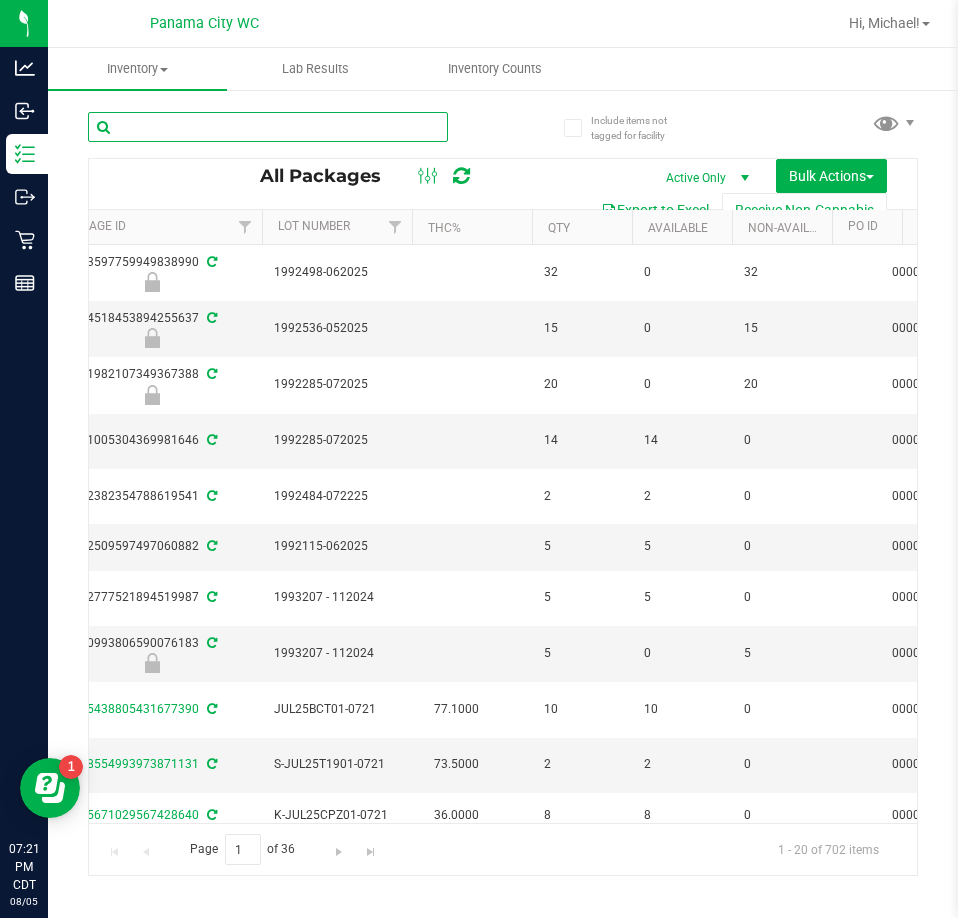 click at bounding box center [268, 127] 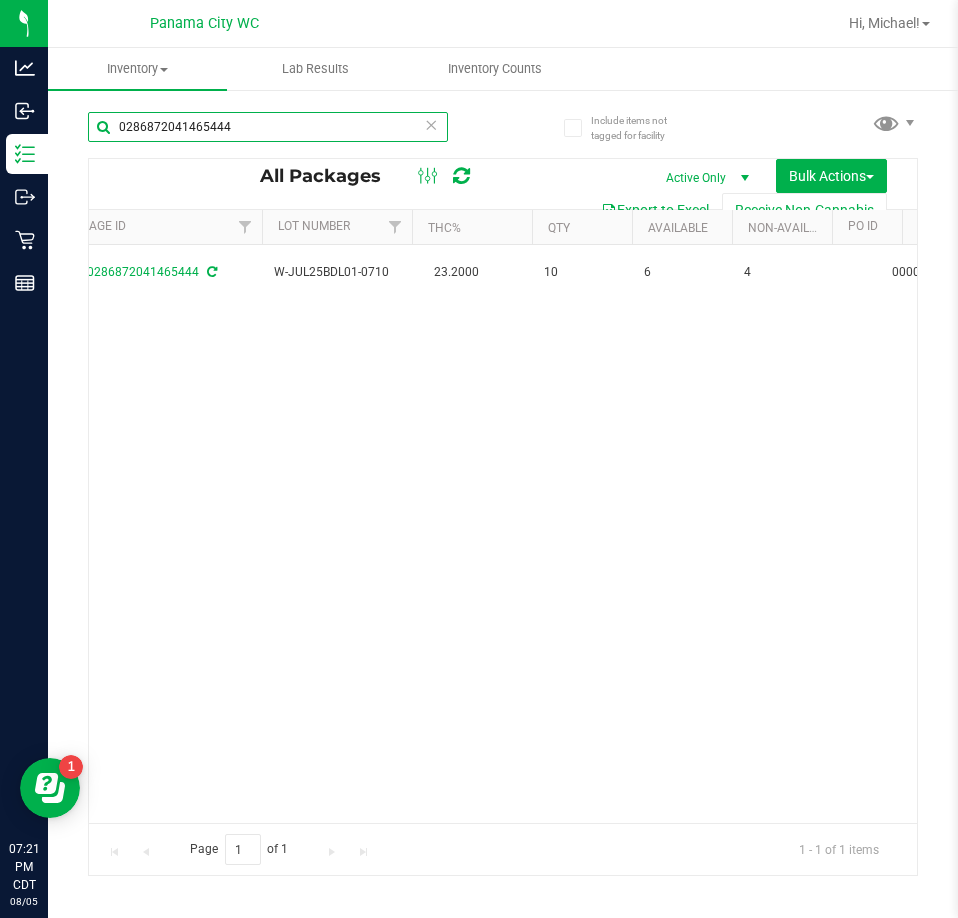 type on "0286872041465444" 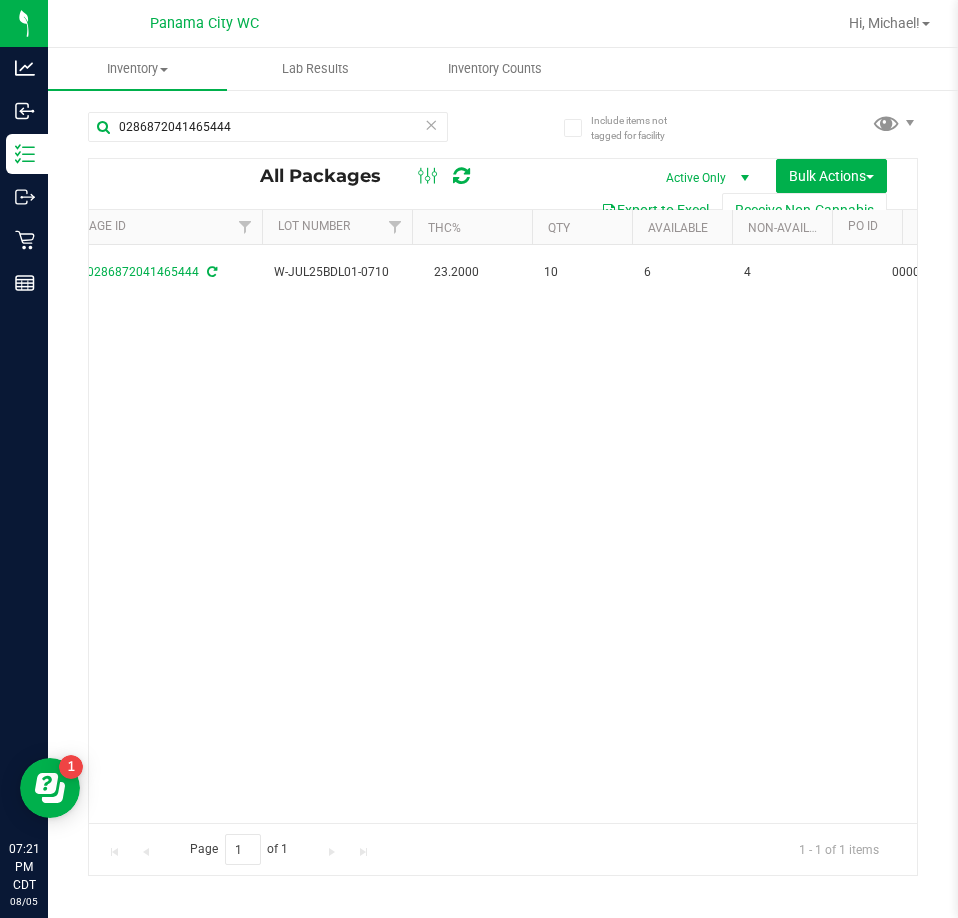 click at bounding box center [431, 124] 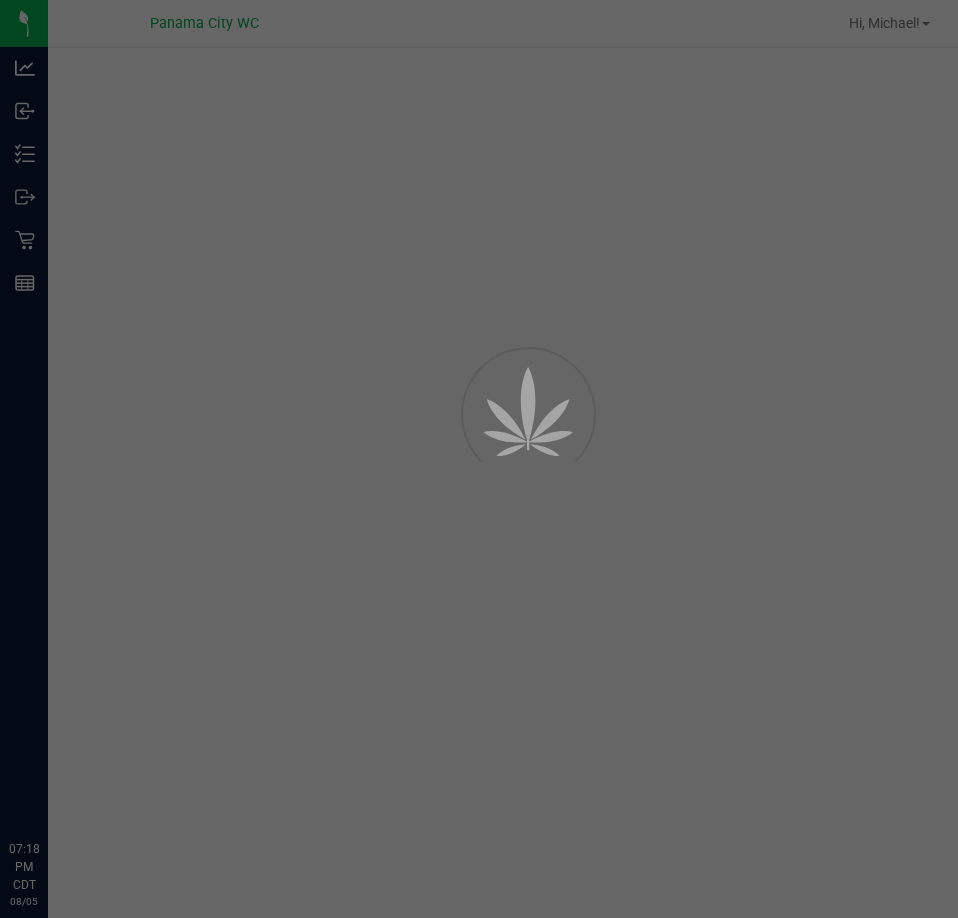 scroll, scrollTop: 0, scrollLeft: 0, axis: both 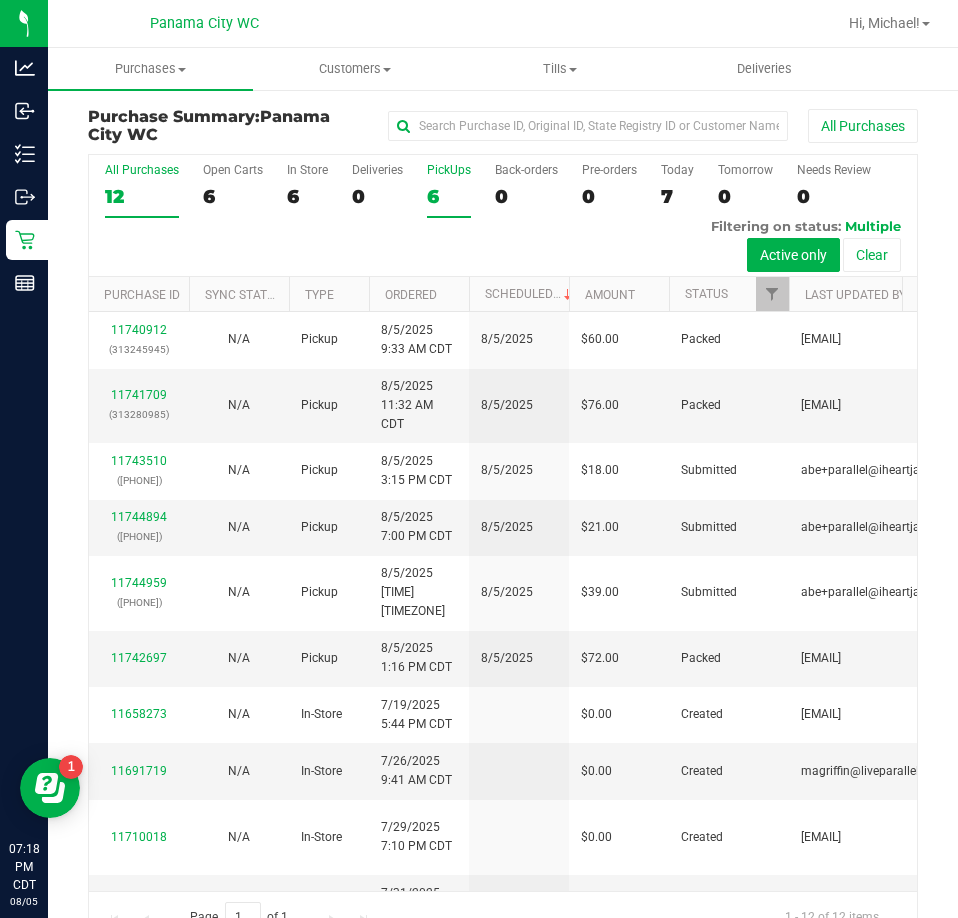 click on "6" at bounding box center (449, 196) 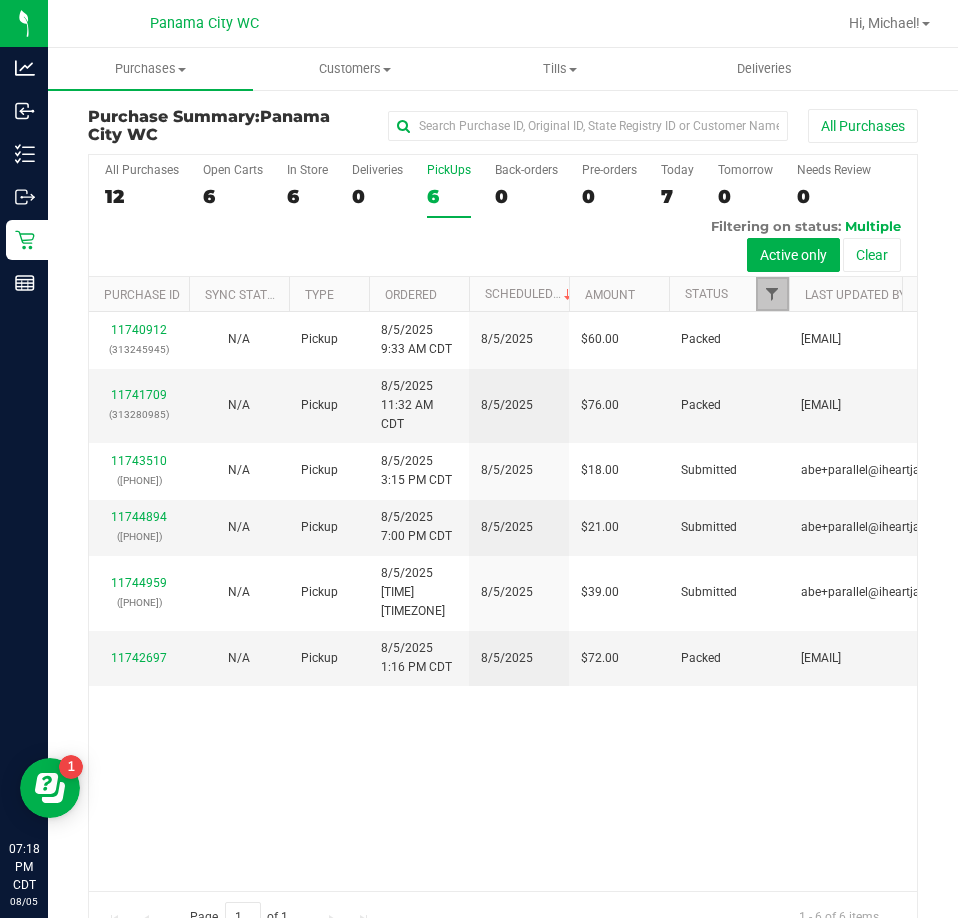 click at bounding box center (772, 294) 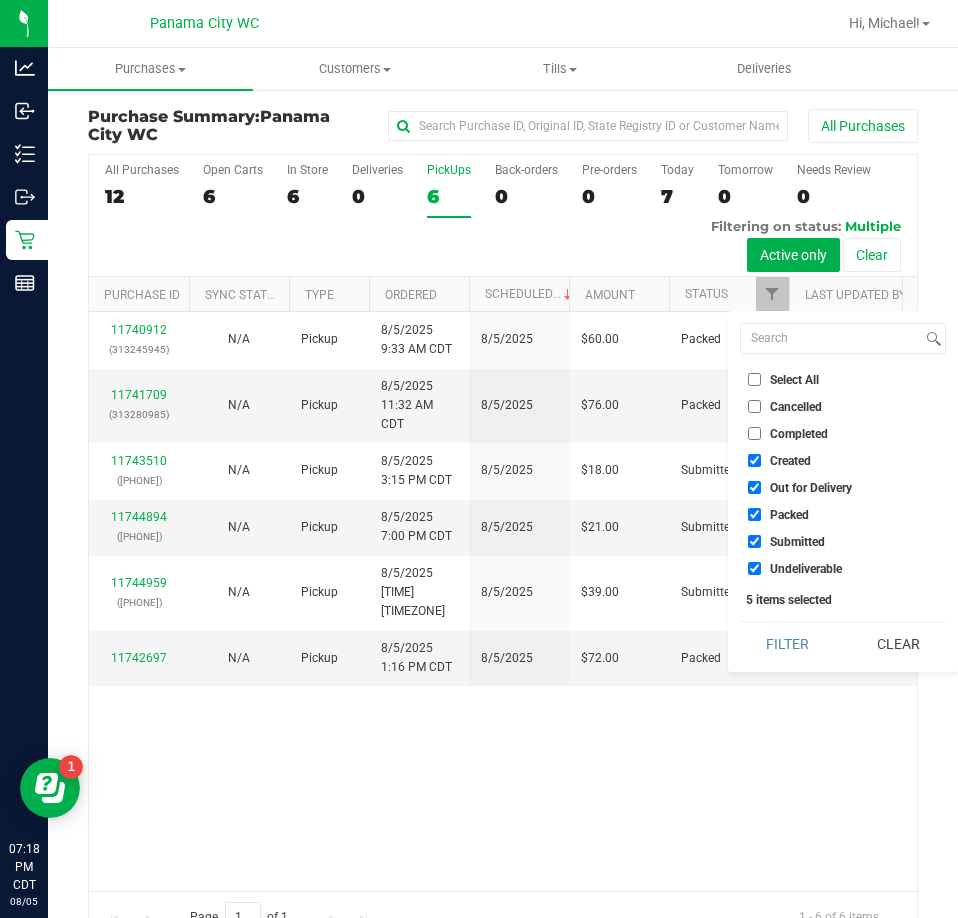 click on "Created" at bounding box center [843, 460] 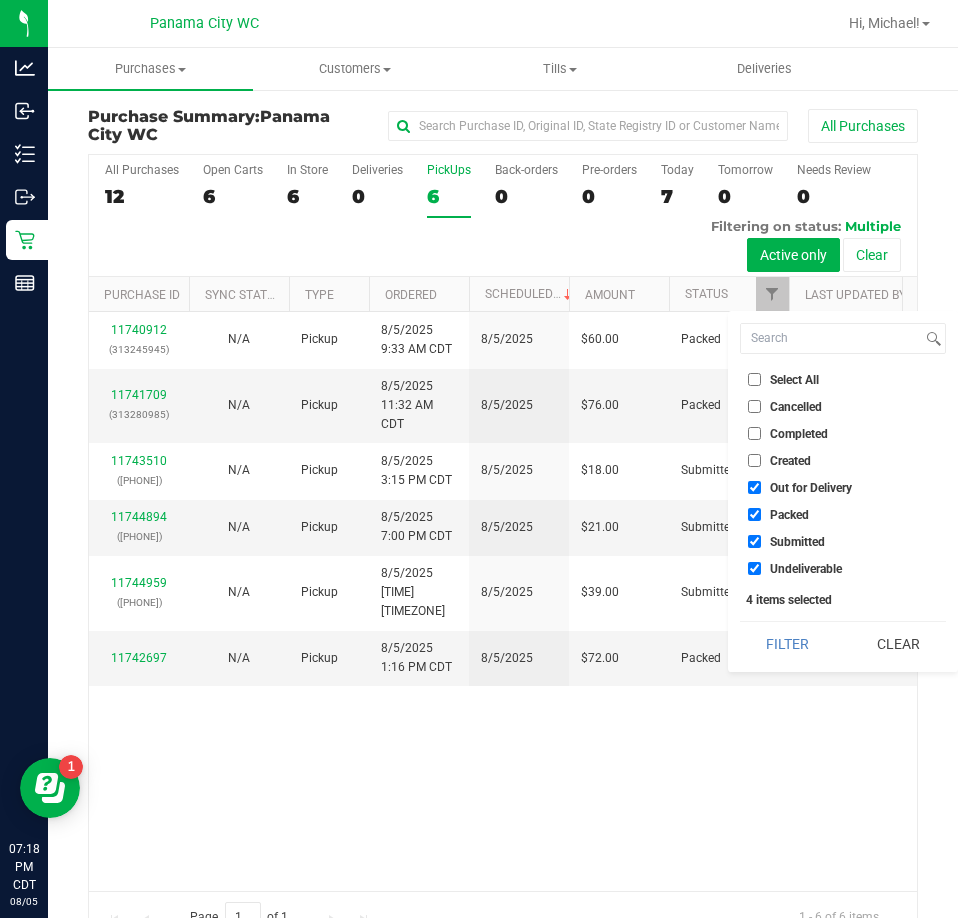 click on "Out for Delivery" at bounding box center (811, 488) 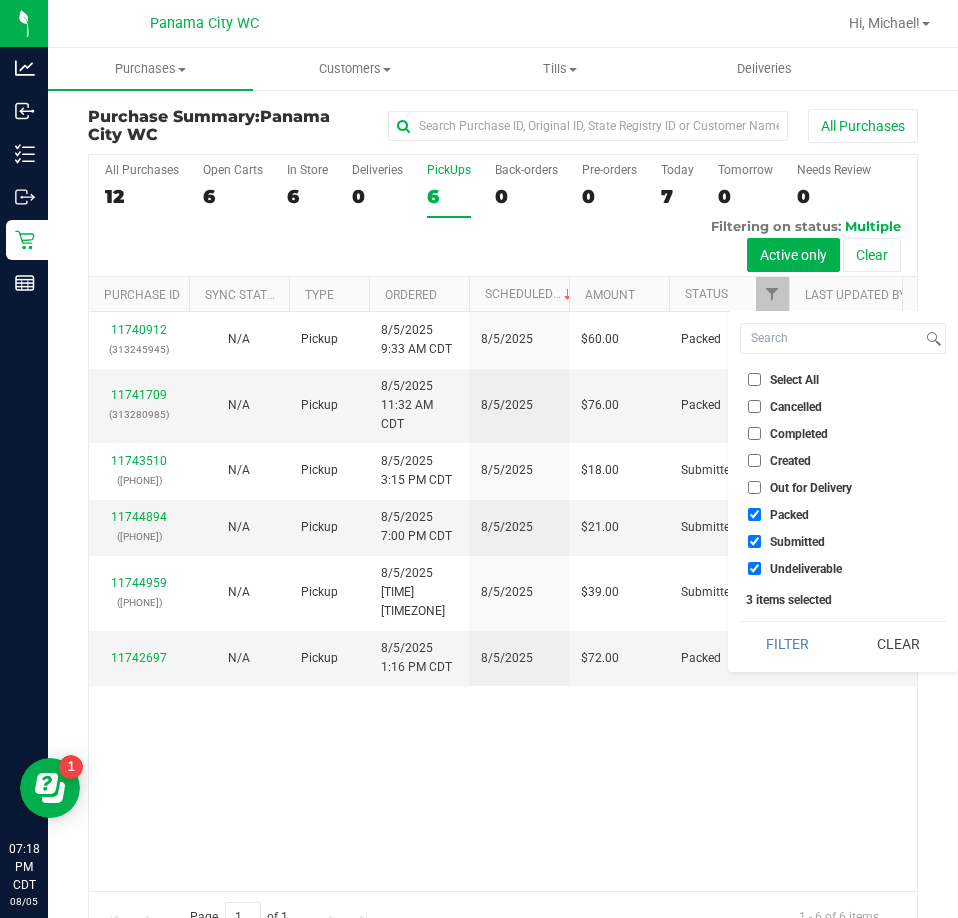 click on "Packed" at bounding box center [789, 515] 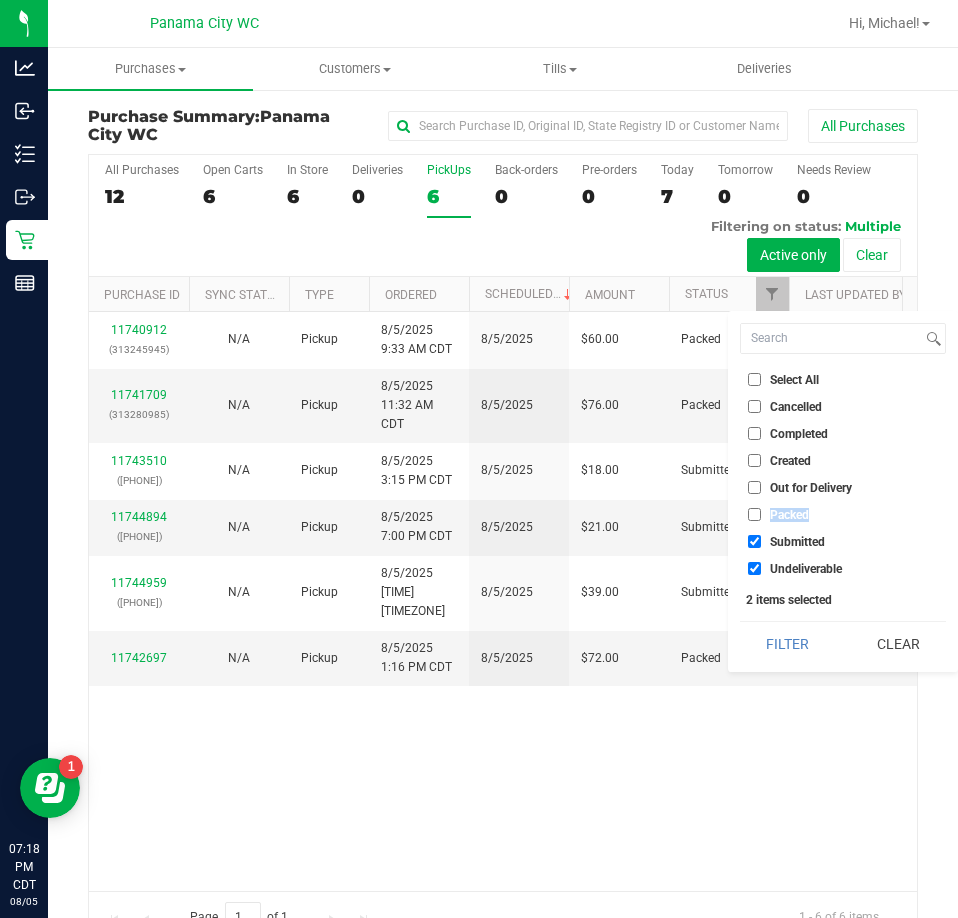 click on "Packed" at bounding box center (789, 515) 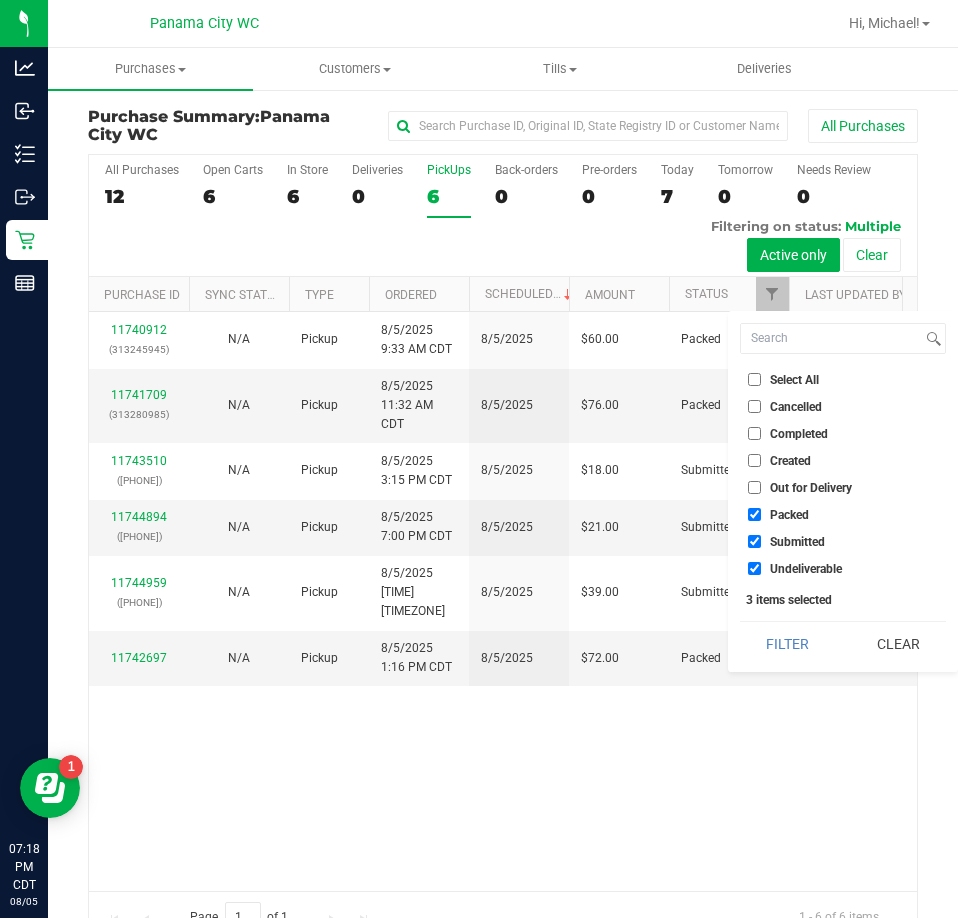 click on "Submitted" at bounding box center [843, 541] 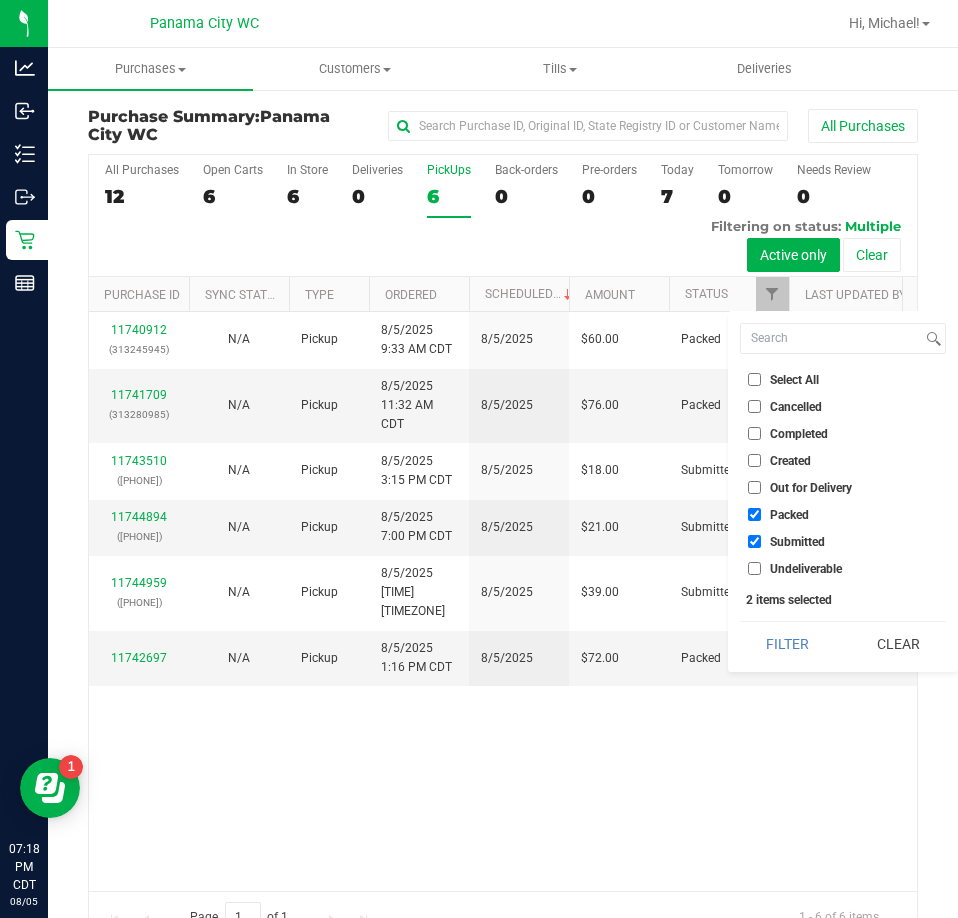 click on "Submitted" at bounding box center [797, 542] 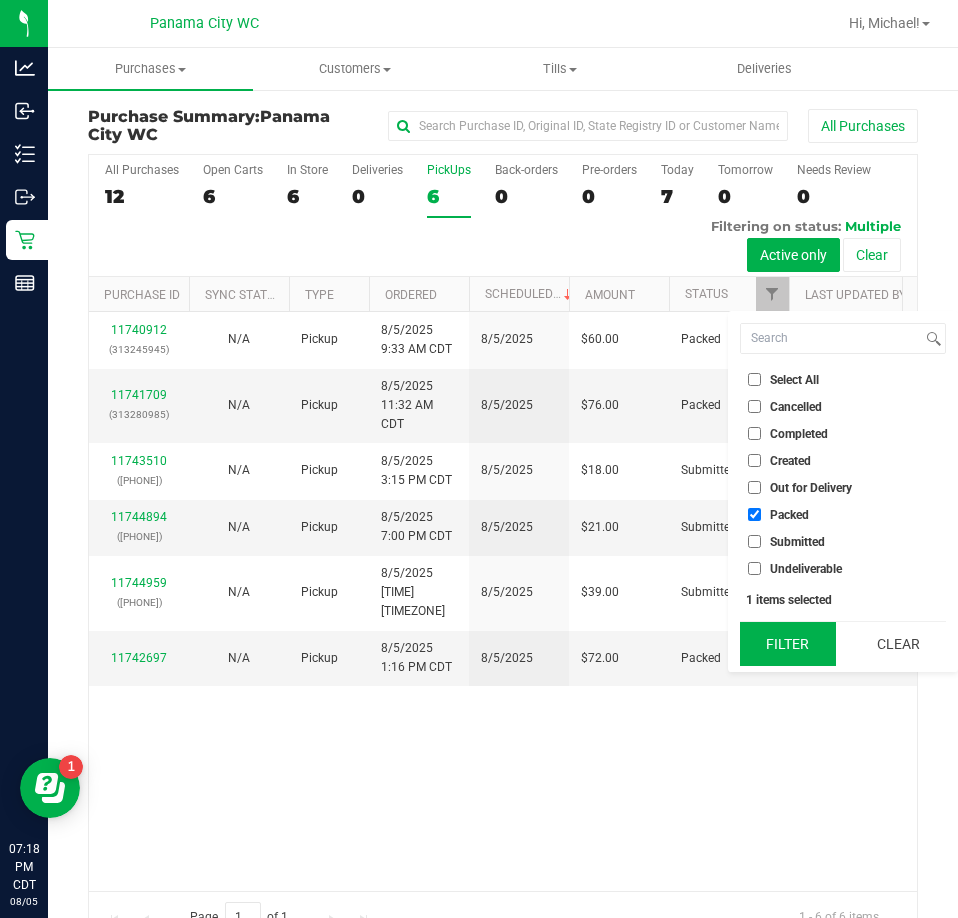 drag, startPoint x: 766, startPoint y: 665, endPoint x: 764, endPoint y: 650, distance: 15.132746 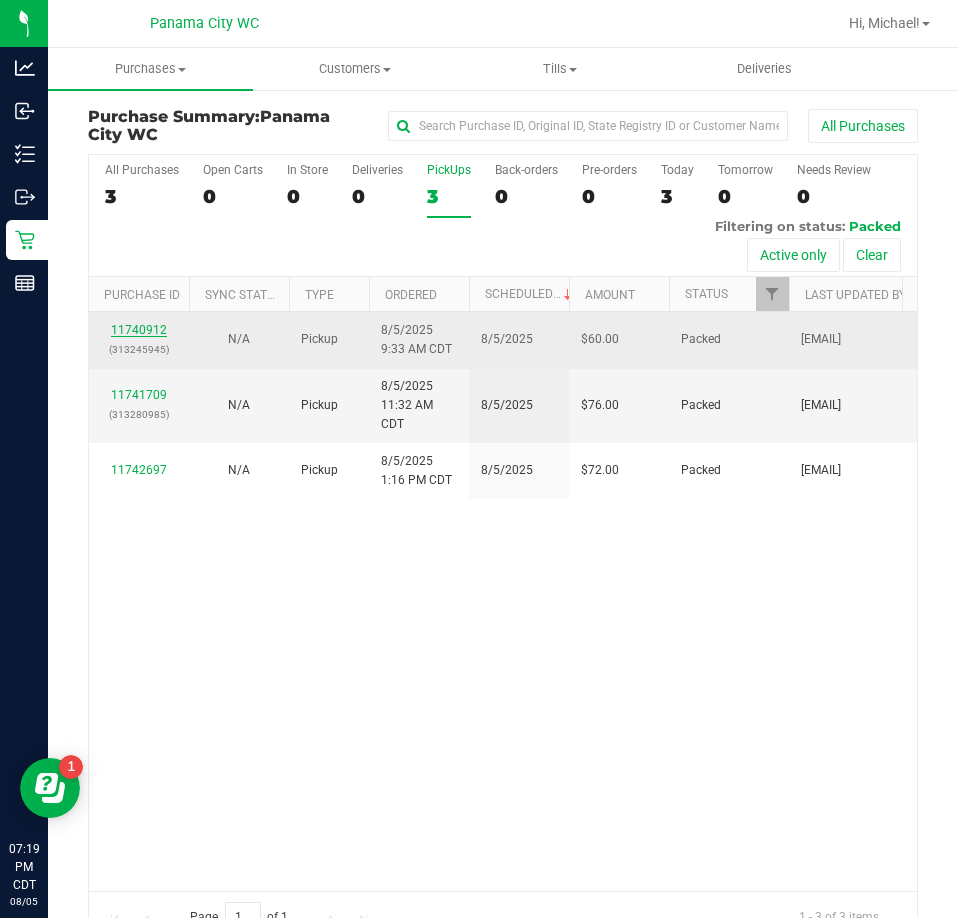 click on "11740912" at bounding box center [139, 330] 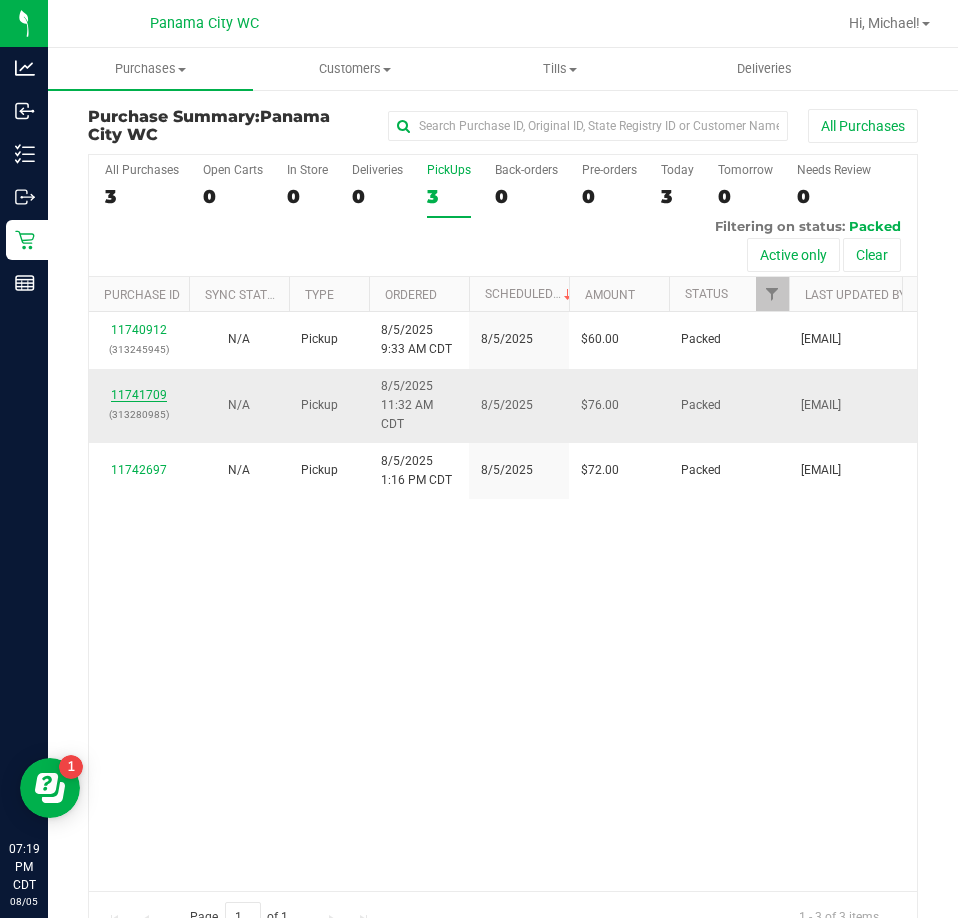 click on "11741709" at bounding box center (139, 395) 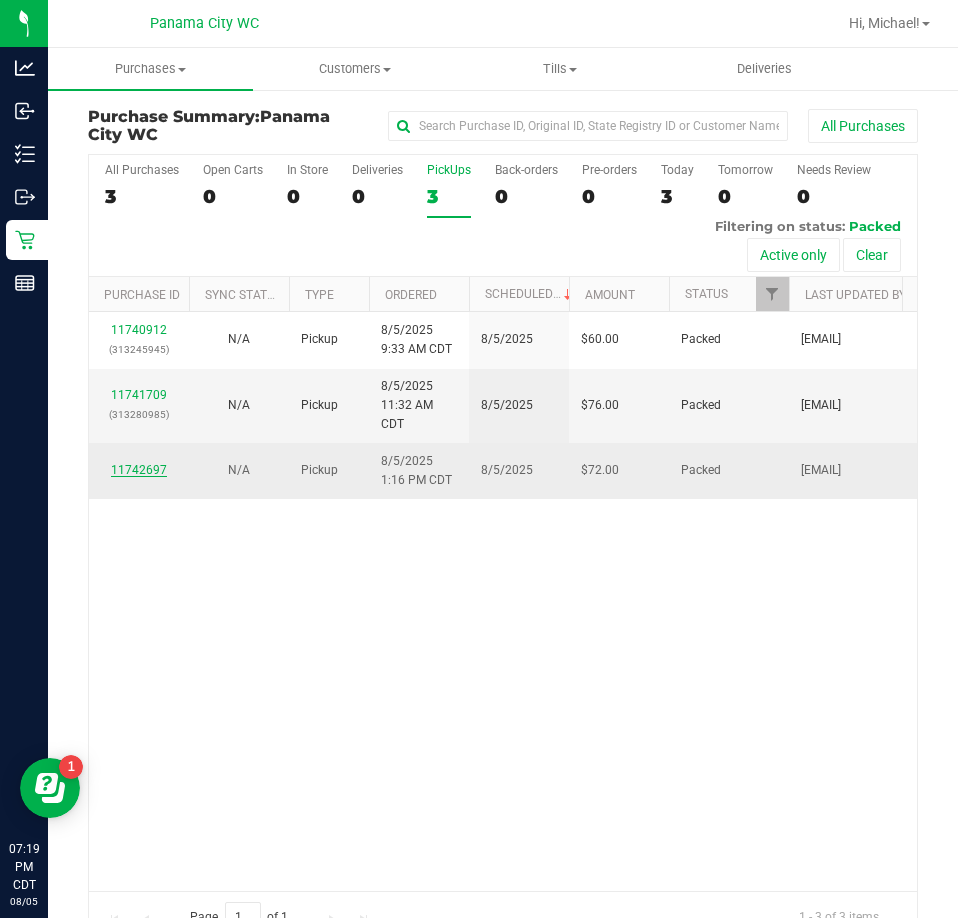 click on "11742697" at bounding box center [139, 470] 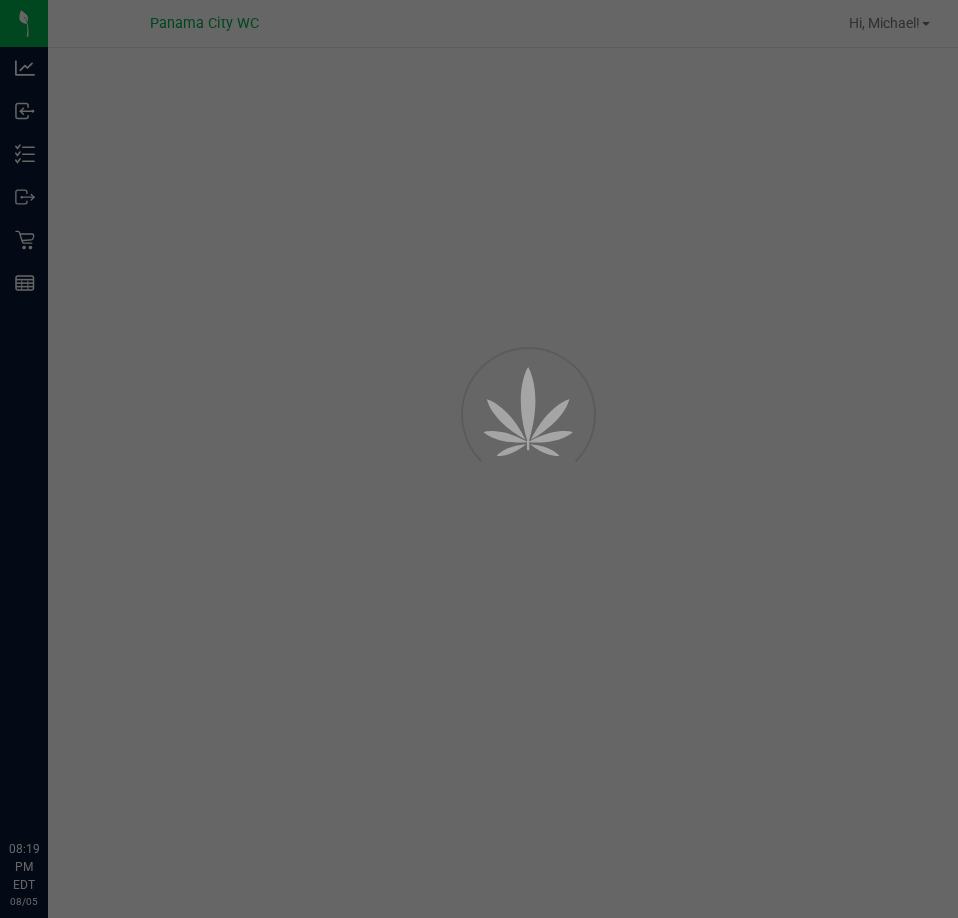 scroll, scrollTop: 0, scrollLeft: 0, axis: both 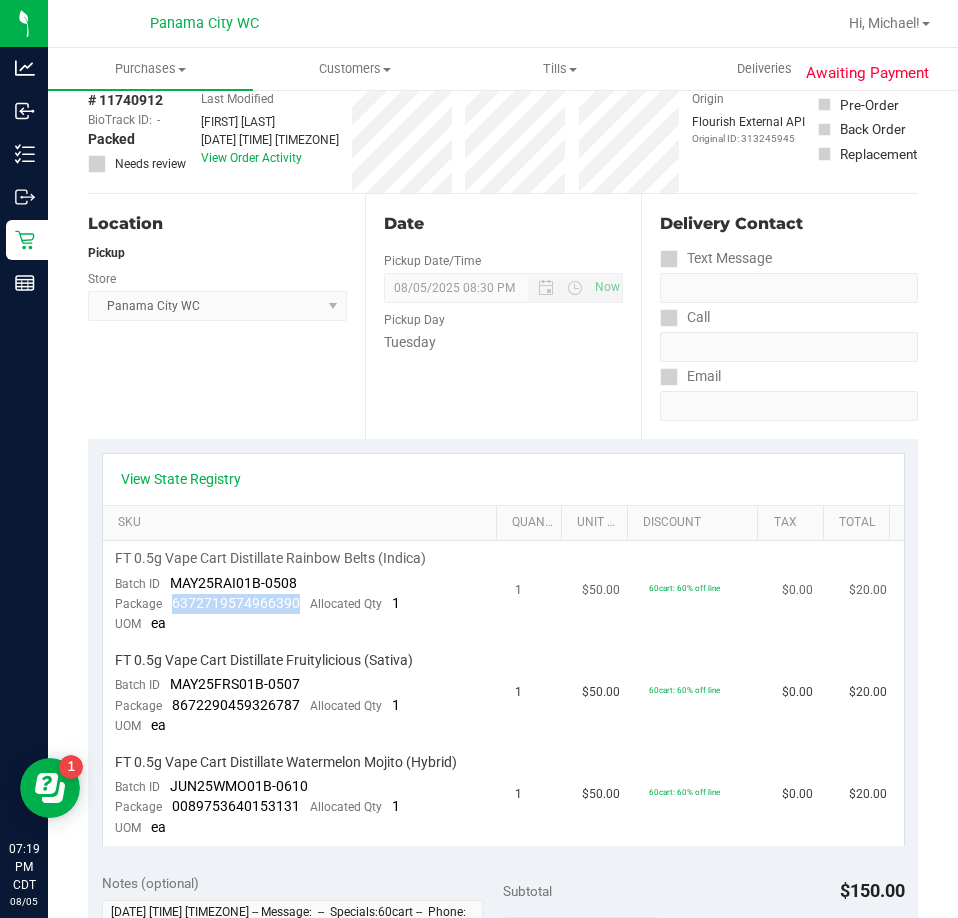 drag, startPoint x: 297, startPoint y: 604, endPoint x: 173, endPoint y: 598, distance: 124.14507 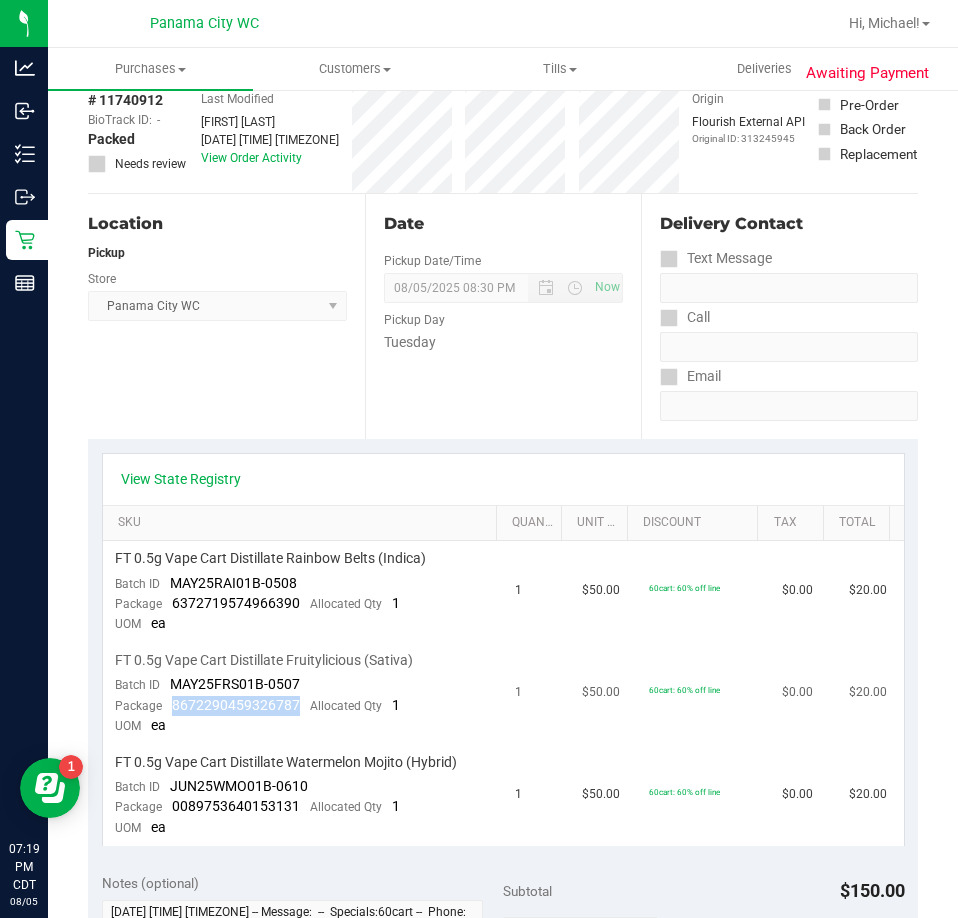 drag, startPoint x: 300, startPoint y: 702, endPoint x: 173, endPoint y: 702, distance: 127 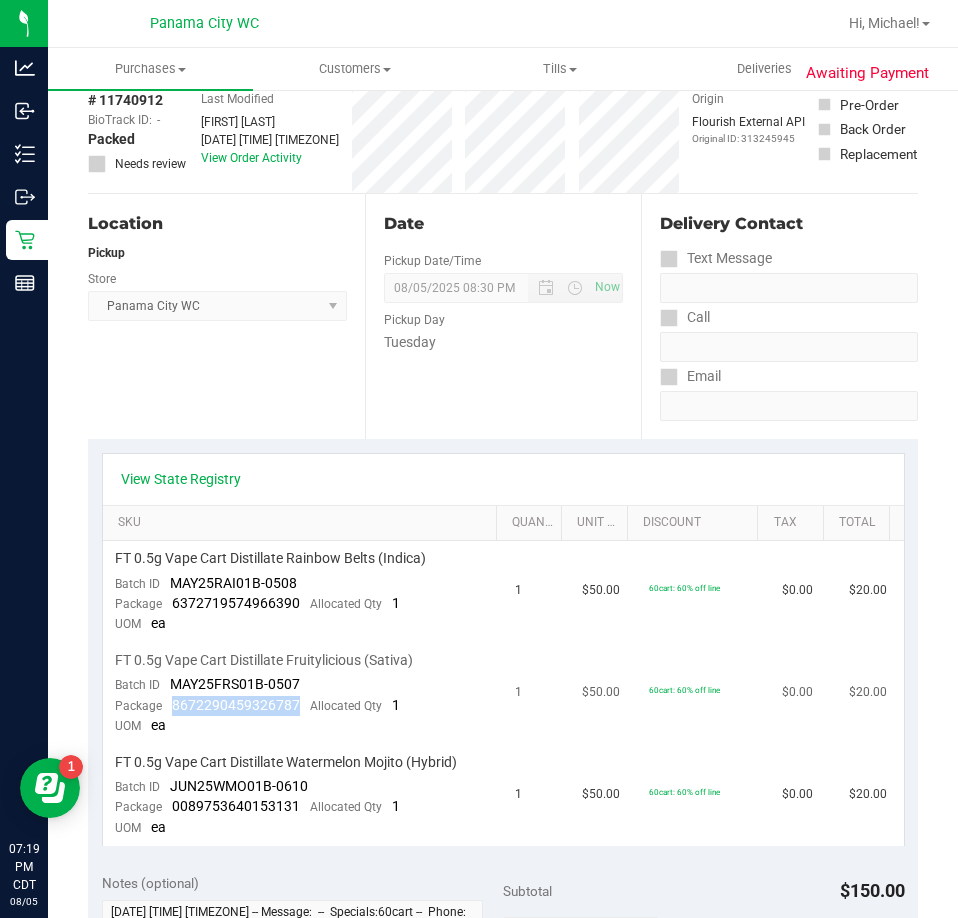 click on "Package
8672290459326787
Allocated Qty
1" at bounding box center [257, 706] 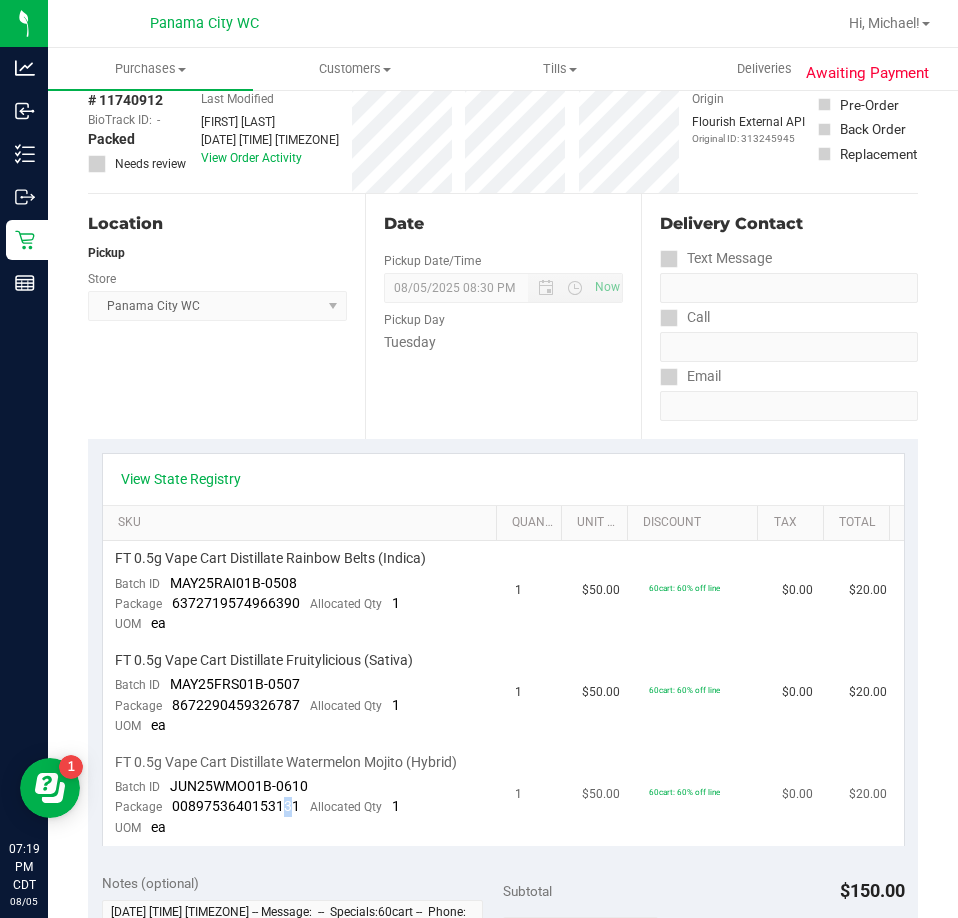 drag, startPoint x: 291, startPoint y: 811, endPoint x: 277, endPoint y: 811, distance: 14 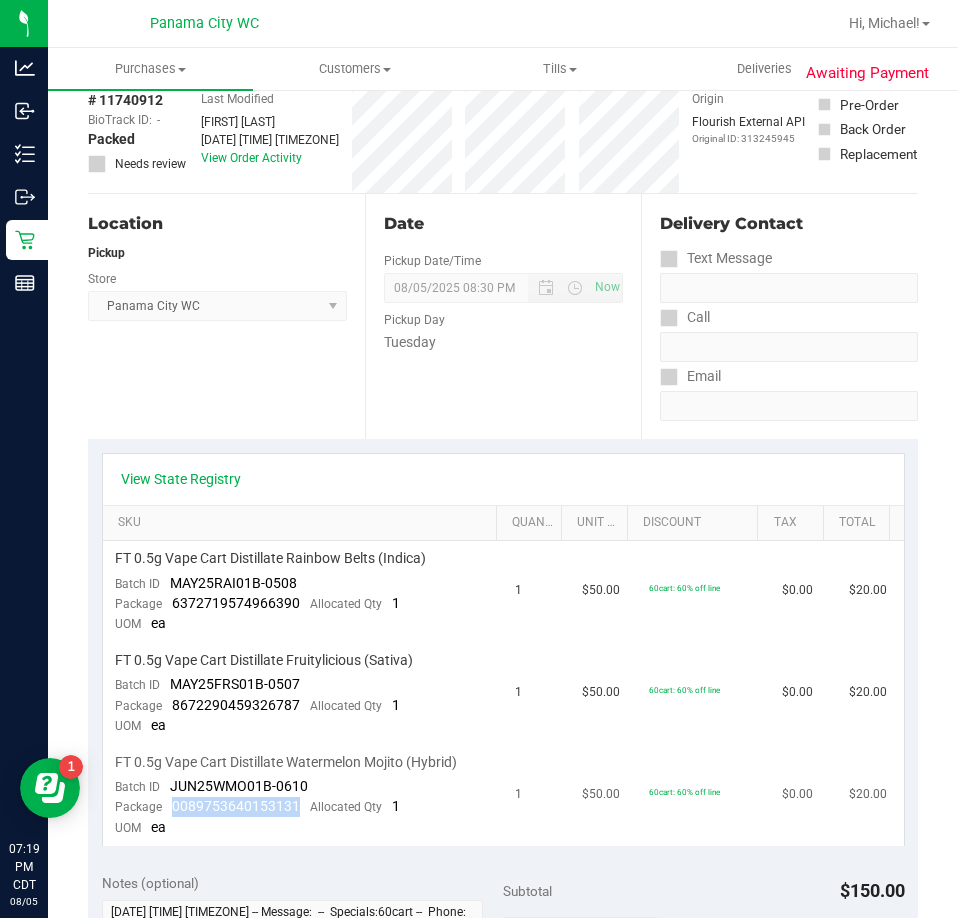 drag, startPoint x: 294, startPoint y: 799, endPoint x: 168, endPoint y: 802, distance: 126.035706 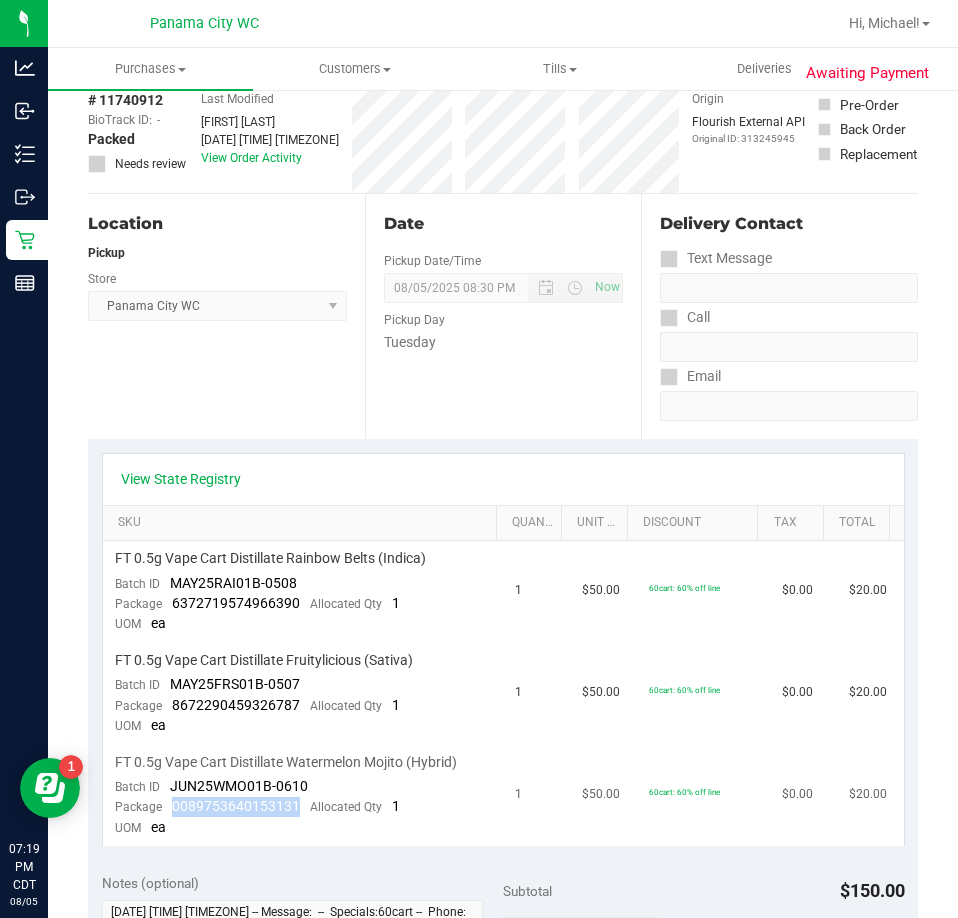 click on "Package
0089753640153131
Allocated Qty
1" at bounding box center (257, 807) 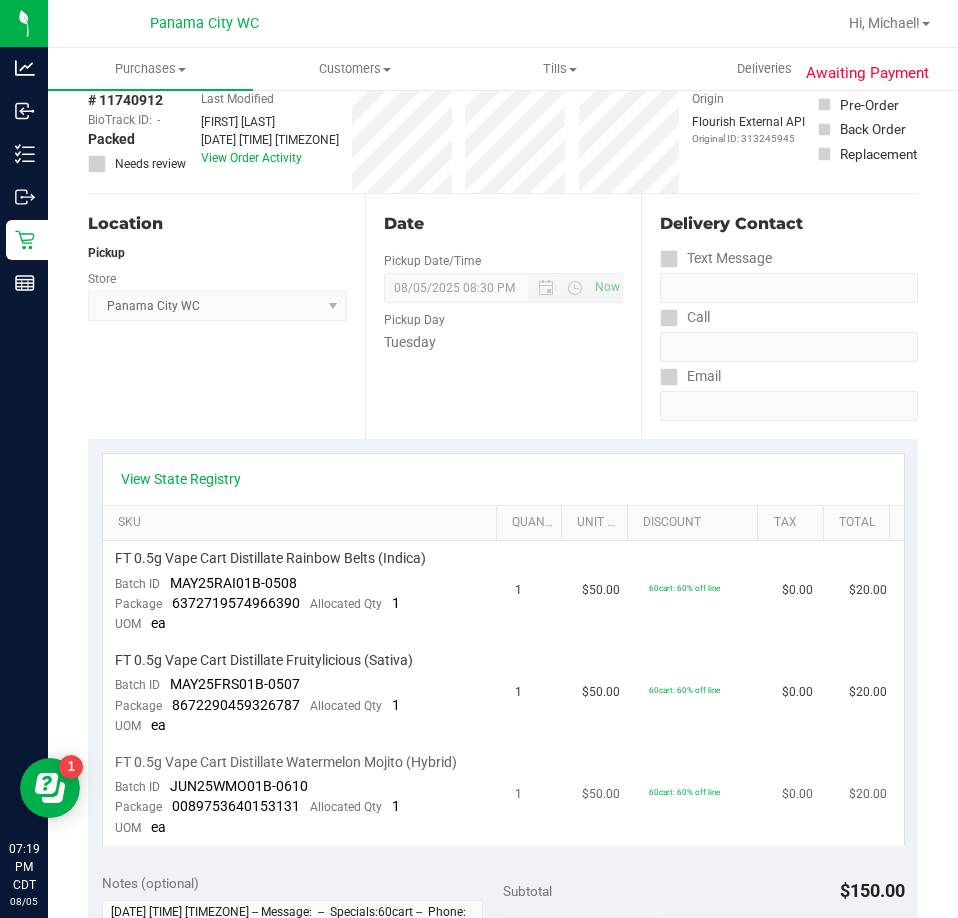 click on "0089753640153131" at bounding box center [236, 806] 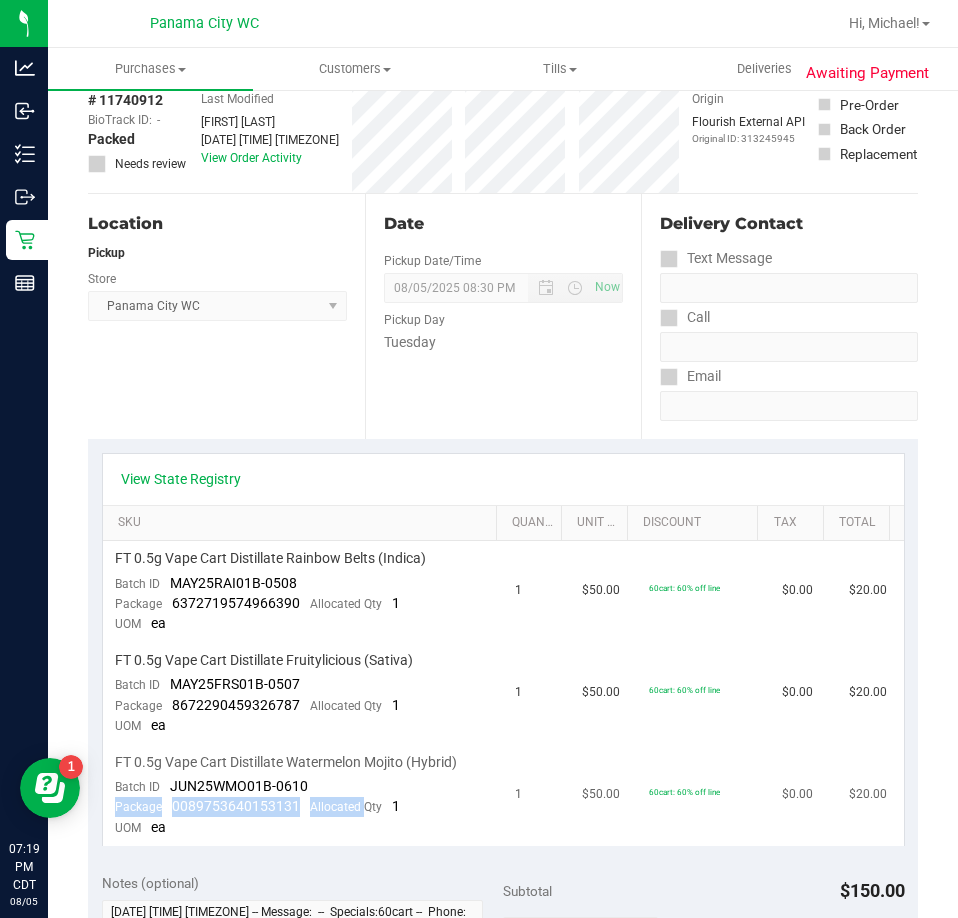 click on "0089753640153131" at bounding box center [236, 806] 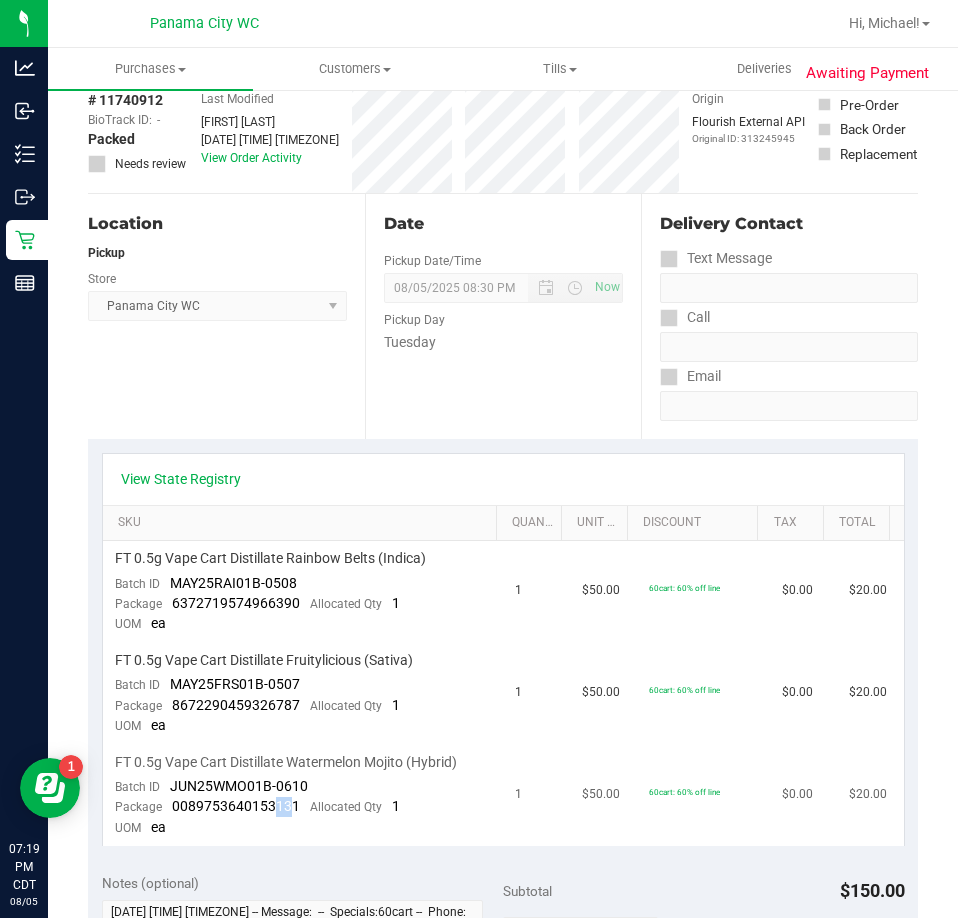 drag, startPoint x: 292, startPoint y: 809, endPoint x: 268, endPoint y: 809, distance: 24 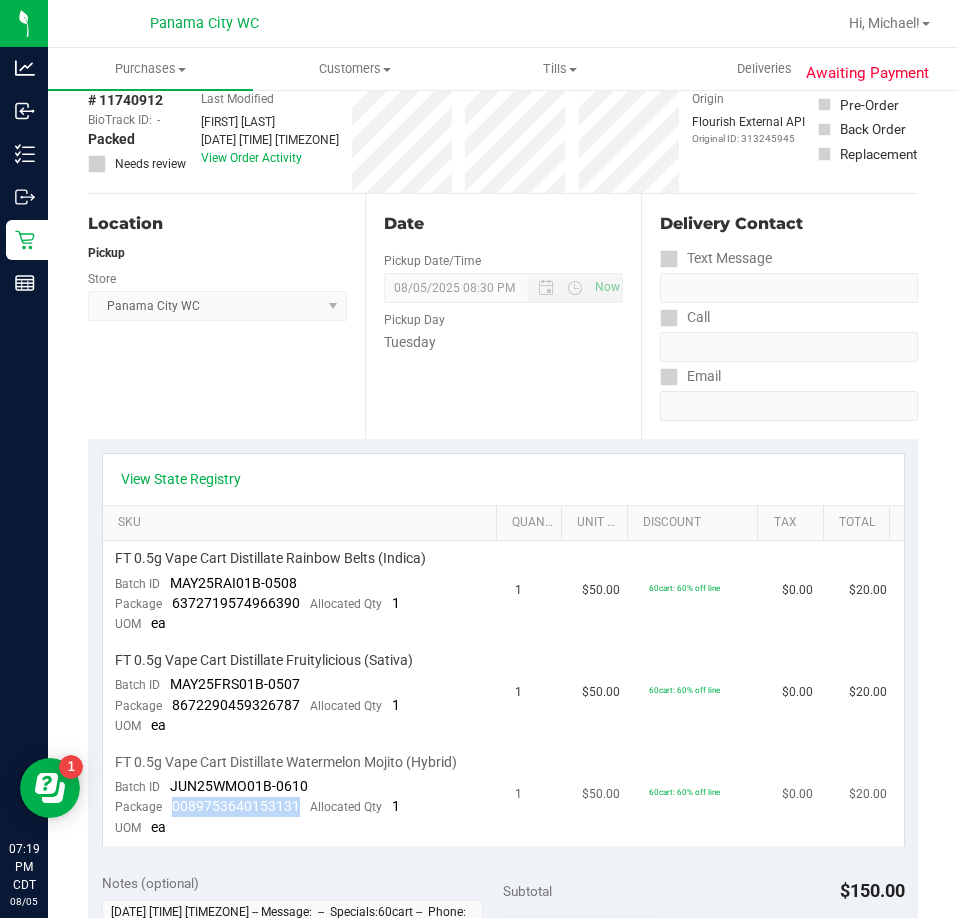 drag, startPoint x: 308, startPoint y: 811, endPoint x: 164, endPoint y: 798, distance: 144.58562 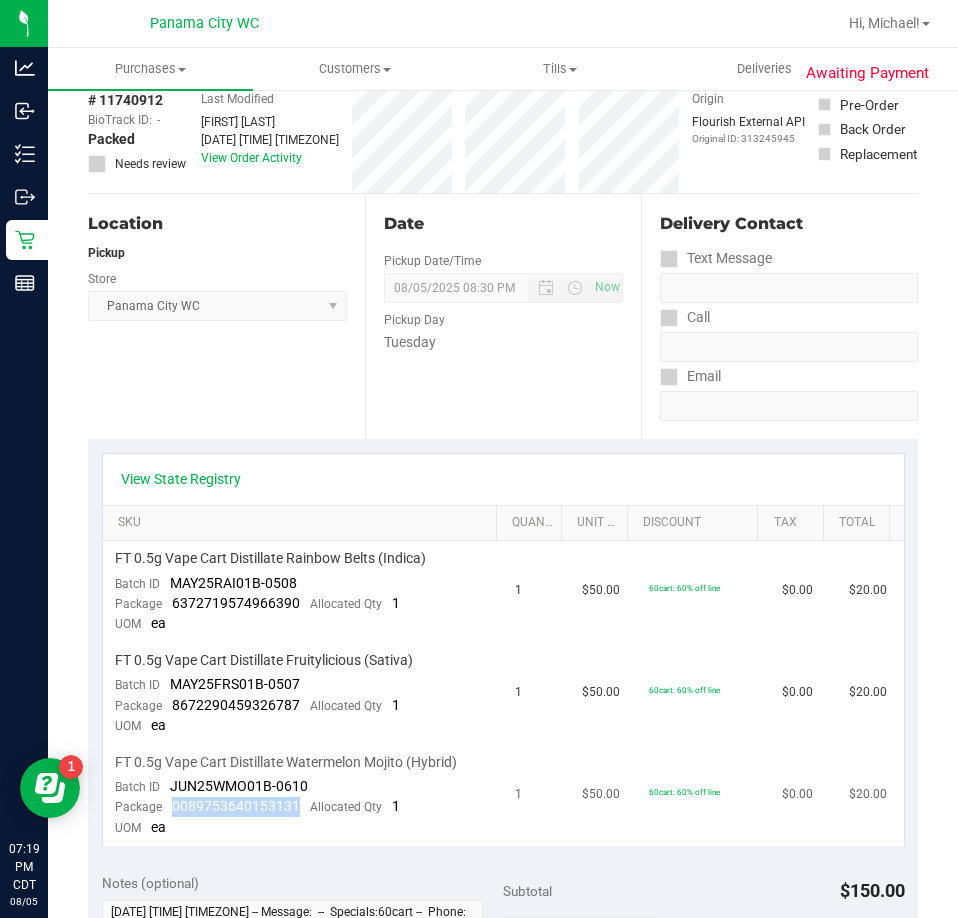 click on "Package
0089753640153131
Allocated Qty
1" at bounding box center [257, 807] 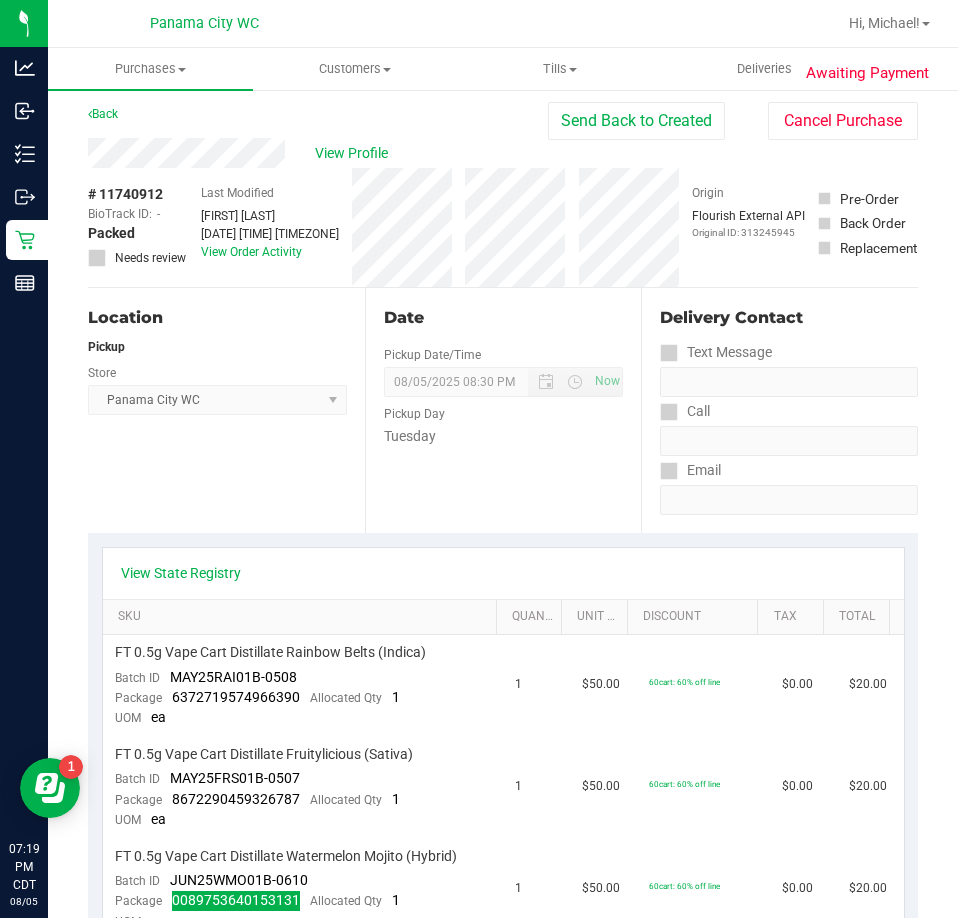 scroll, scrollTop: 0, scrollLeft: 0, axis: both 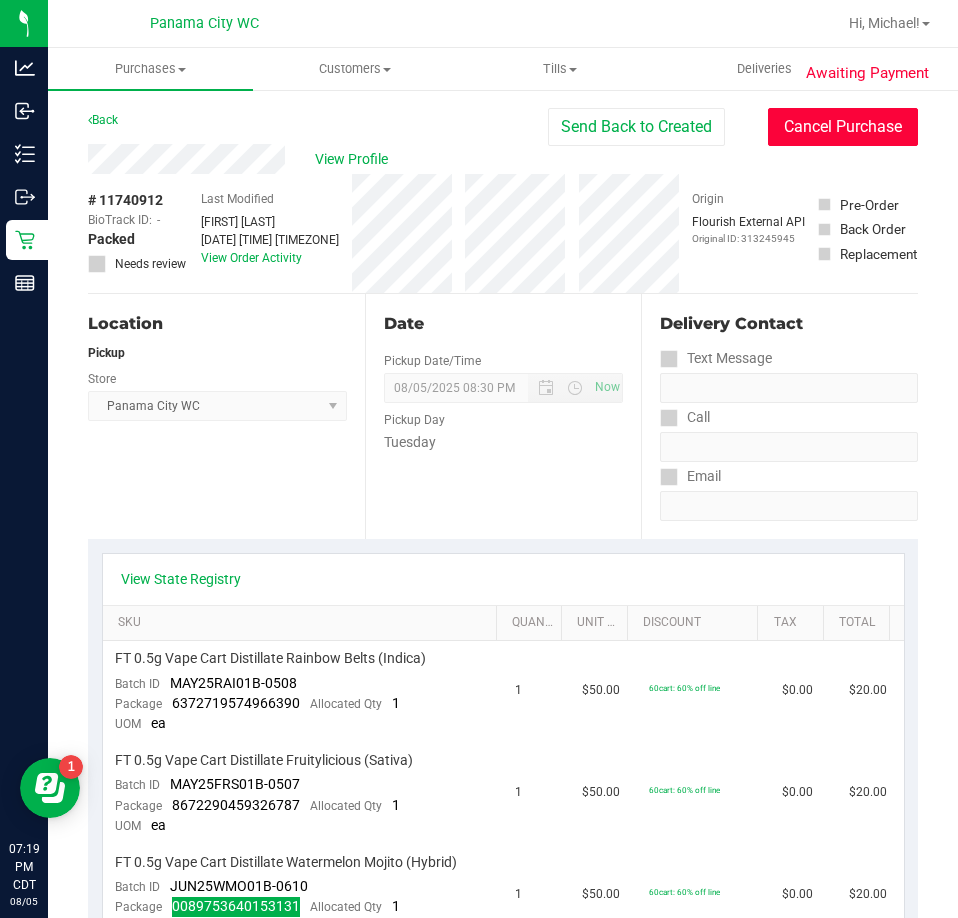 click on "Cancel Purchase" at bounding box center (843, 127) 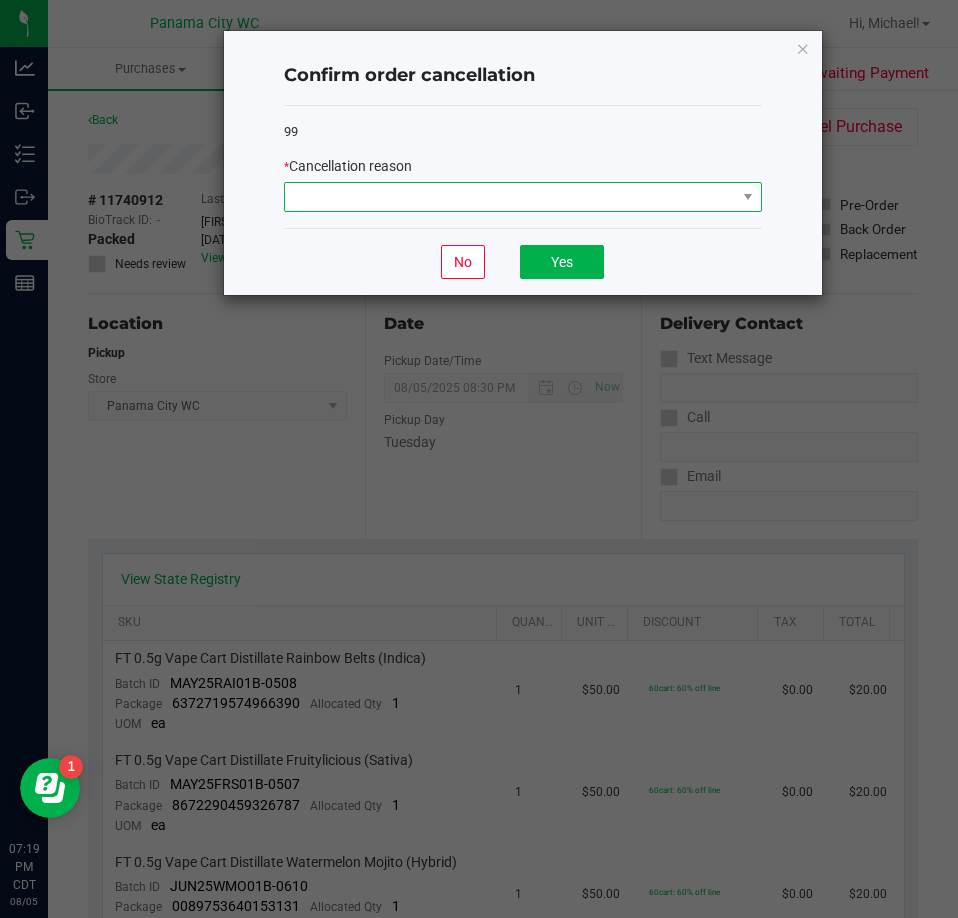 click at bounding box center [510, 197] 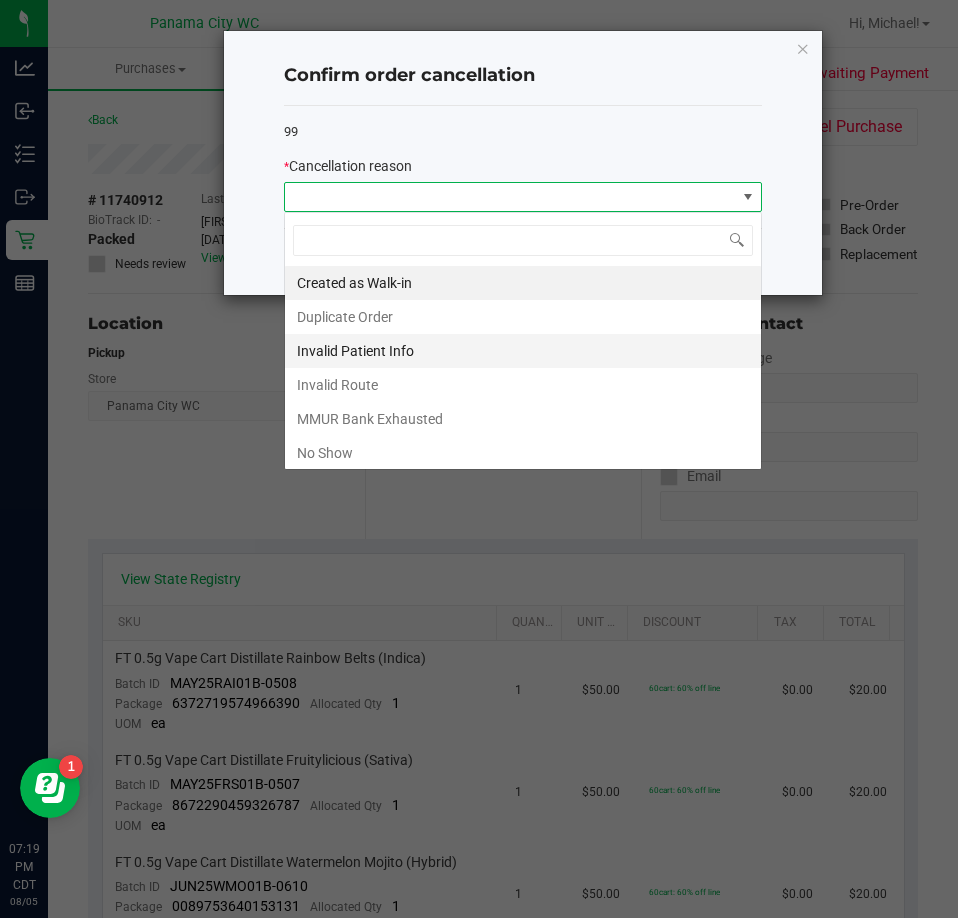 scroll, scrollTop: 99970, scrollLeft: 99522, axis: both 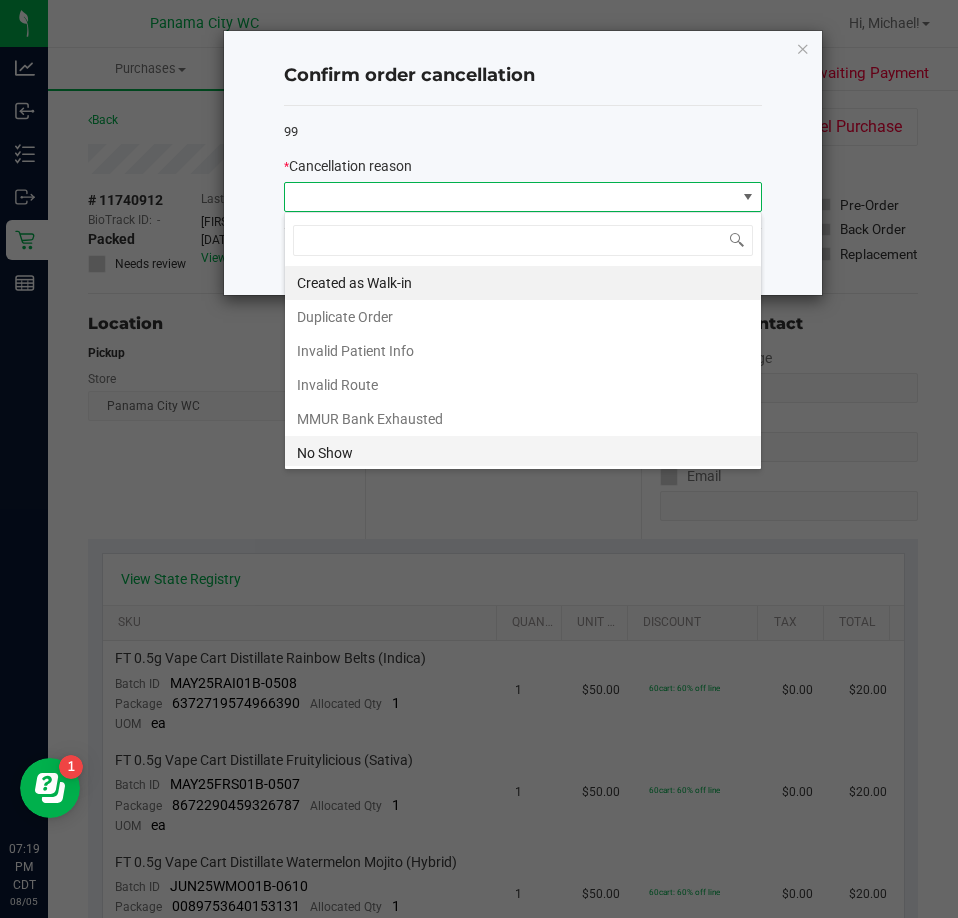 click on "No Show" at bounding box center [523, 453] 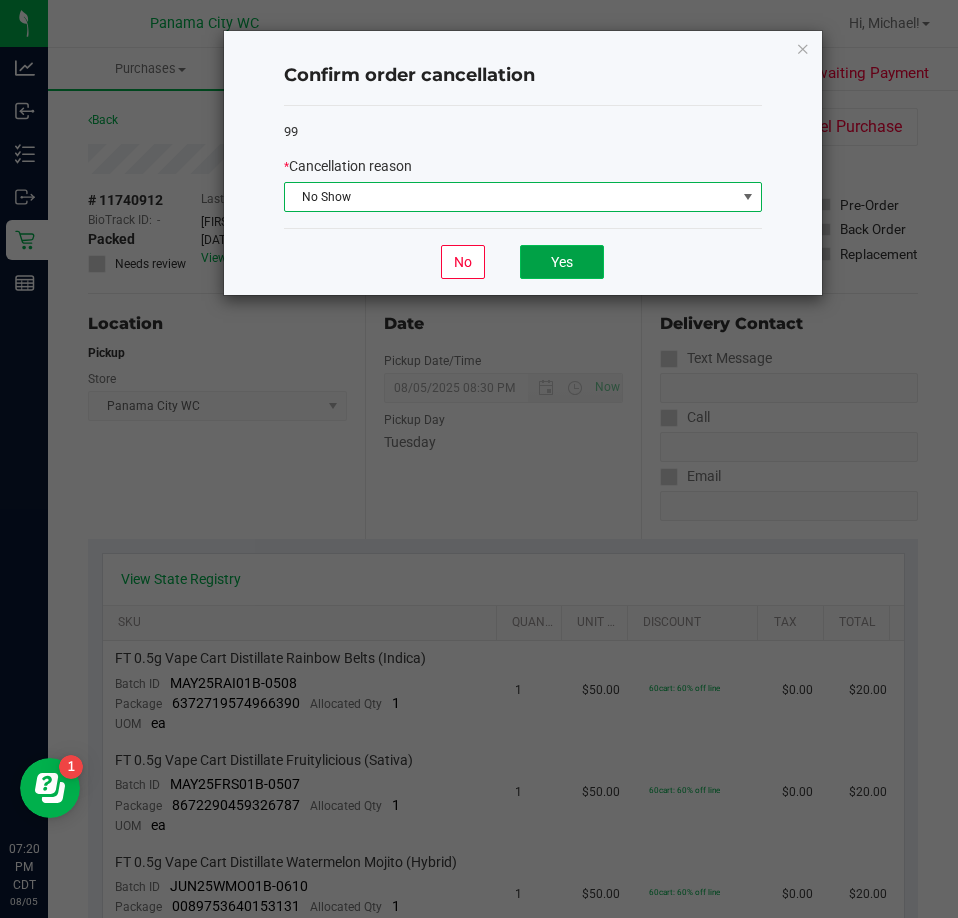 click on "Yes" 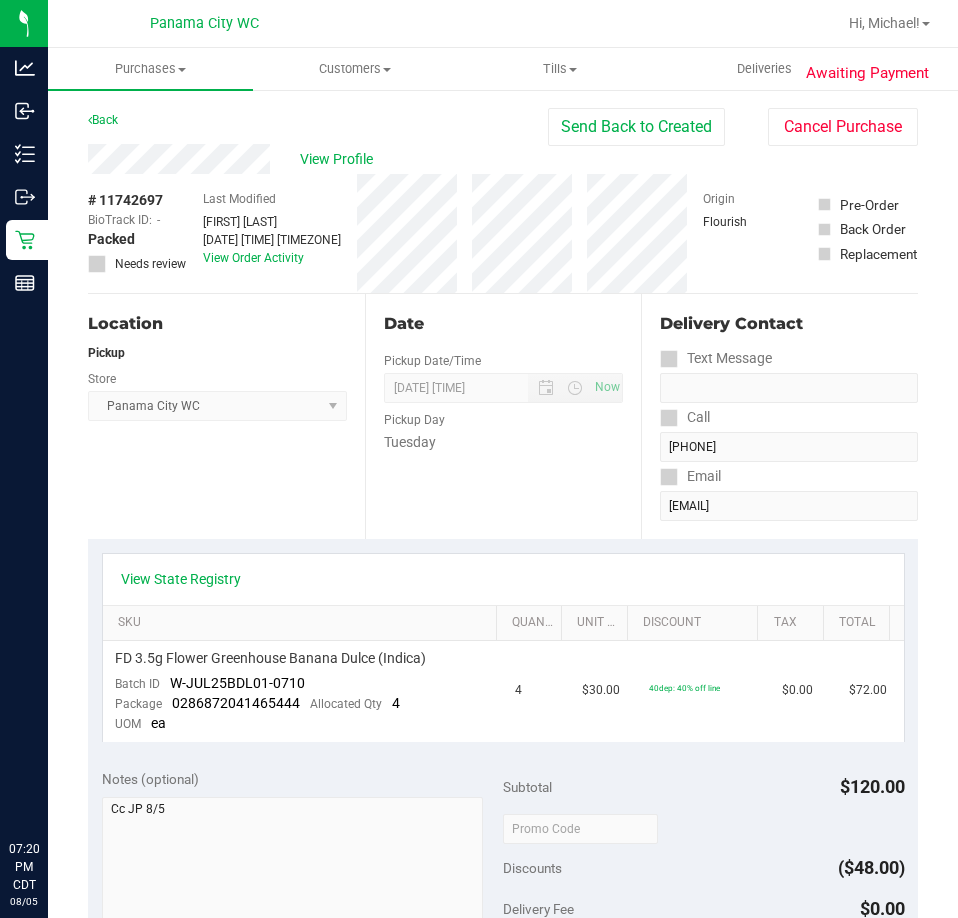 scroll, scrollTop: 0, scrollLeft: 0, axis: both 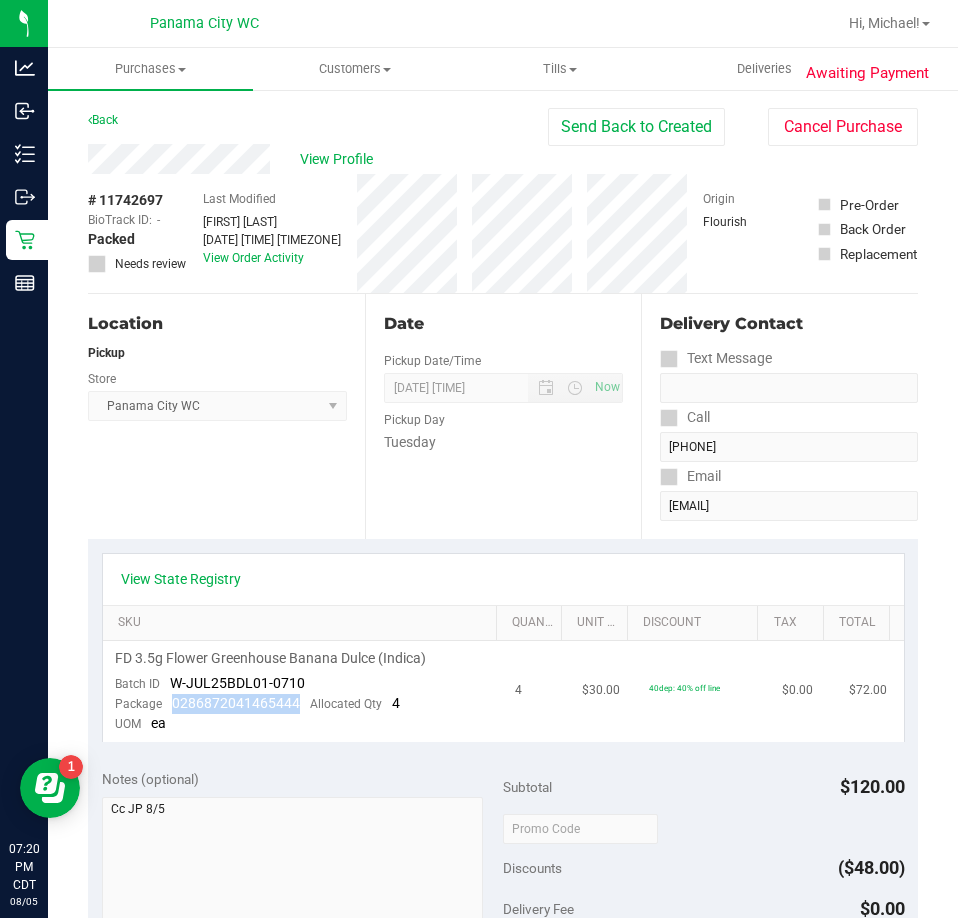 drag, startPoint x: 297, startPoint y: 702, endPoint x: 161, endPoint y: 698, distance: 136.0588 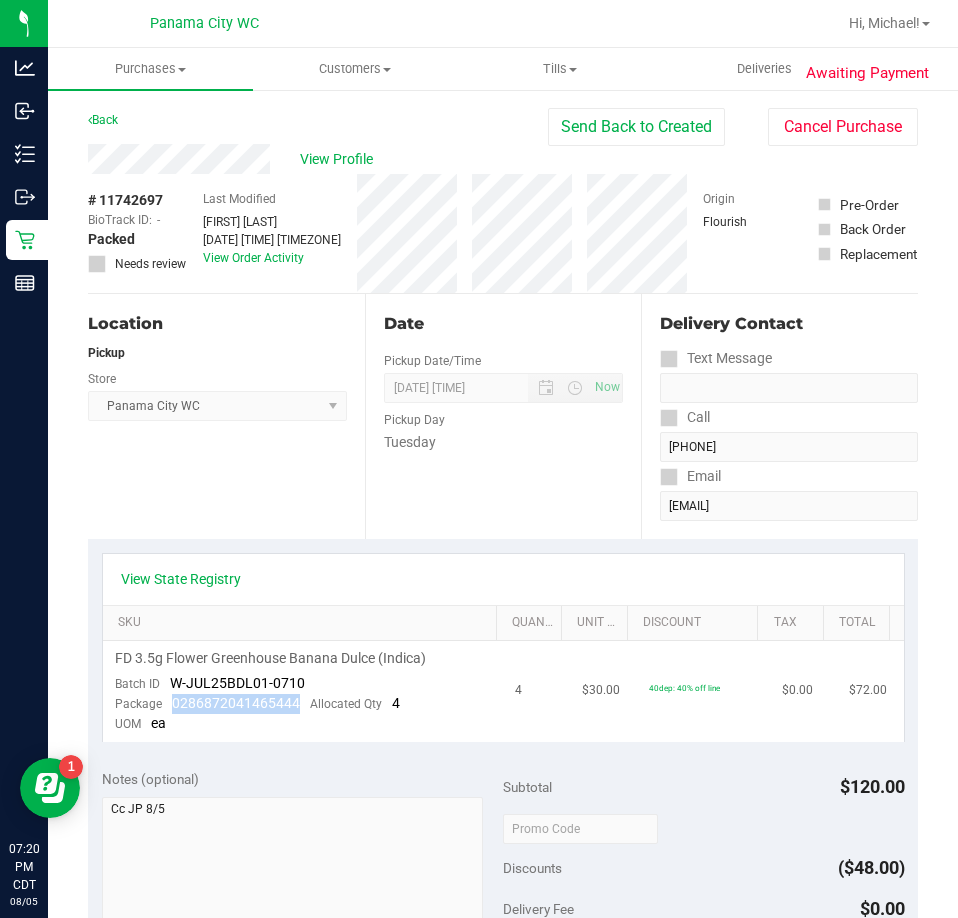click on "Package
0286872041465444
Allocated Qty
4" at bounding box center (257, 704) 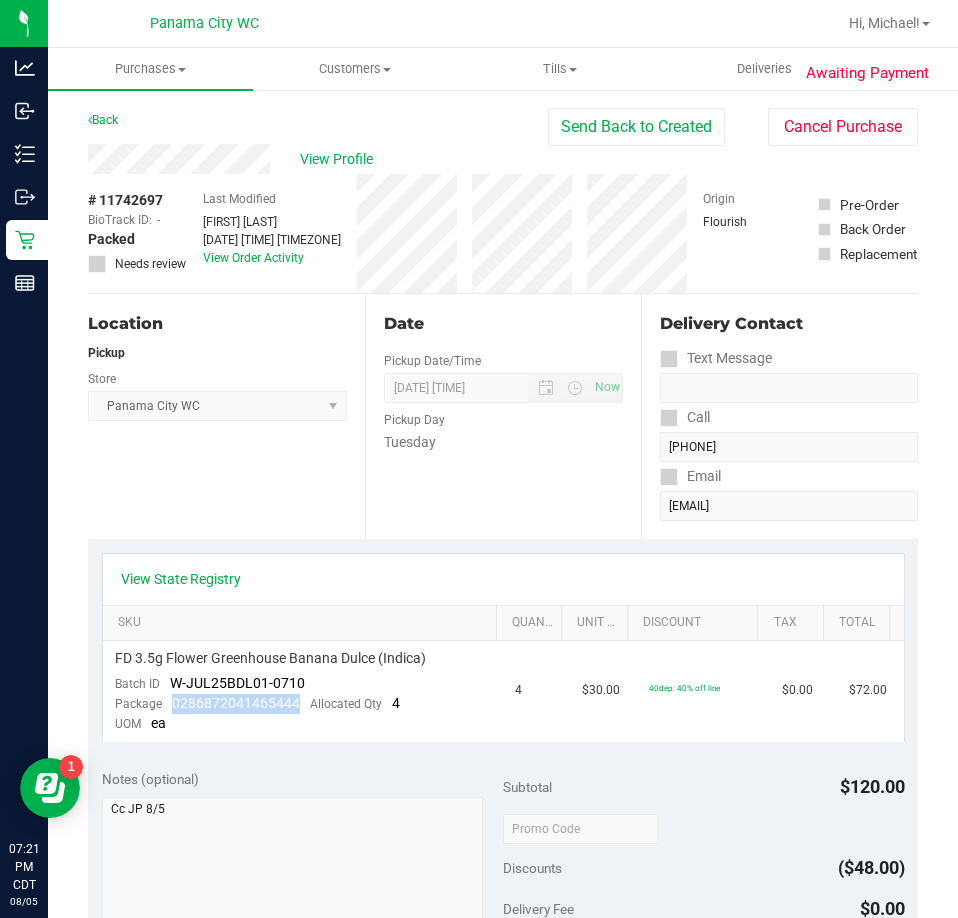 copy on "0286872041465444" 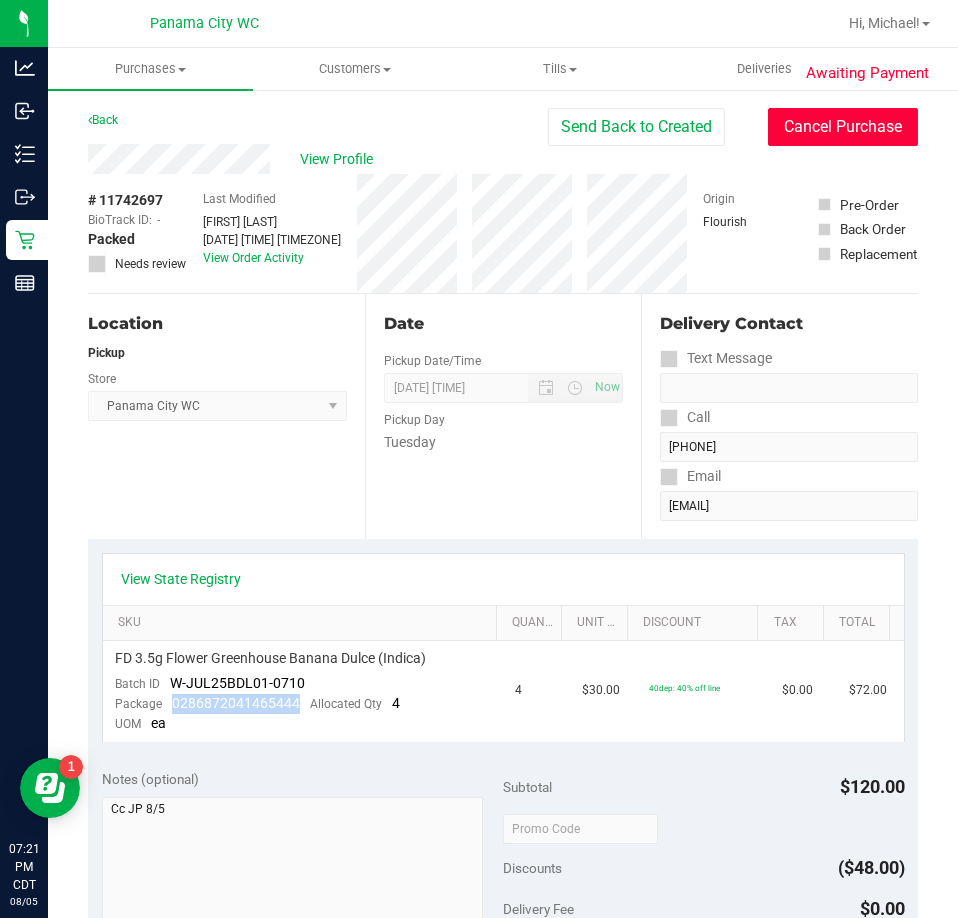 click on "Cancel Purchase" at bounding box center [843, 127] 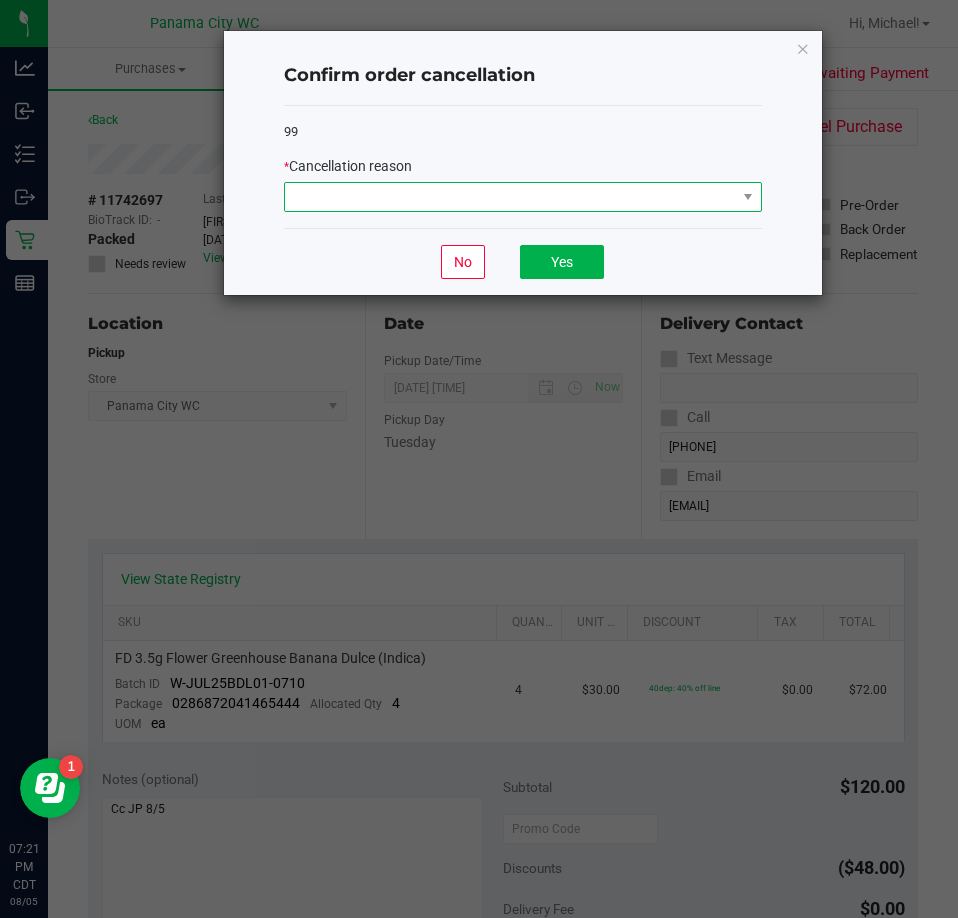 click at bounding box center (510, 197) 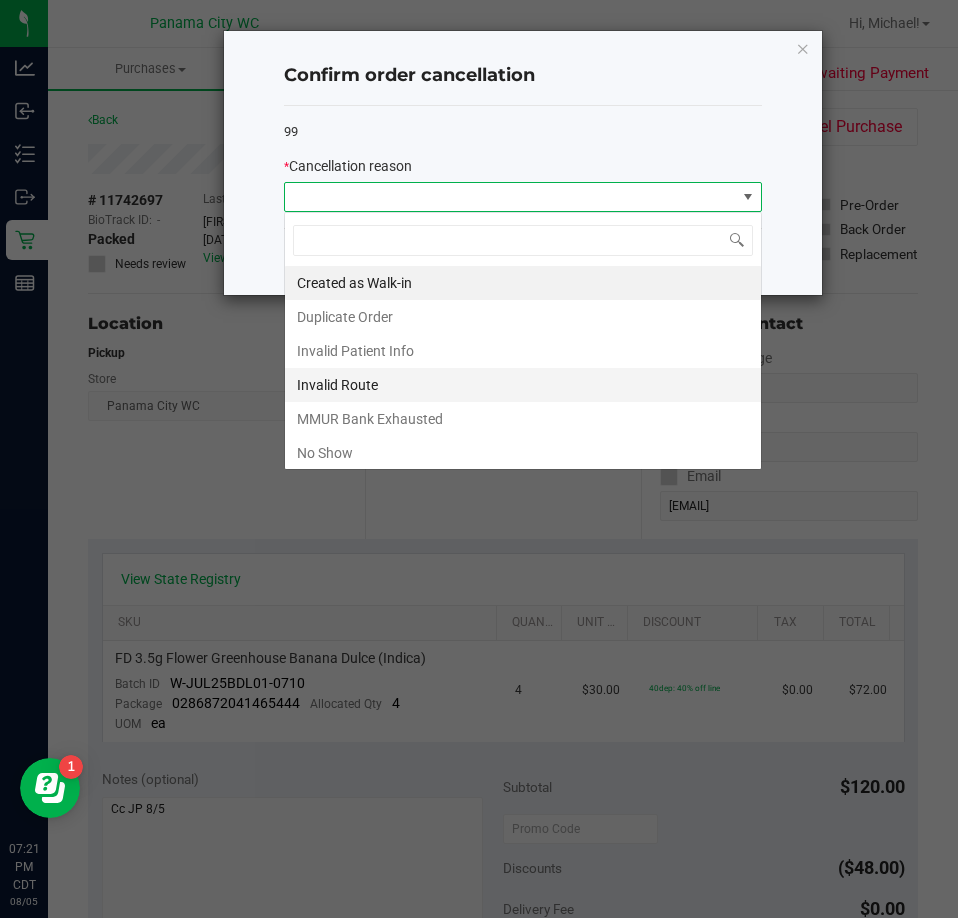 scroll, scrollTop: 99970, scrollLeft: 99522, axis: both 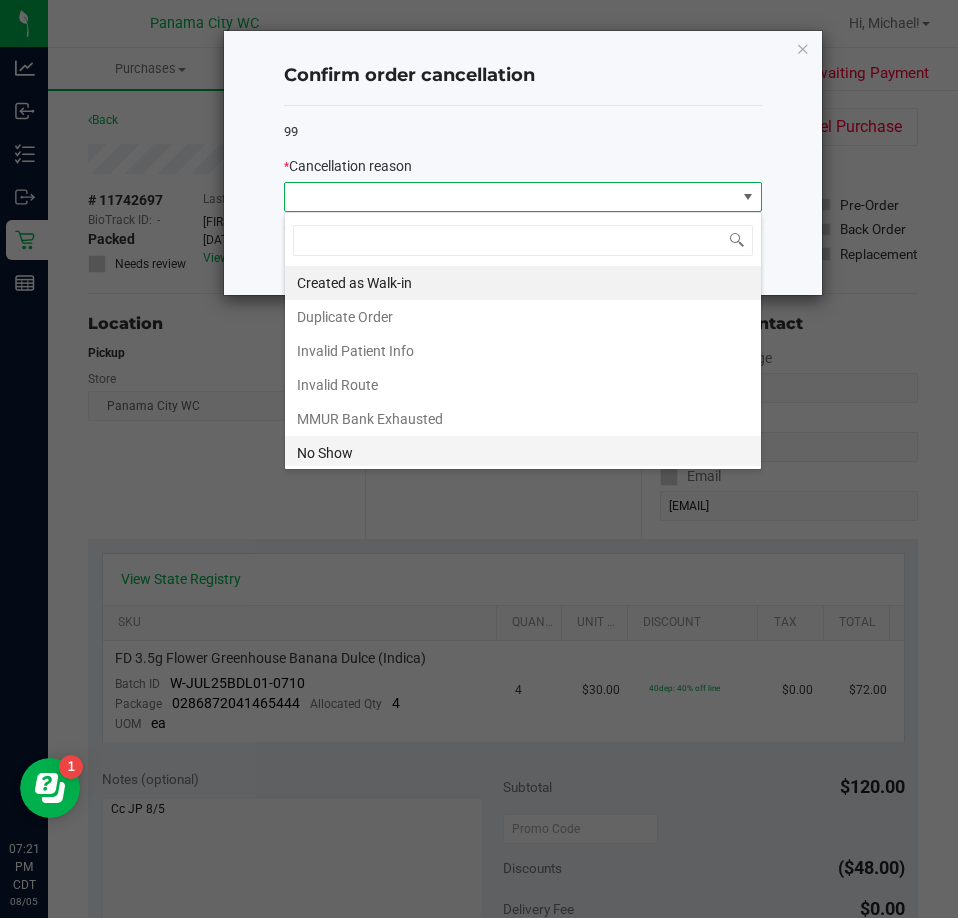 click on "No Show" at bounding box center [523, 453] 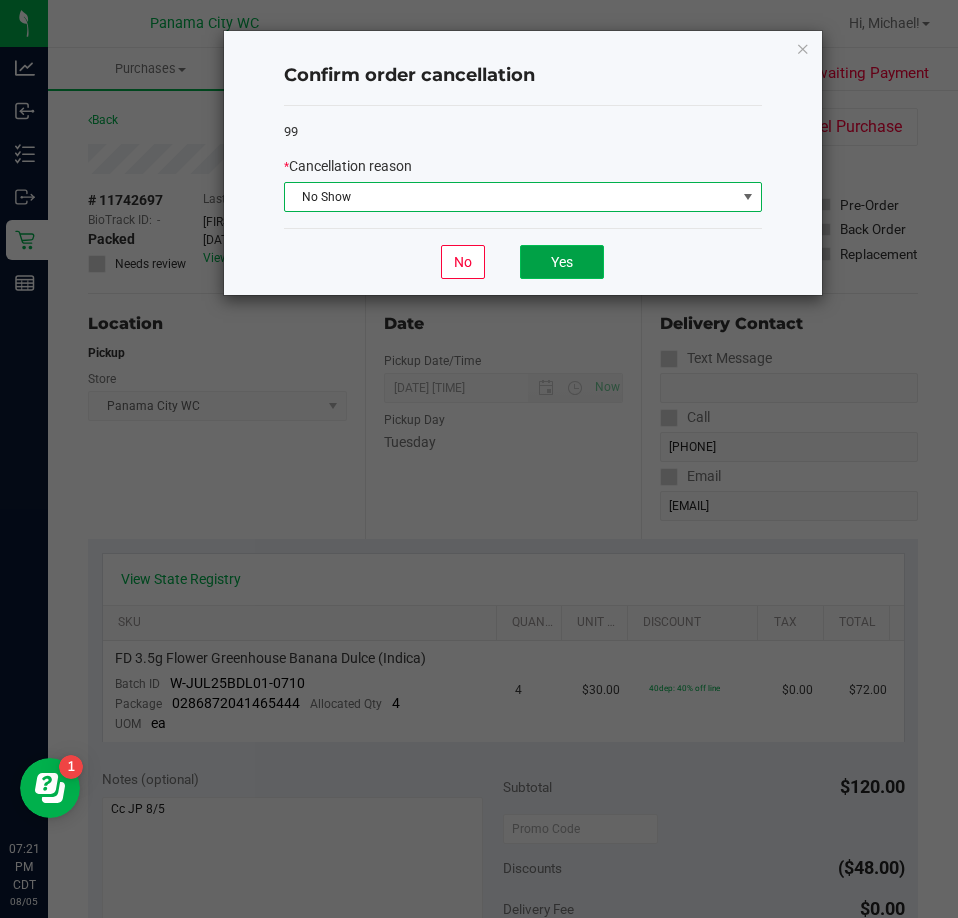 click on "Yes" 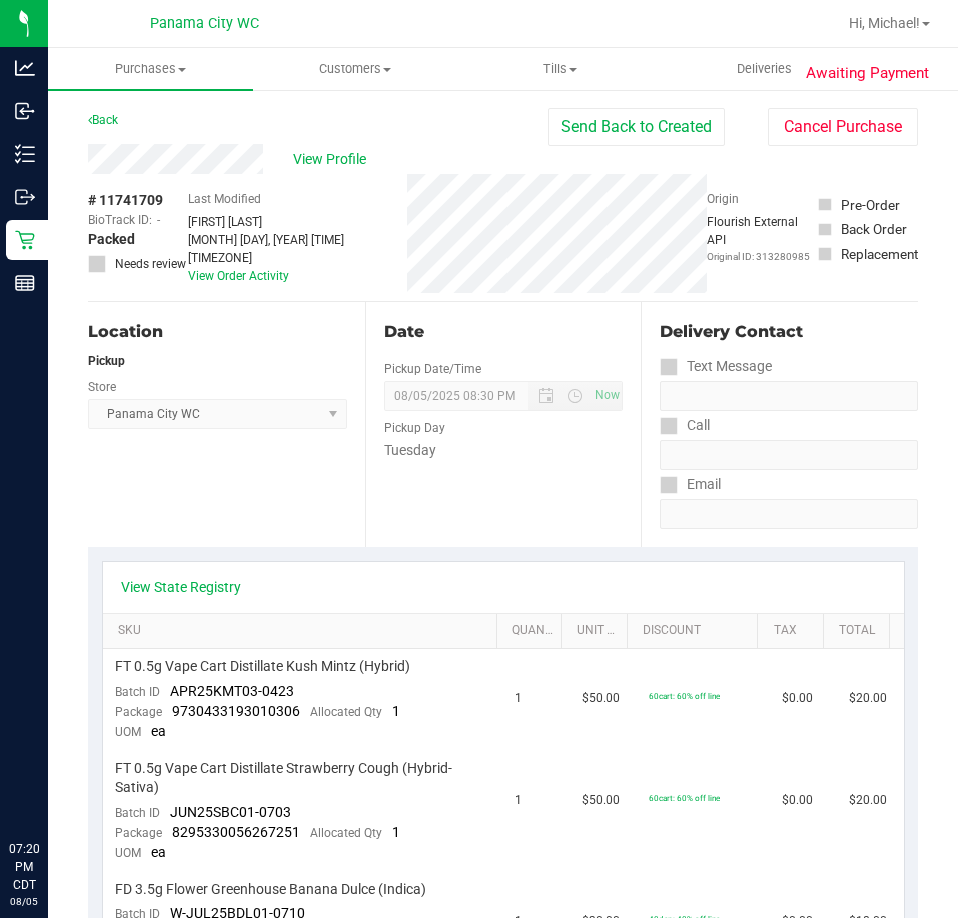 scroll, scrollTop: 0, scrollLeft: 0, axis: both 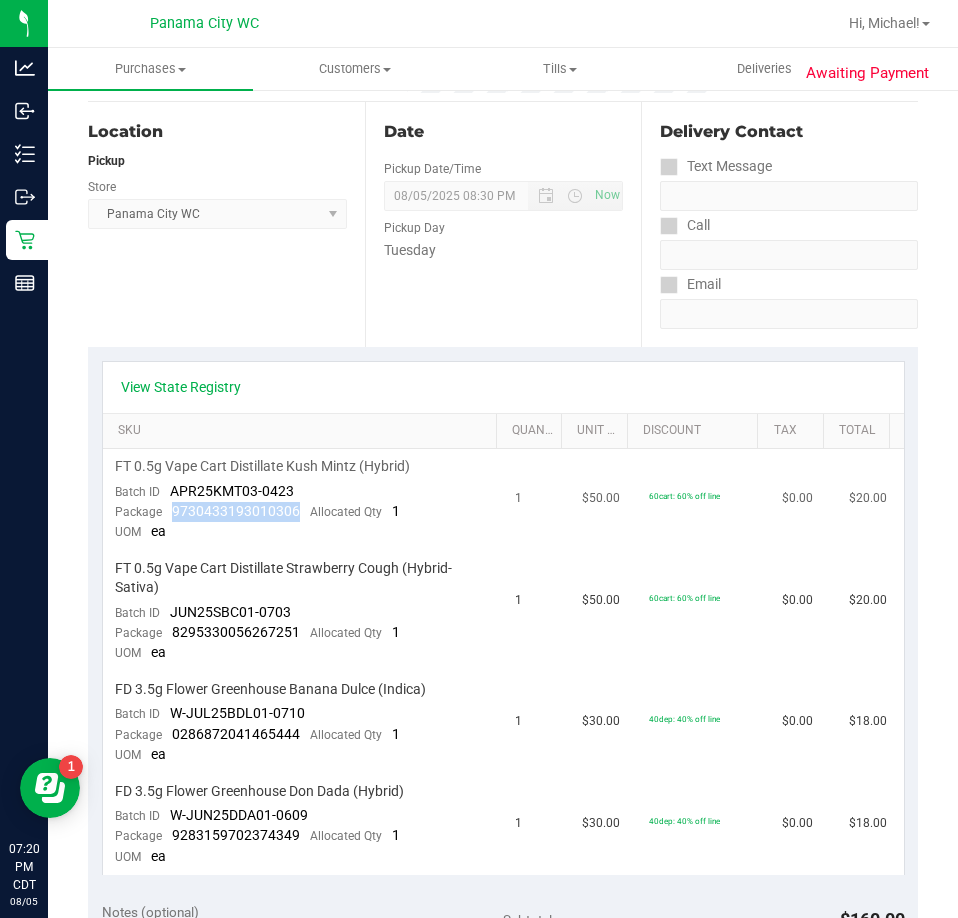 drag, startPoint x: 297, startPoint y: 511, endPoint x: 165, endPoint y: 507, distance: 132.0606 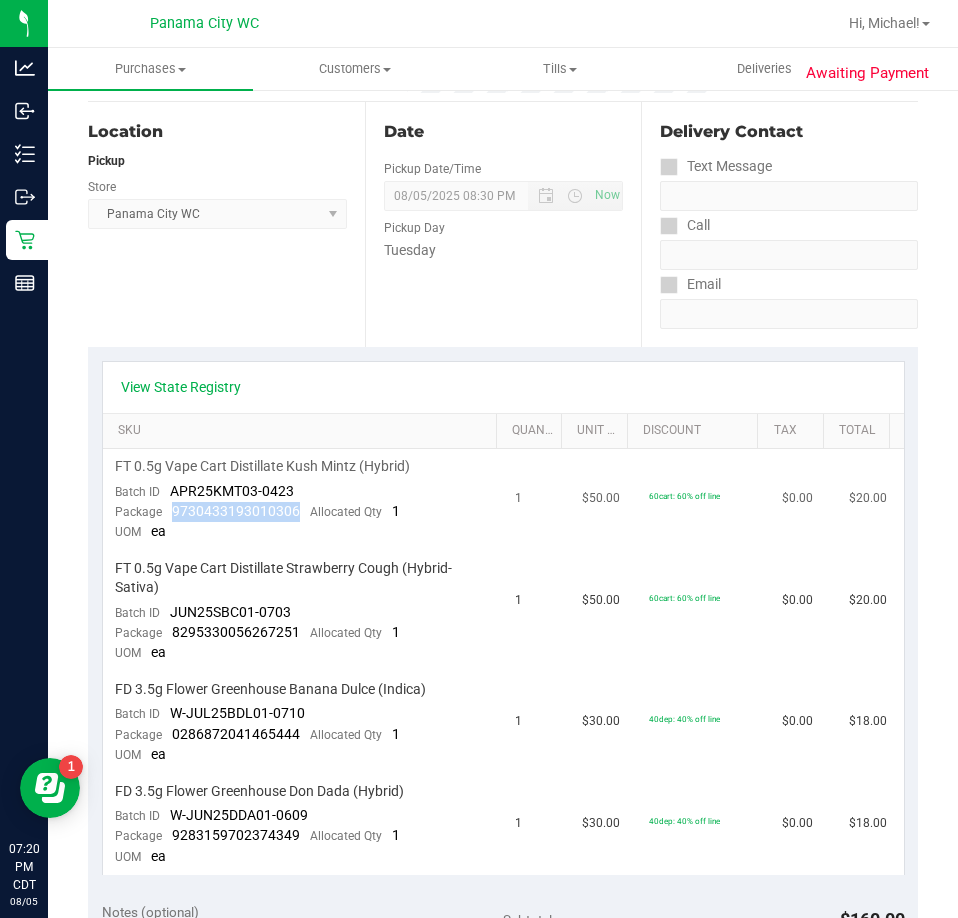click on "Package
[TRACKING NUMBER]
Allocated Qty
1" at bounding box center [257, 512] 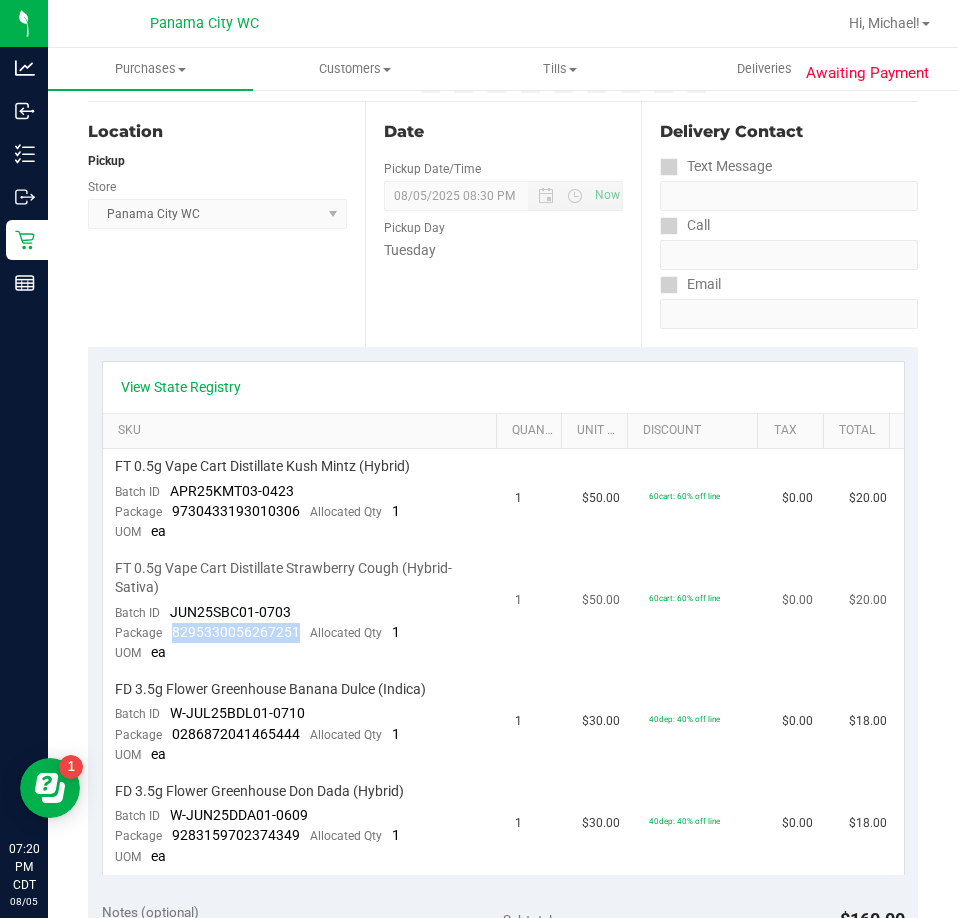 drag, startPoint x: 295, startPoint y: 625, endPoint x: 168, endPoint y: 633, distance: 127.25172 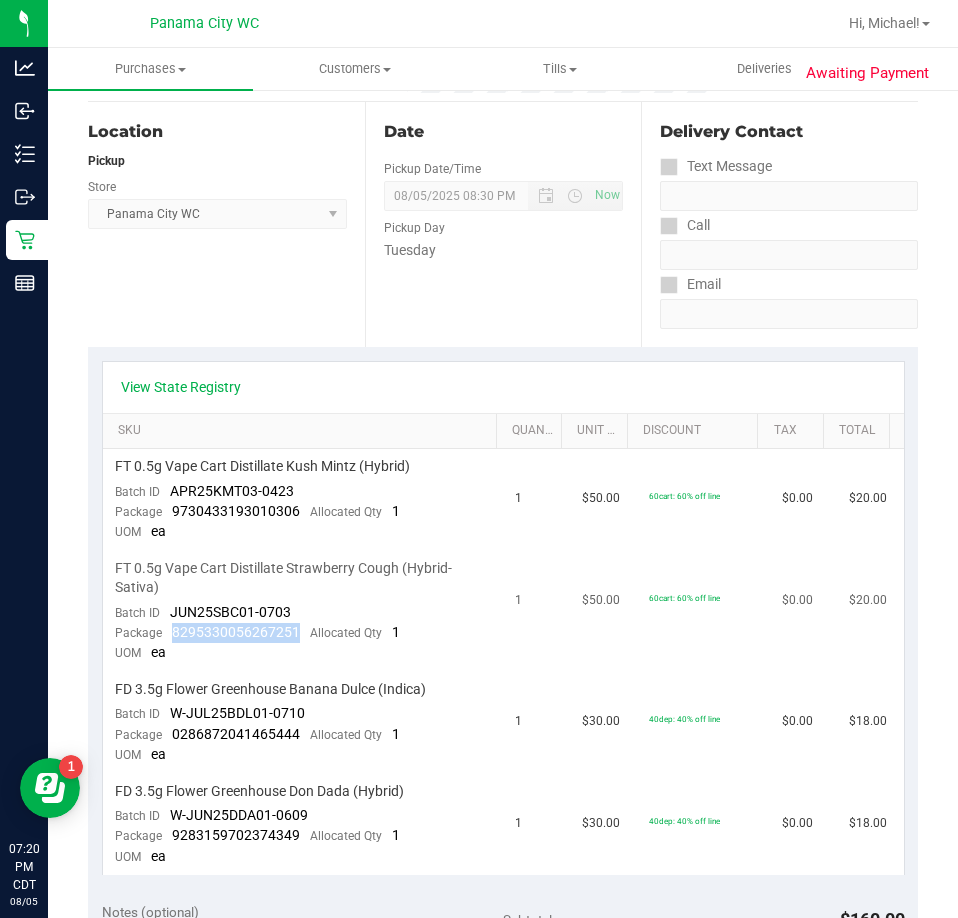click on "Package
[TRACKING NUMBER]
Allocated Qty
1" at bounding box center (257, 633) 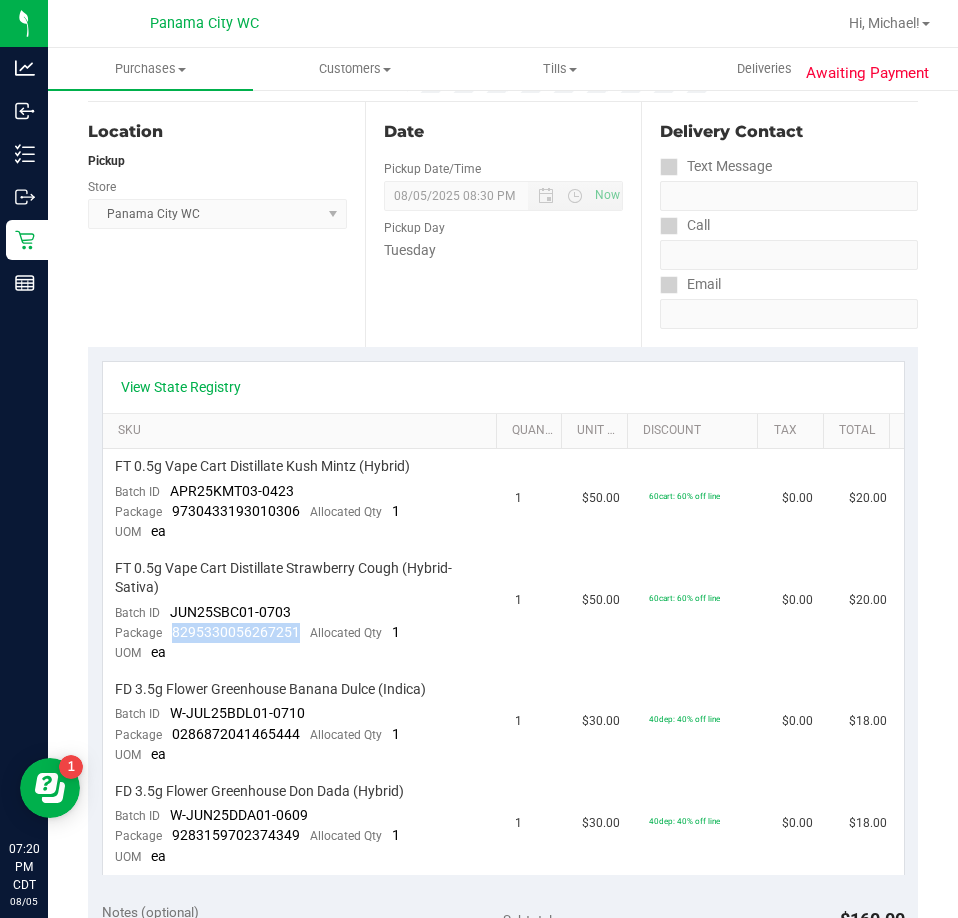 copy on "8295330056267251" 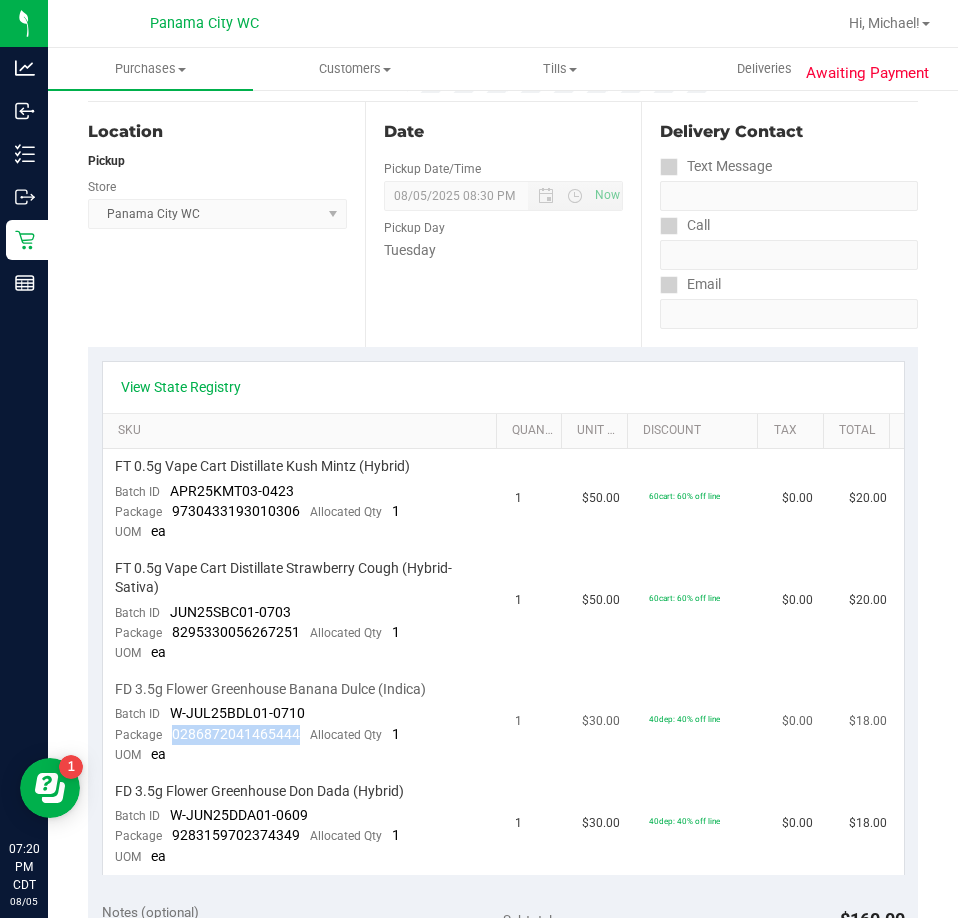 drag, startPoint x: 305, startPoint y: 732, endPoint x: 168, endPoint y: 730, distance: 137.0146 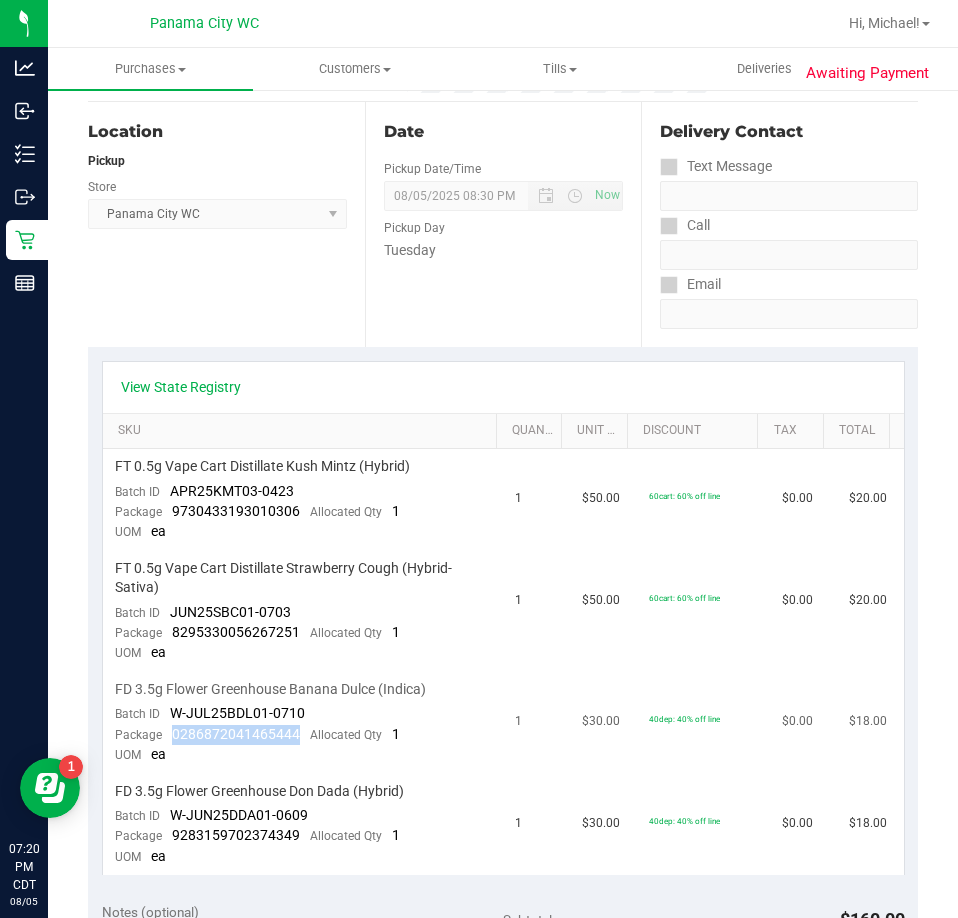 click on "Package
0286872041465444
Allocated Qty
1" at bounding box center [257, 735] 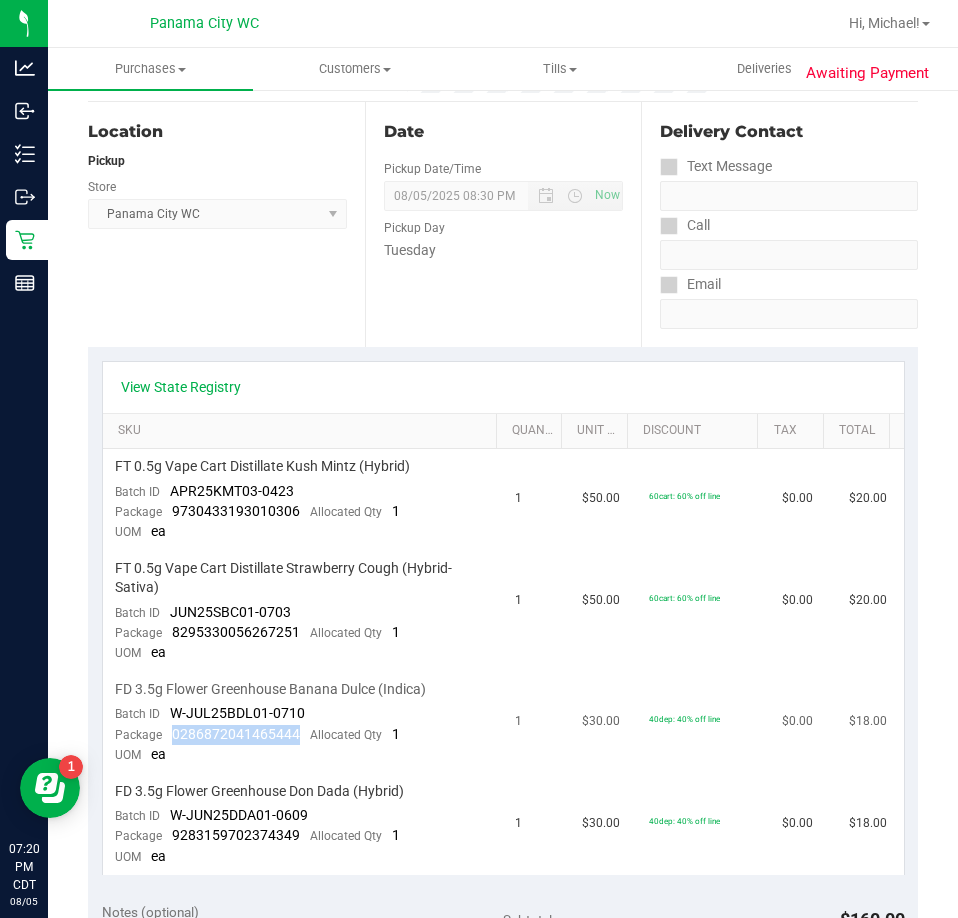 copy on "0286872041465444" 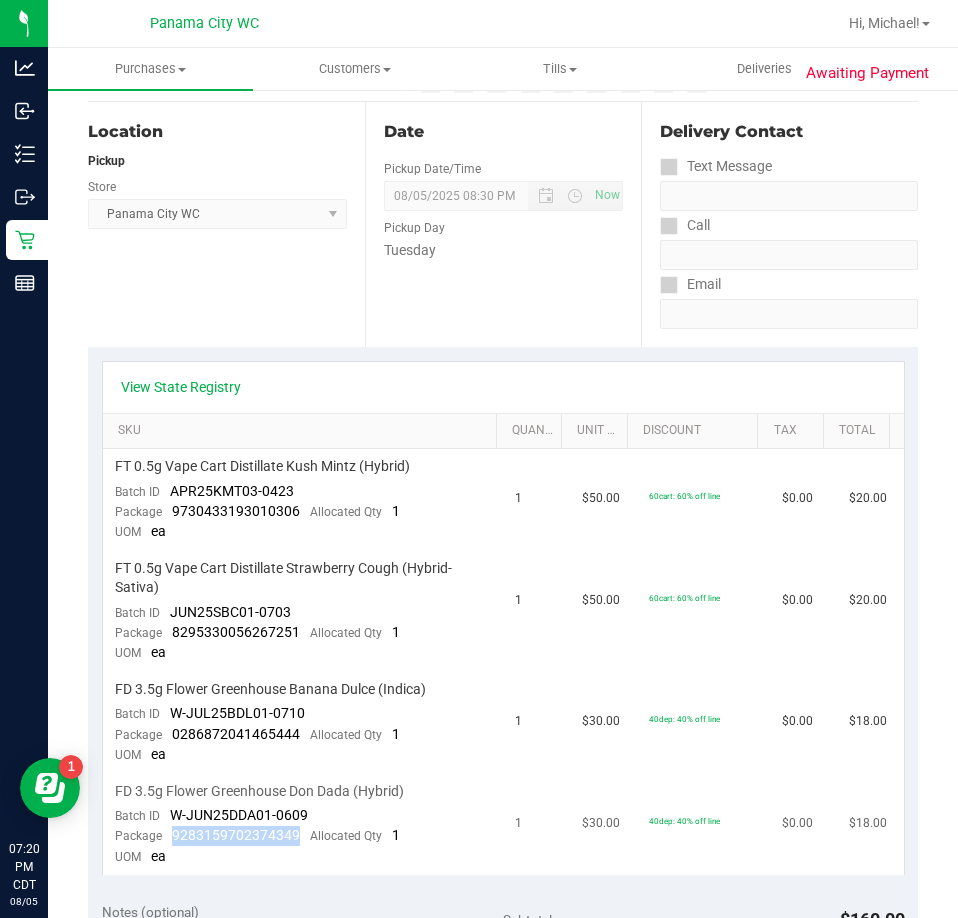 drag, startPoint x: 298, startPoint y: 827, endPoint x: 167, endPoint y: 823, distance: 131.06105 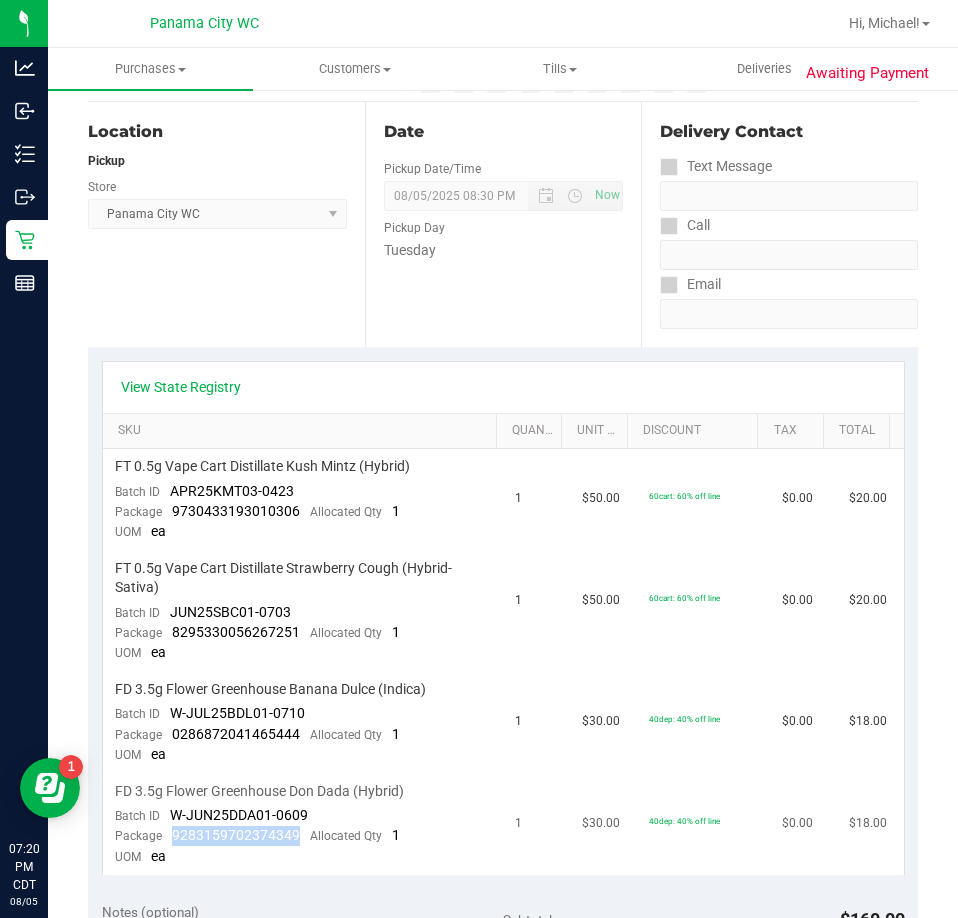 click on "Package
9283159702374349
Allocated Qty
1" at bounding box center [257, 836] 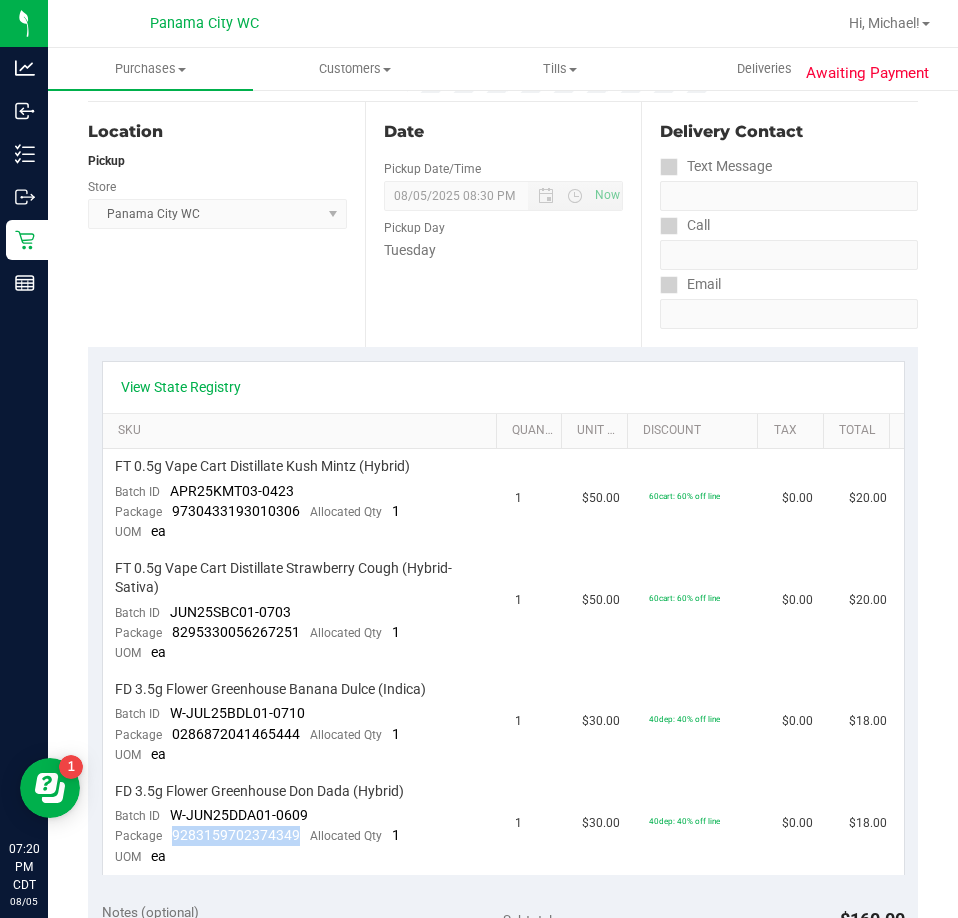 copy on "9283159702374349" 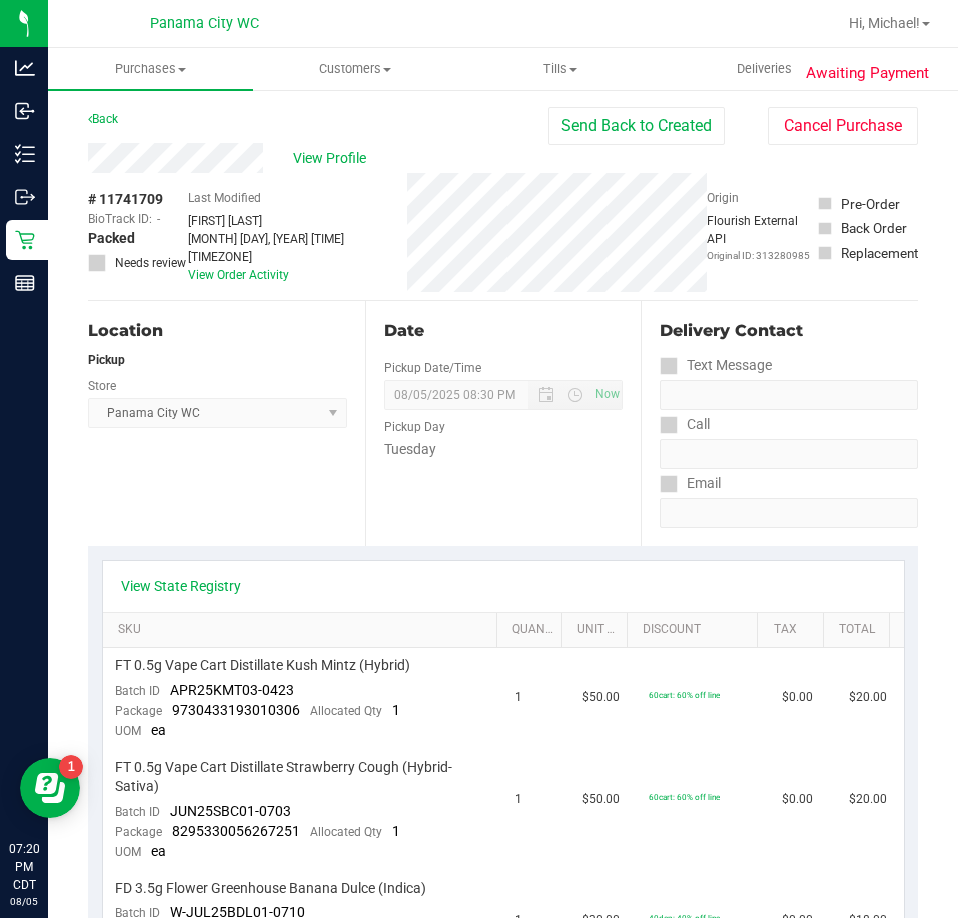 scroll, scrollTop: 0, scrollLeft: 0, axis: both 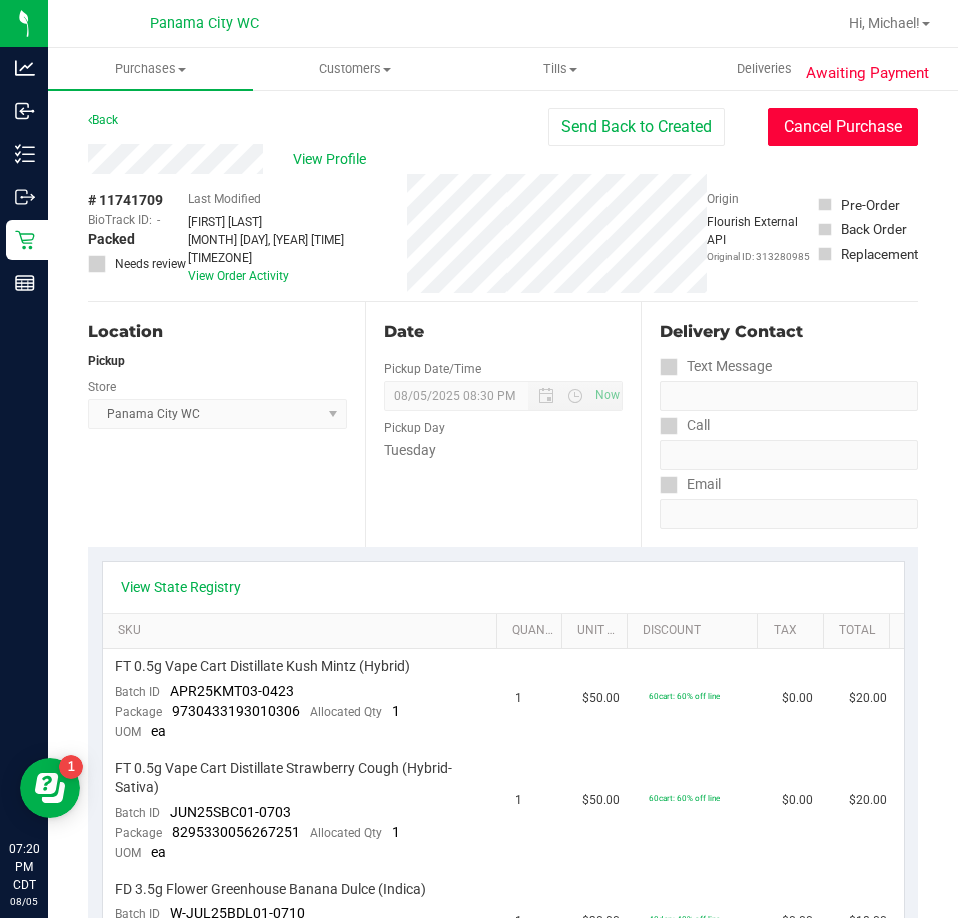 click on "Cancel Purchase" at bounding box center (843, 127) 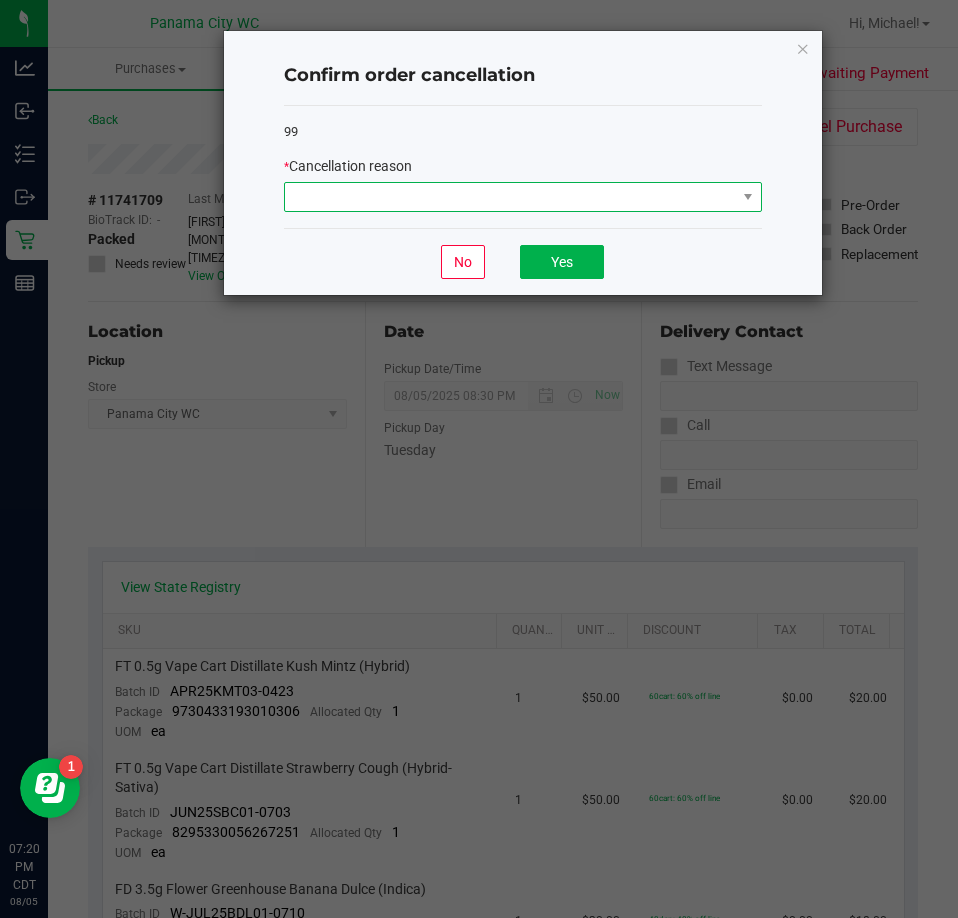 click at bounding box center [510, 197] 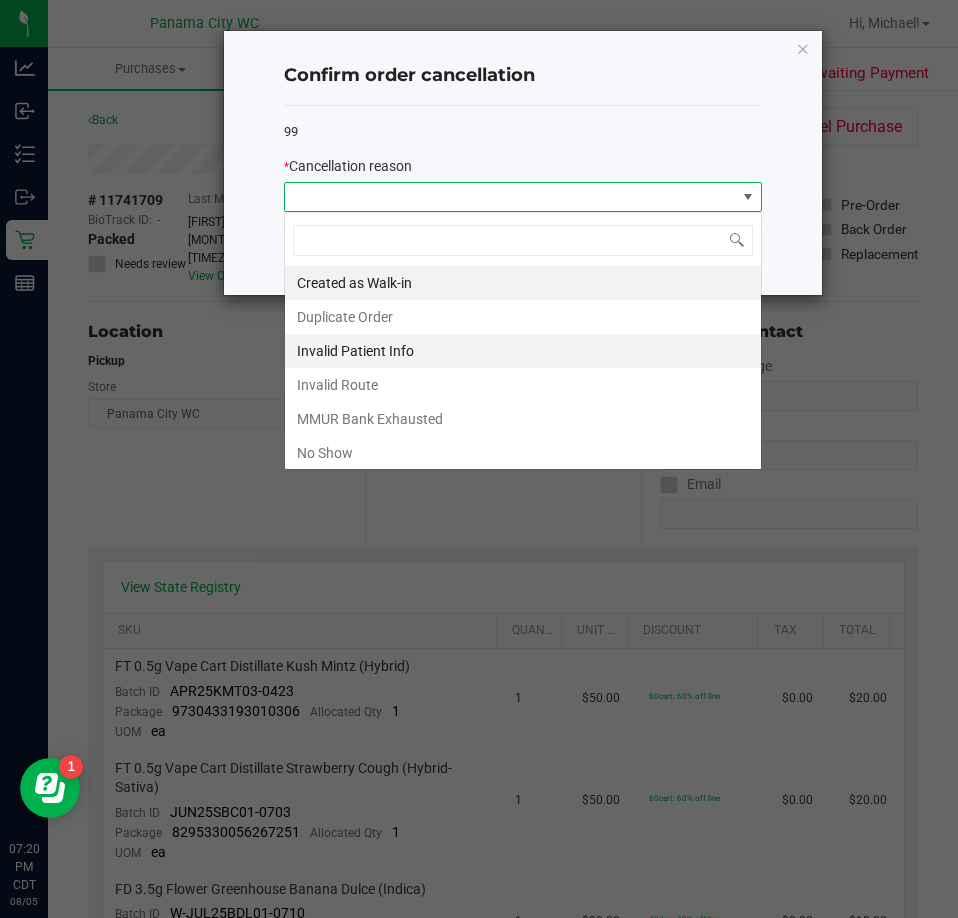 scroll, scrollTop: 99970, scrollLeft: 99522, axis: both 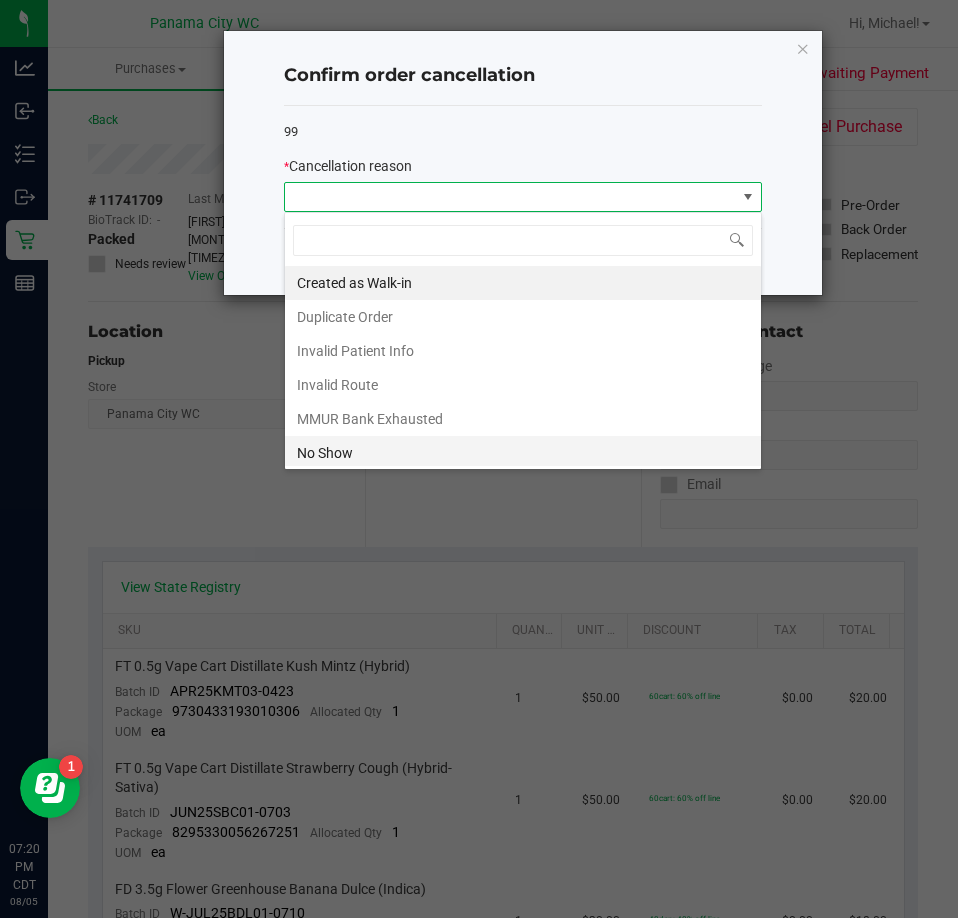 click on "No Show" at bounding box center [523, 453] 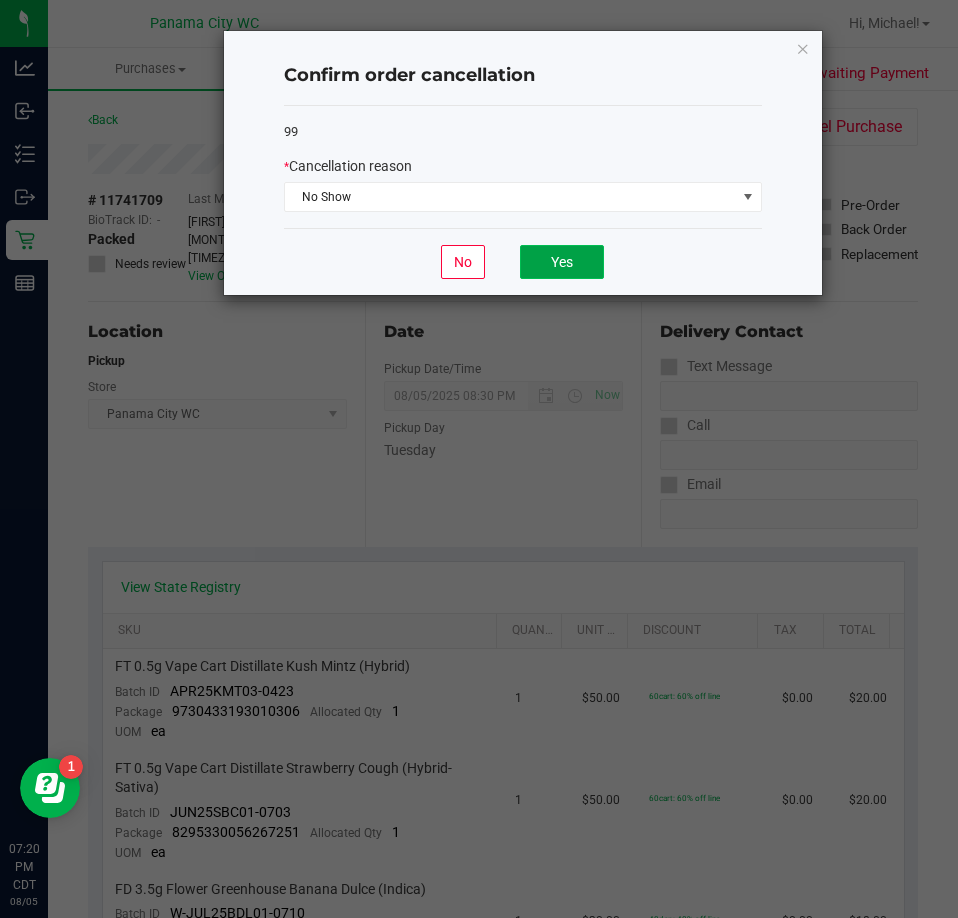 click on "Yes" 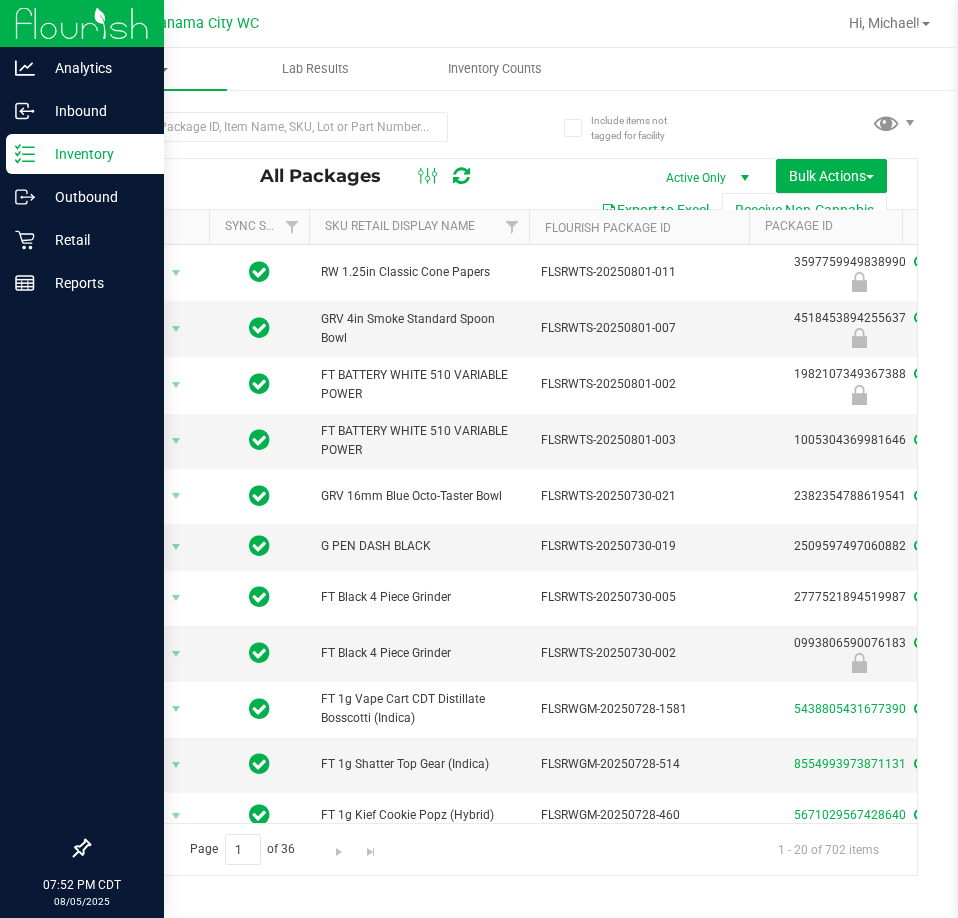 scroll, scrollTop: 0, scrollLeft: 0, axis: both 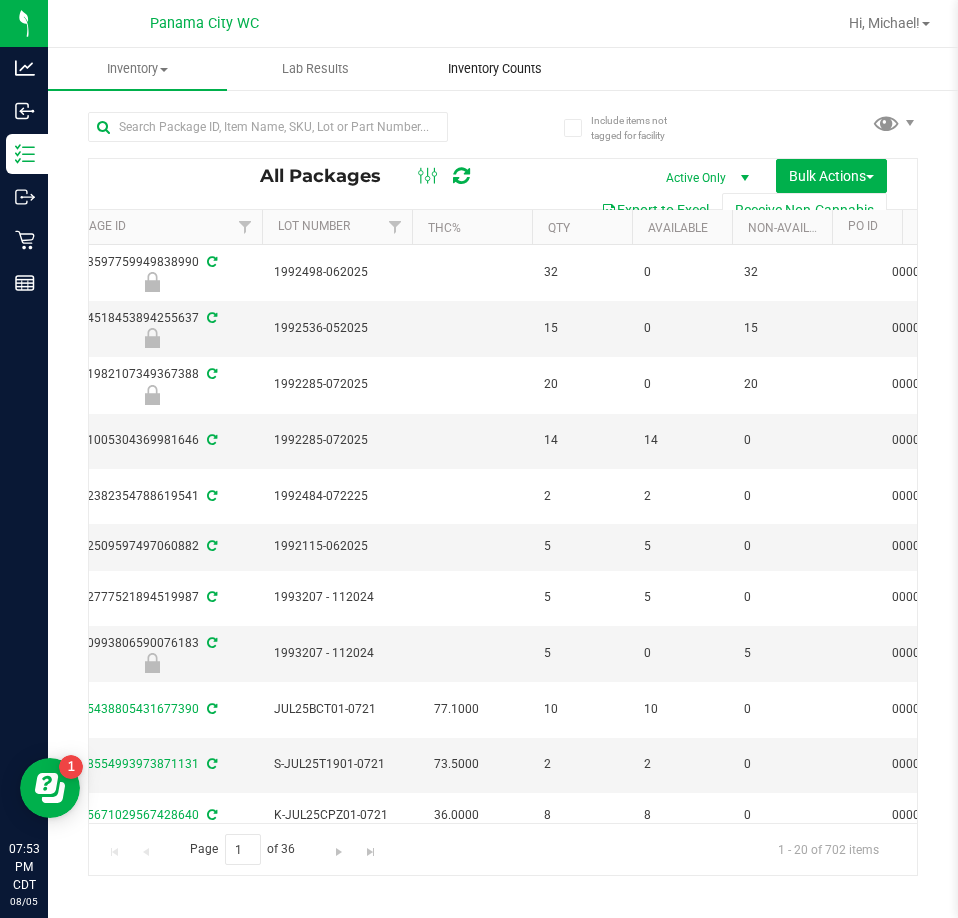 click on "Inventory Counts" at bounding box center (495, 69) 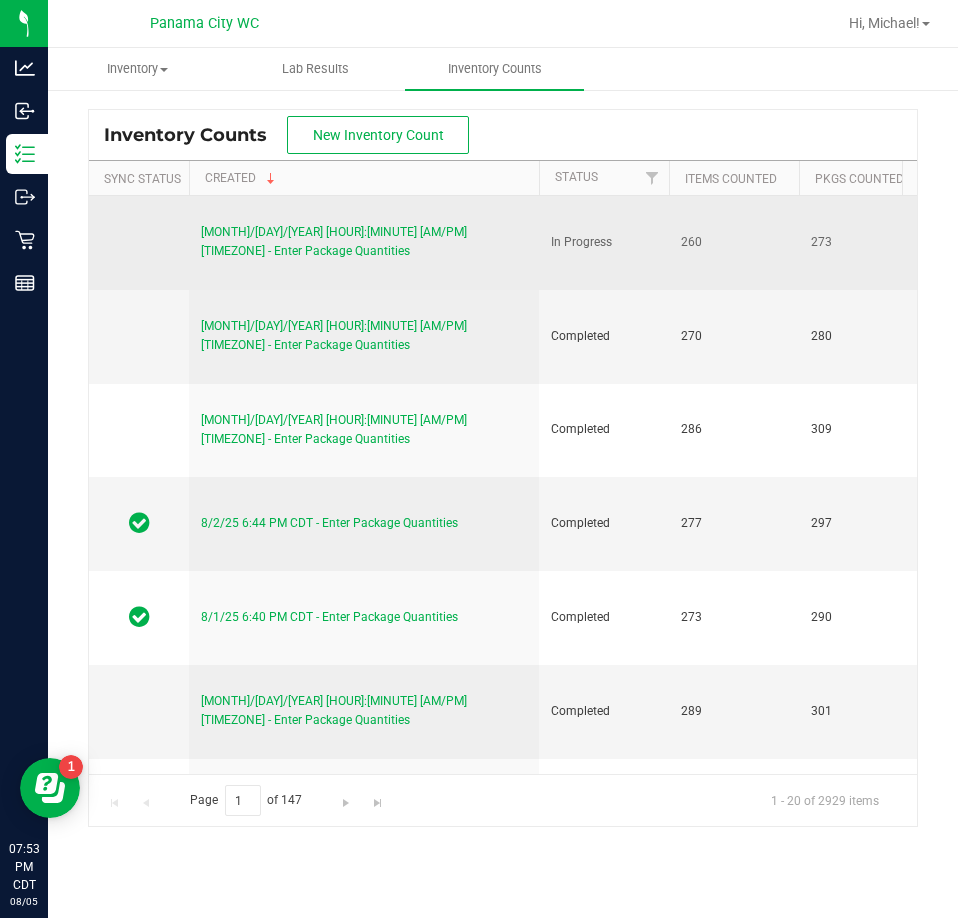click on "[MONTH]/[DAY]/[YEAR] [HOUR]:[MINUTE] [AM/PM] [TIMEZONE] - Enter Package Quantities" at bounding box center [334, 241] 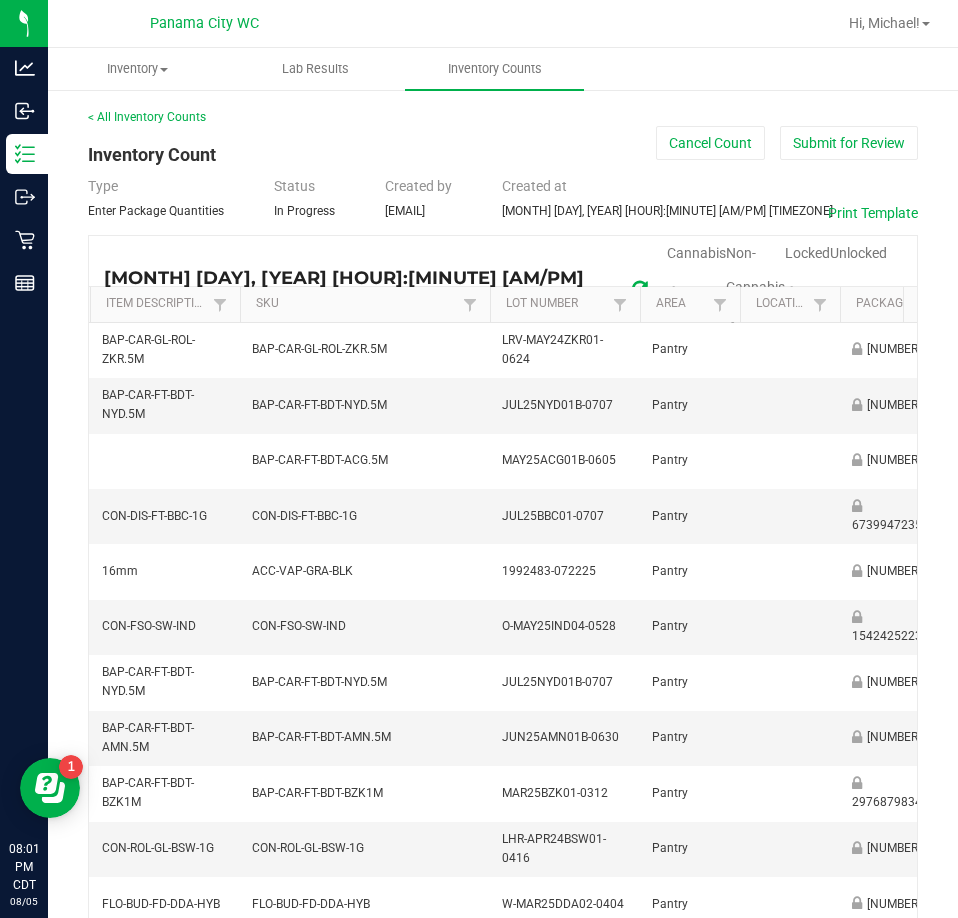 click on "Unlocked" at bounding box center [858, 253] 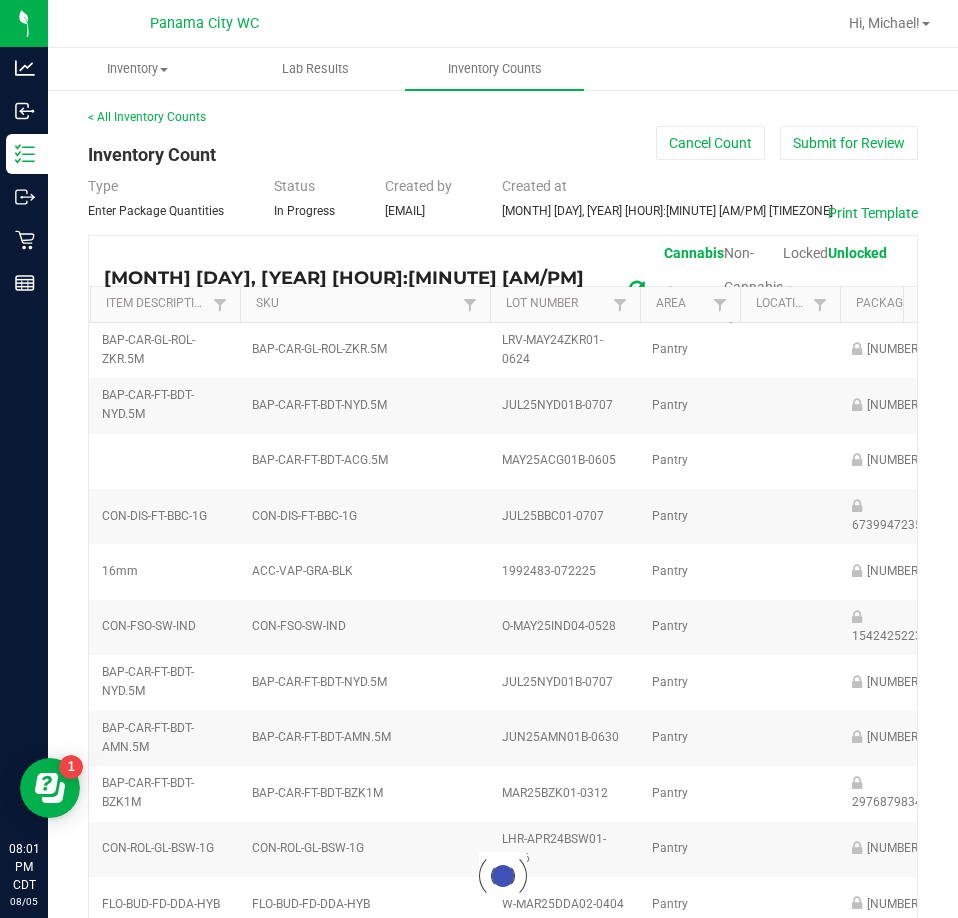 type on "11" 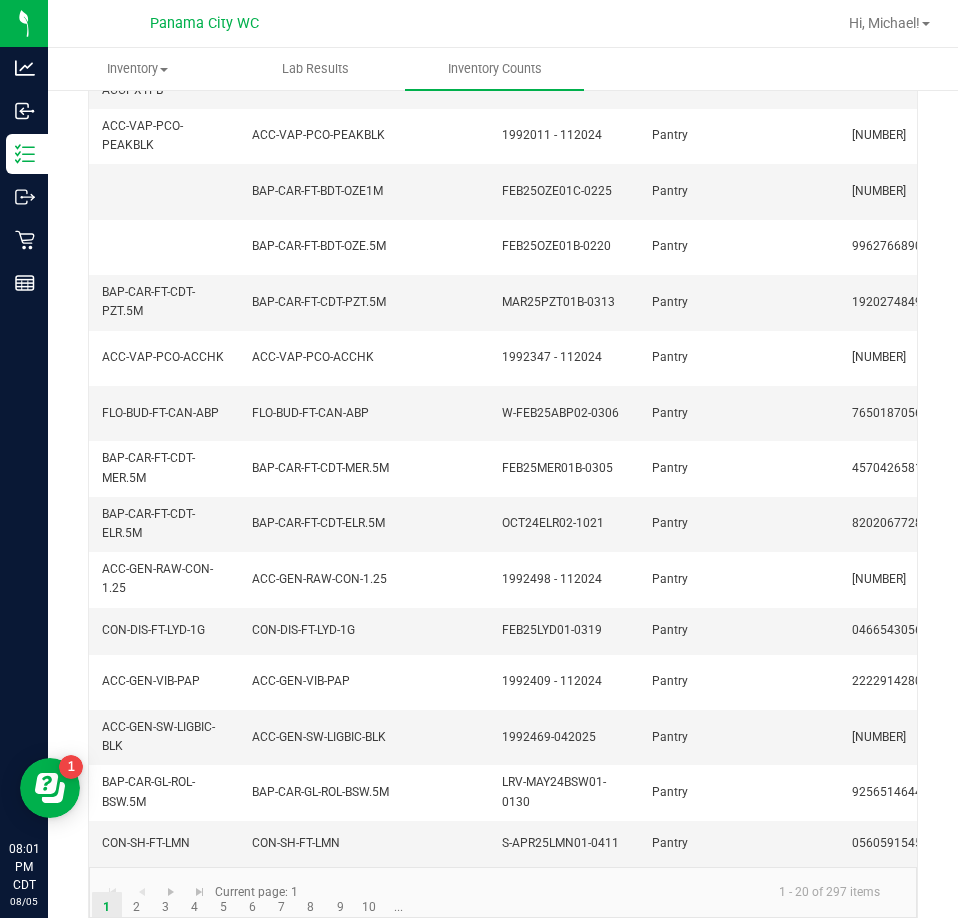 scroll, scrollTop: 574, scrollLeft: 0, axis: vertical 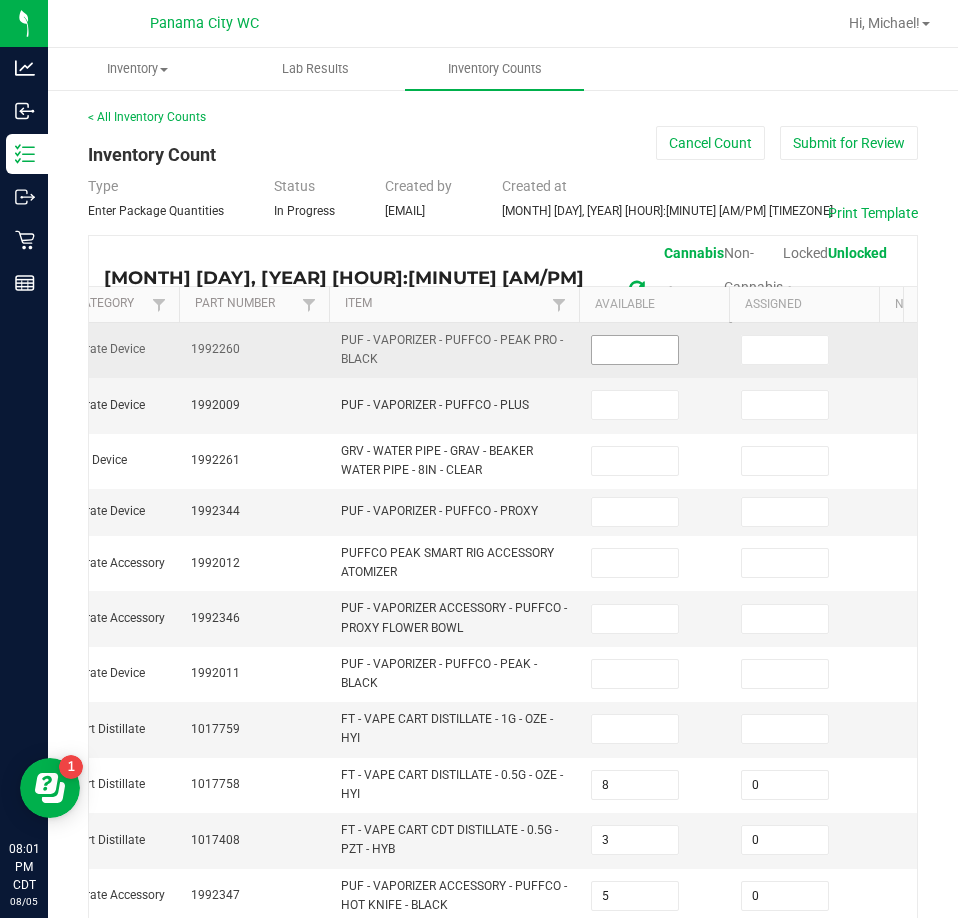 click at bounding box center [635, 350] 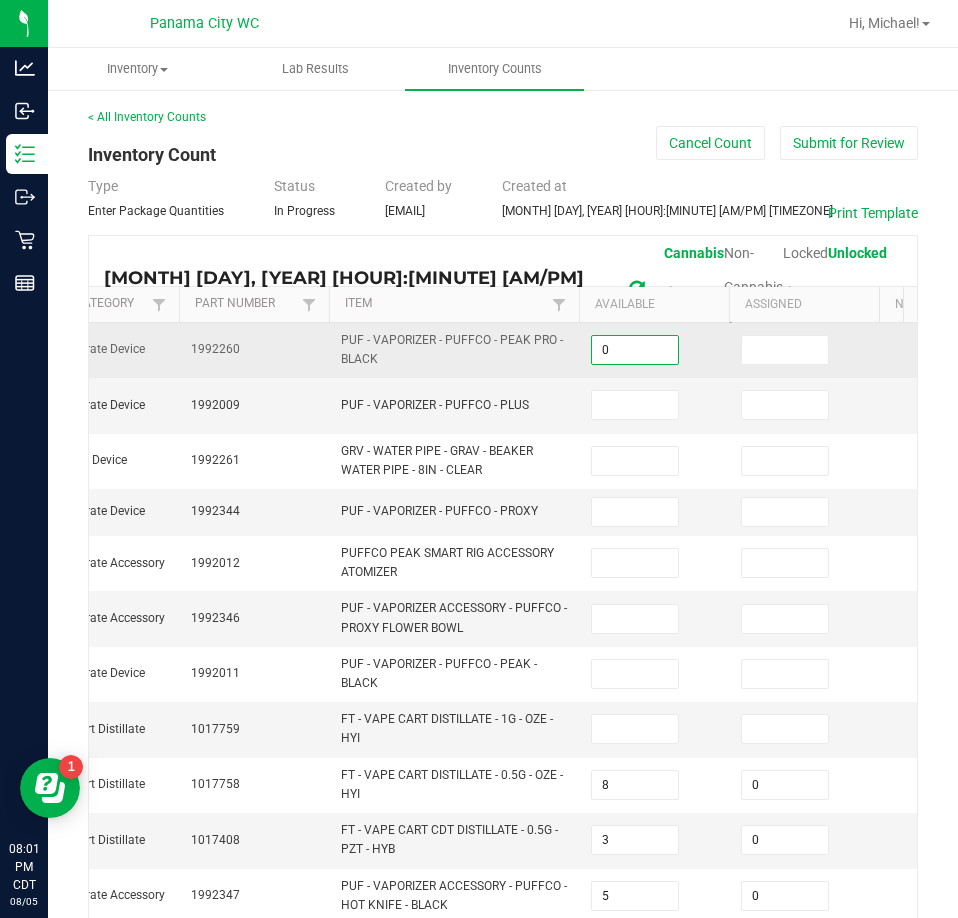 type on "0" 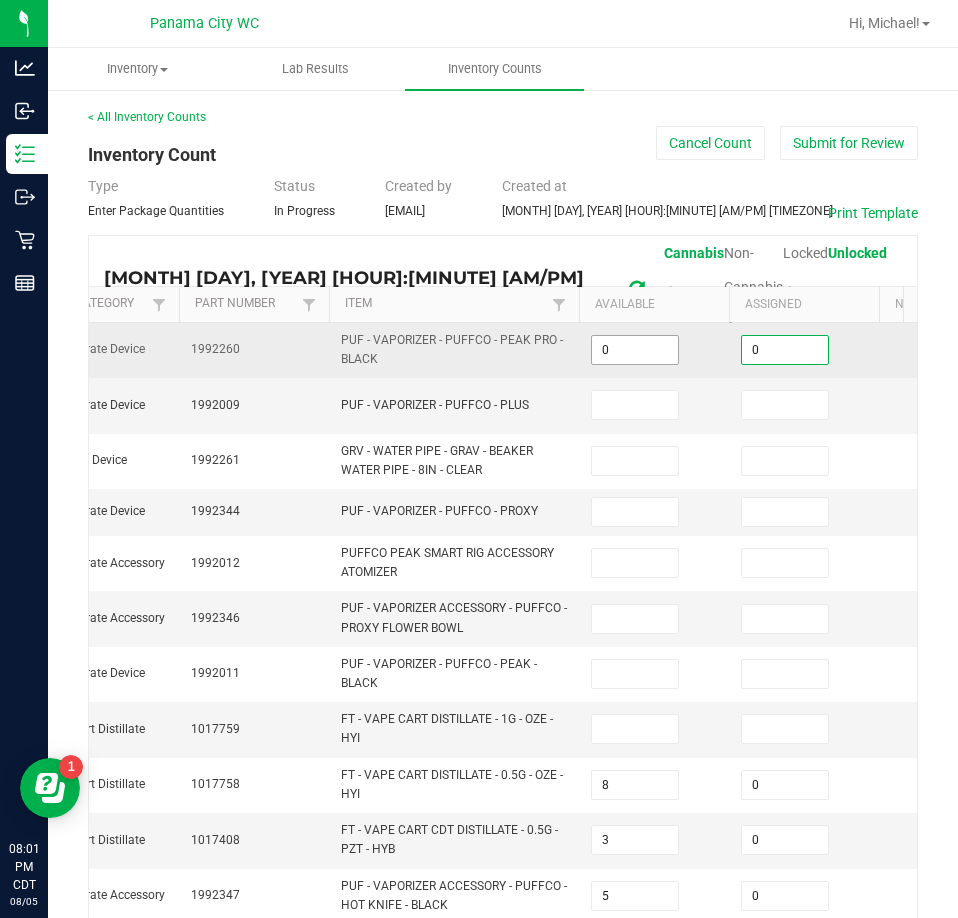 type on "0" 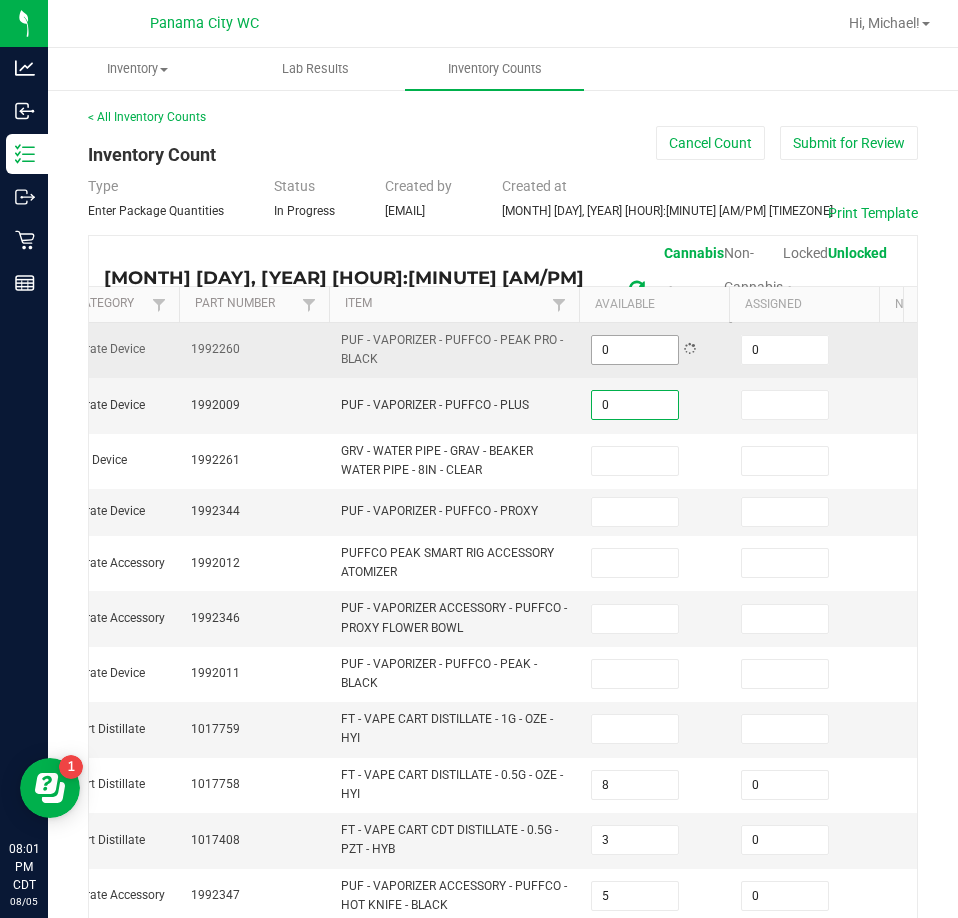 type on "0" 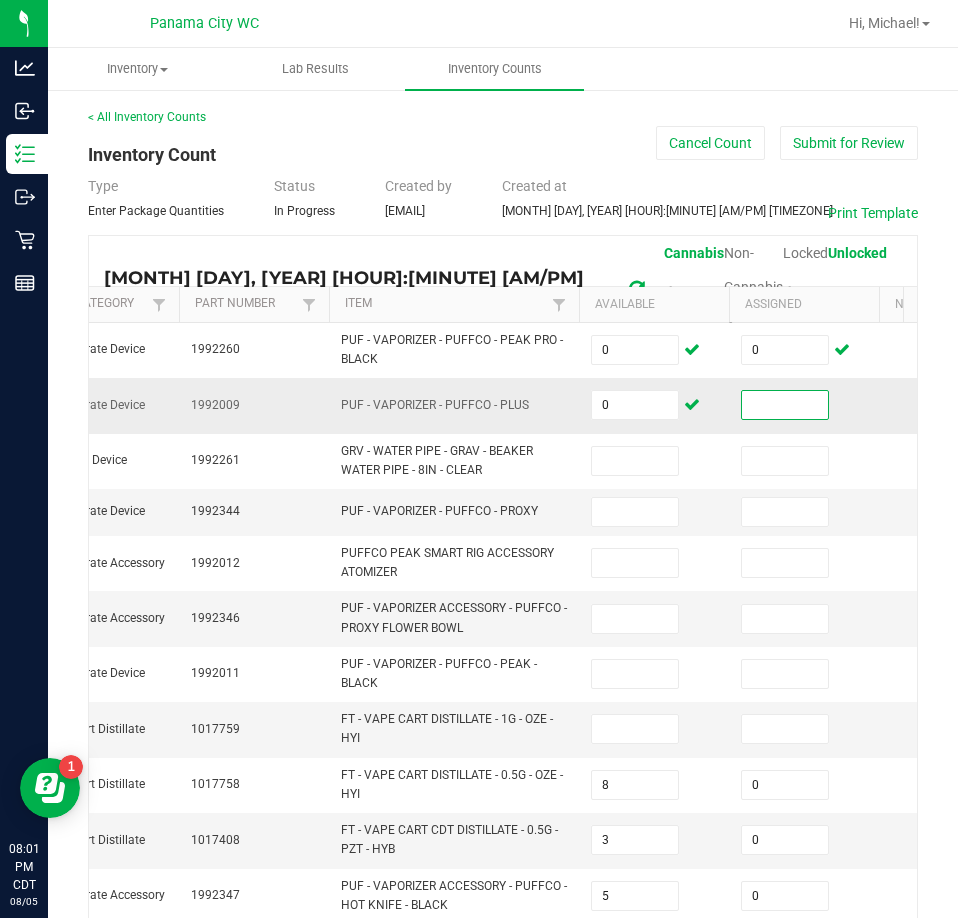 click at bounding box center [785, 405] 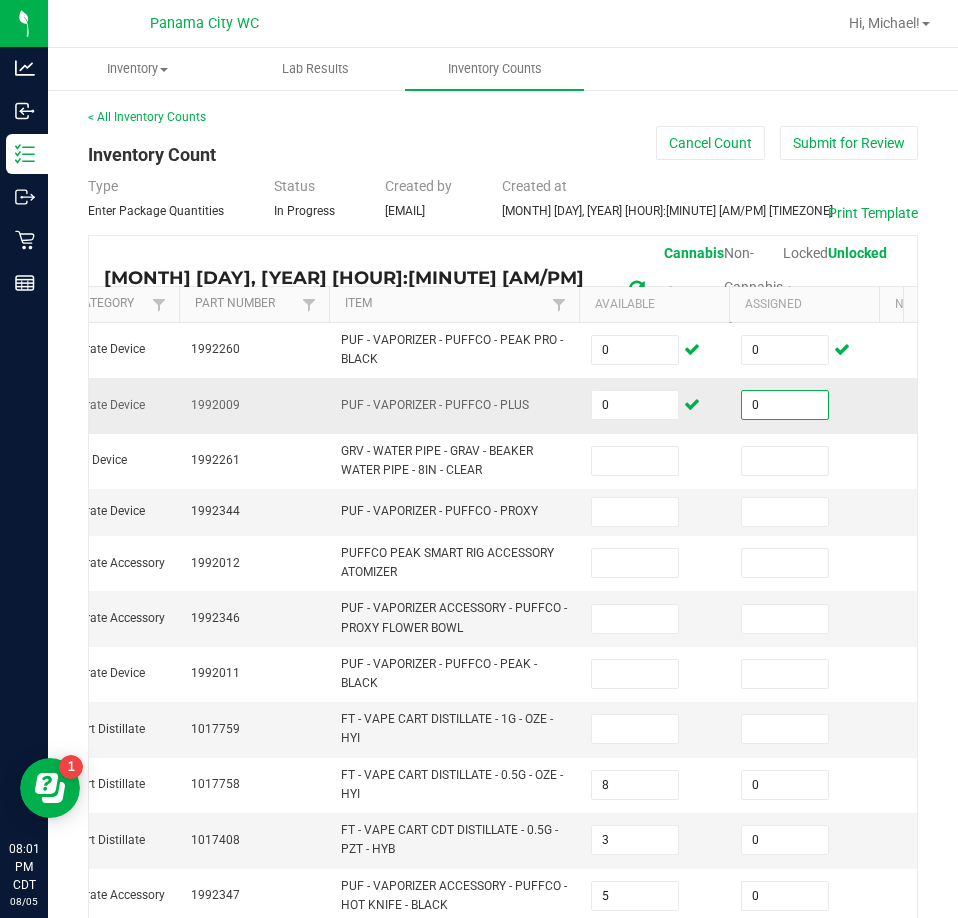 type on "0" 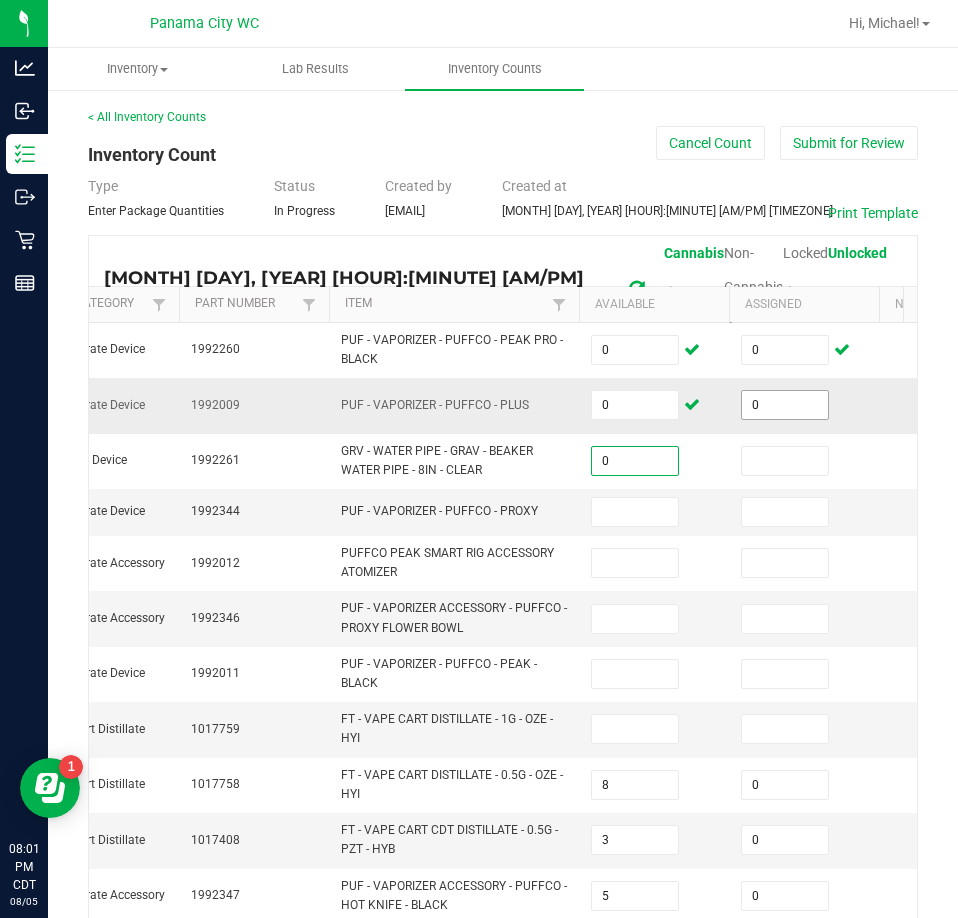 type on "0" 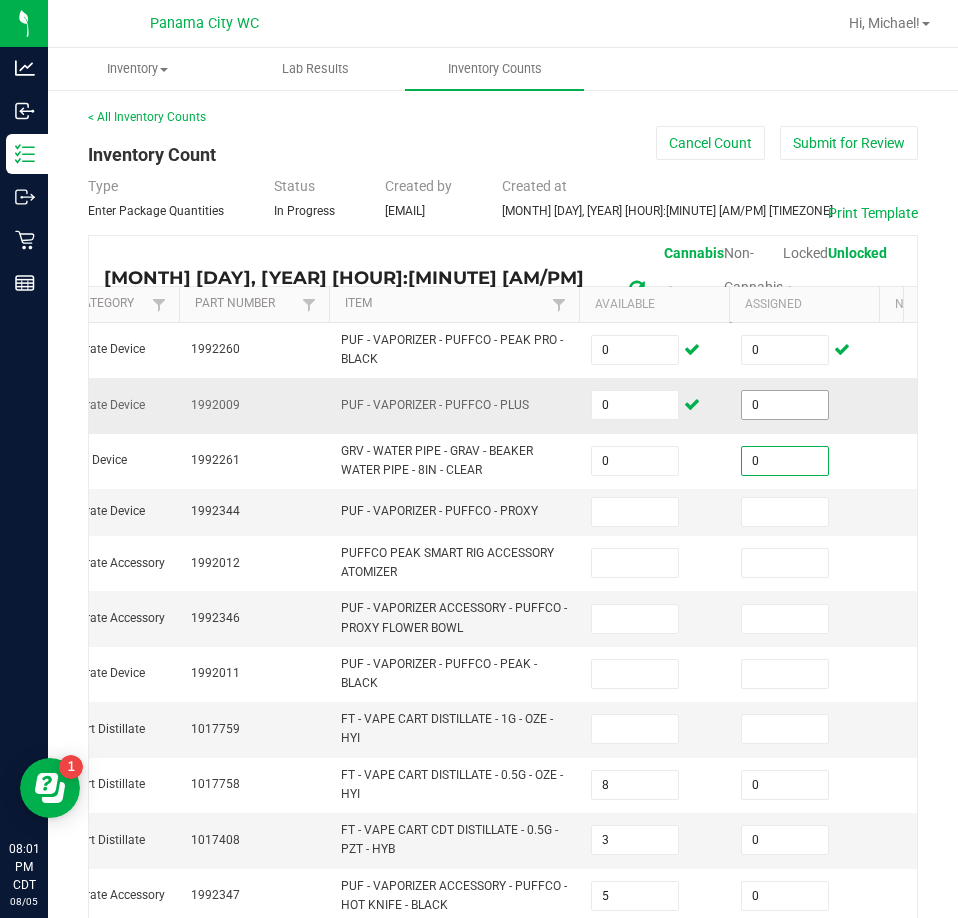 type on "0" 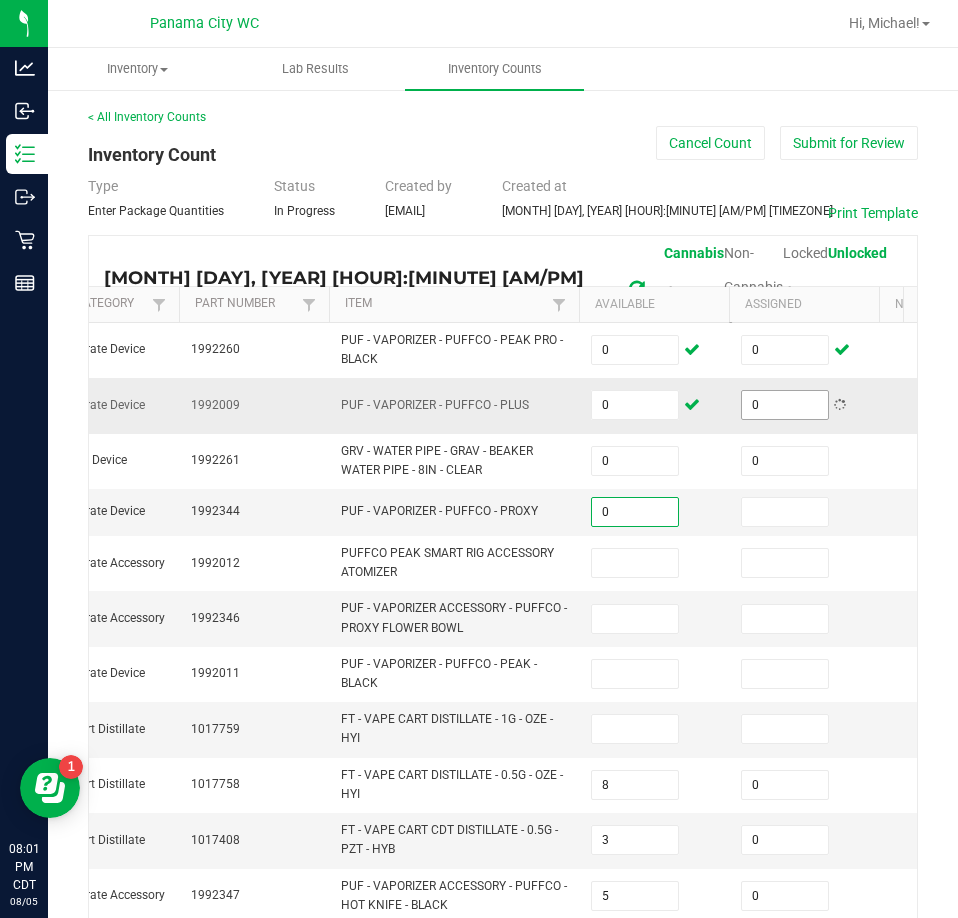 type on "0" 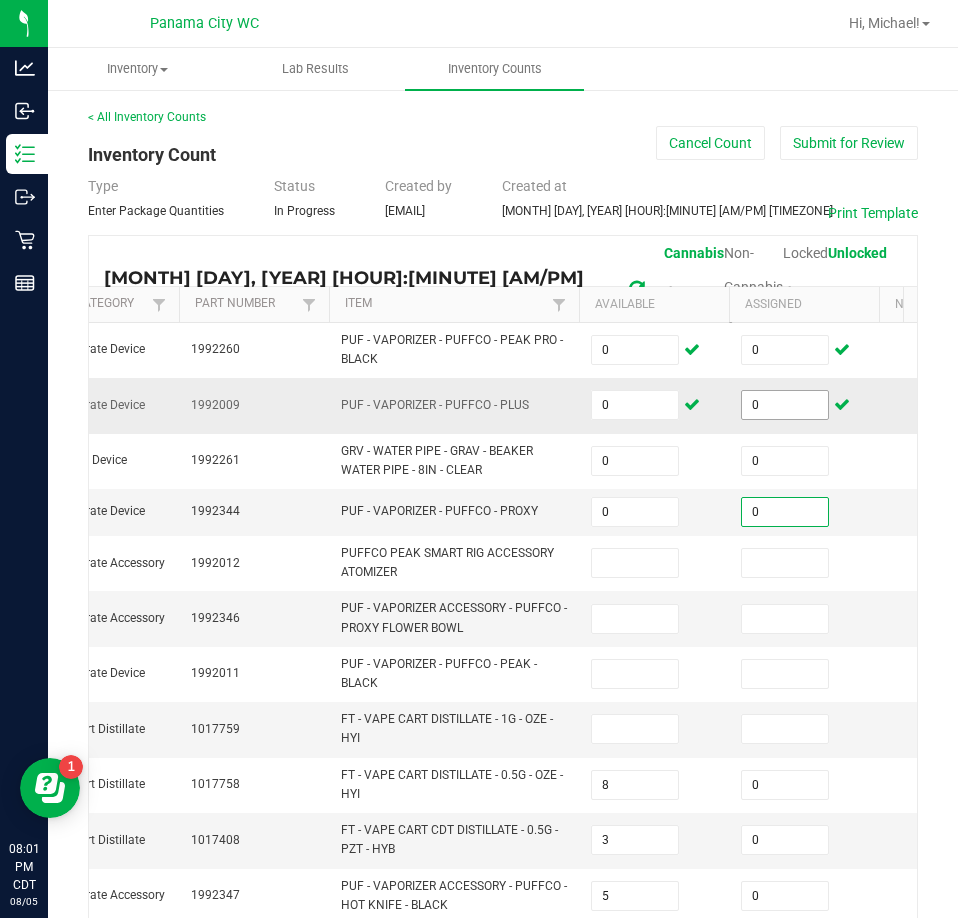 type on "0" 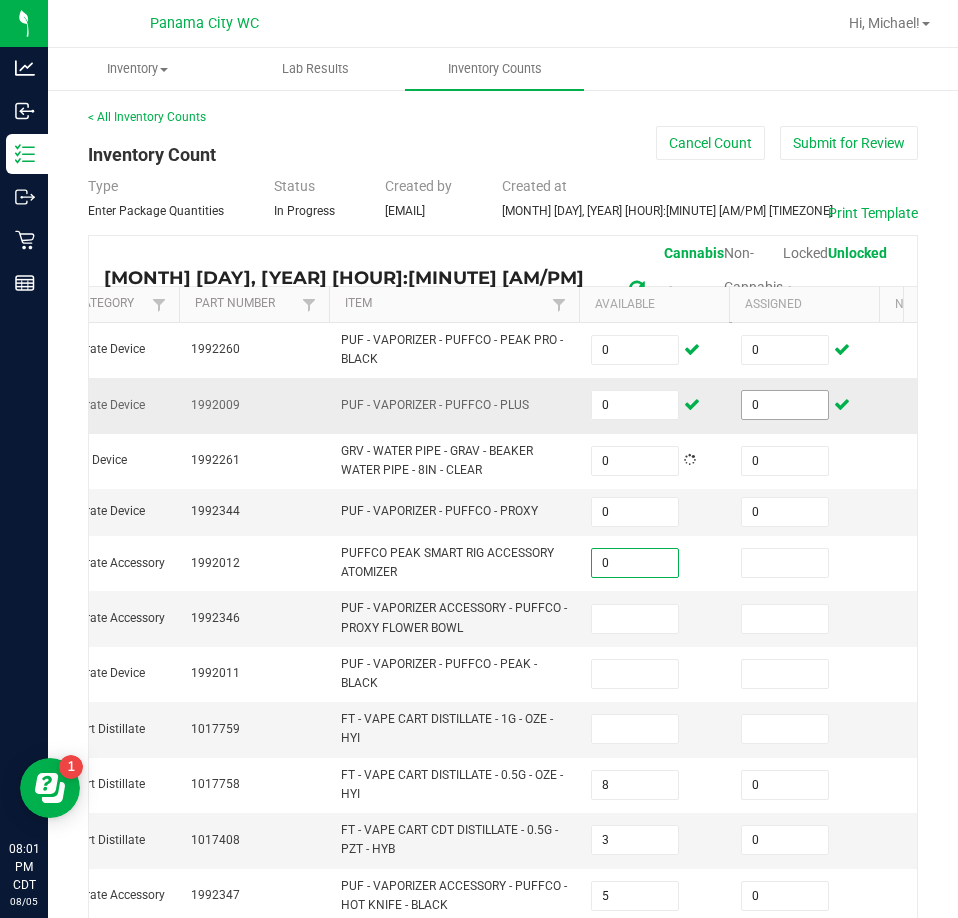 type on "0" 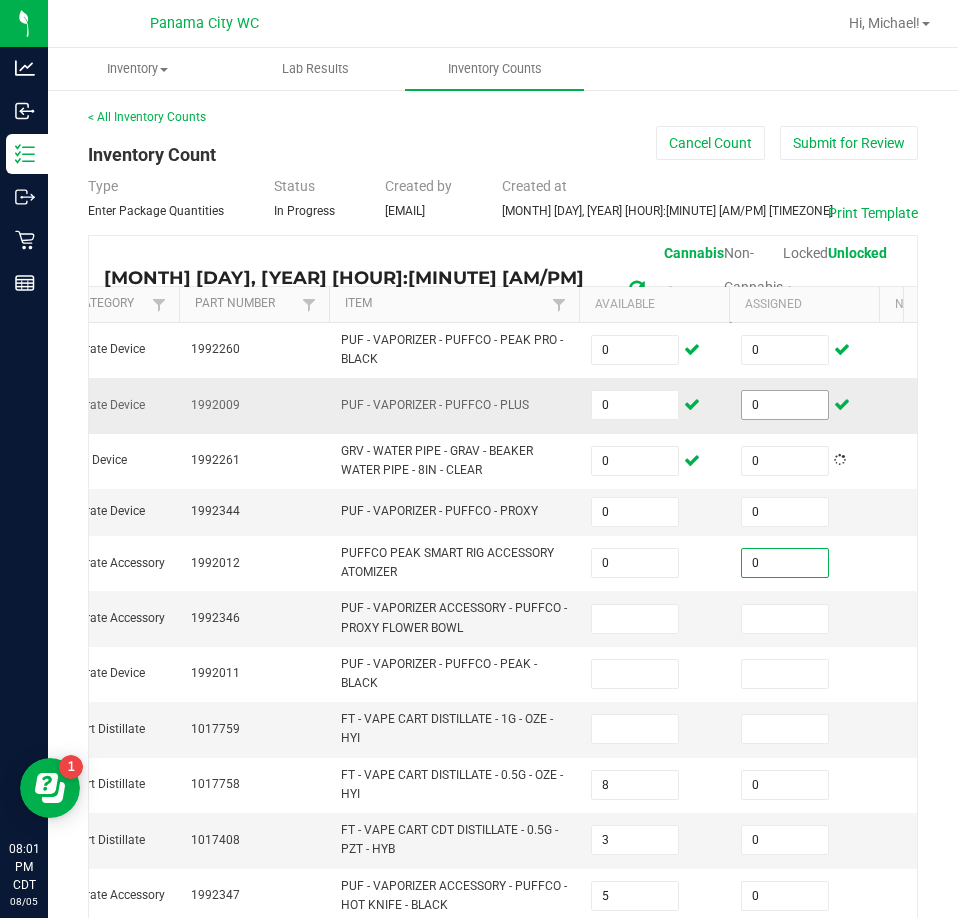 type on "0" 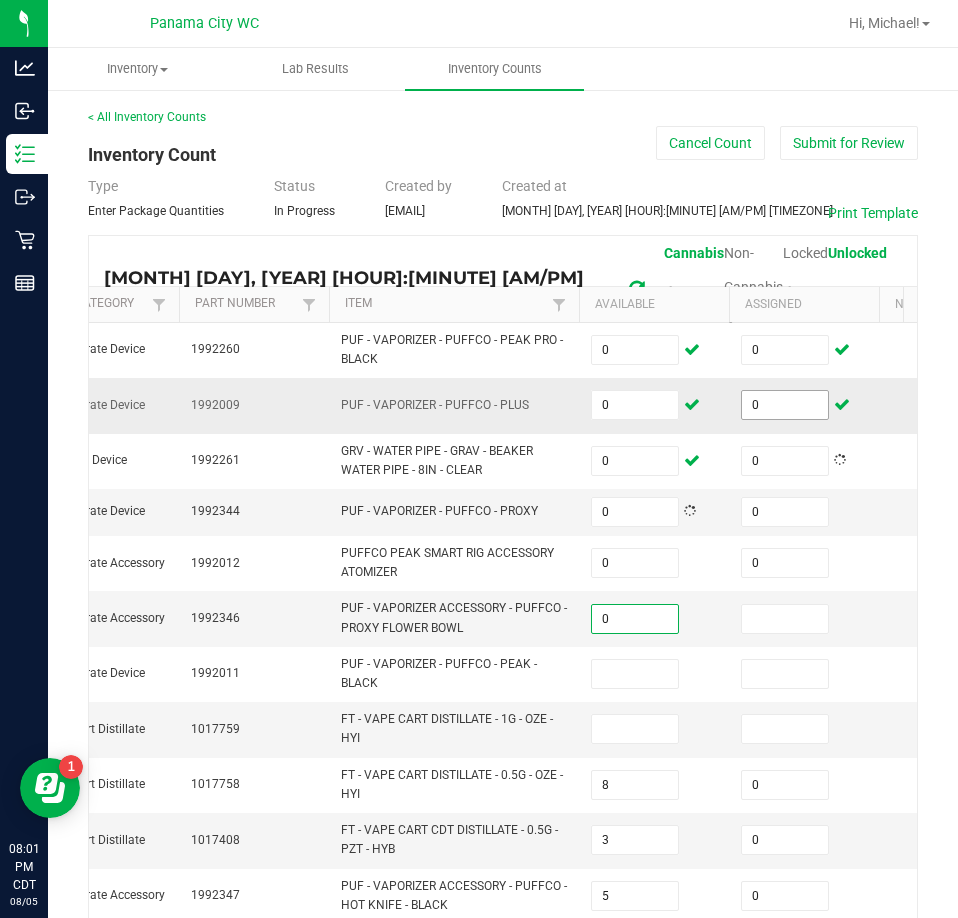 type on "0" 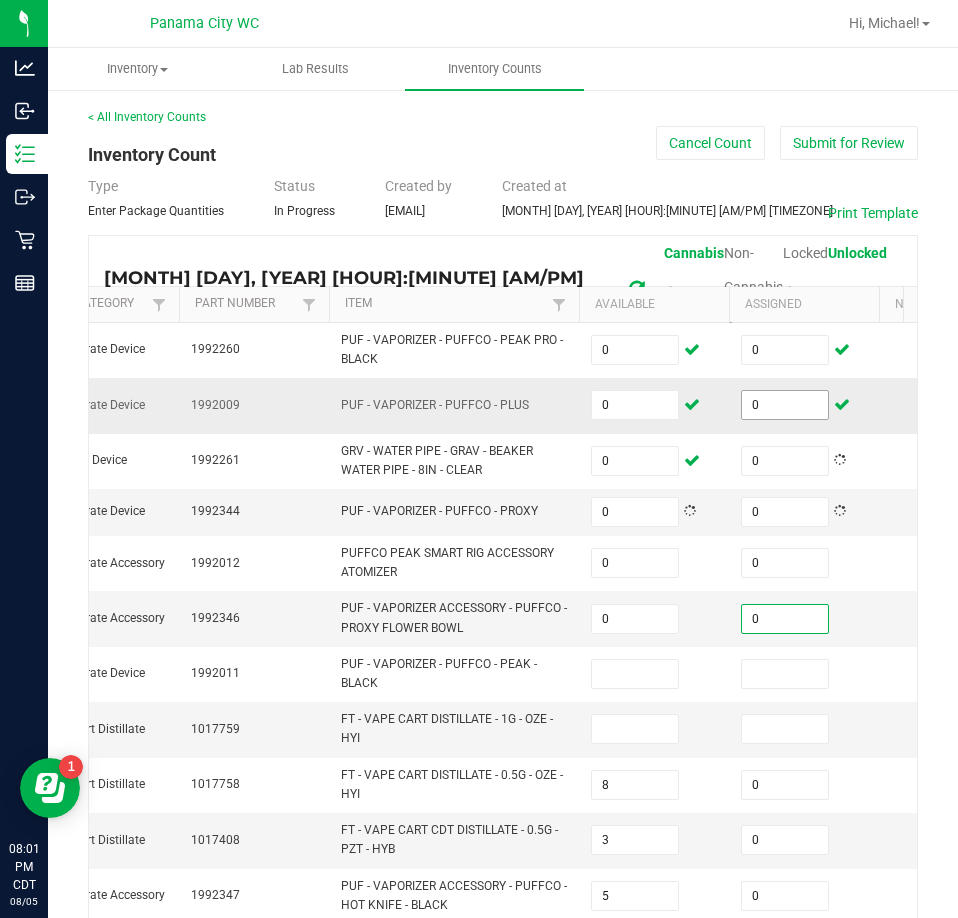 type on "0" 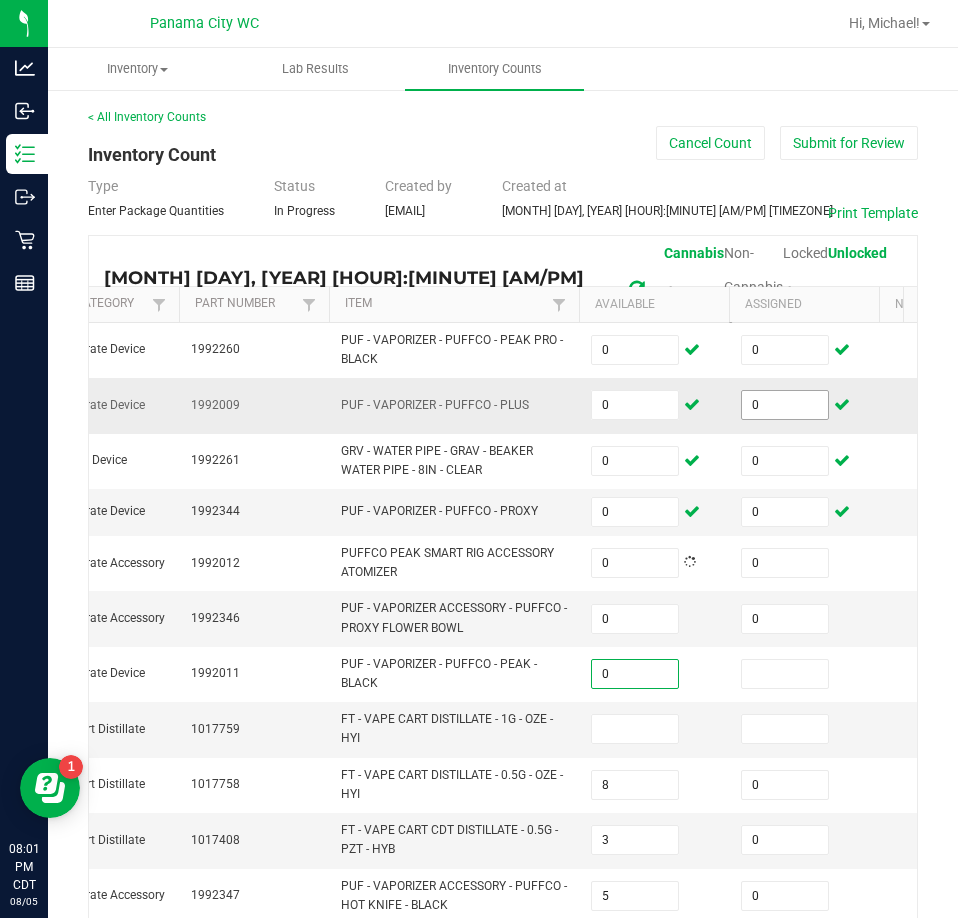 type on "0" 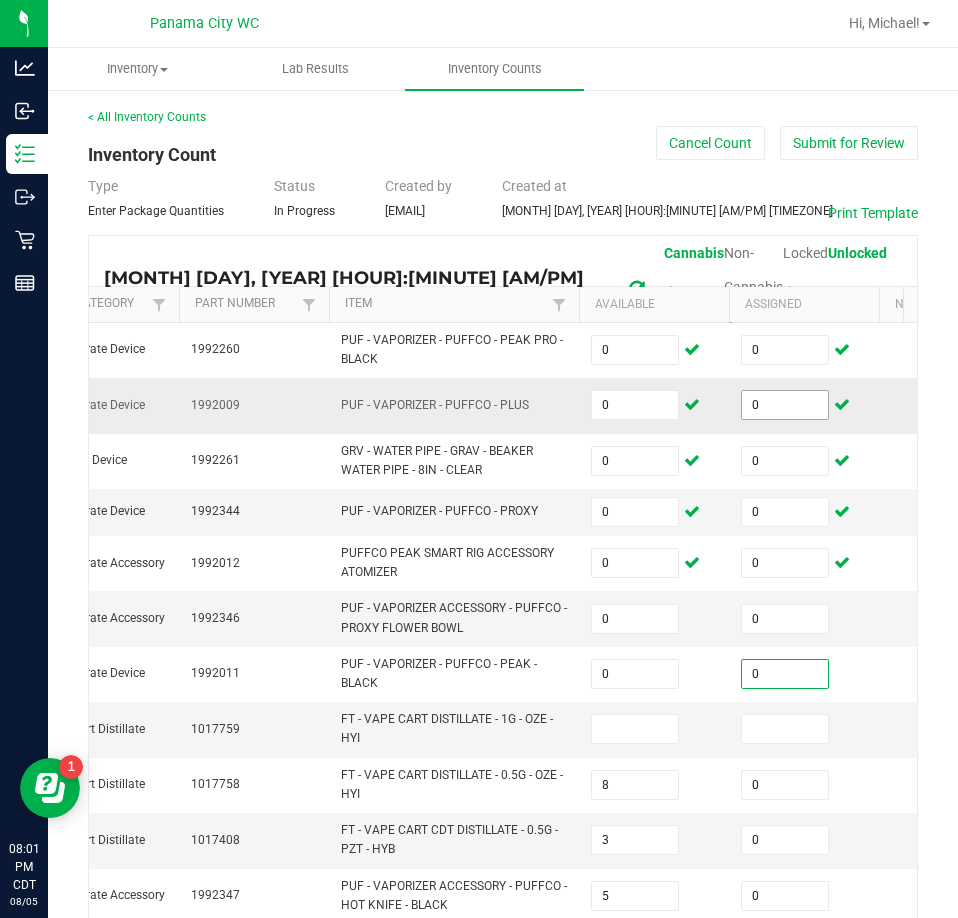 type on "0" 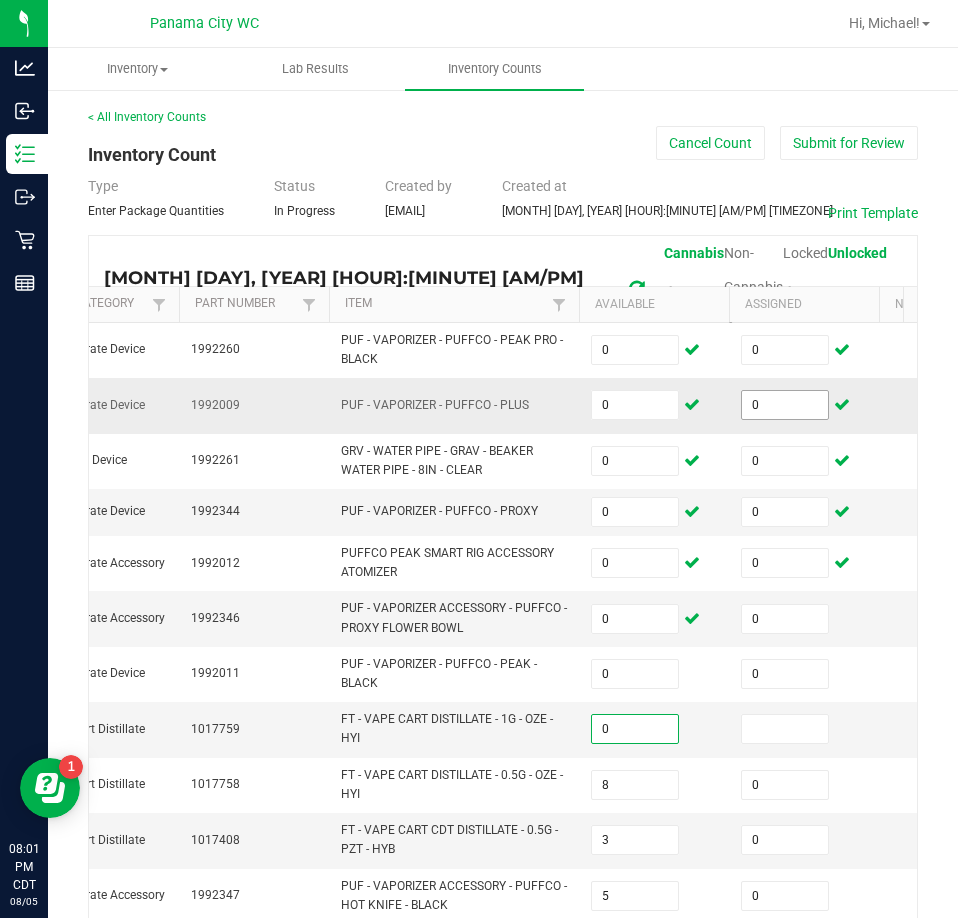 type on "0" 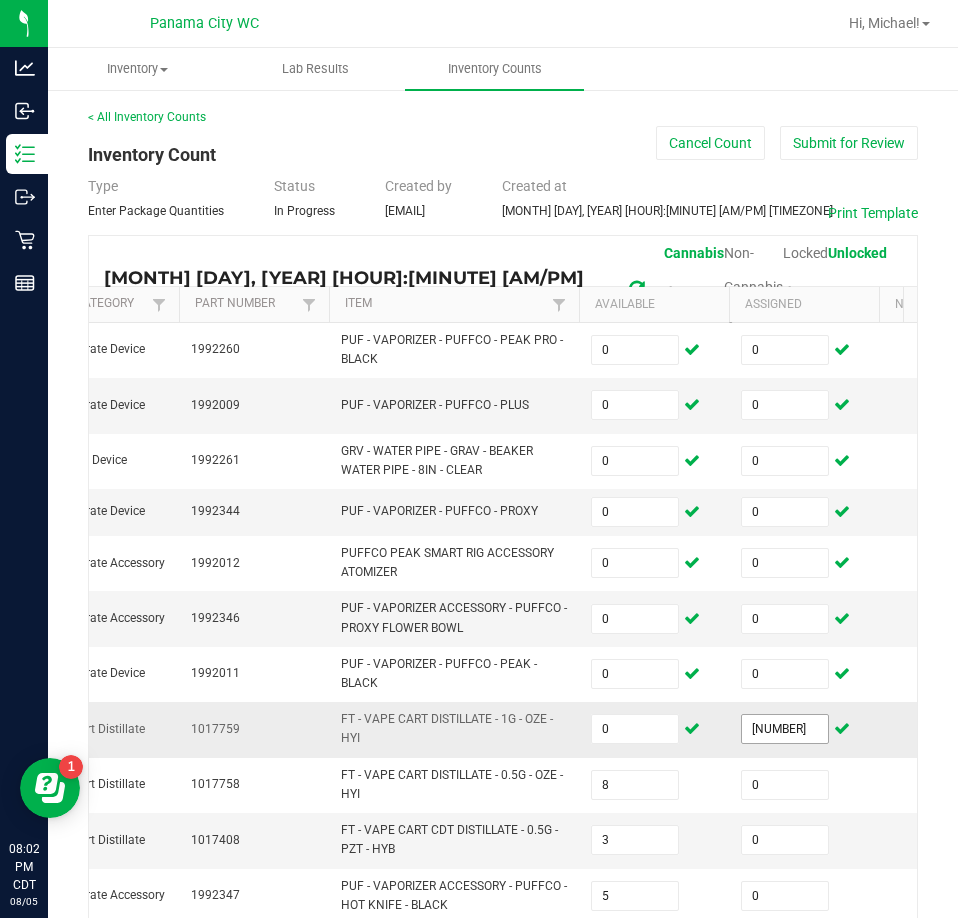 click on "[NUMBER]" at bounding box center [785, 729] 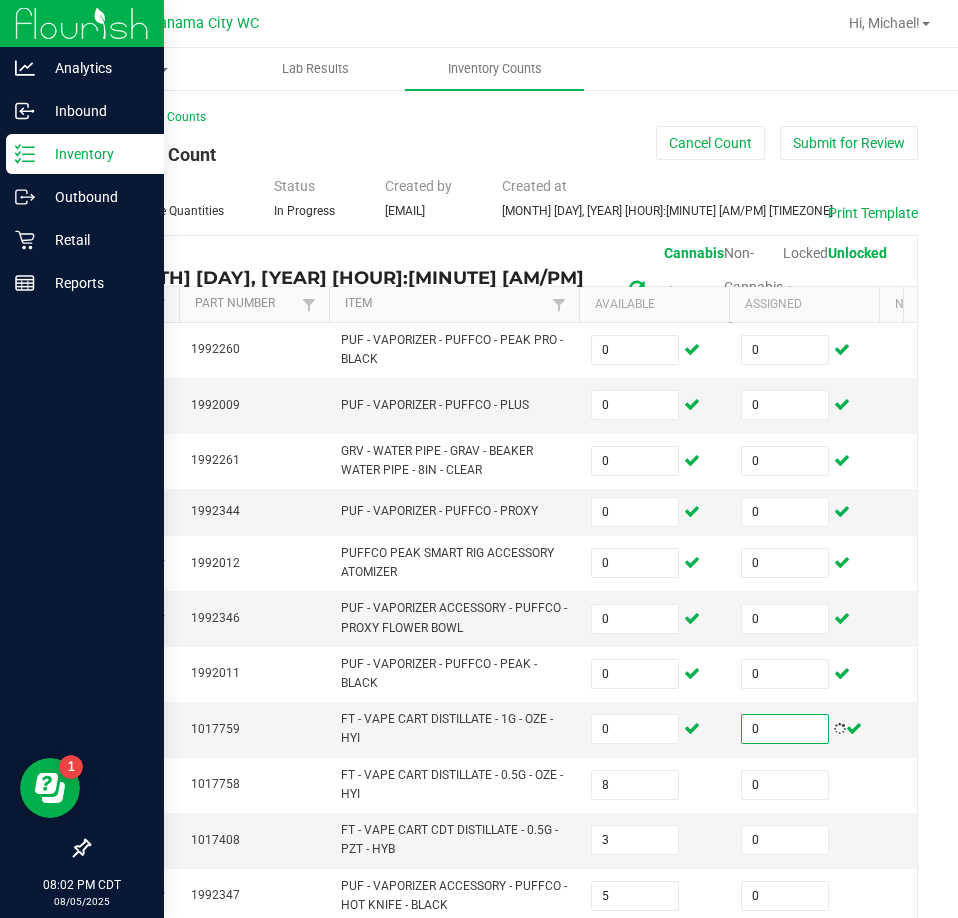 type on "0" 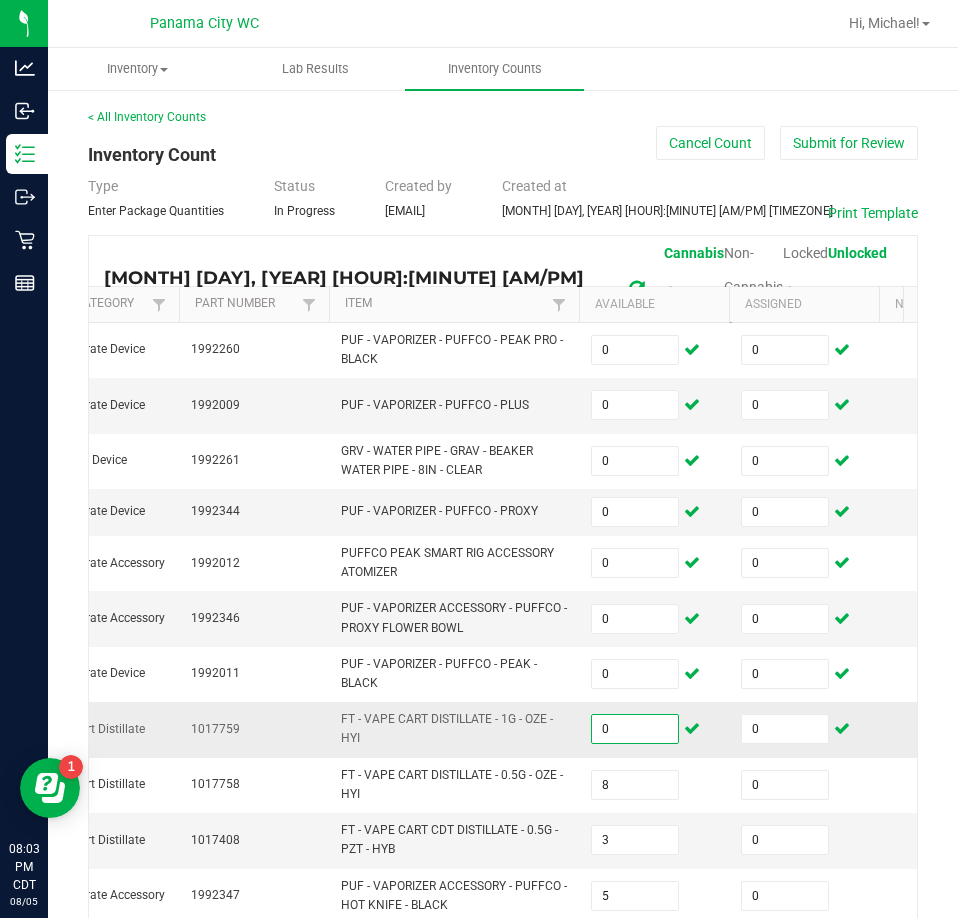click on "0" at bounding box center [635, 729] 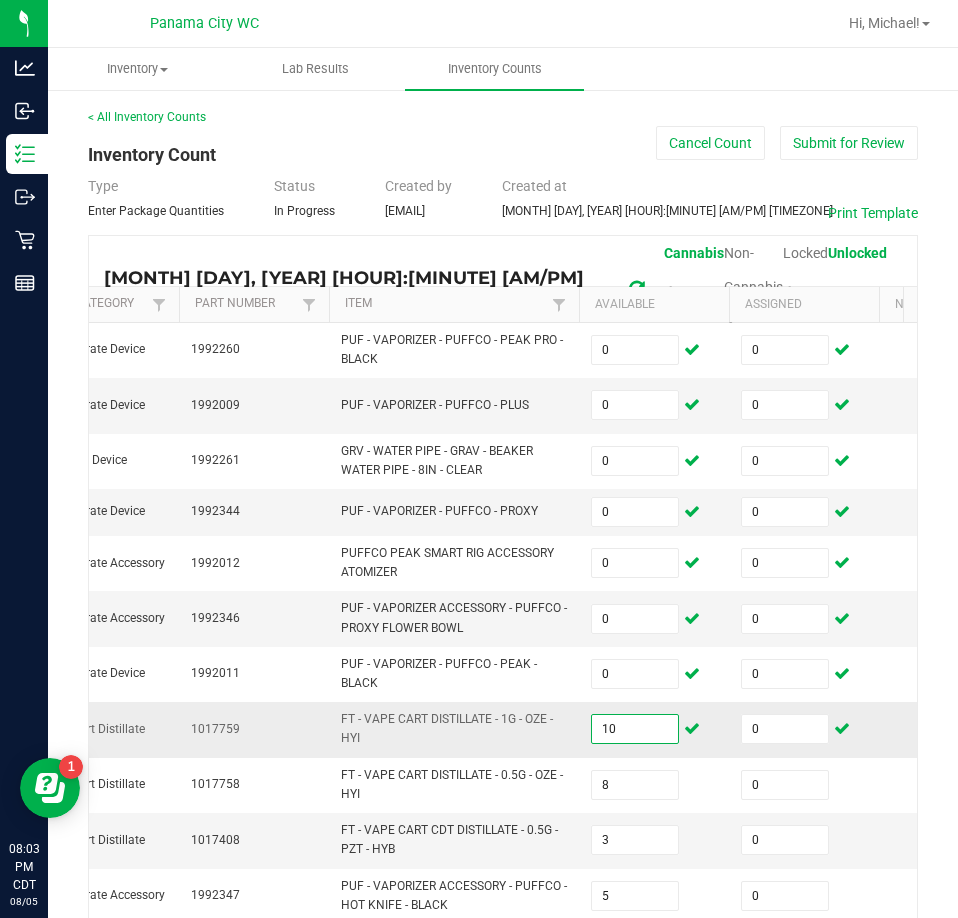 type on "10" 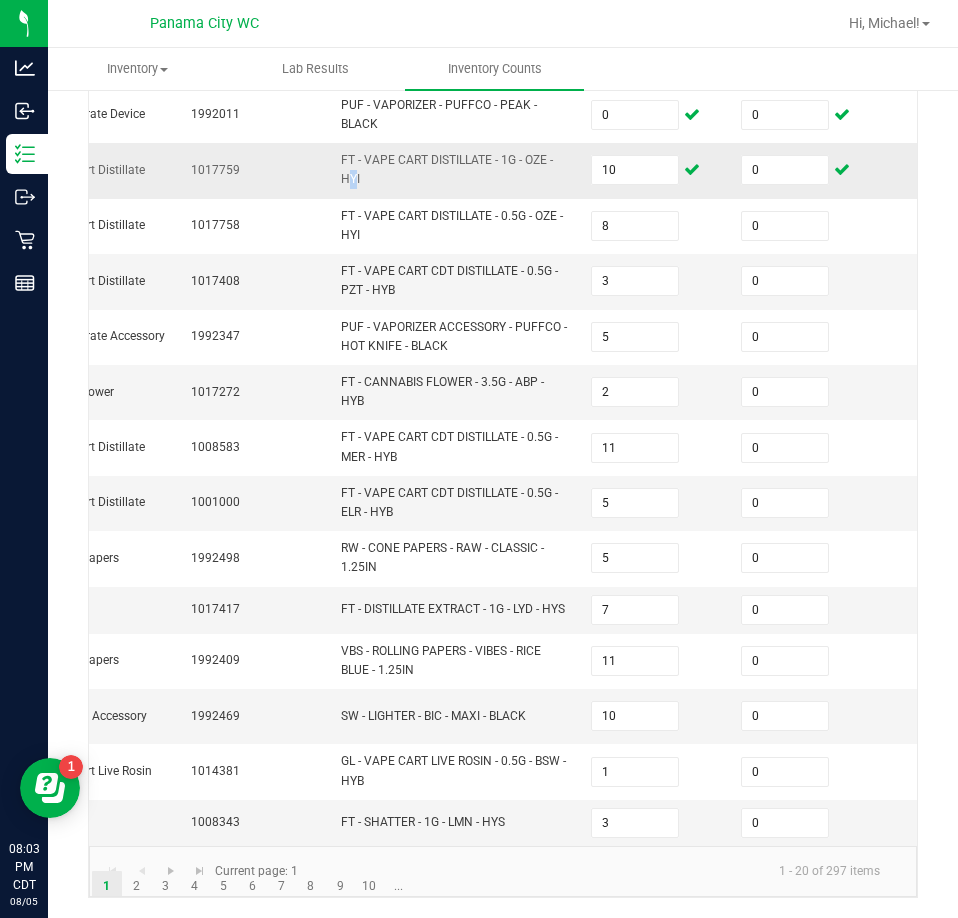 scroll, scrollTop: 574, scrollLeft: 0, axis: vertical 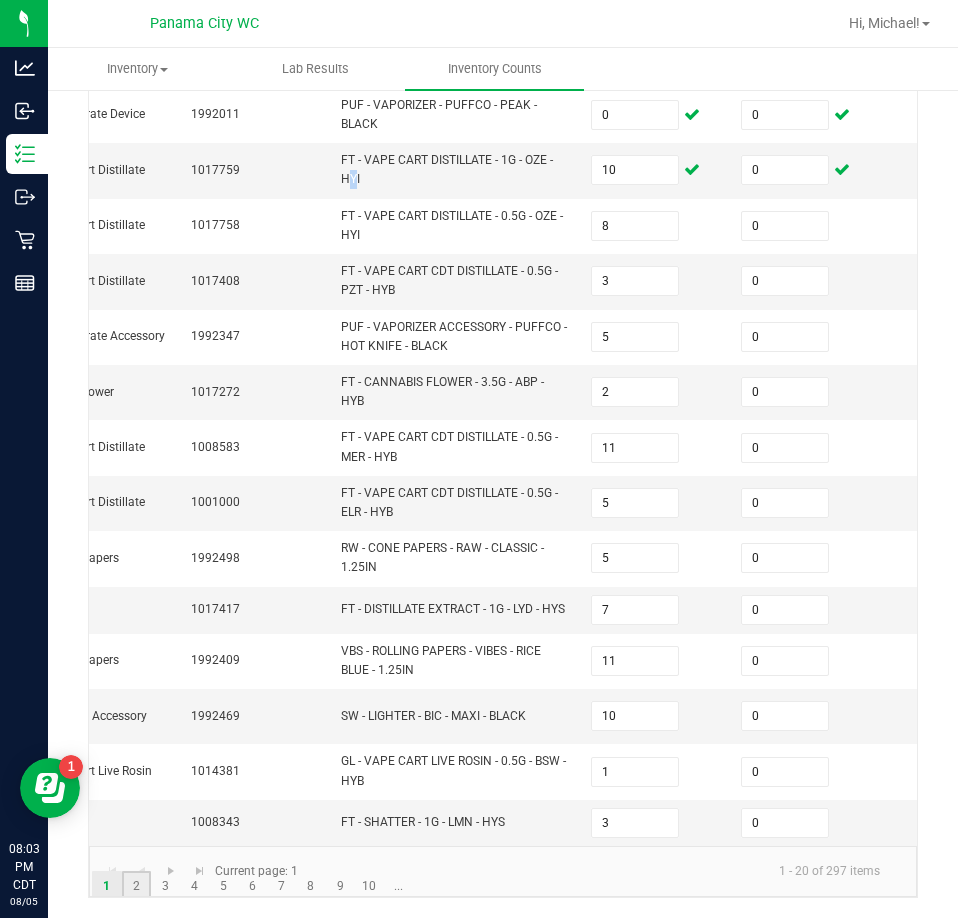click on "2" 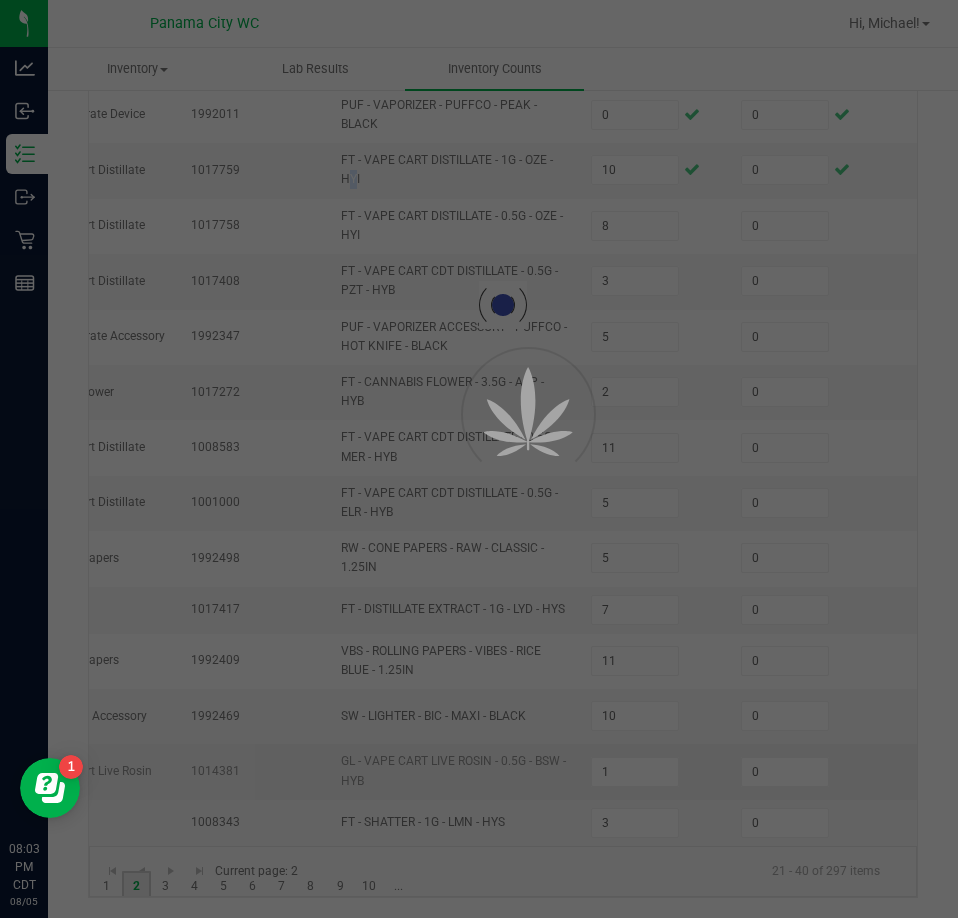 type on "1" 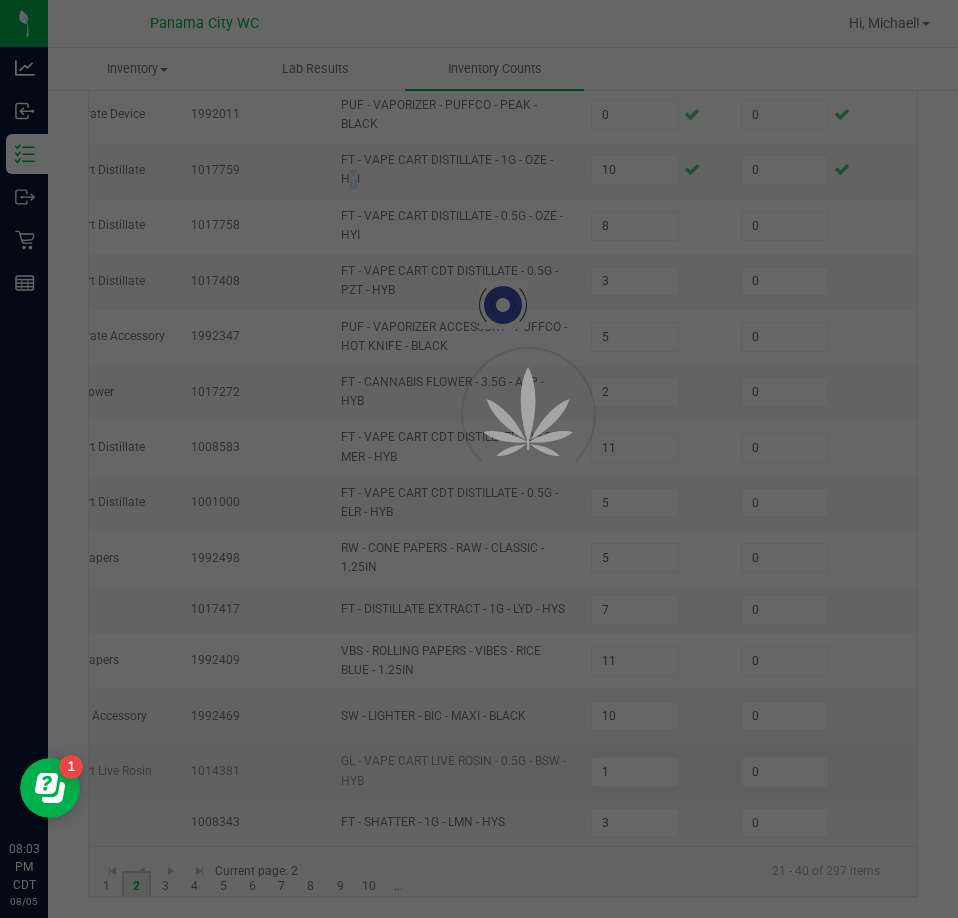 type on "6" 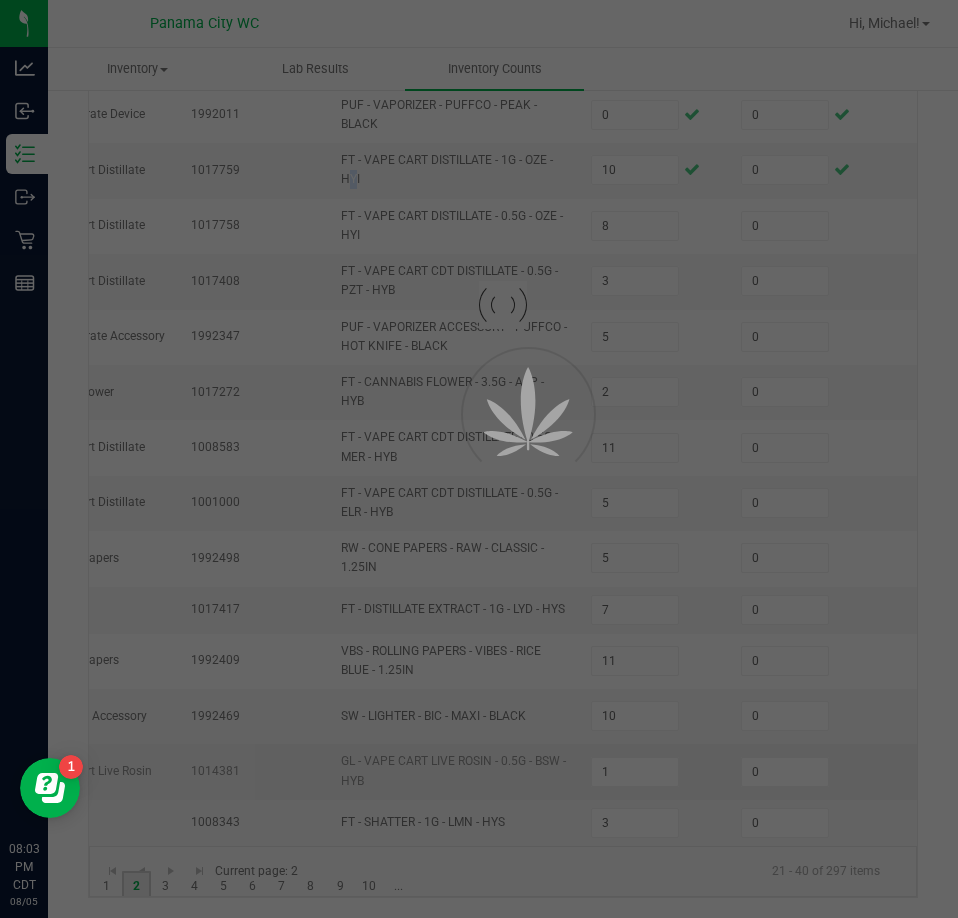 type on "10" 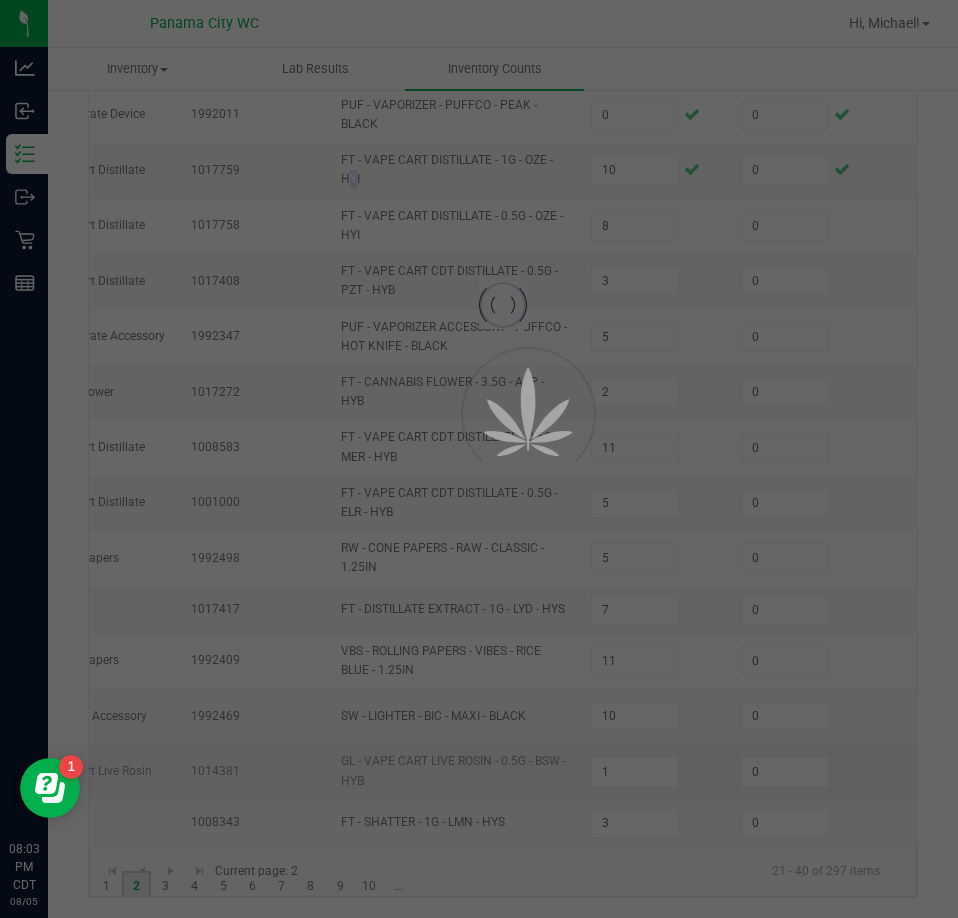 type 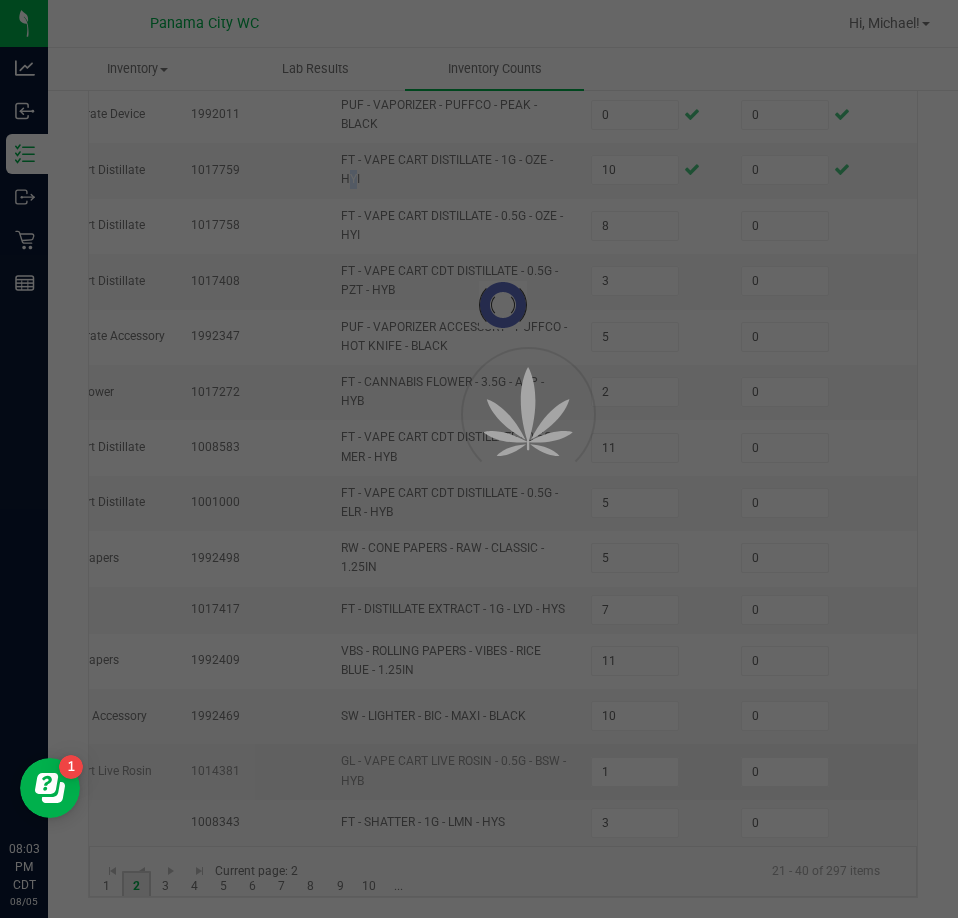 type 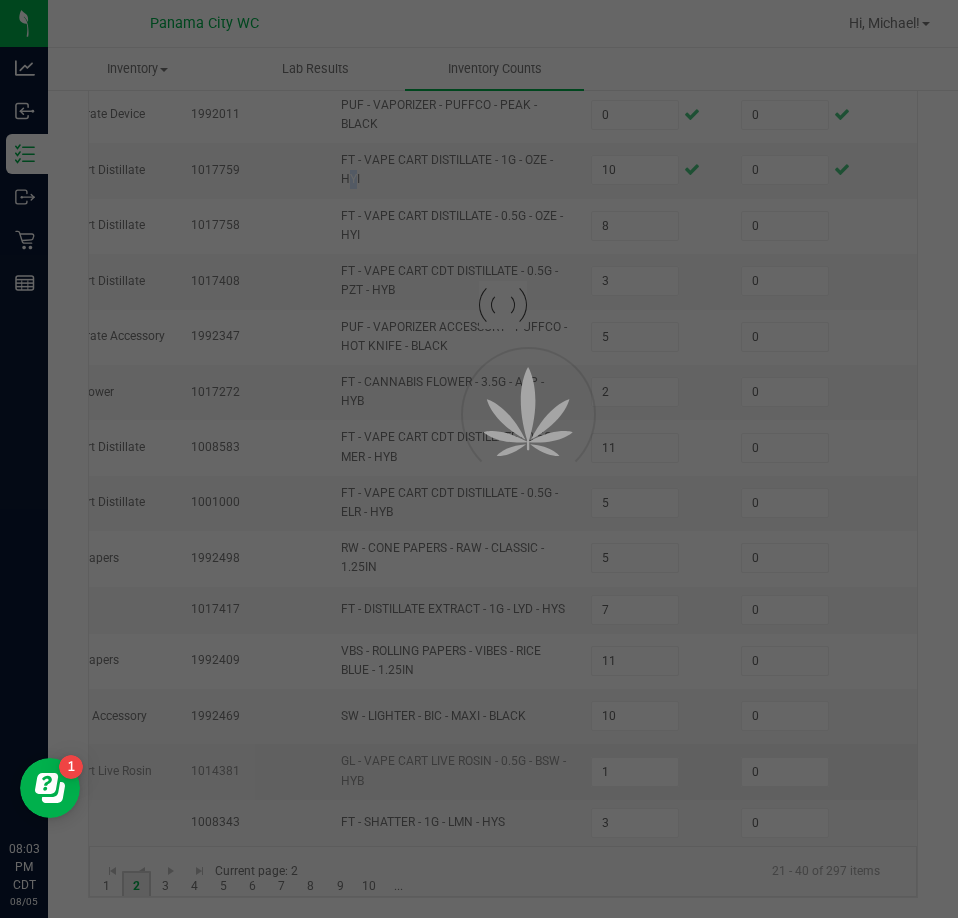 type 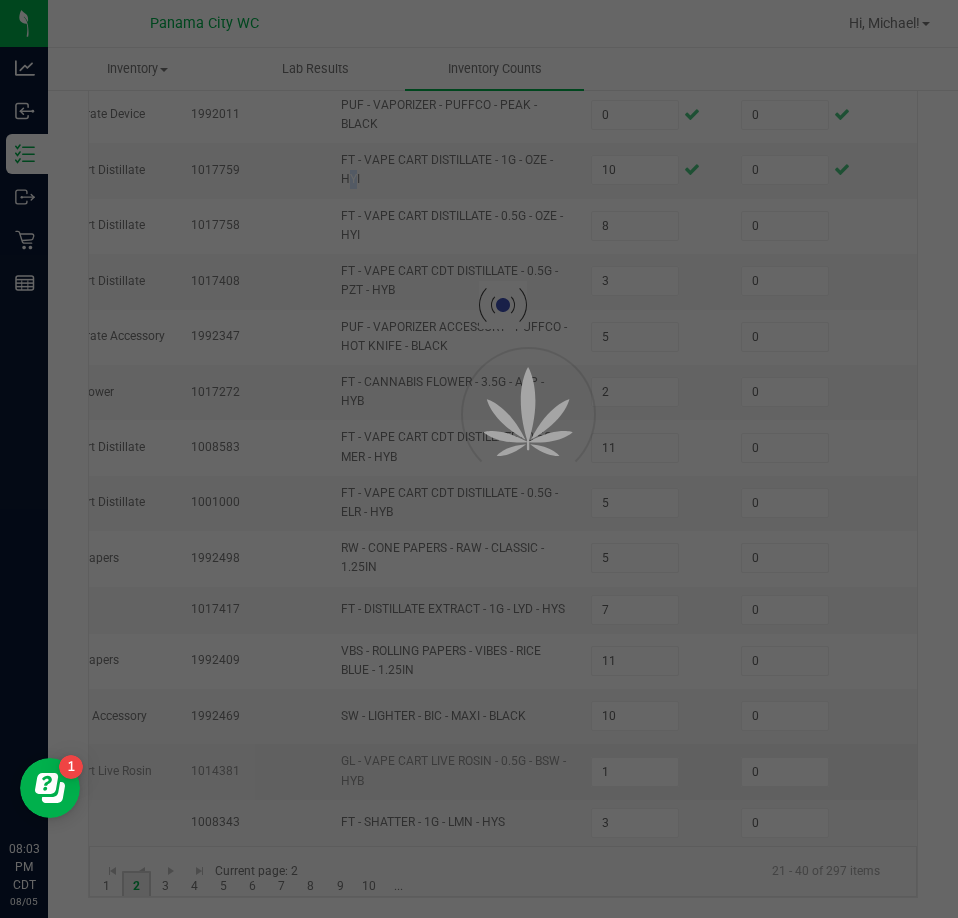 type 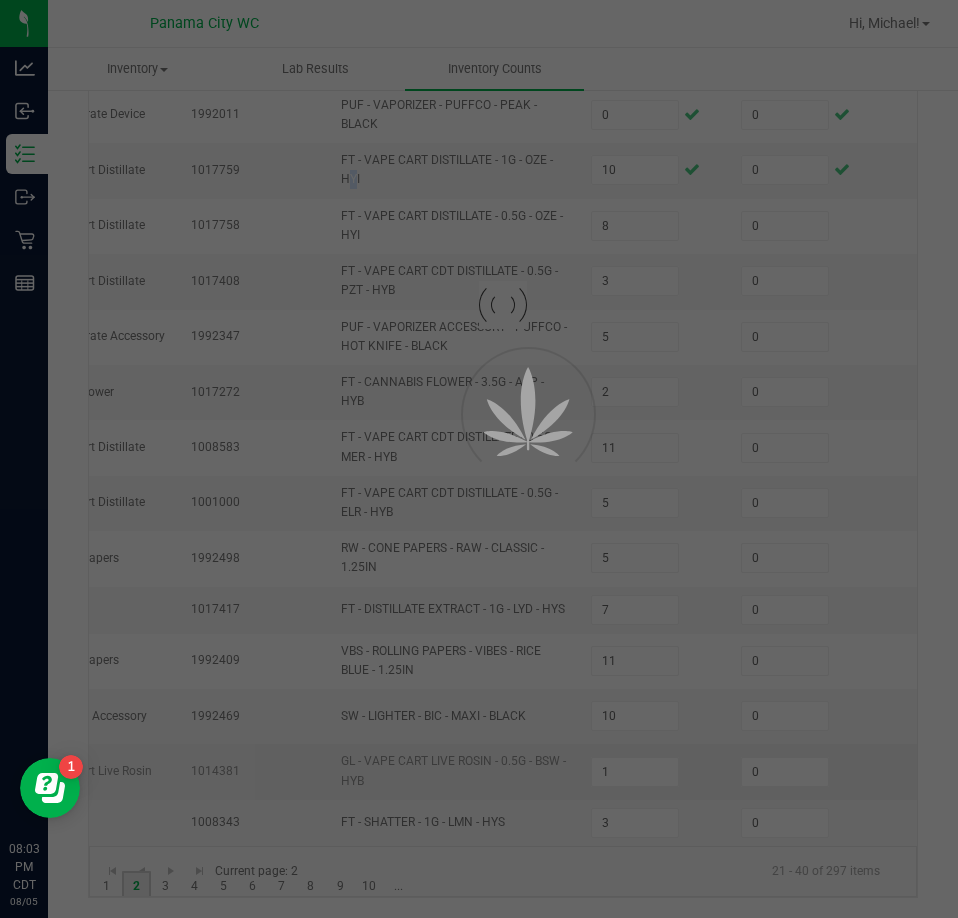 type on "7" 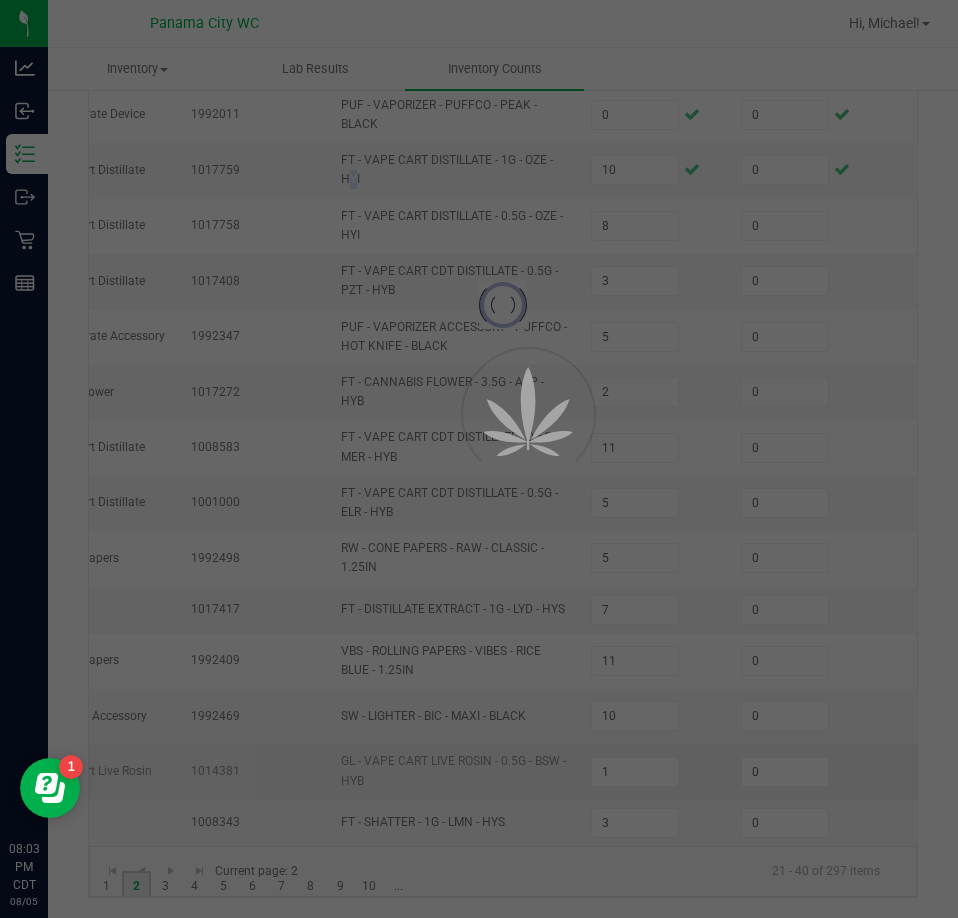 type on "1" 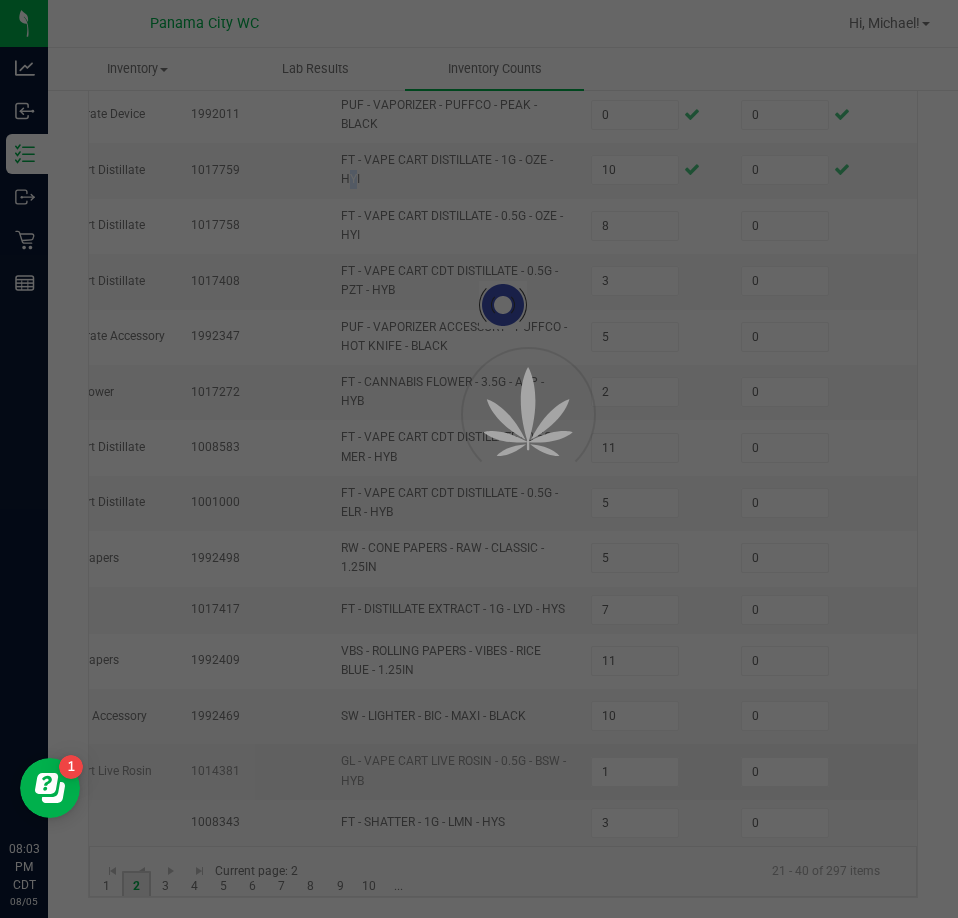 type on "1" 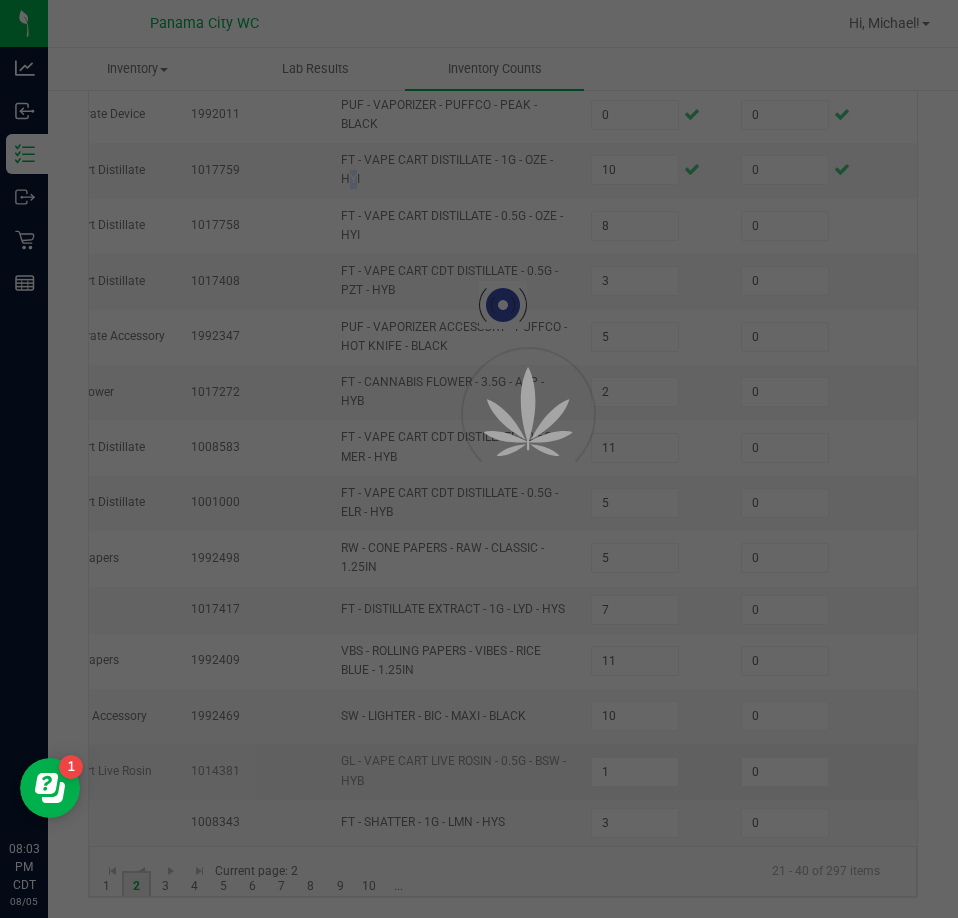 type on "7" 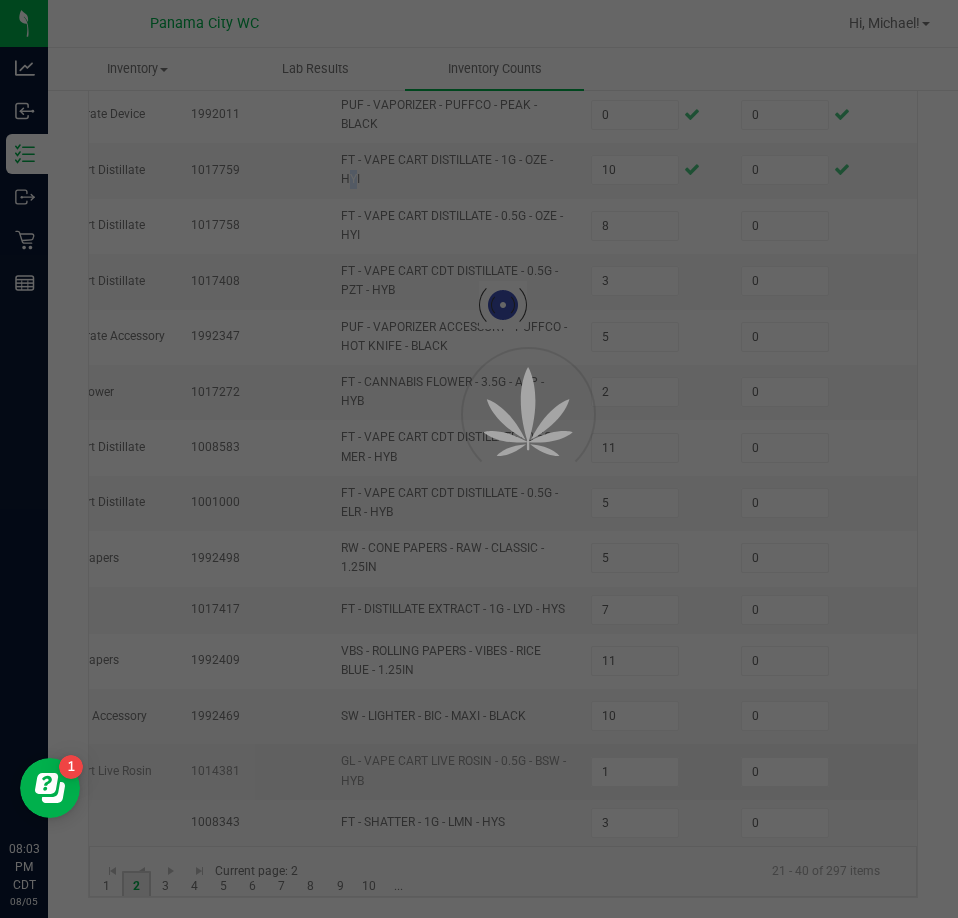 type on "1" 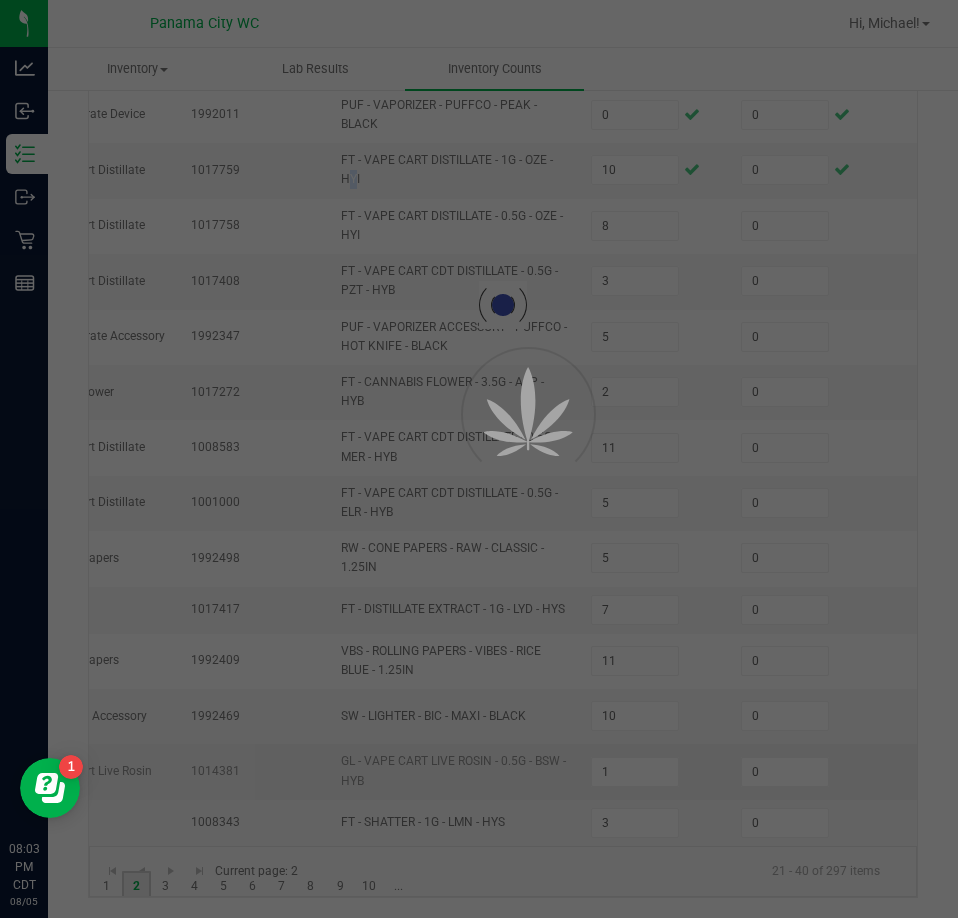 type on "16" 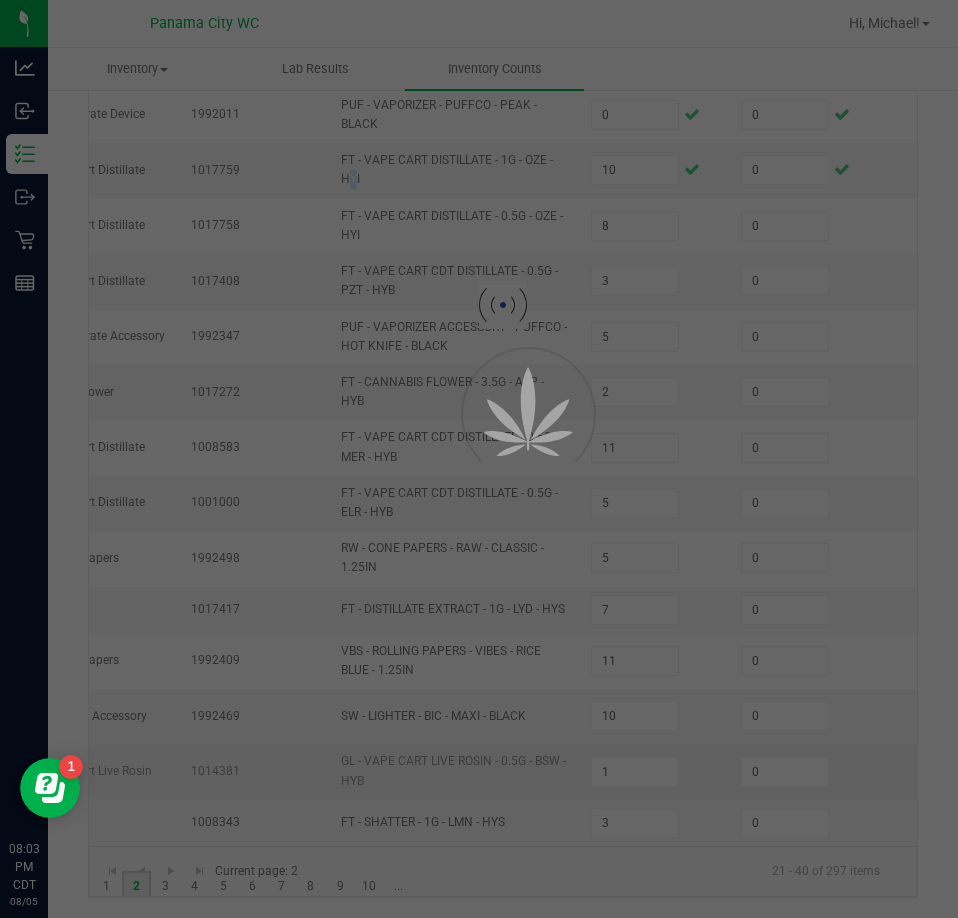 type on "1" 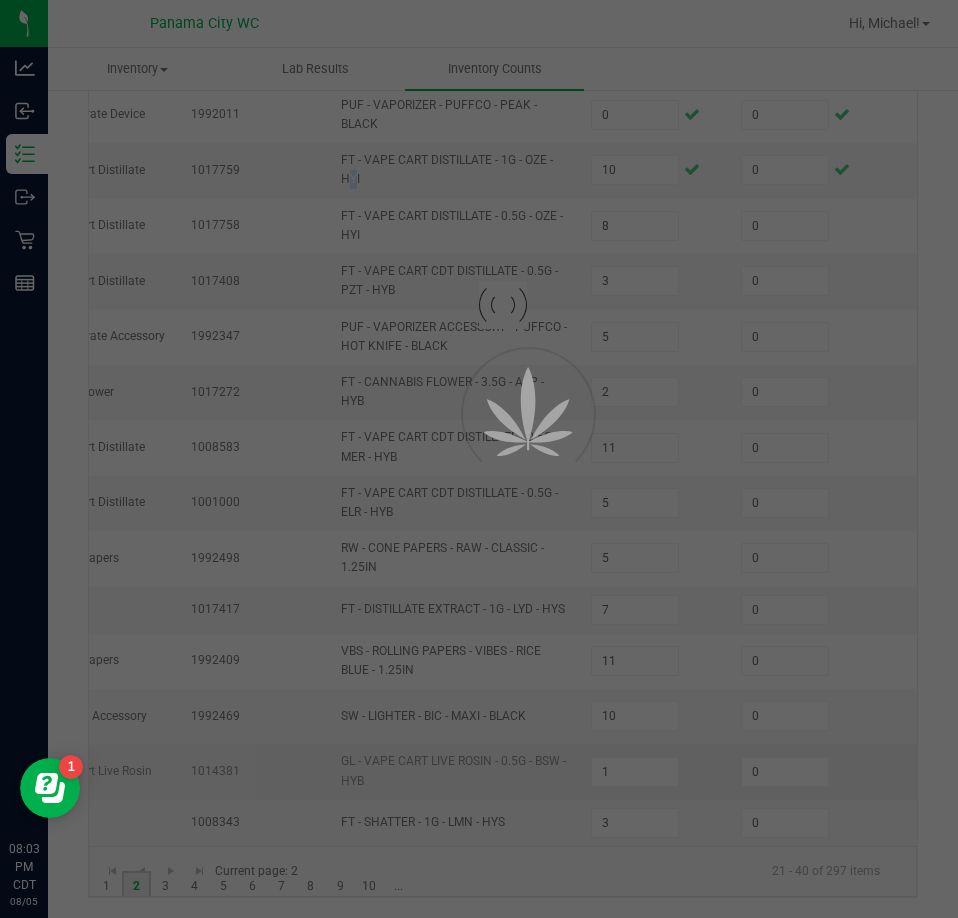 type on "10" 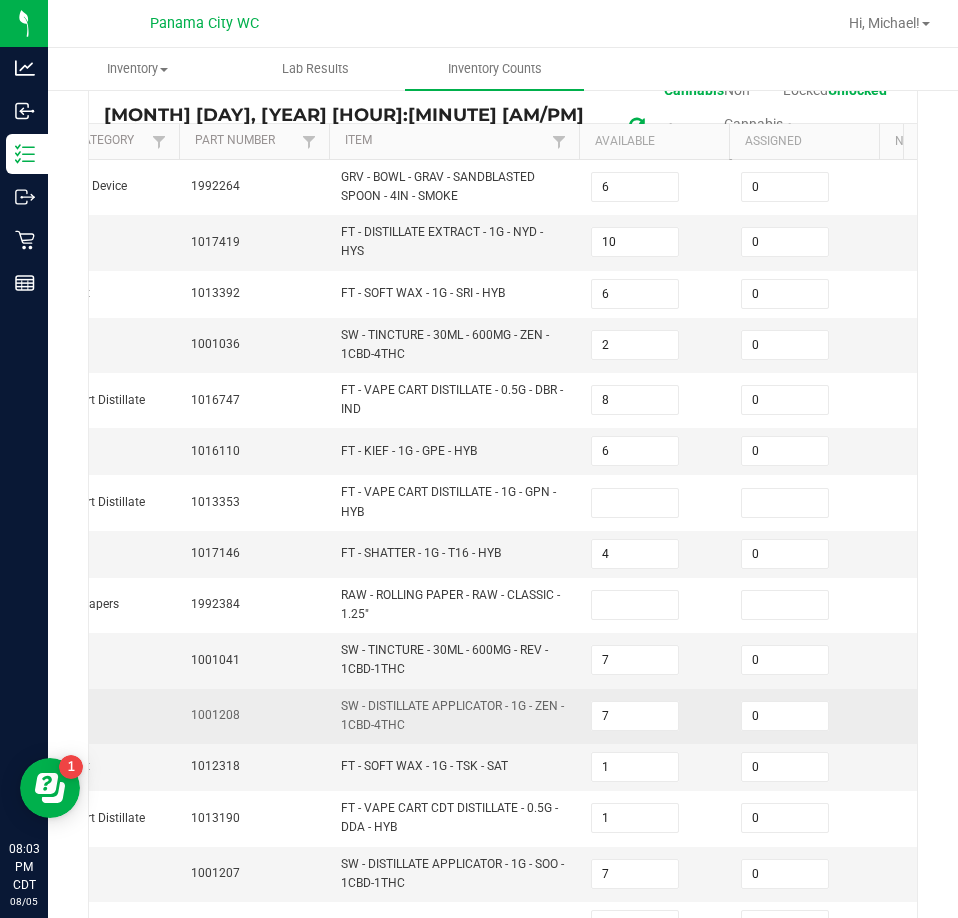 scroll, scrollTop: 49, scrollLeft: 0, axis: vertical 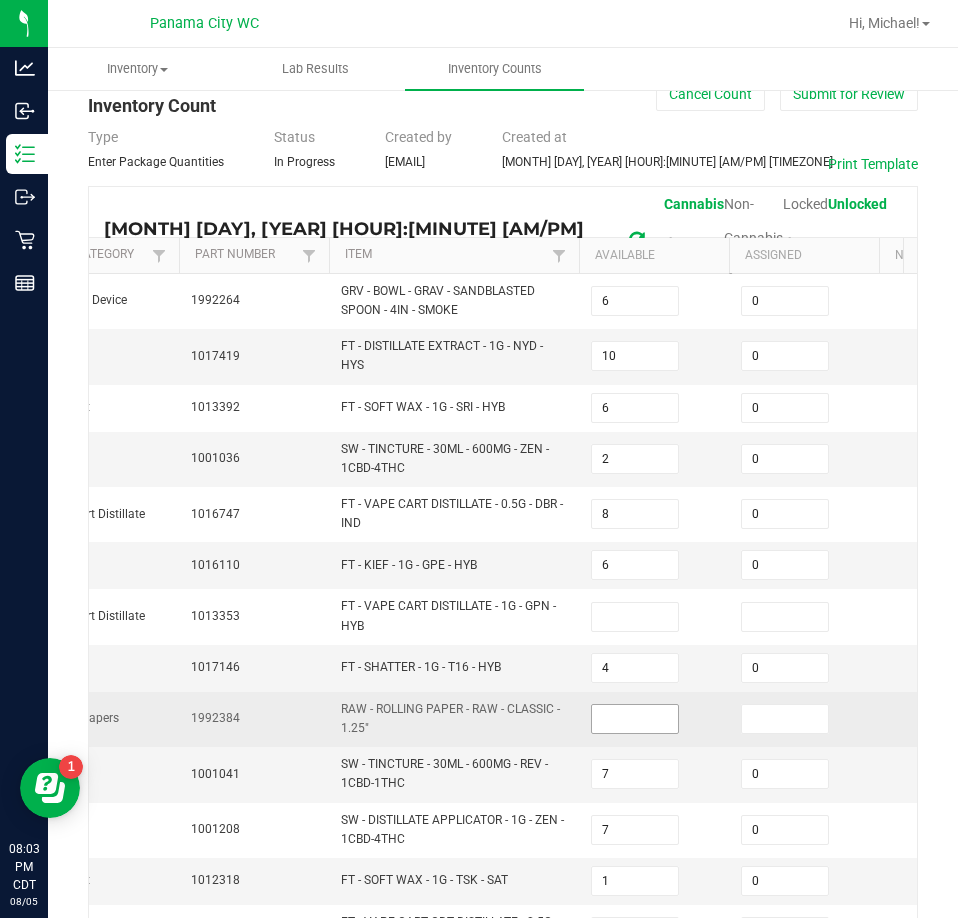 click at bounding box center [635, 719] 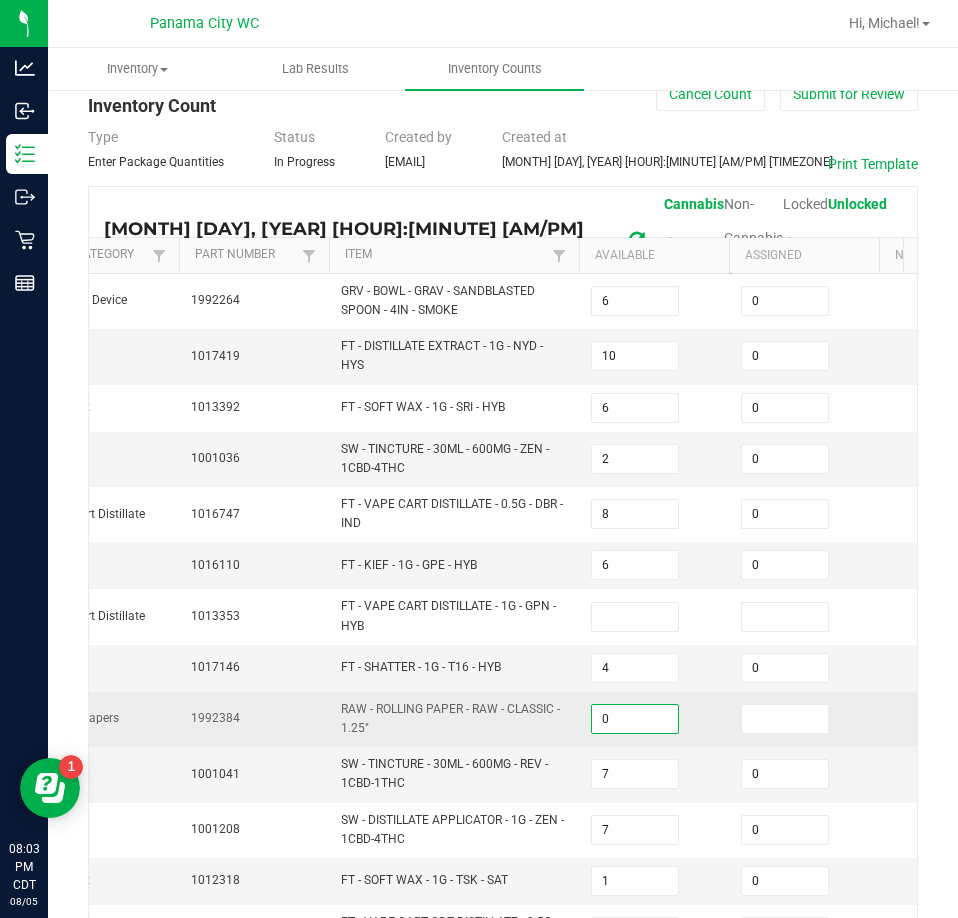 type on "0" 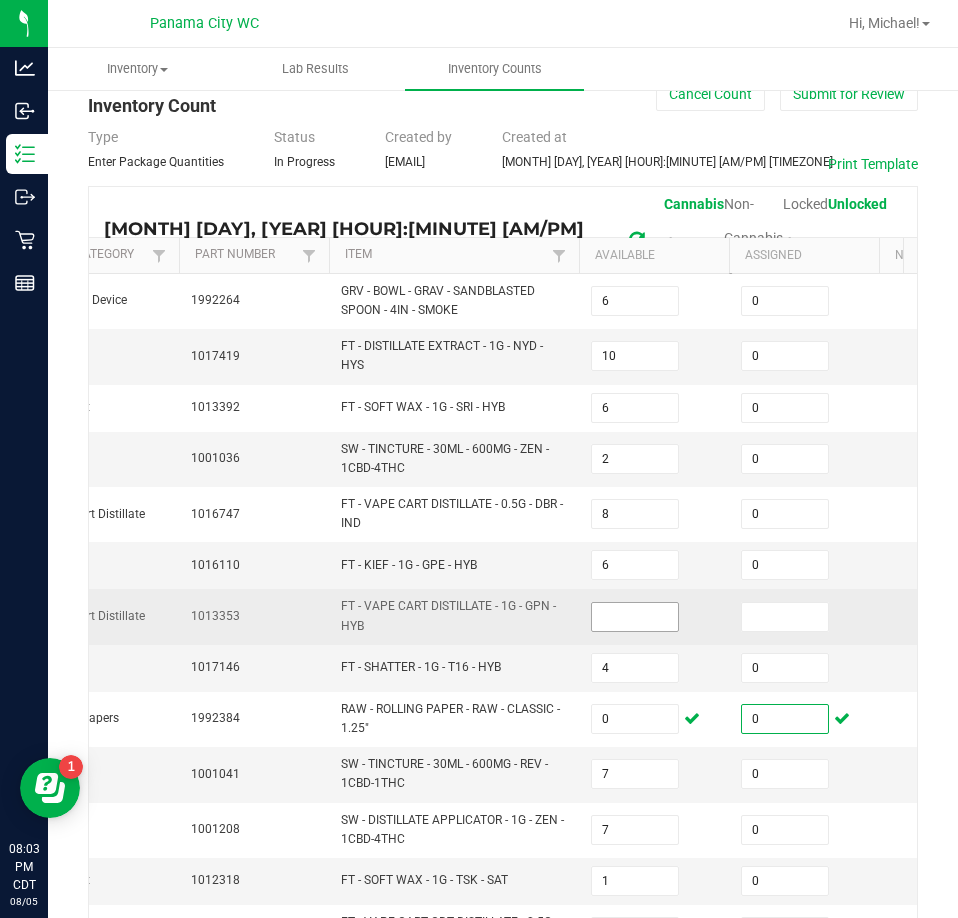 type on "0" 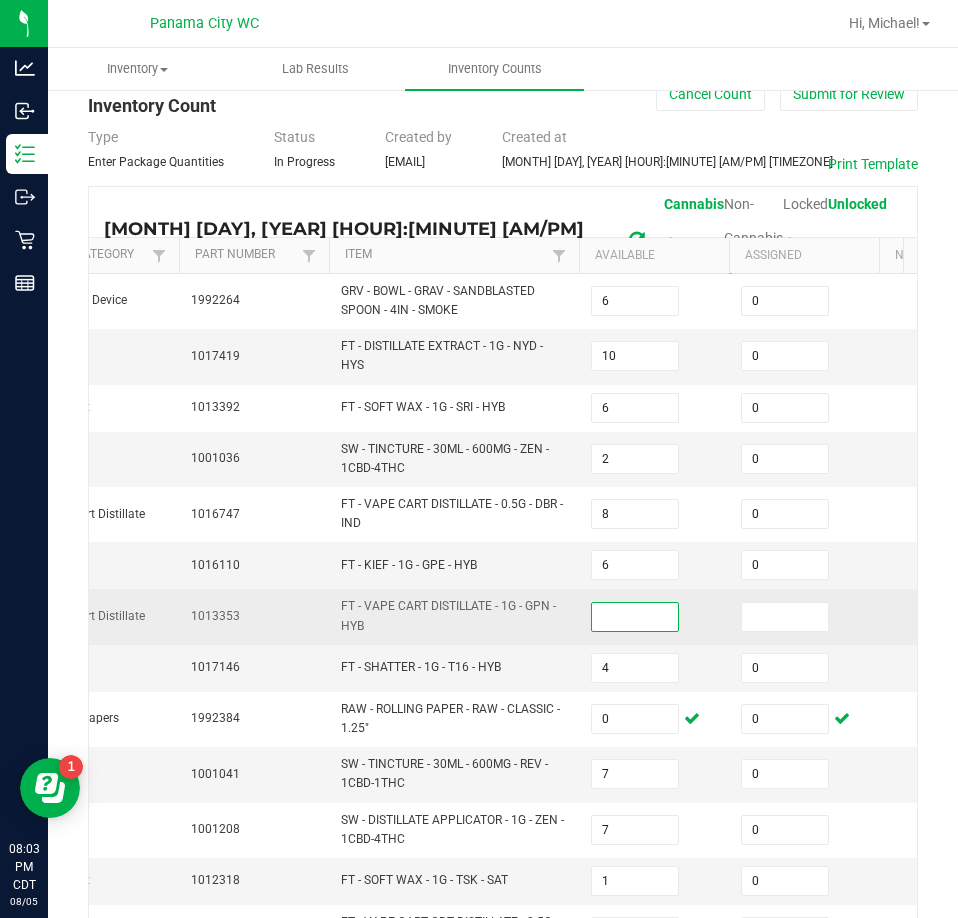 click at bounding box center [635, 617] 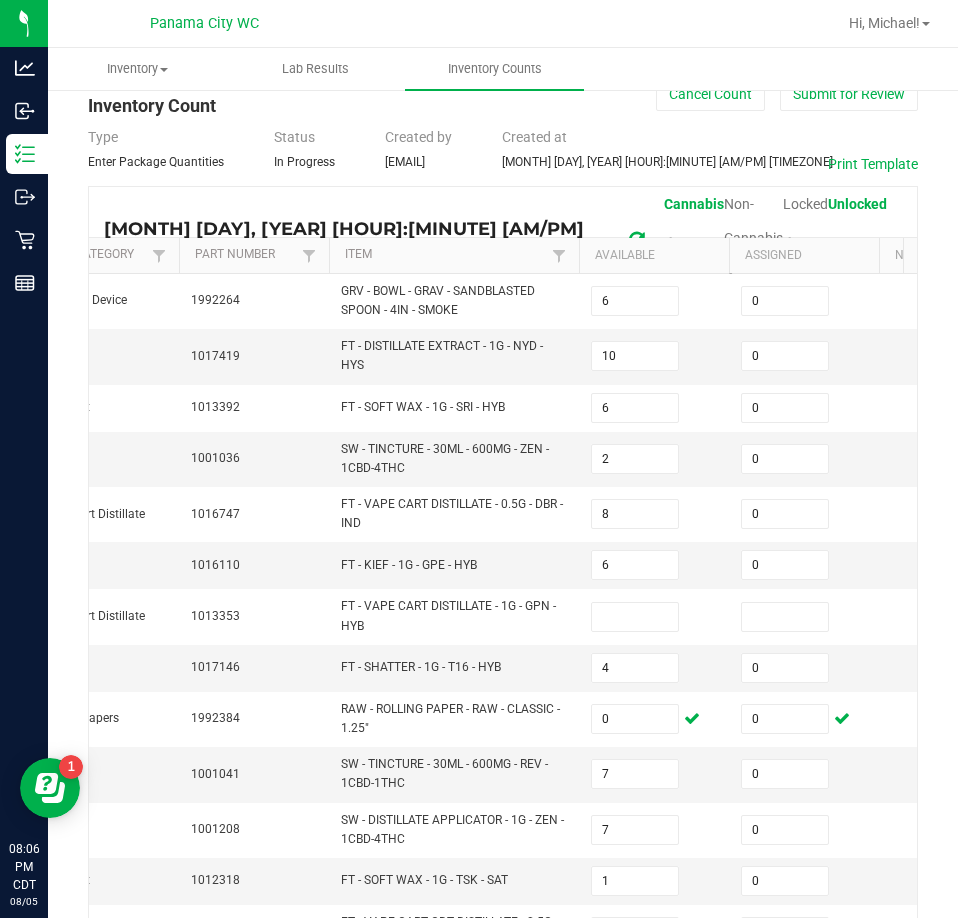 click at bounding box center (636, 240) 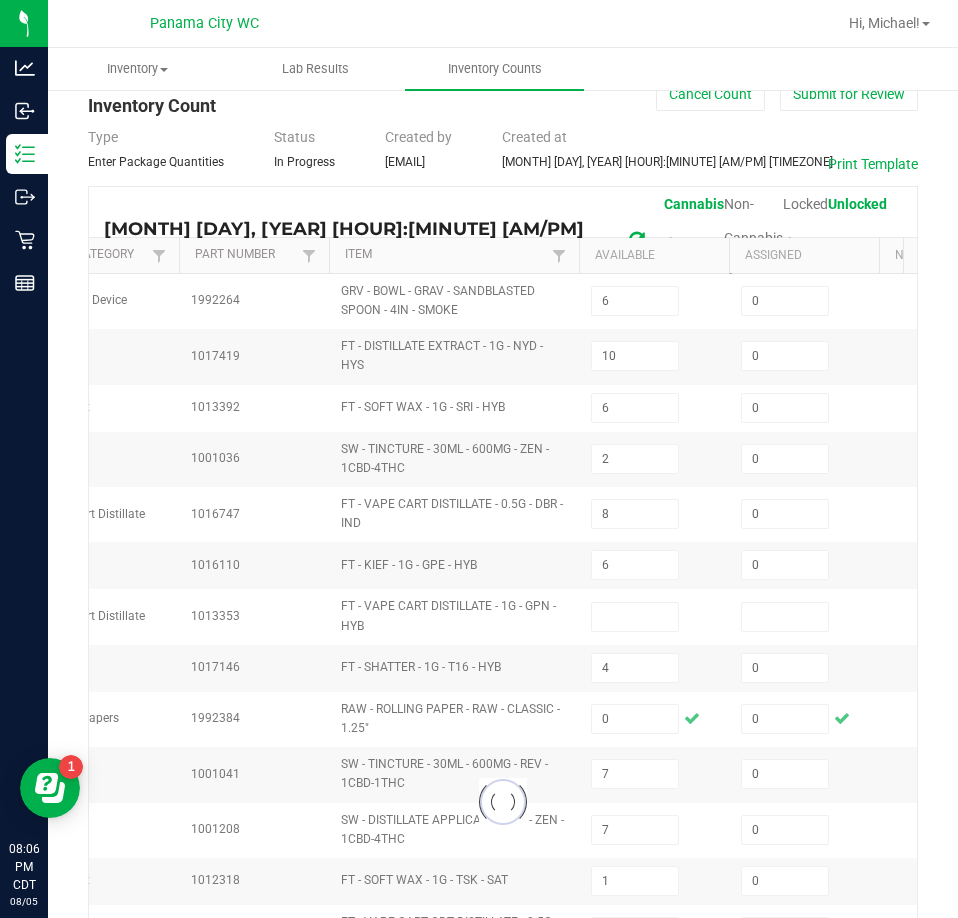 type on "3" 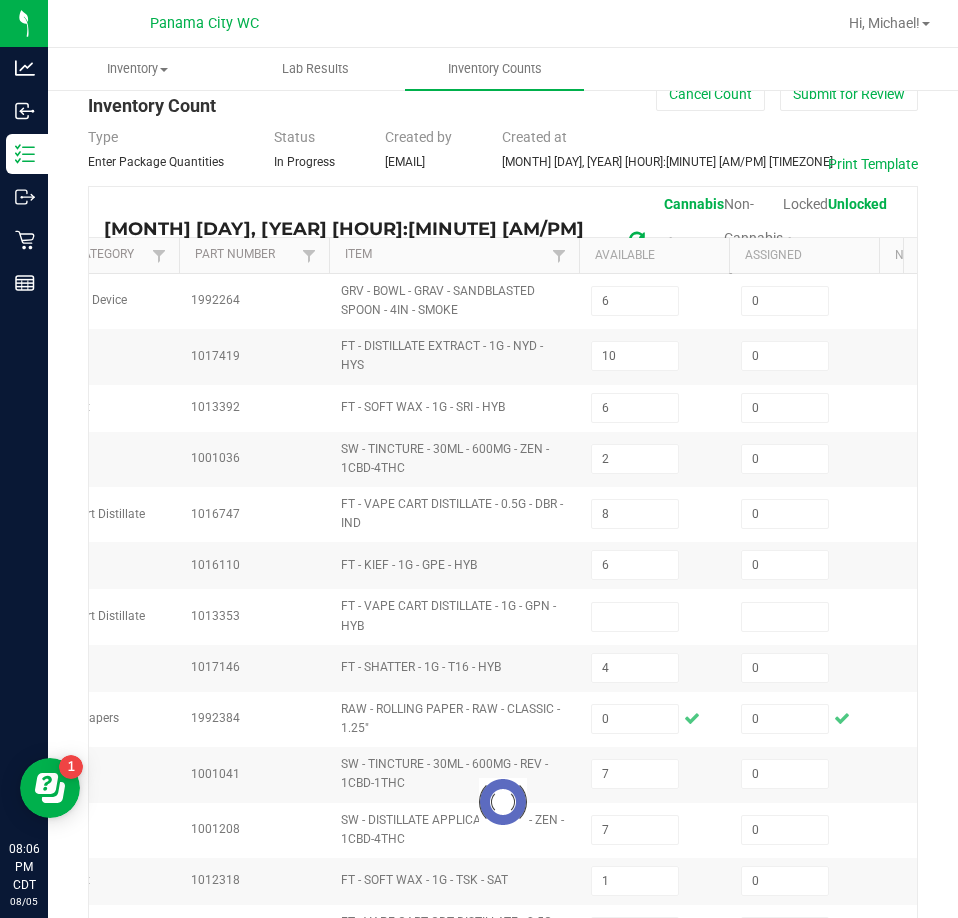 type on "0" 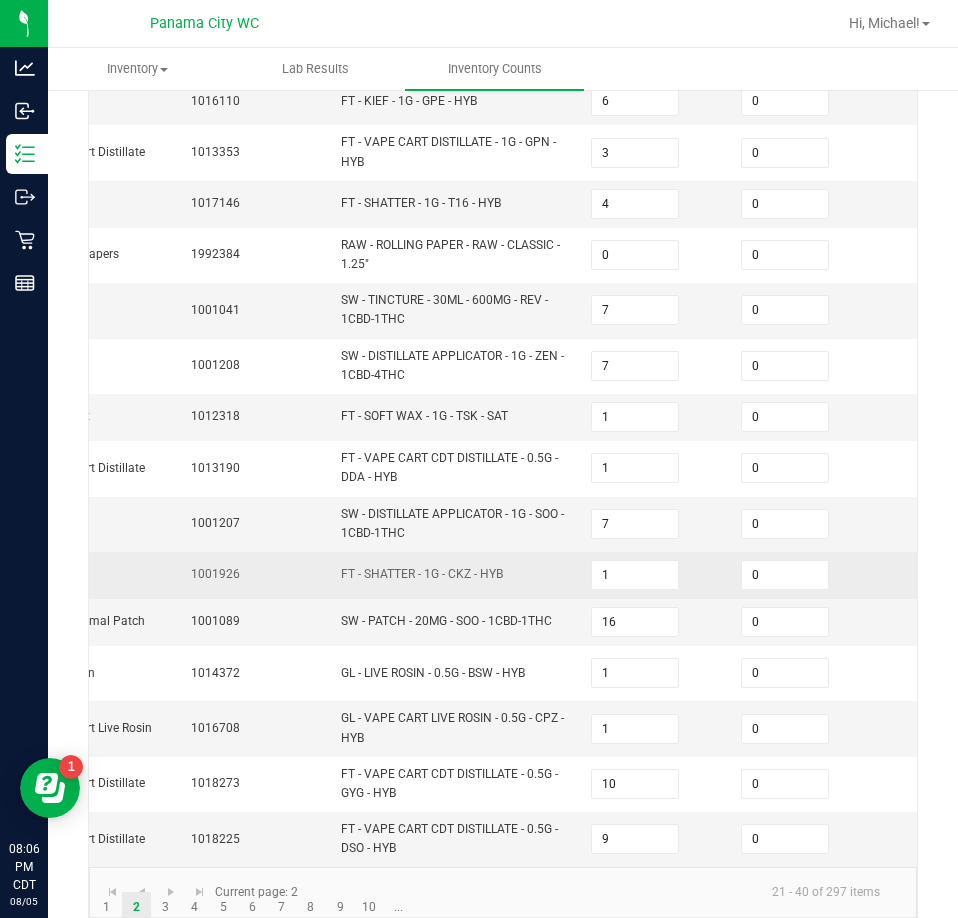 scroll, scrollTop: 549, scrollLeft: 0, axis: vertical 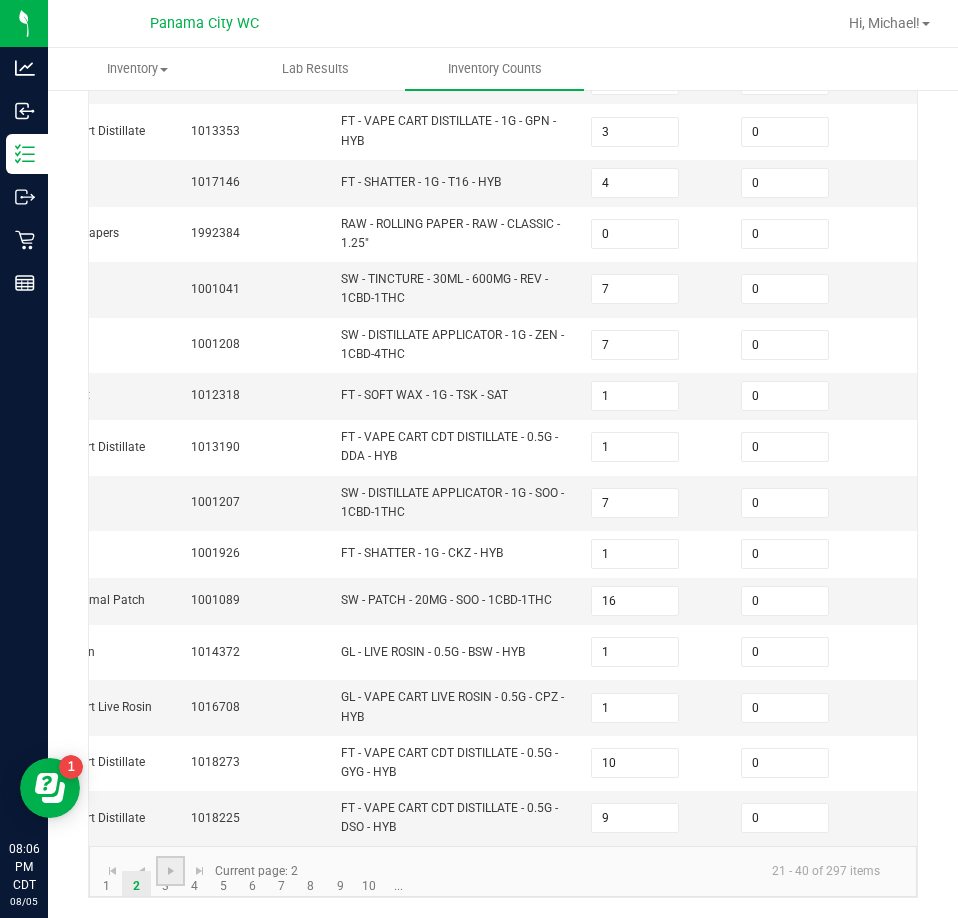 click 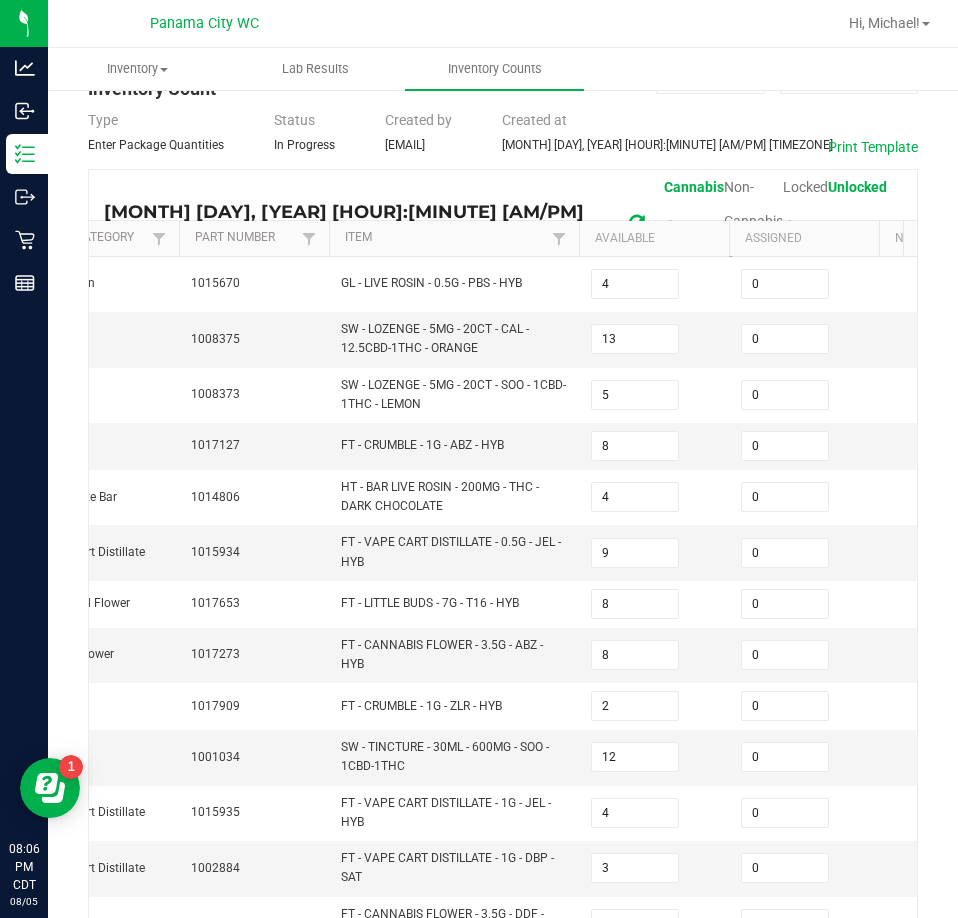 scroll, scrollTop: 566, scrollLeft: 0, axis: vertical 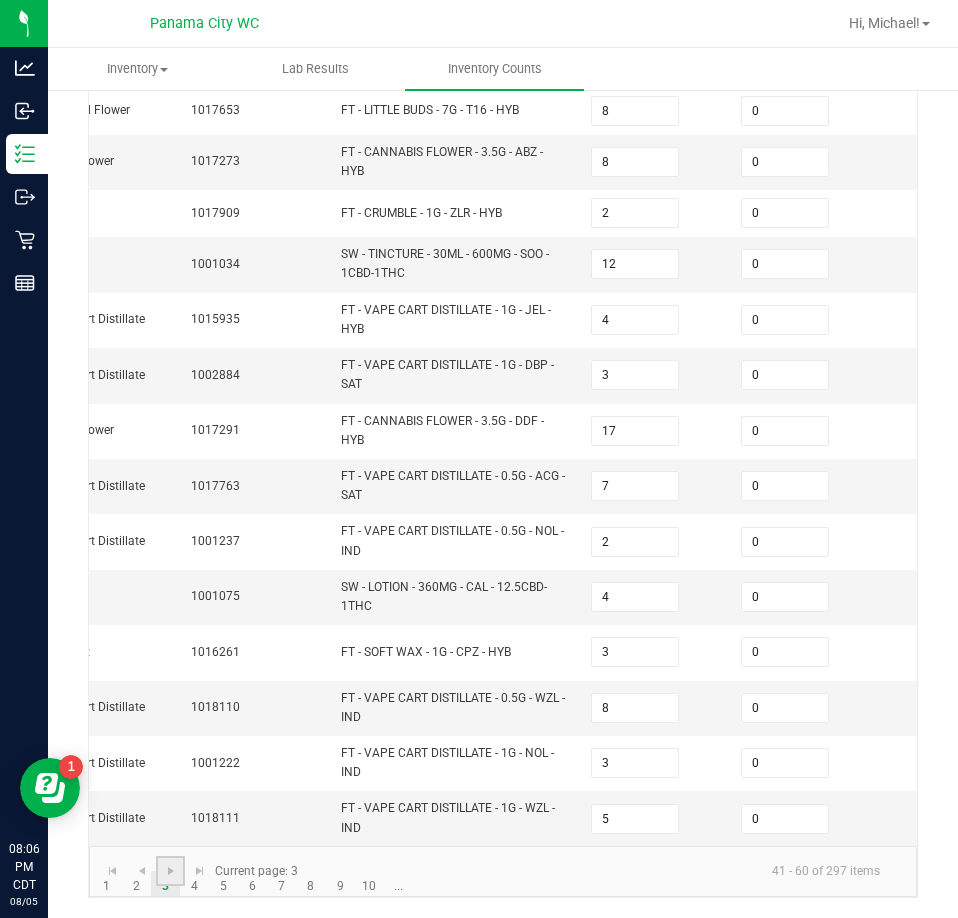 click 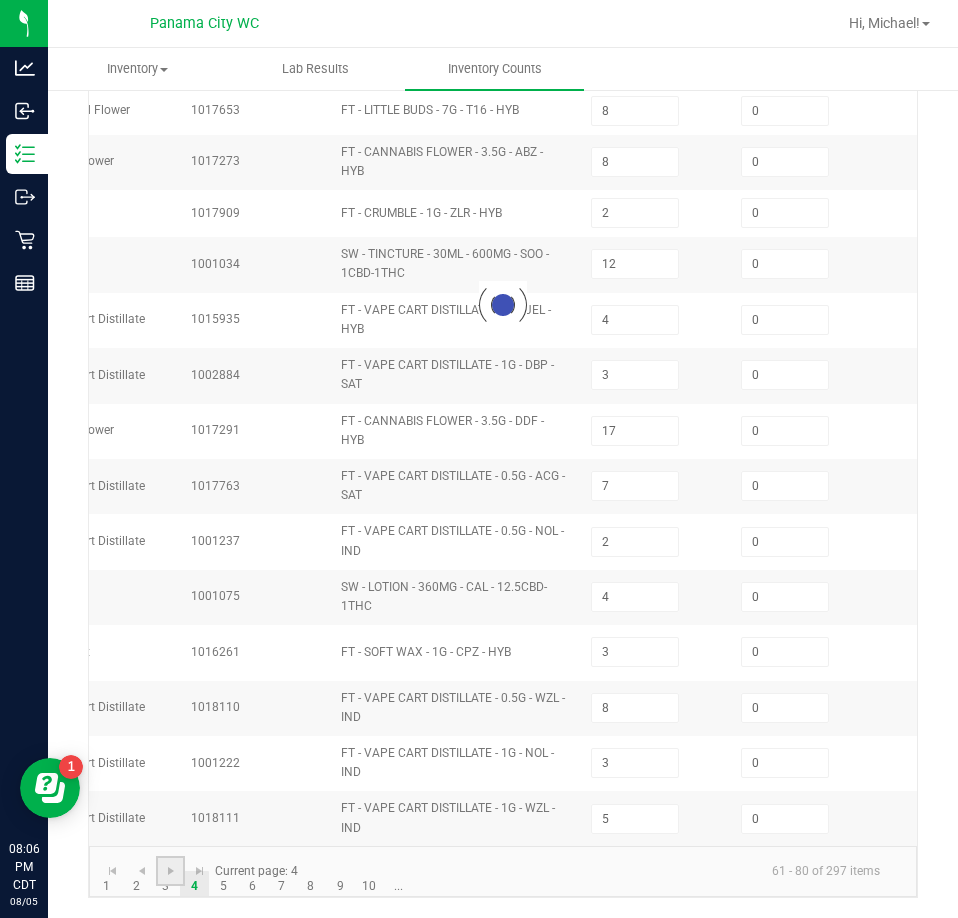 type on "7" 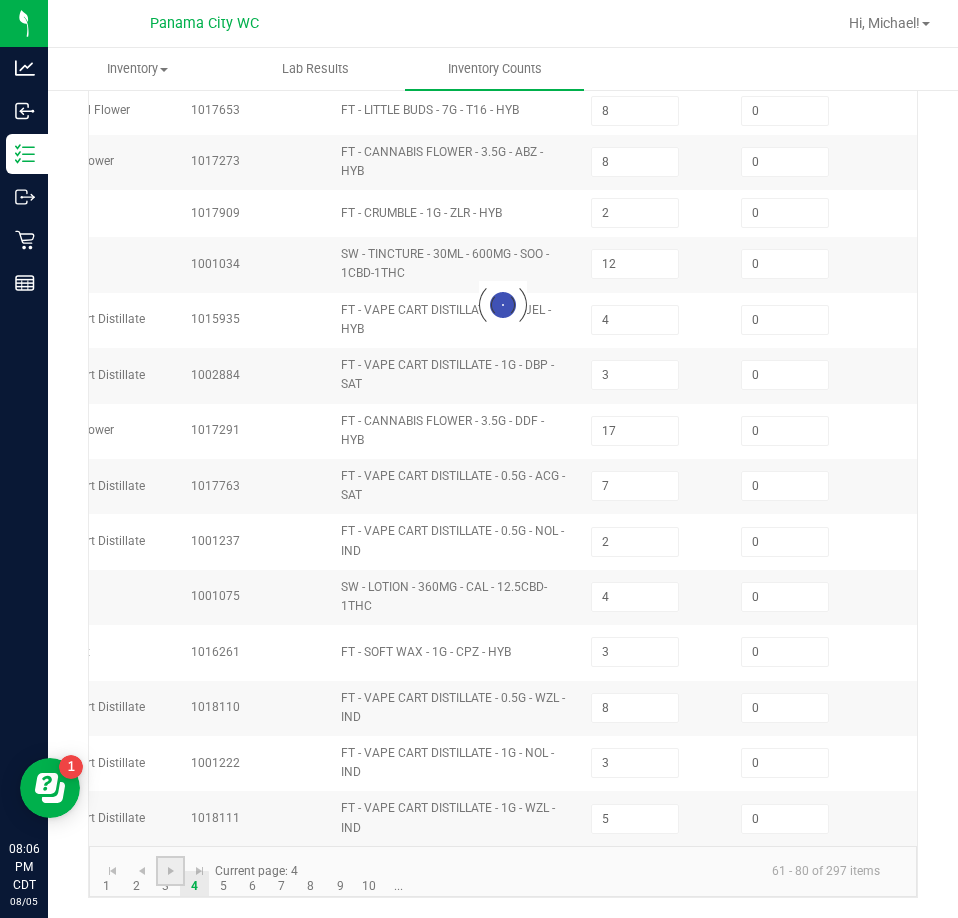 type on "2" 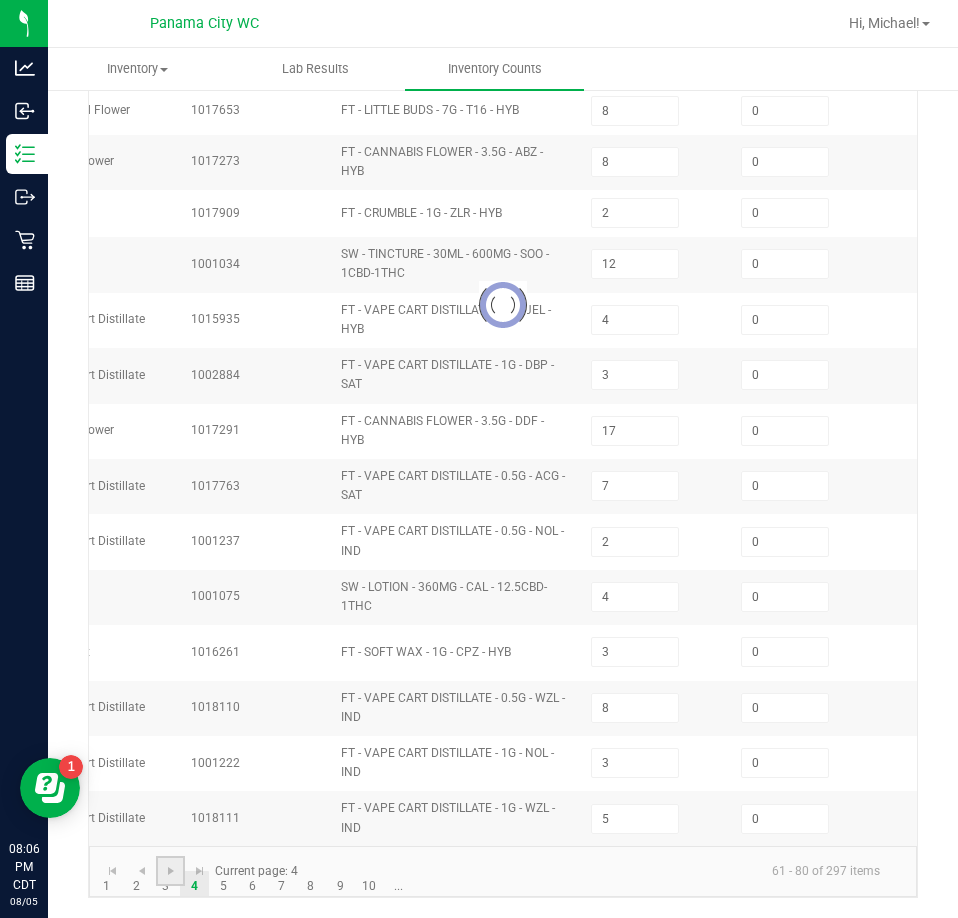 type on "7" 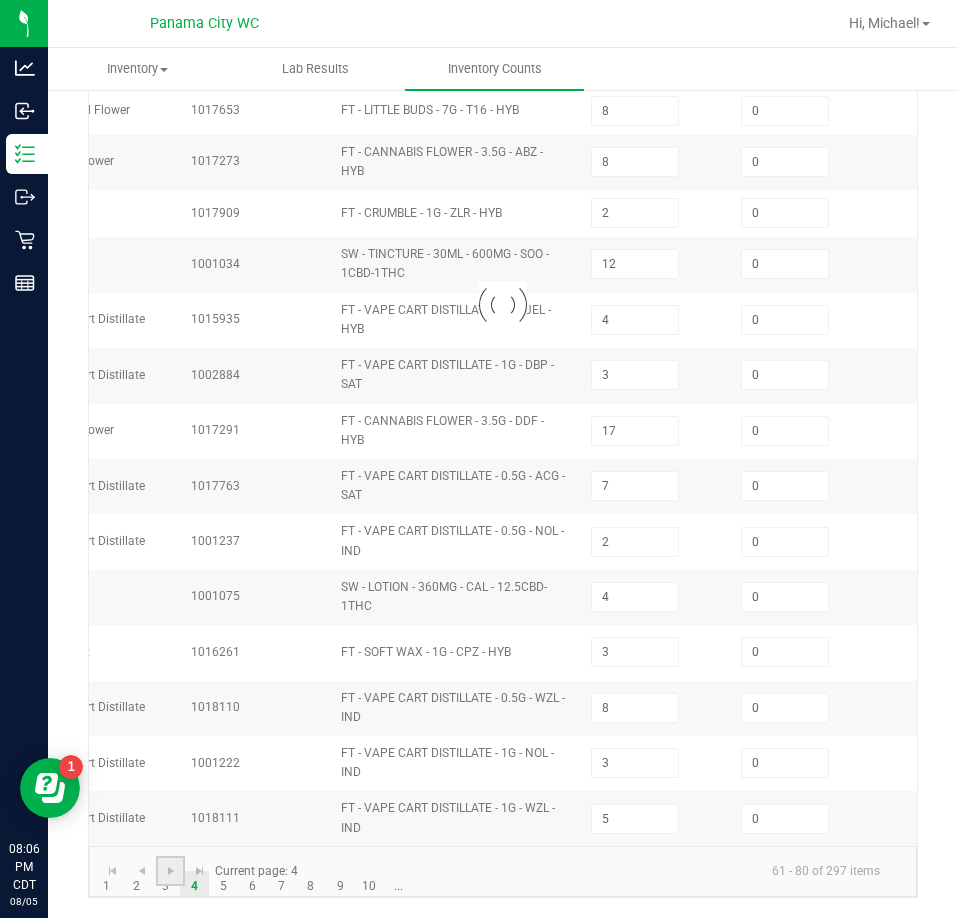 type on "19" 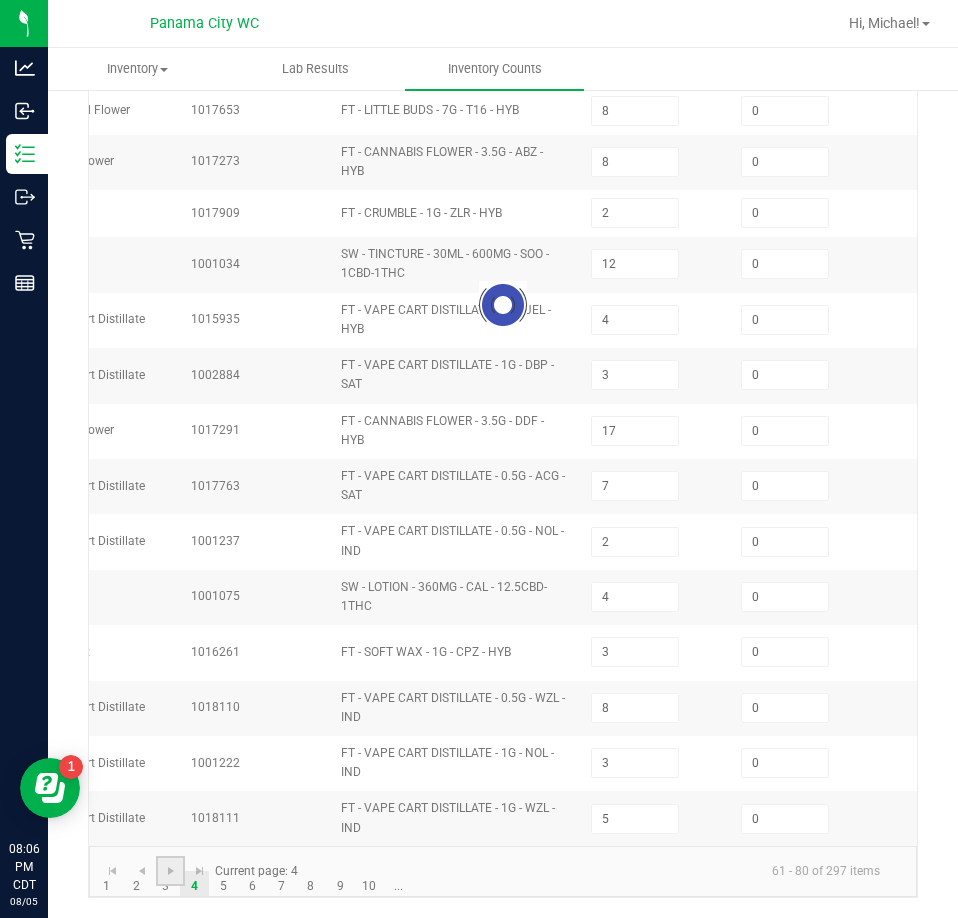 type on "2" 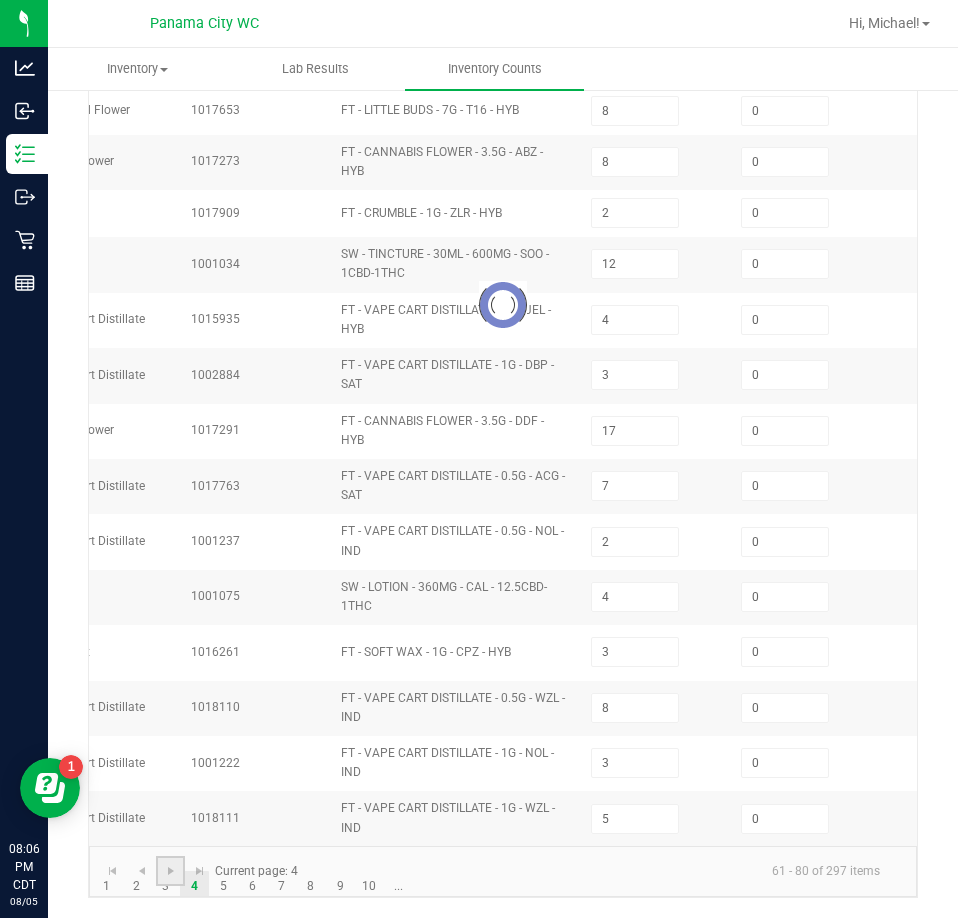 type on "1" 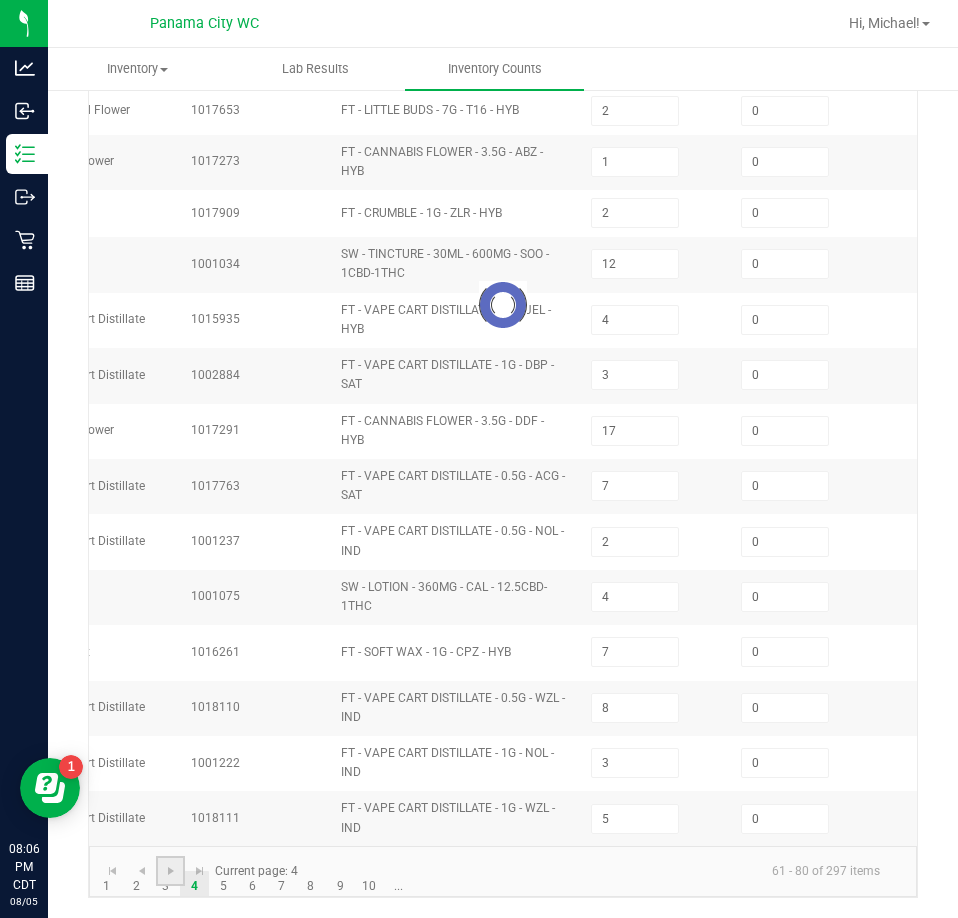 type on "6" 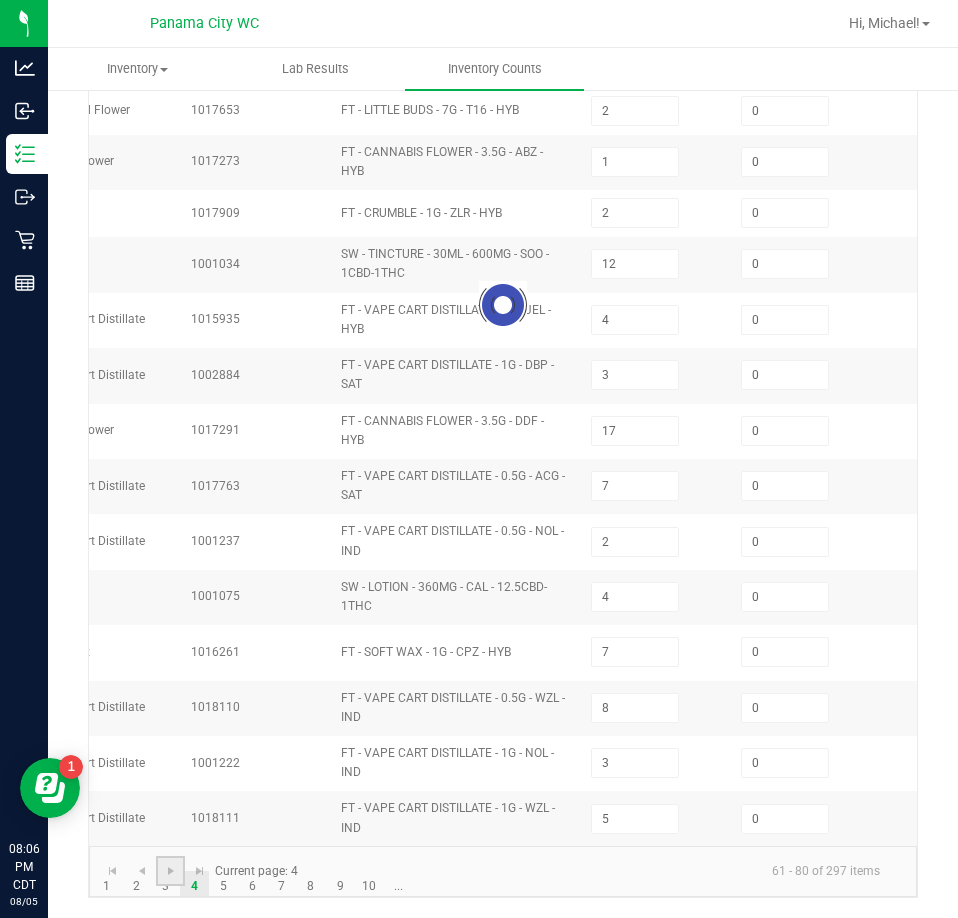 type on "20" 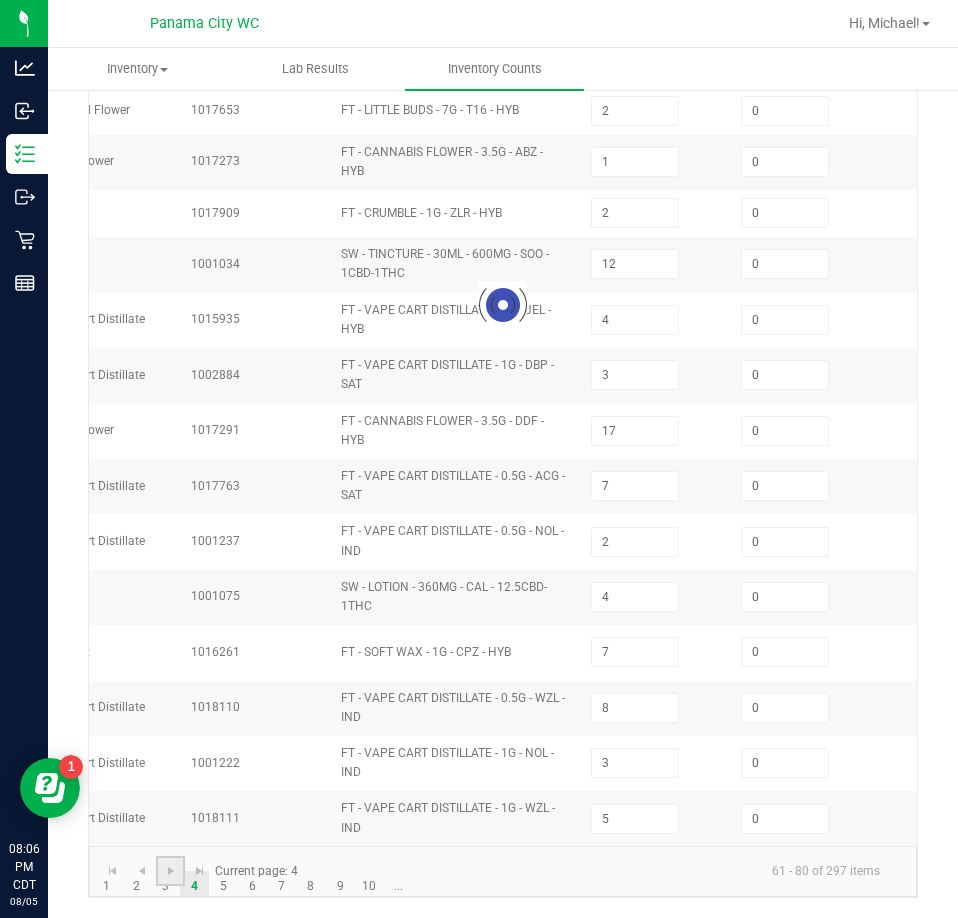 type on "8" 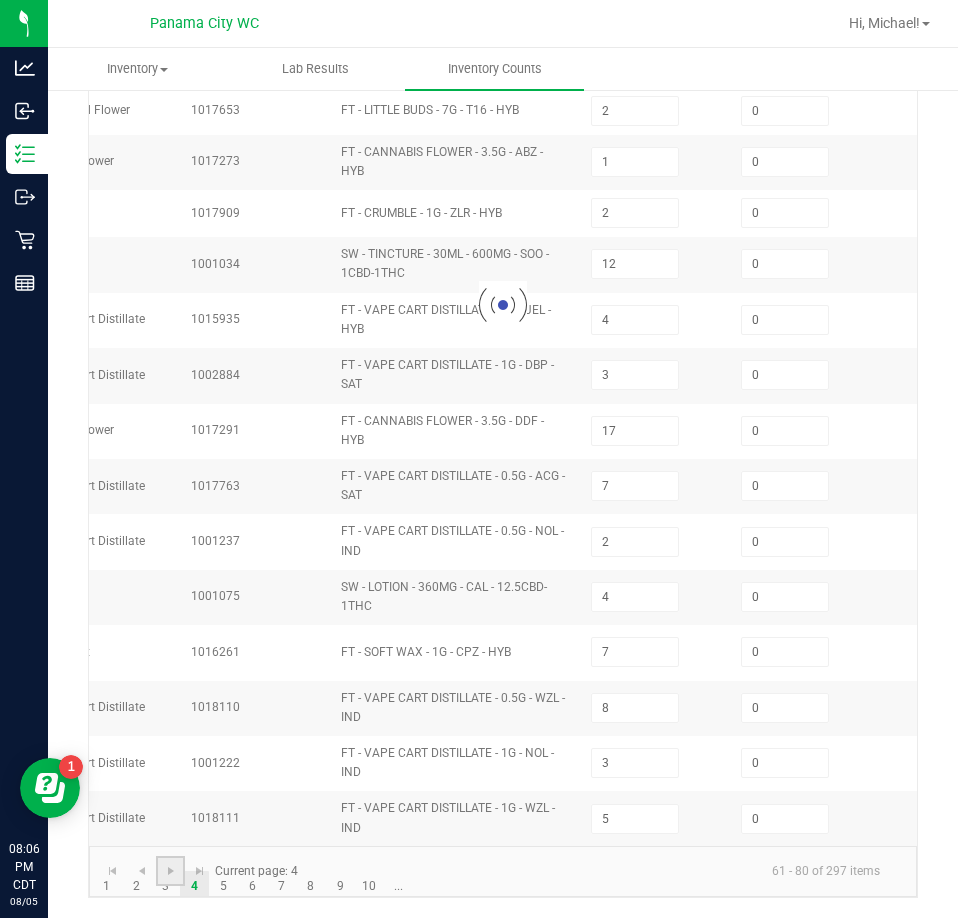 type on "2" 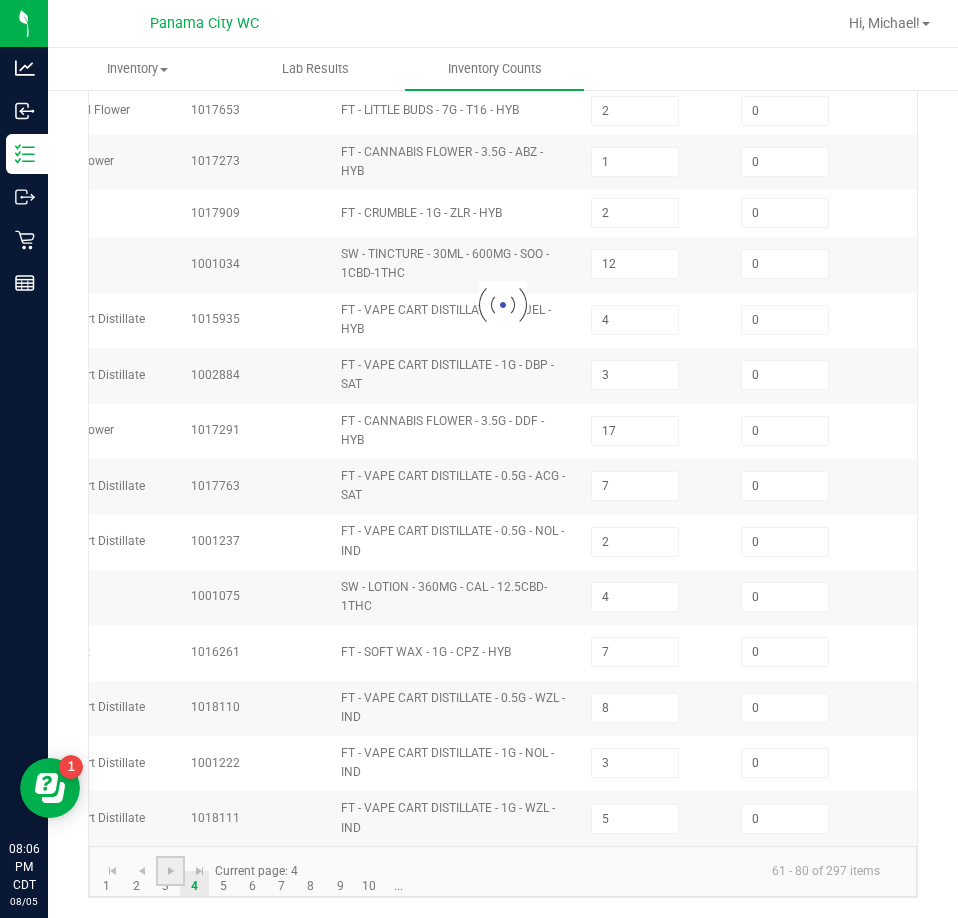 type on "2" 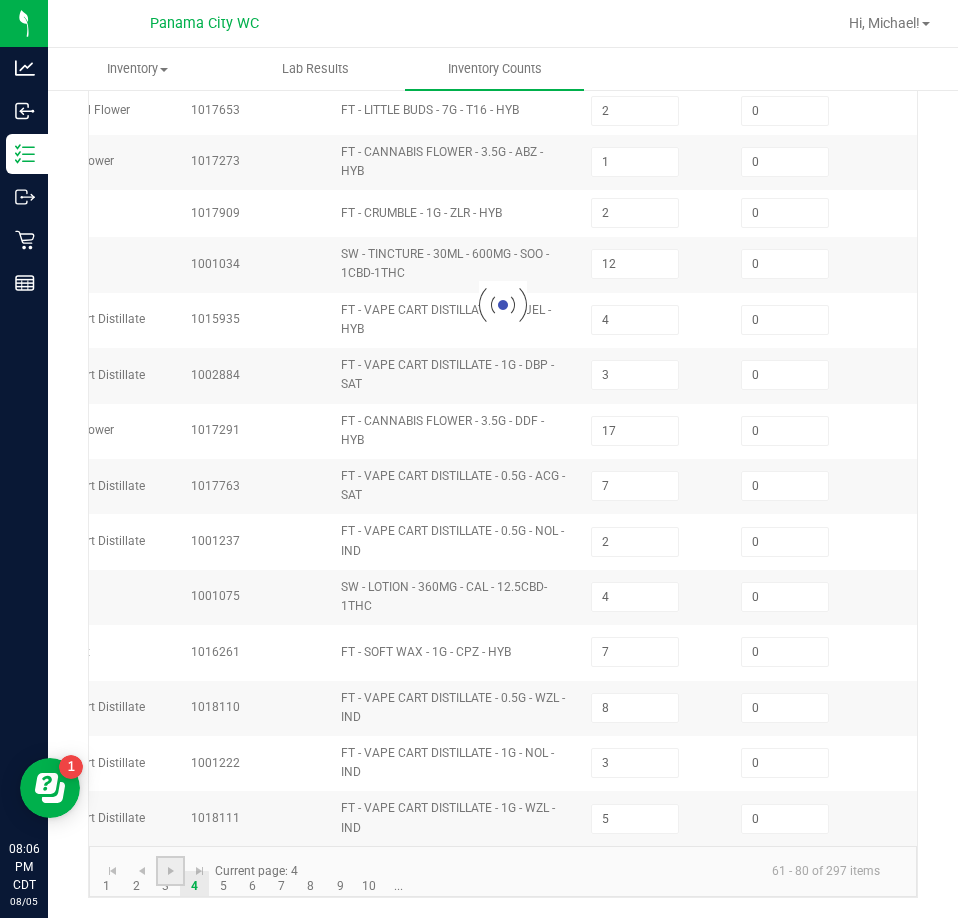 type on "17" 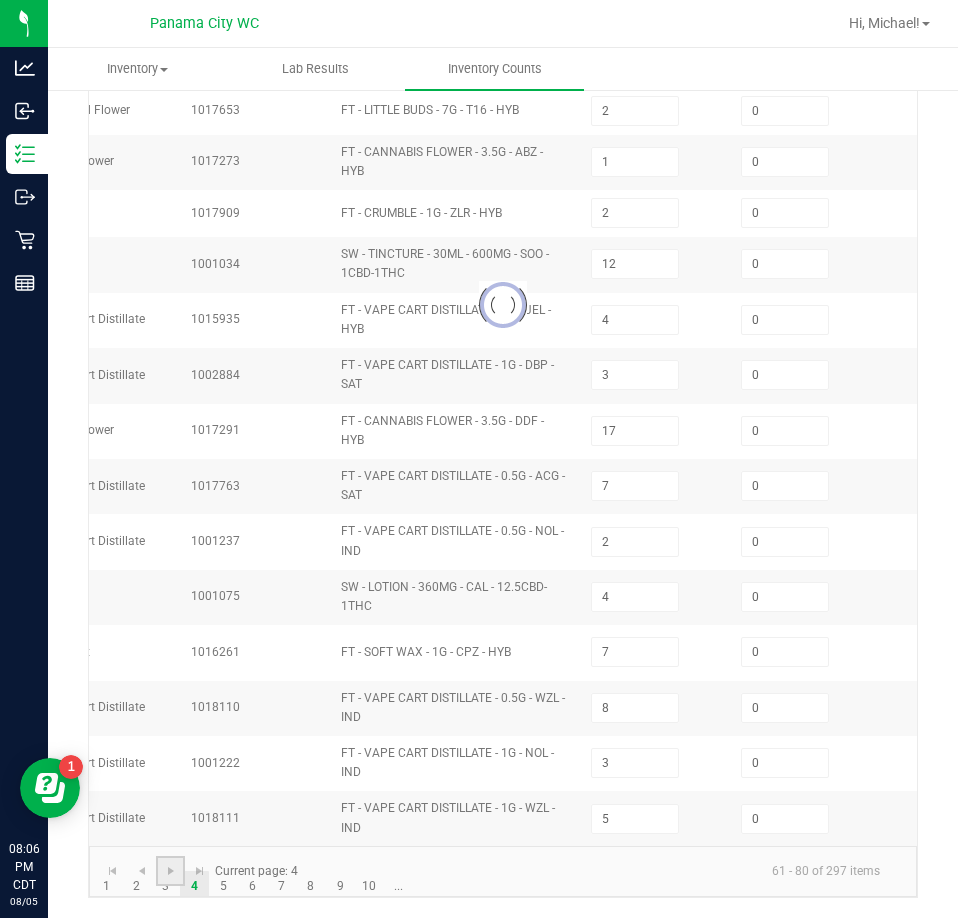type on "1" 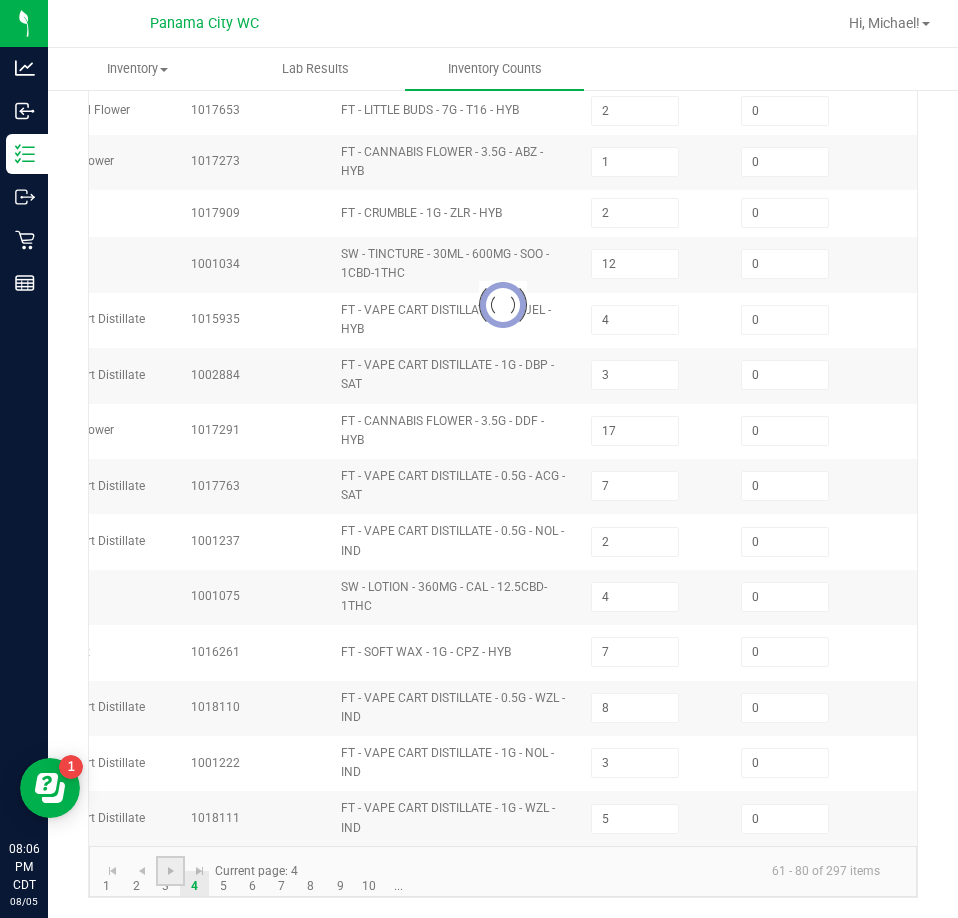 type on "12" 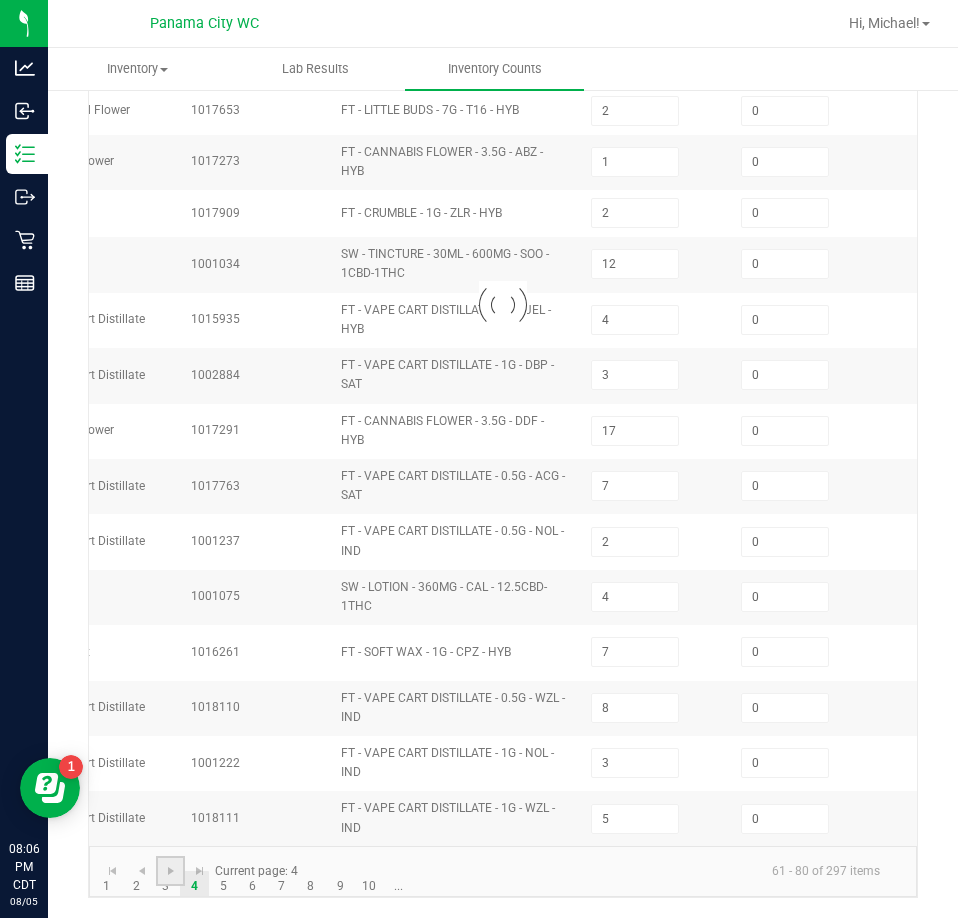 type on "6" 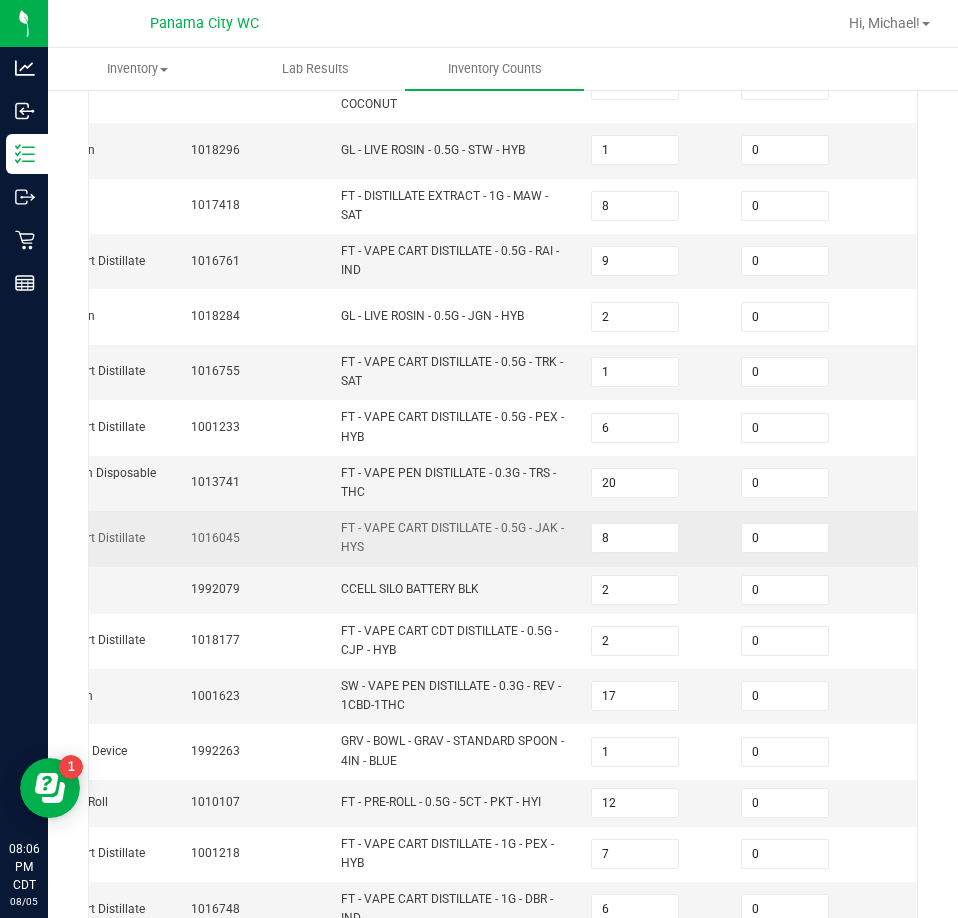 scroll, scrollTop: 602, scrollLeft: 0, axis: vertical 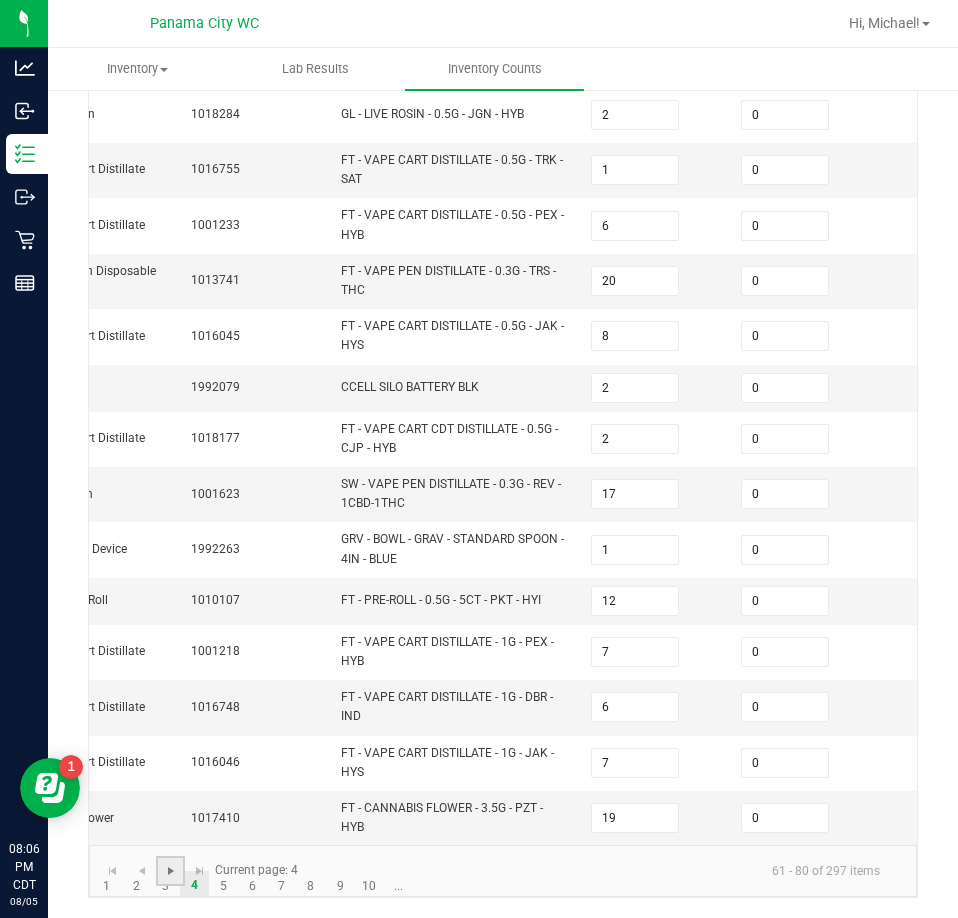 click 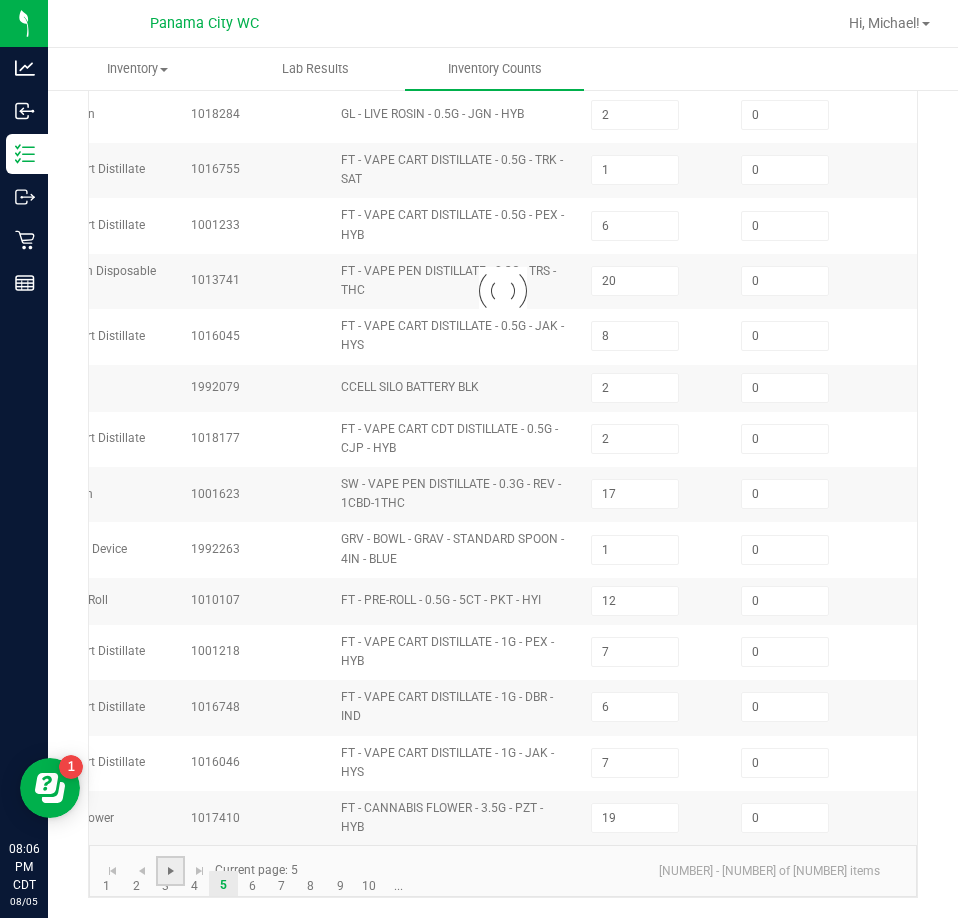 type on "3" 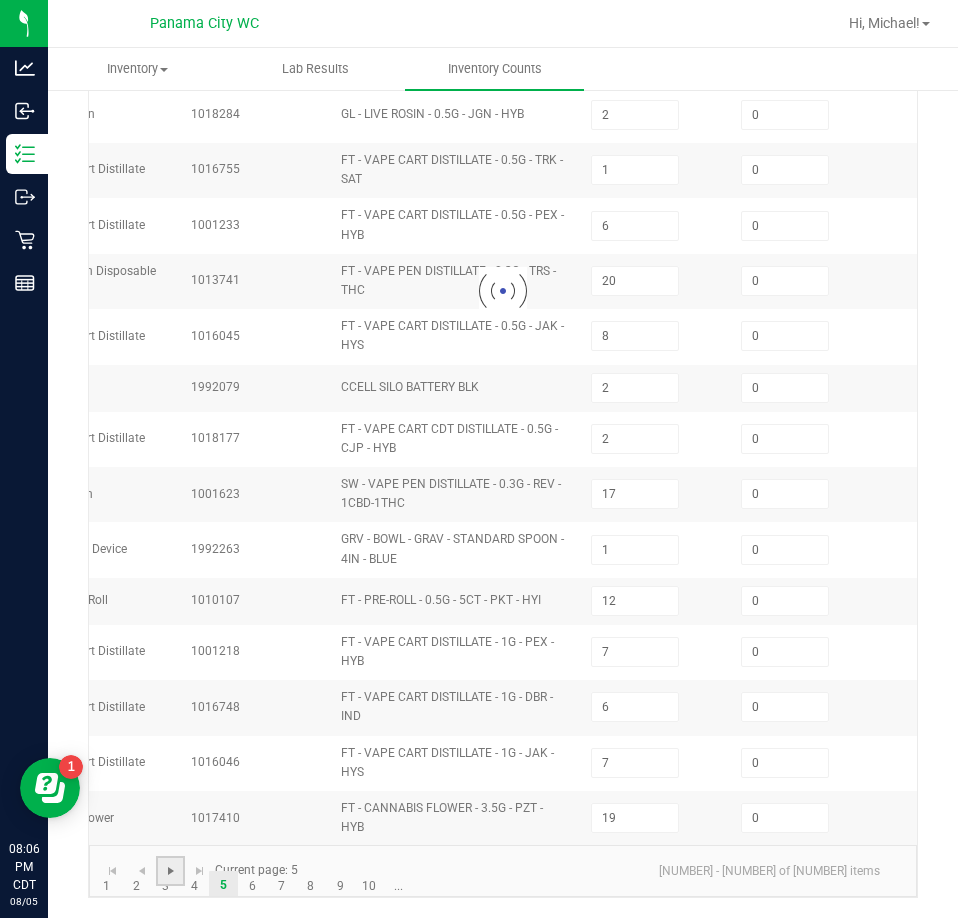 type on "4" 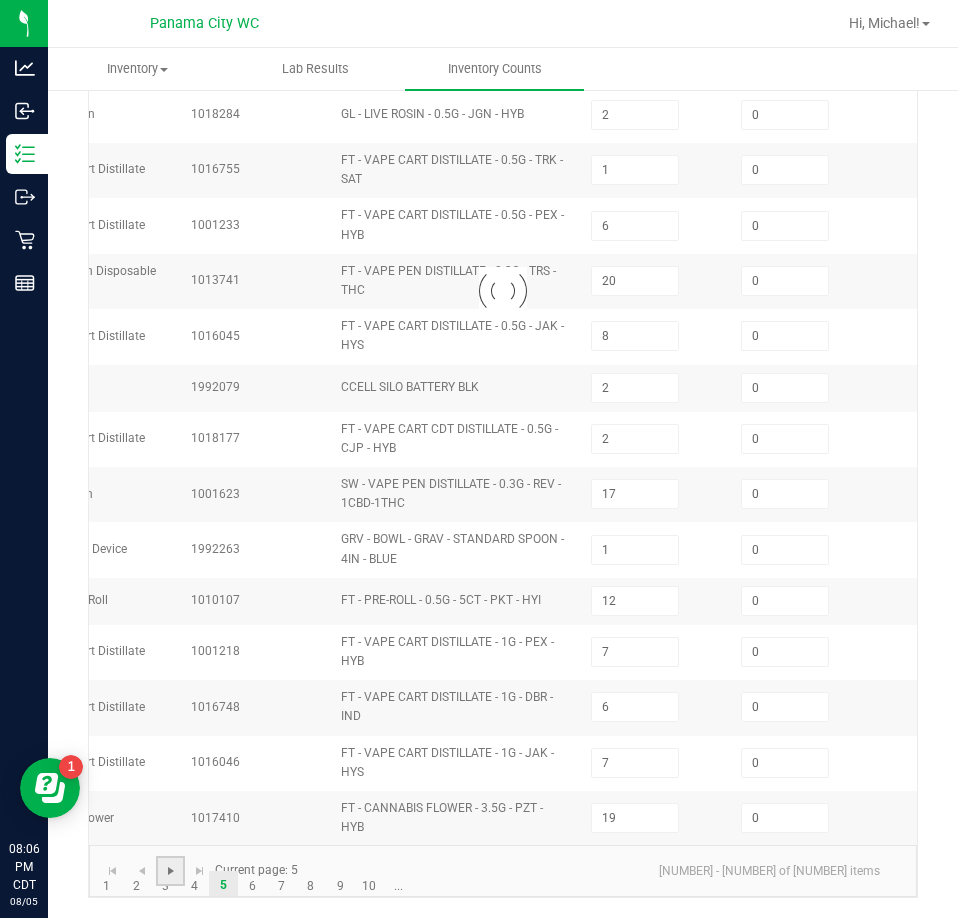 type on "12" 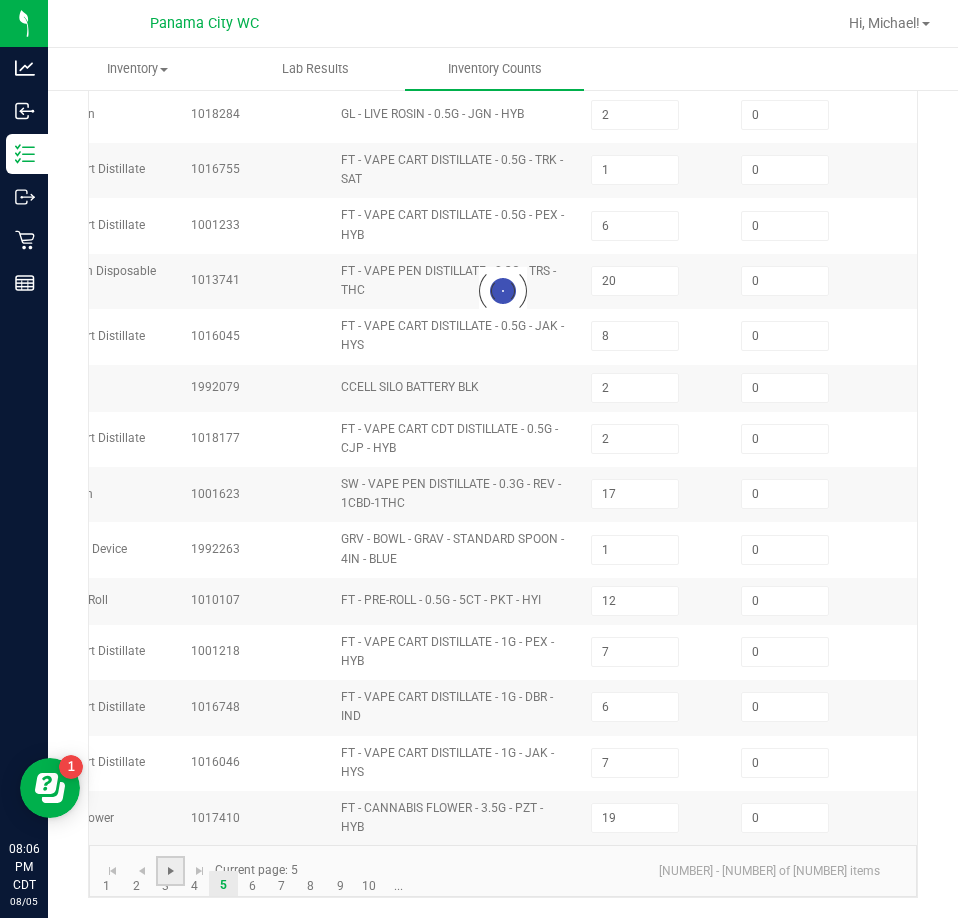 type on "15" 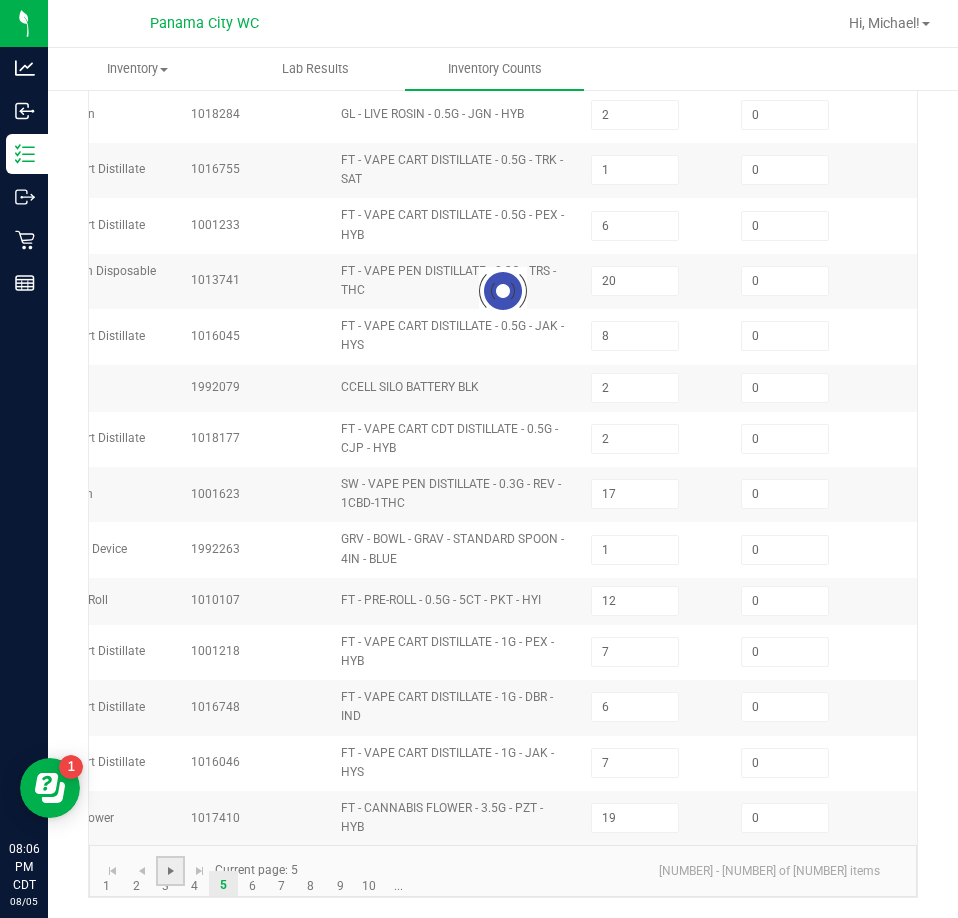 type on "5" 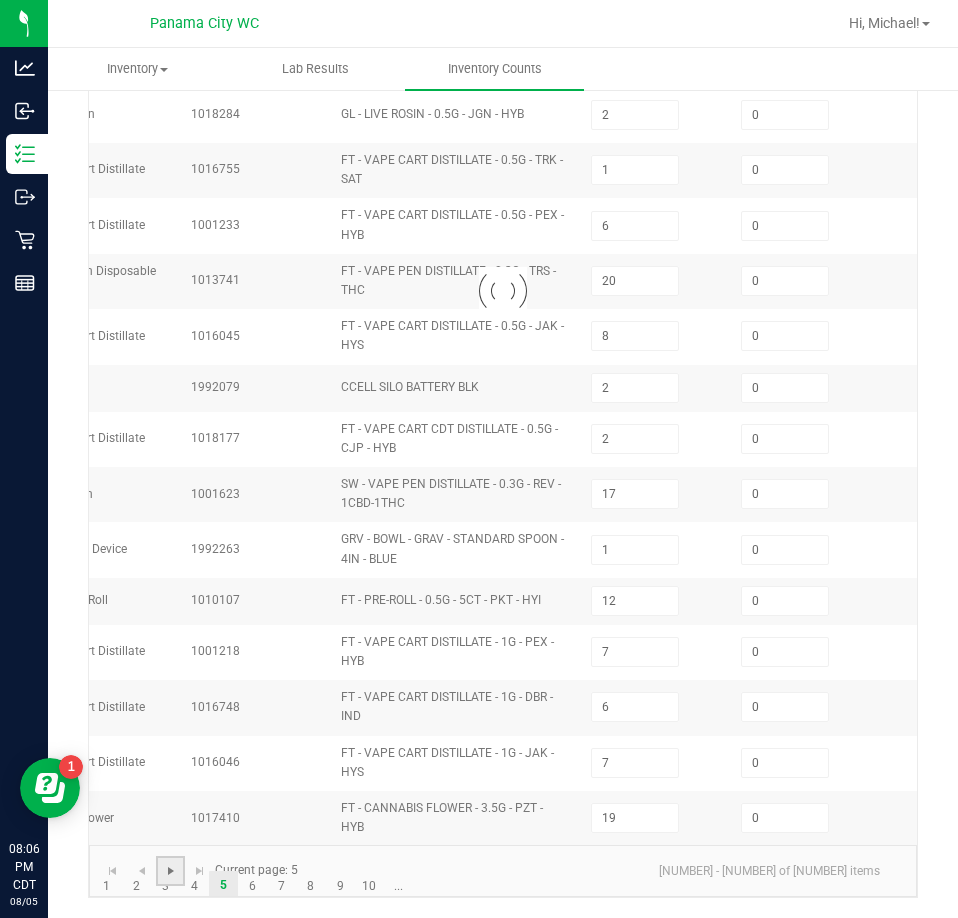 type on "7" 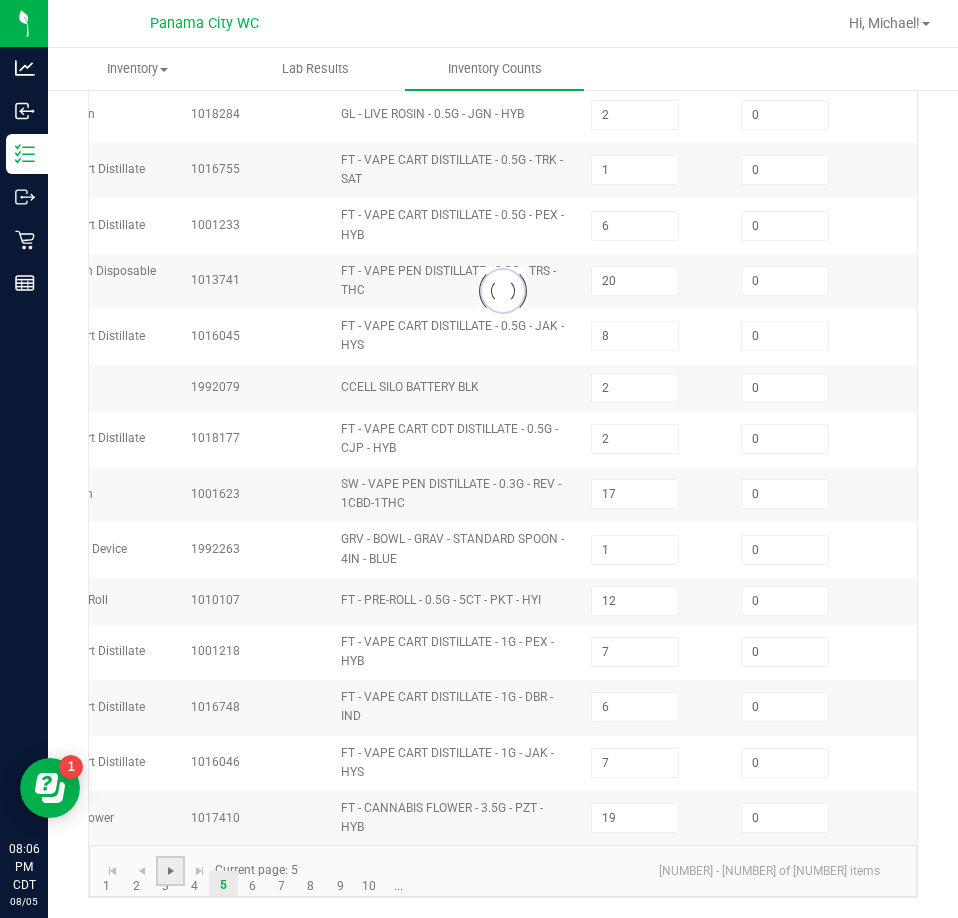 type on "1" 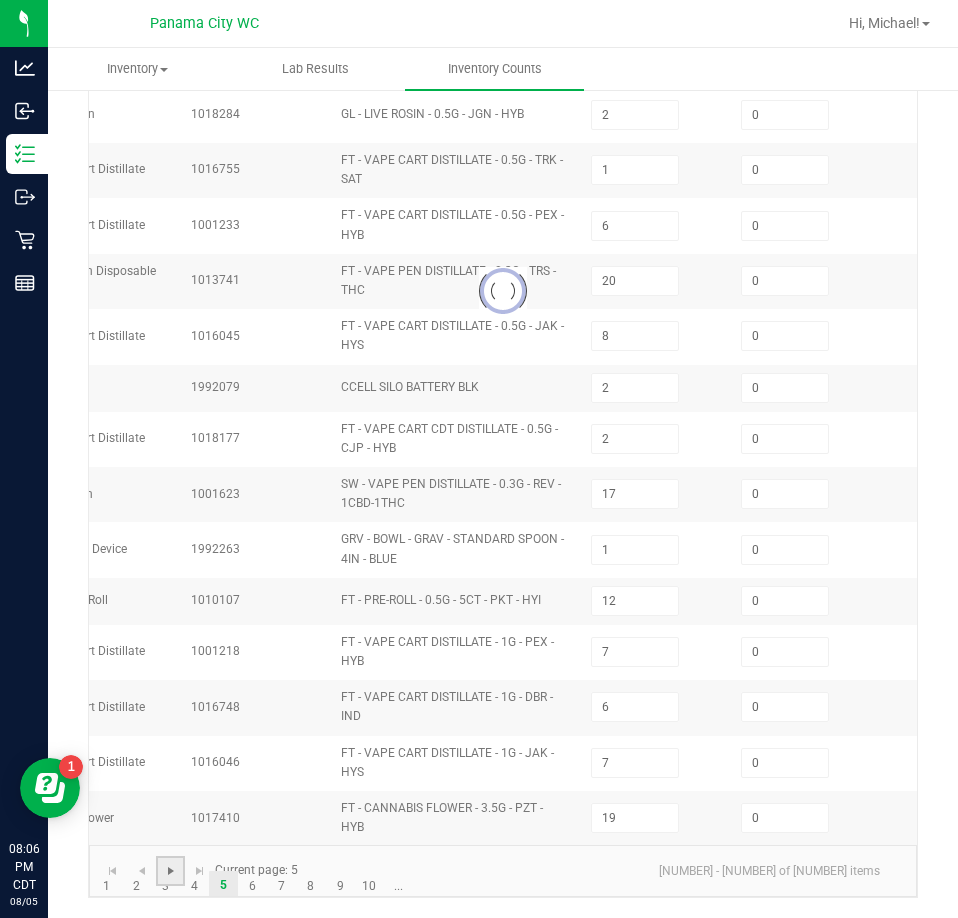 type on "7" 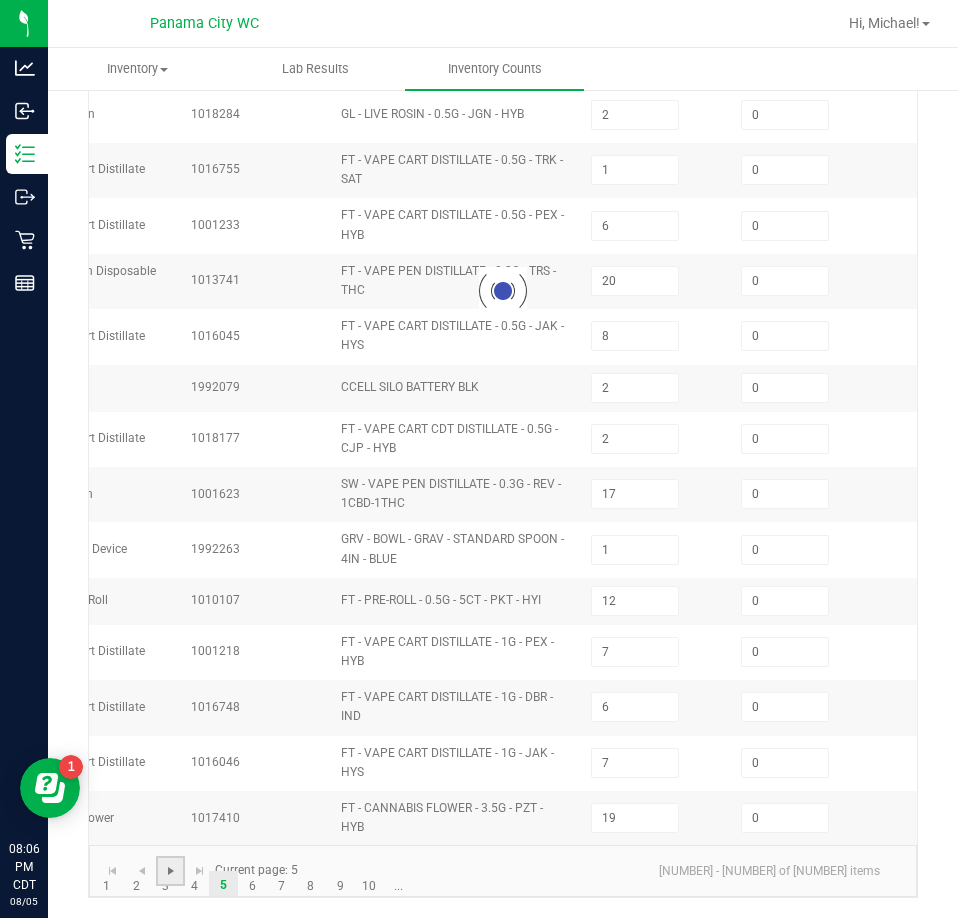 type on "12" 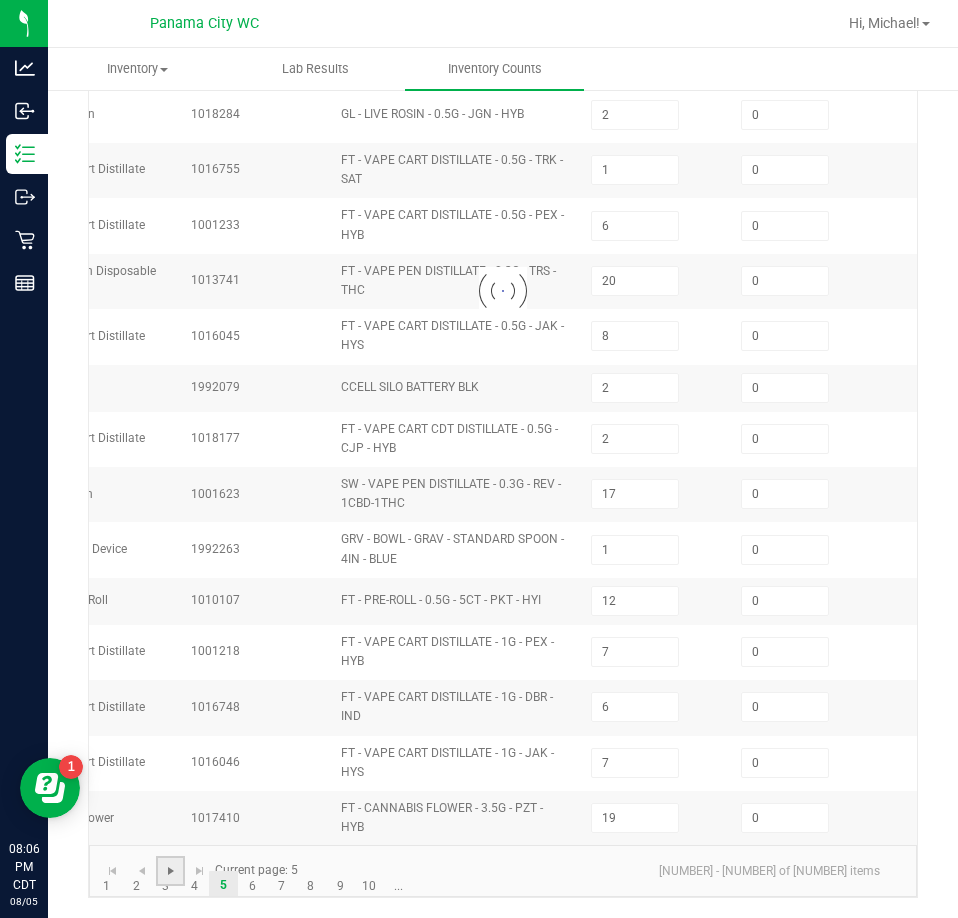 type on "10" 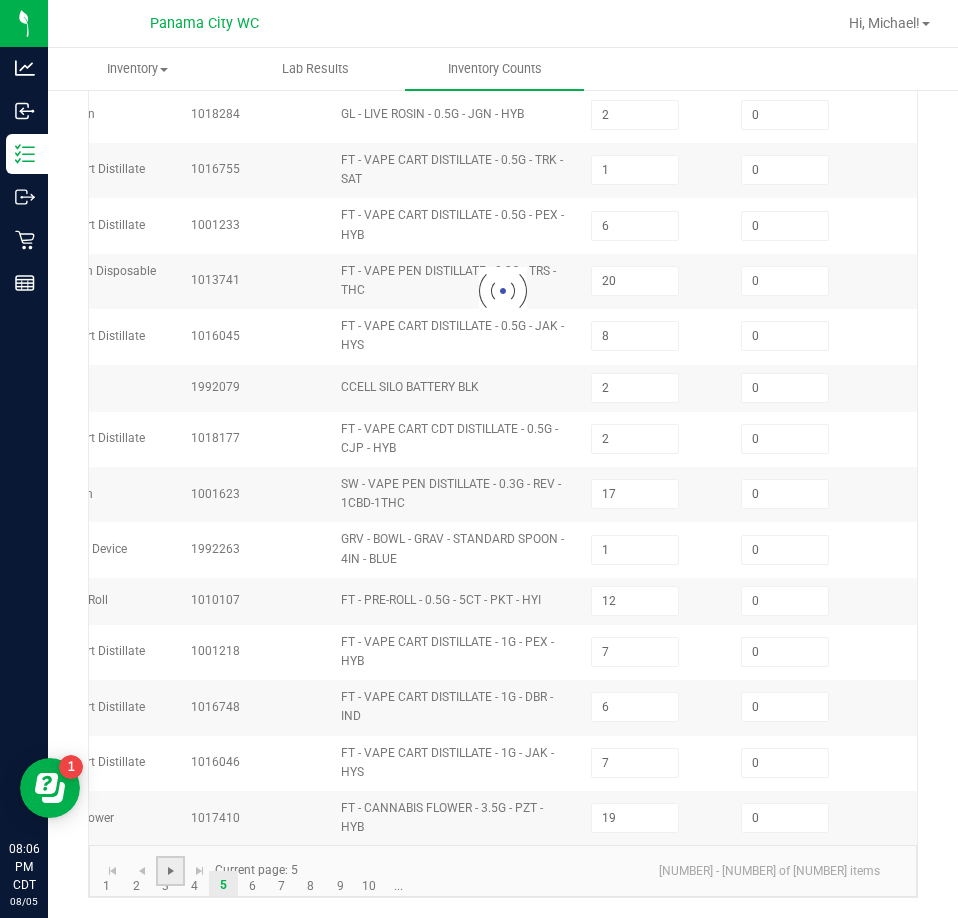 type on "9" 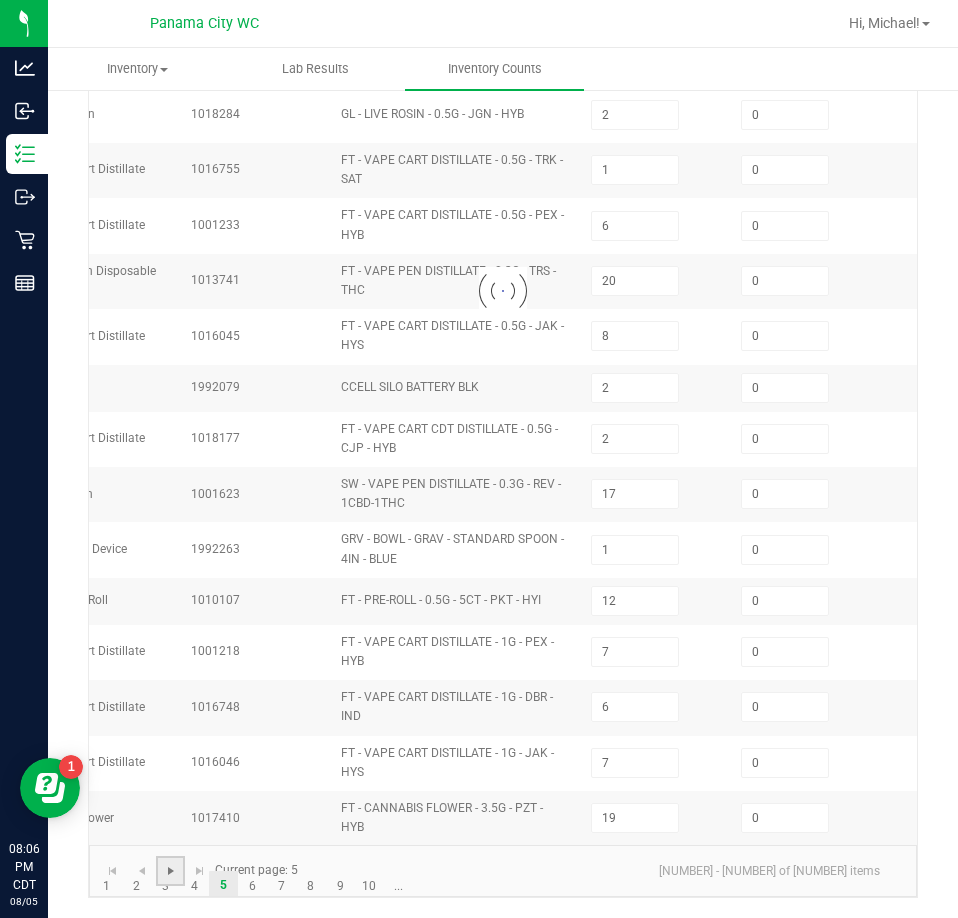 type on "19" 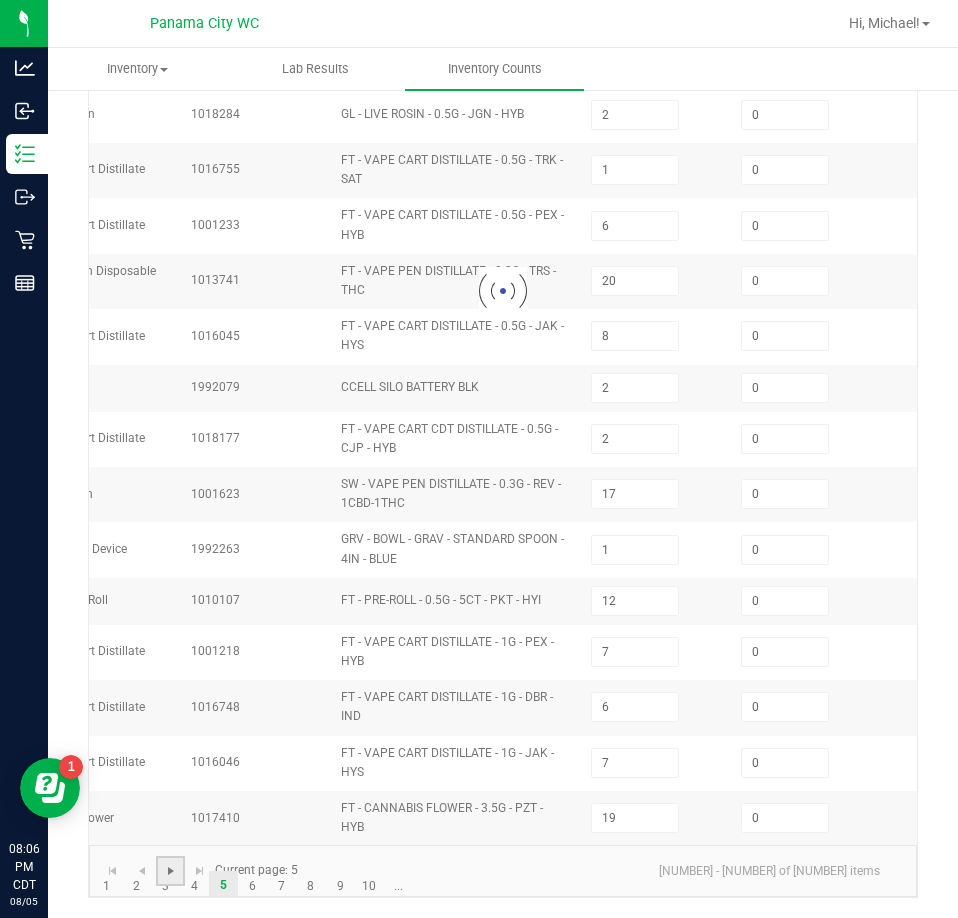 type on "6" 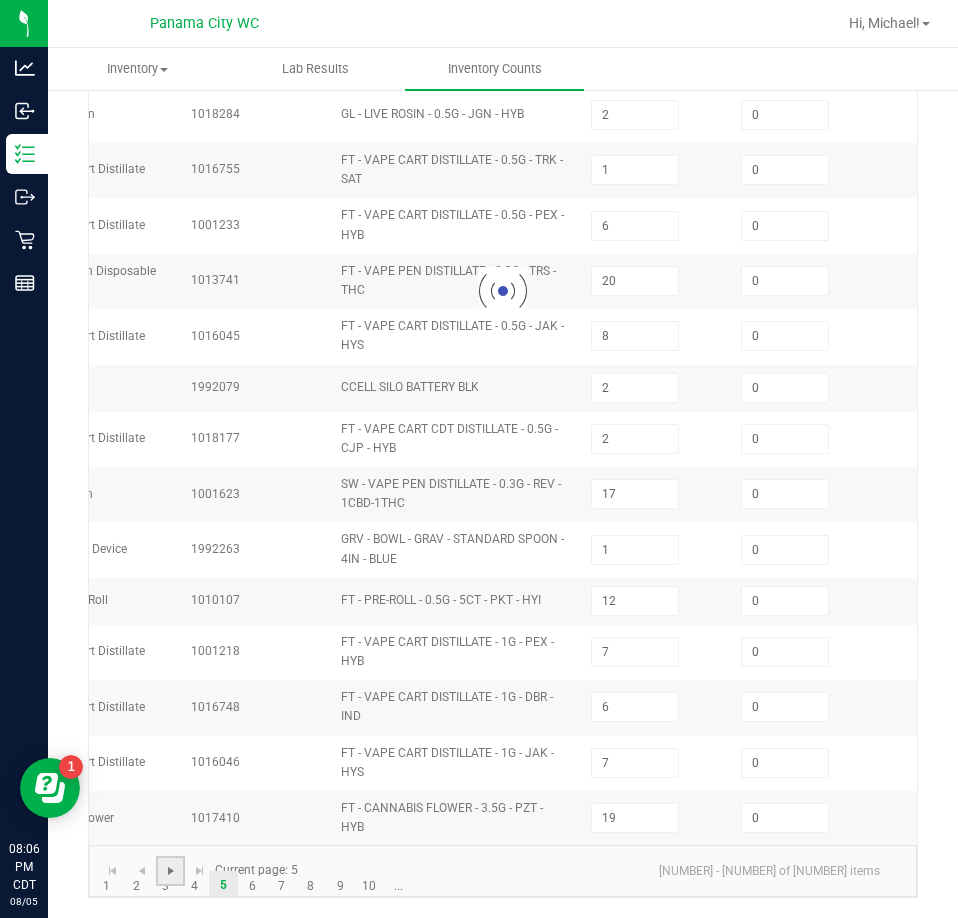 type on "5" 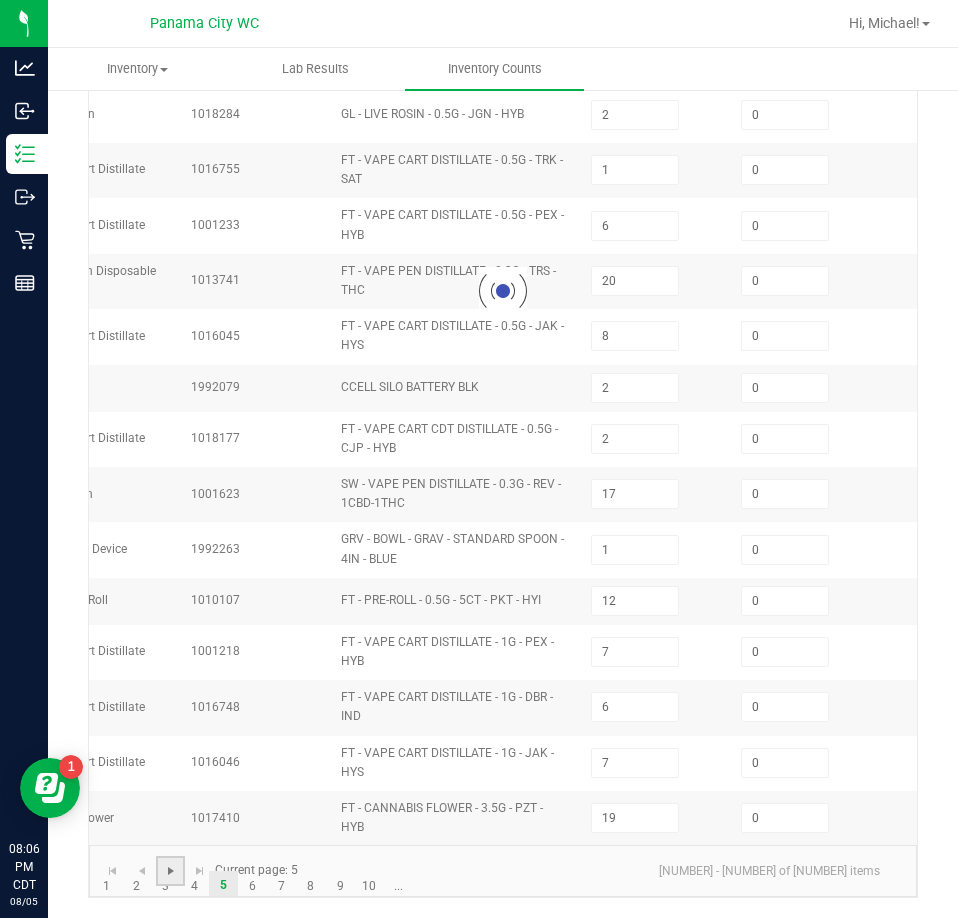 type on "2" 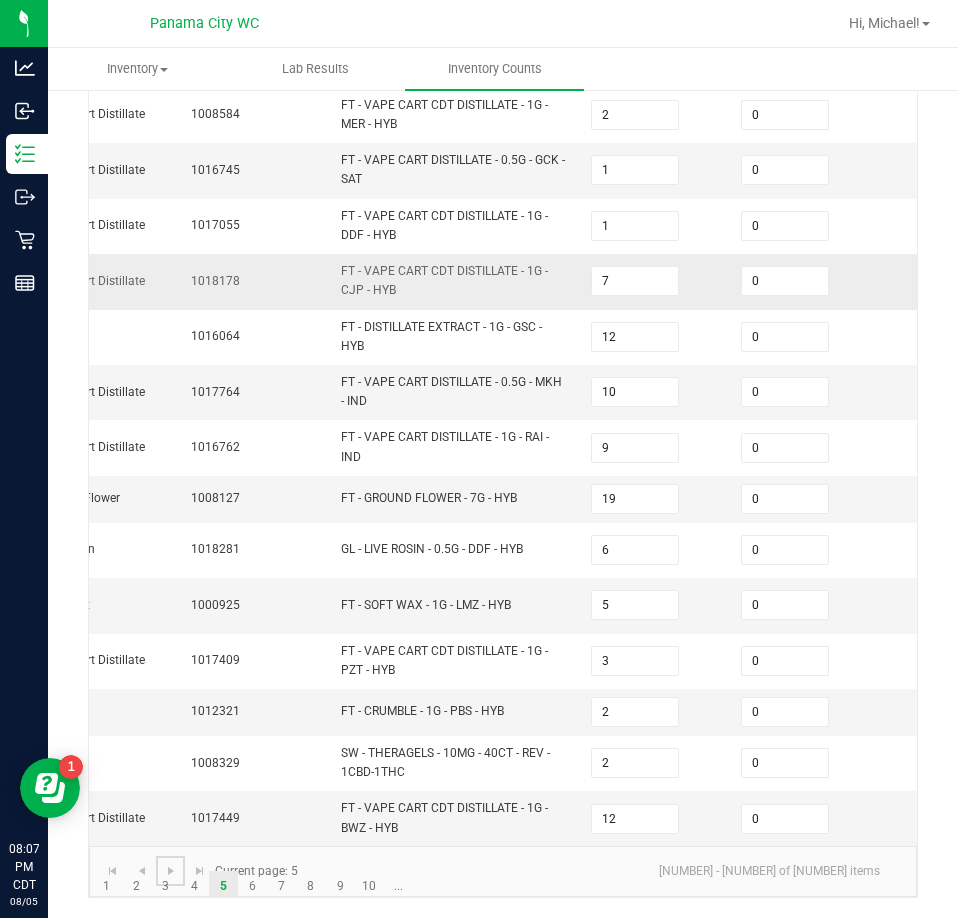 scroll, scrollTop: 566, scrollLeft: 0, axis: vertical 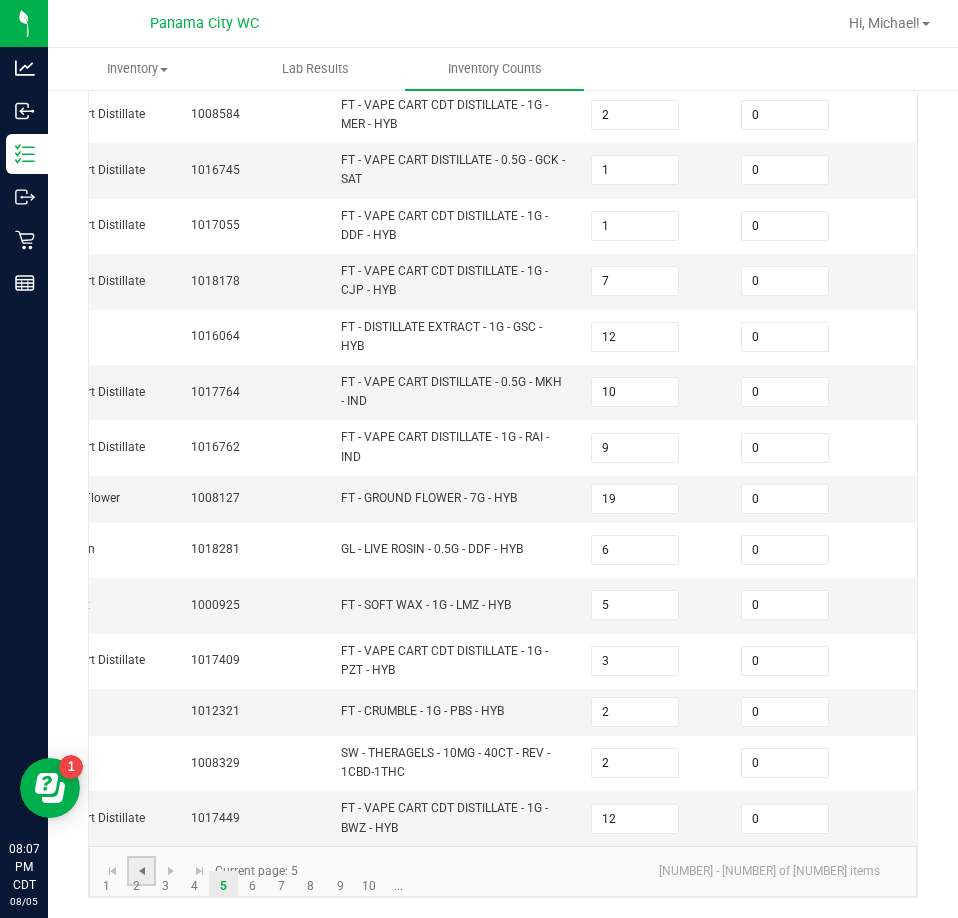 click 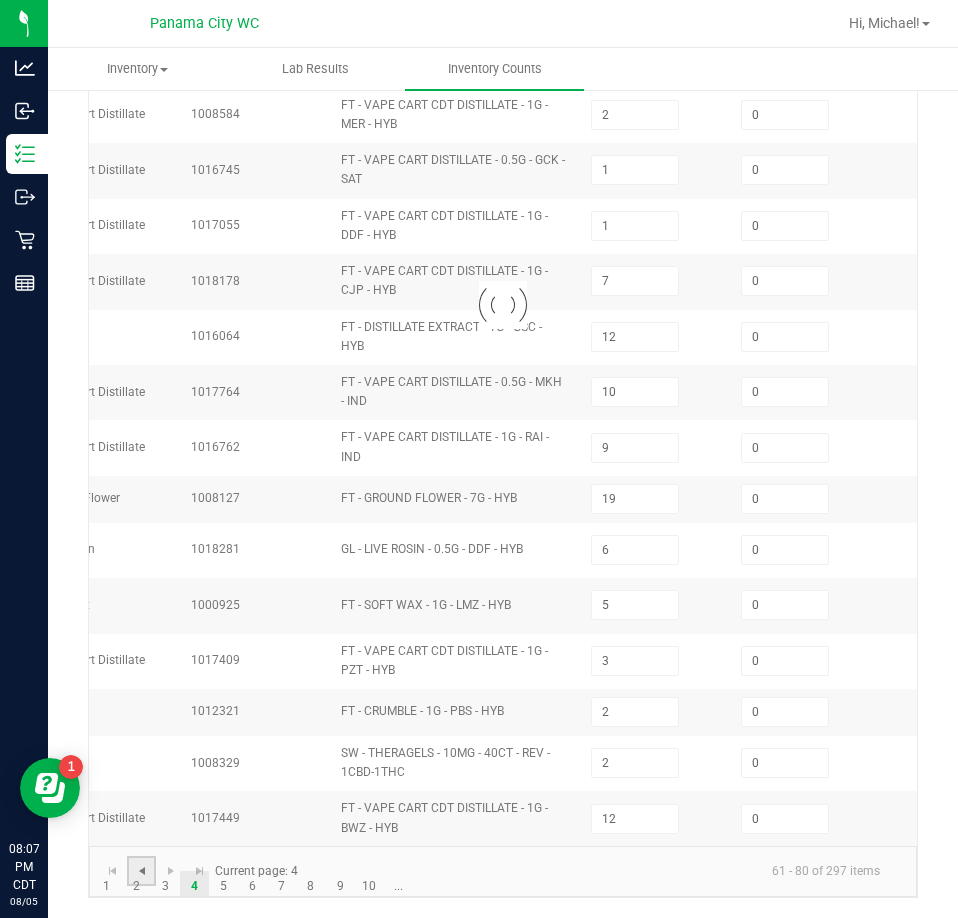 type on "7" 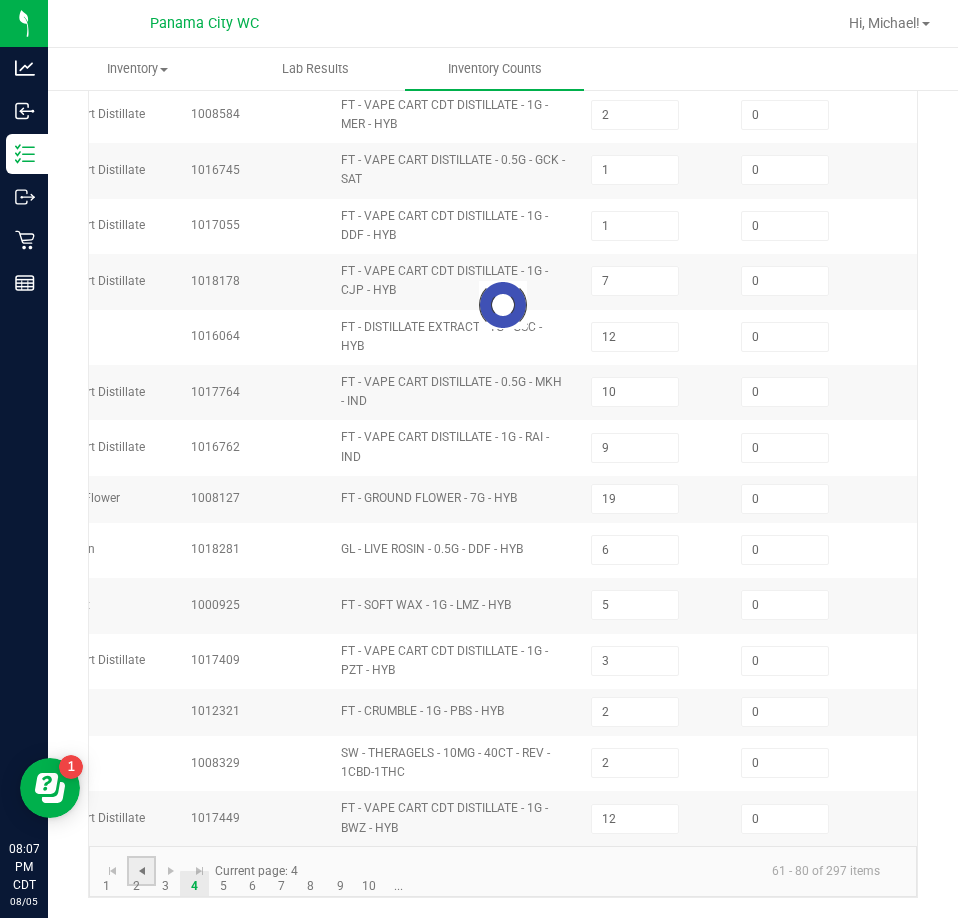 type on "19" 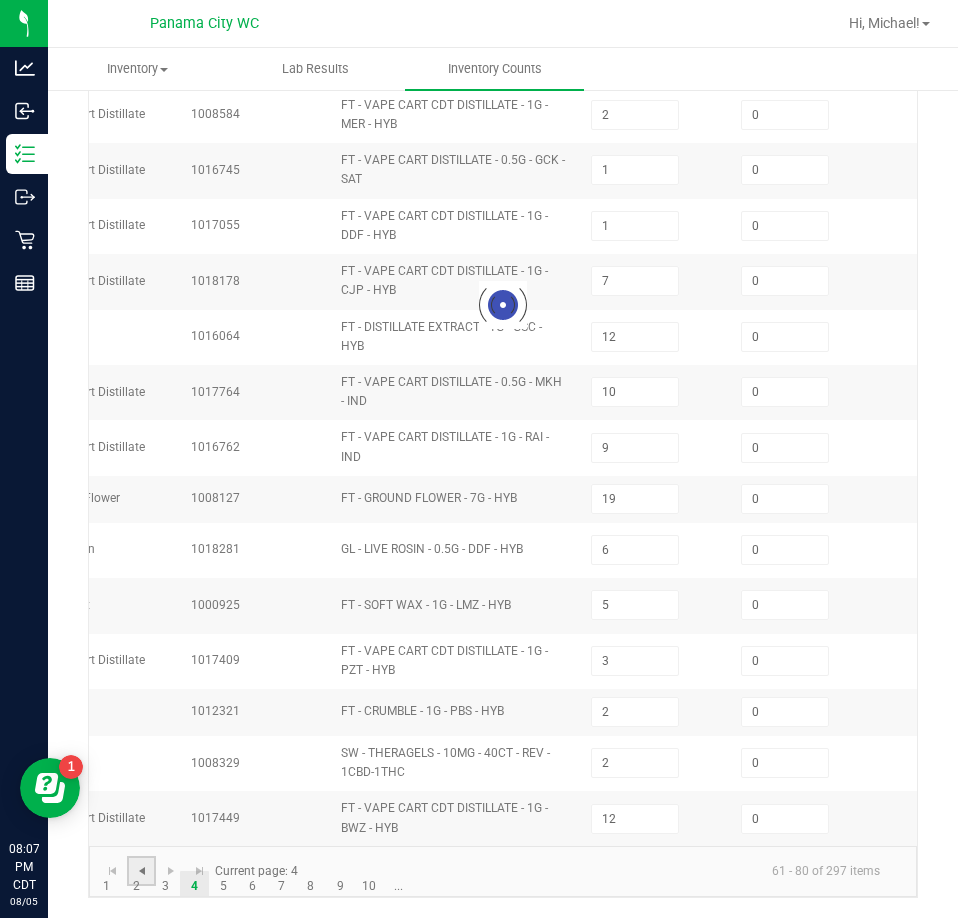type on "1" 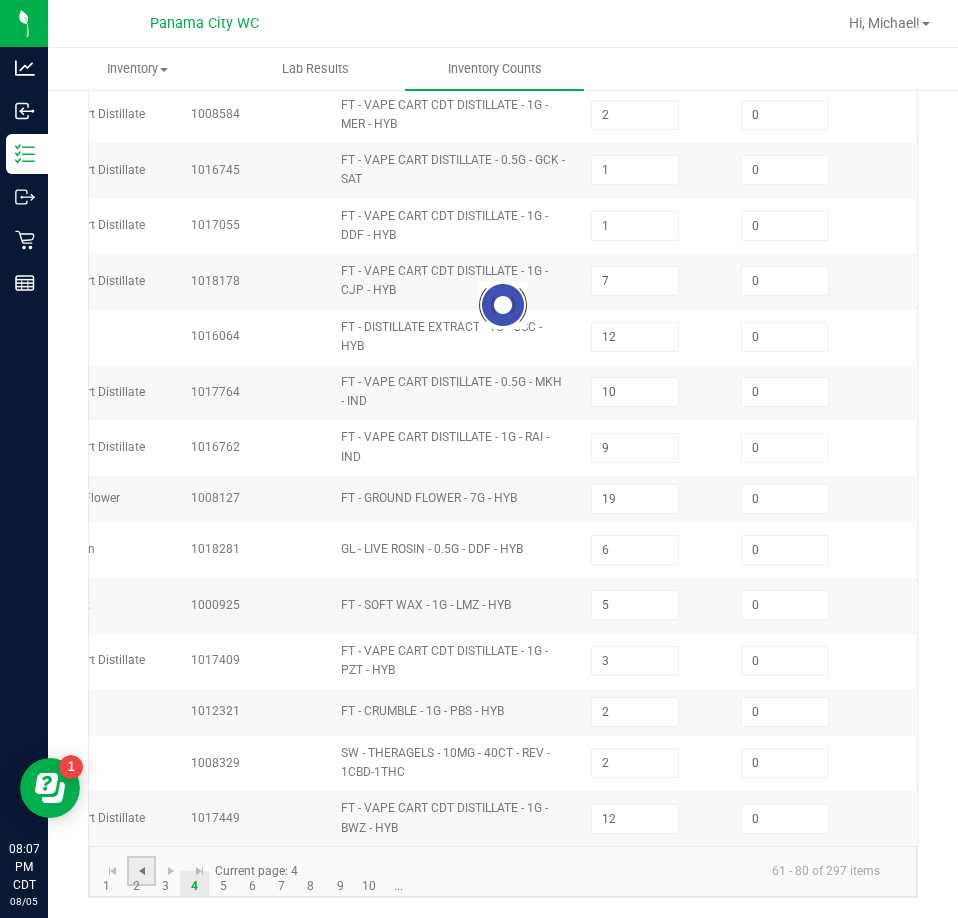 type on "8" 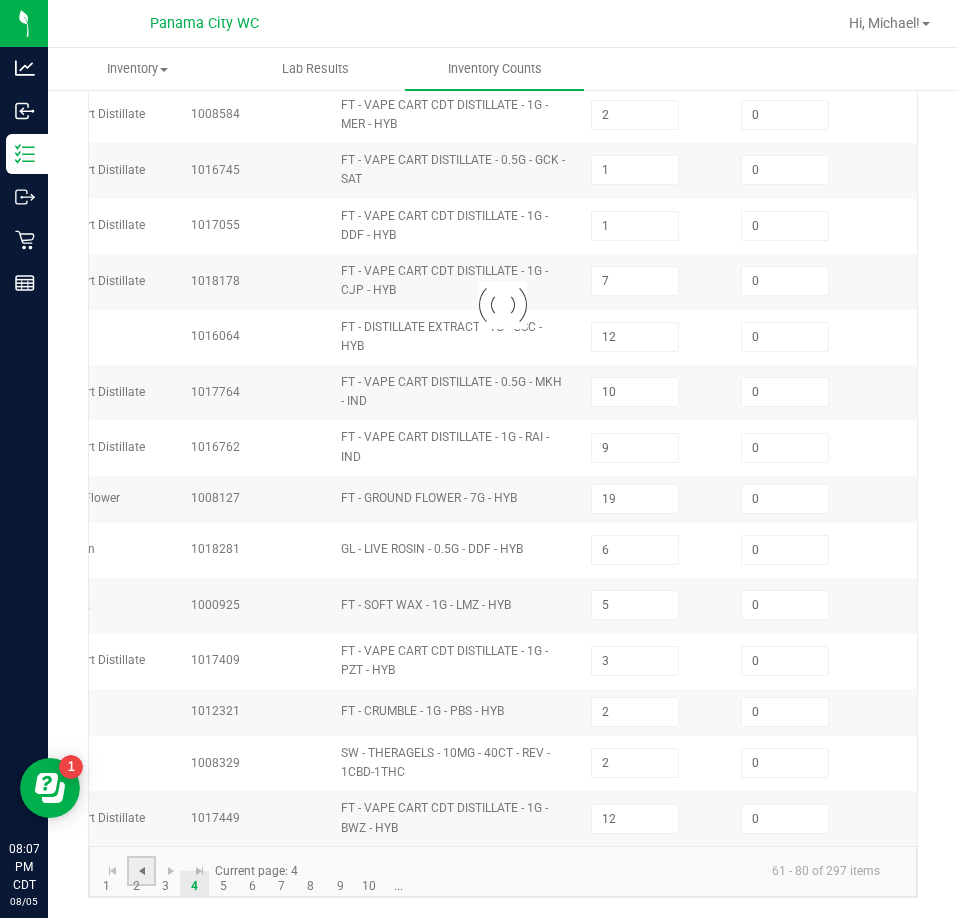 type on "9" 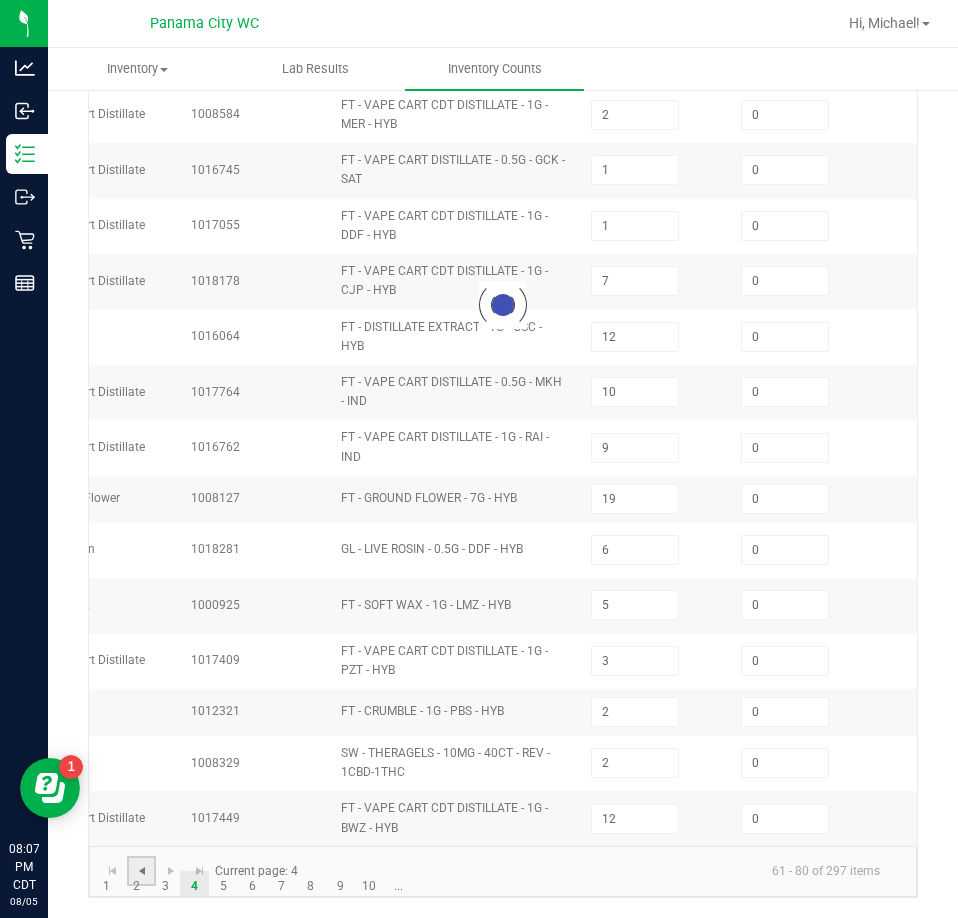 type on "8" 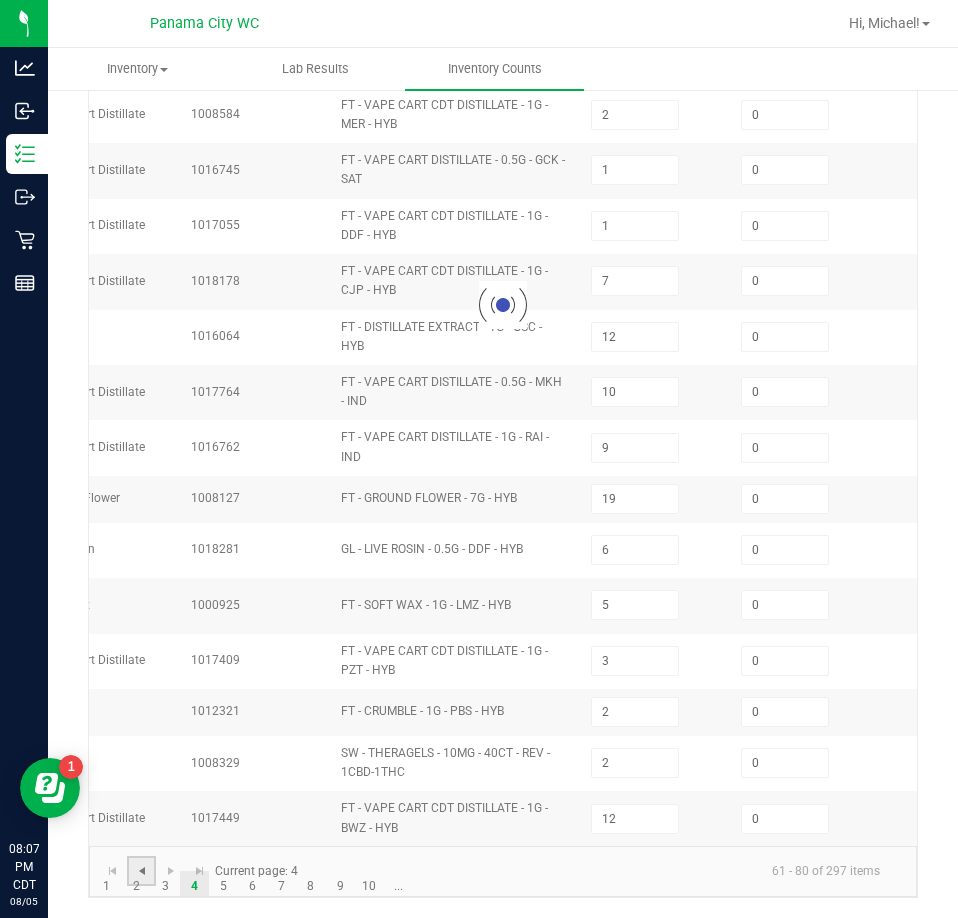 type on "2" 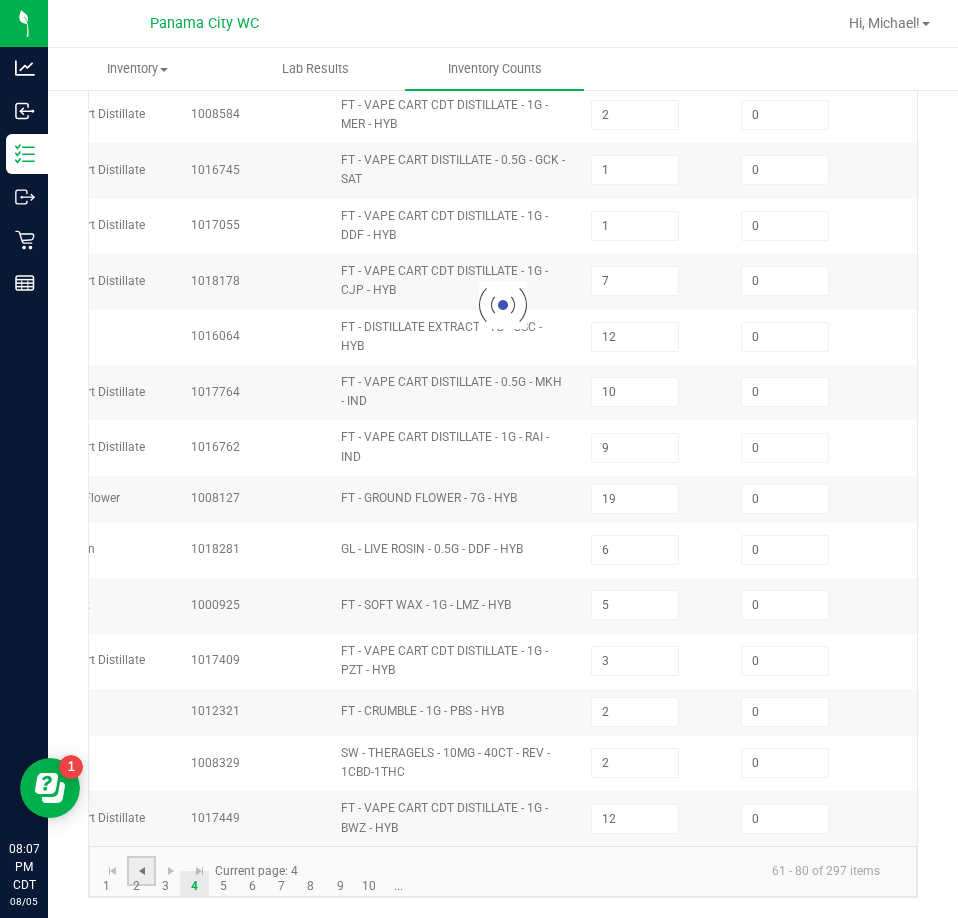 type on "2" 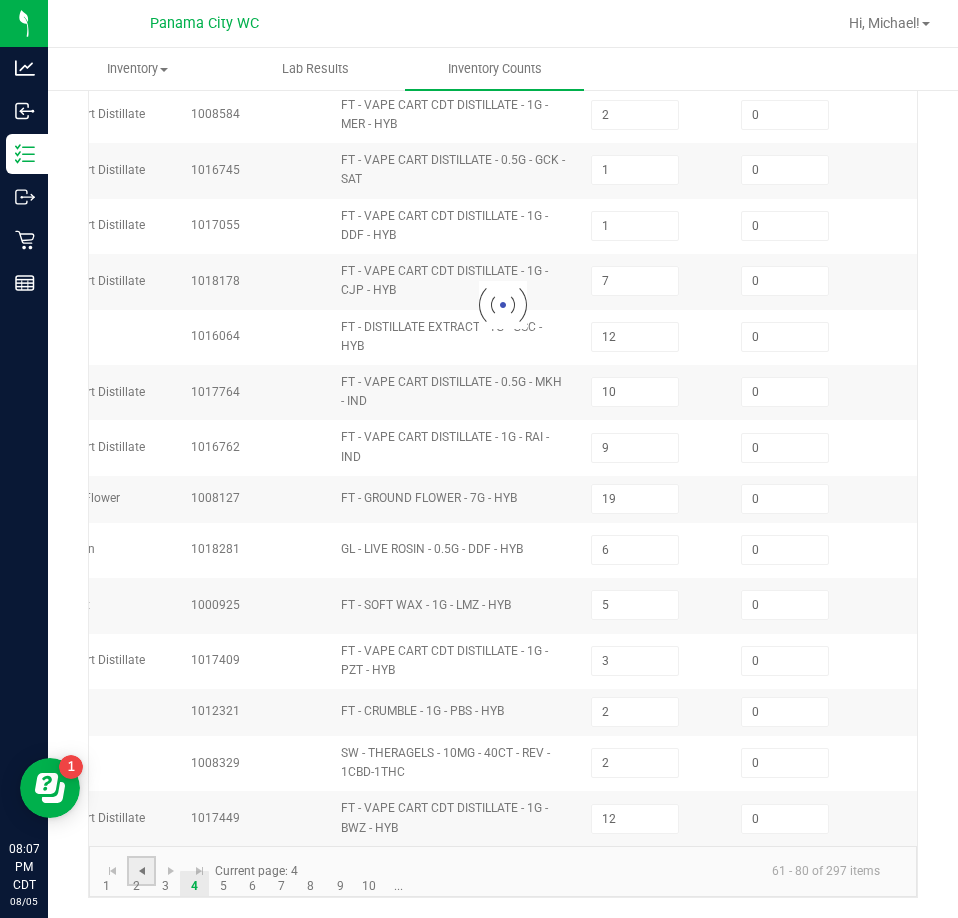 type on "1" 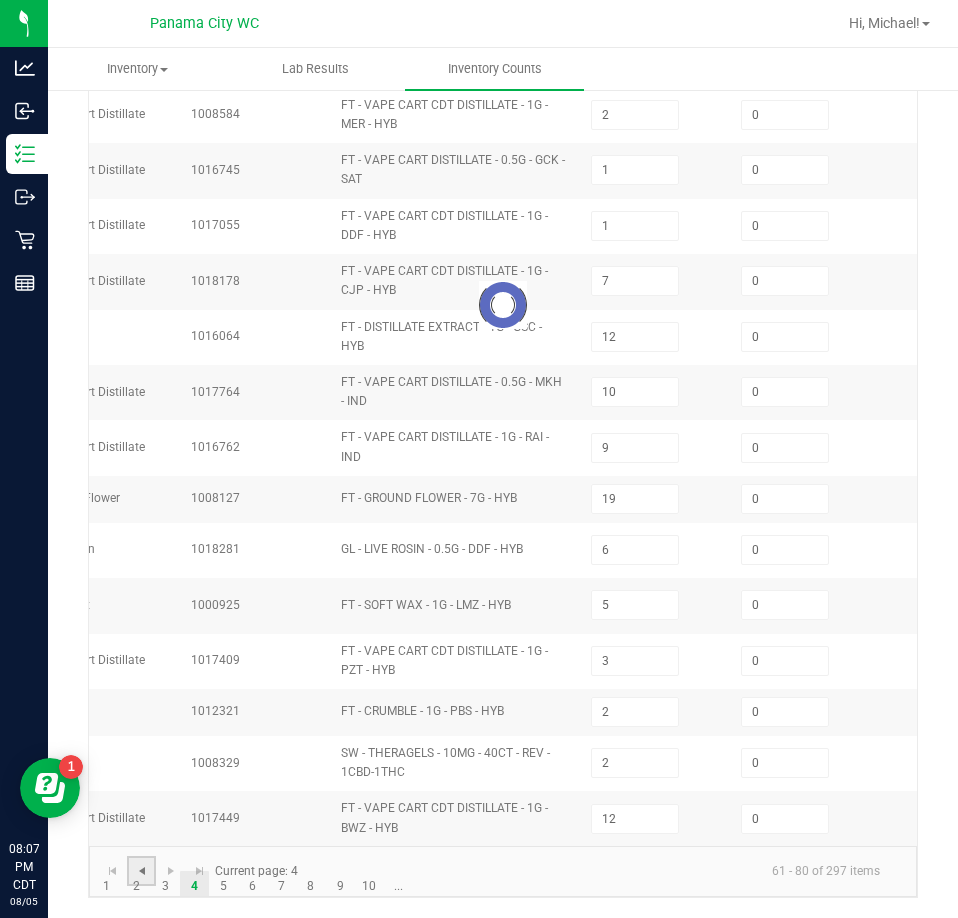 type on "12" 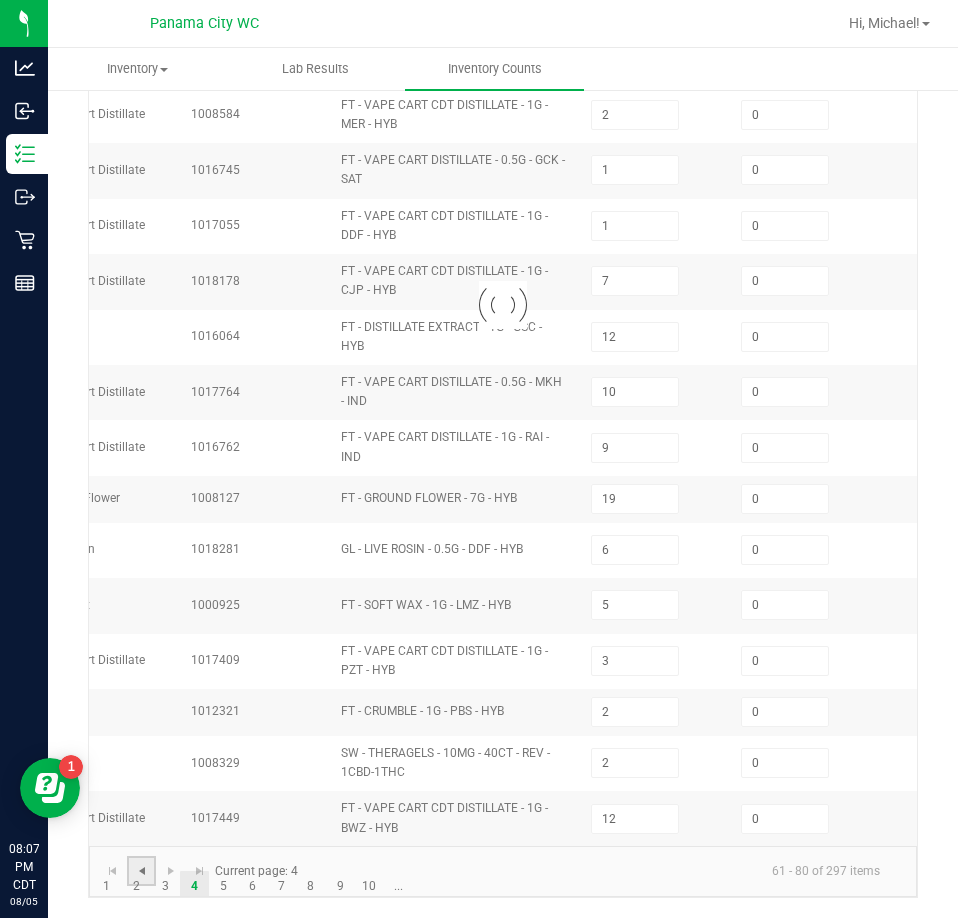 type on "6" 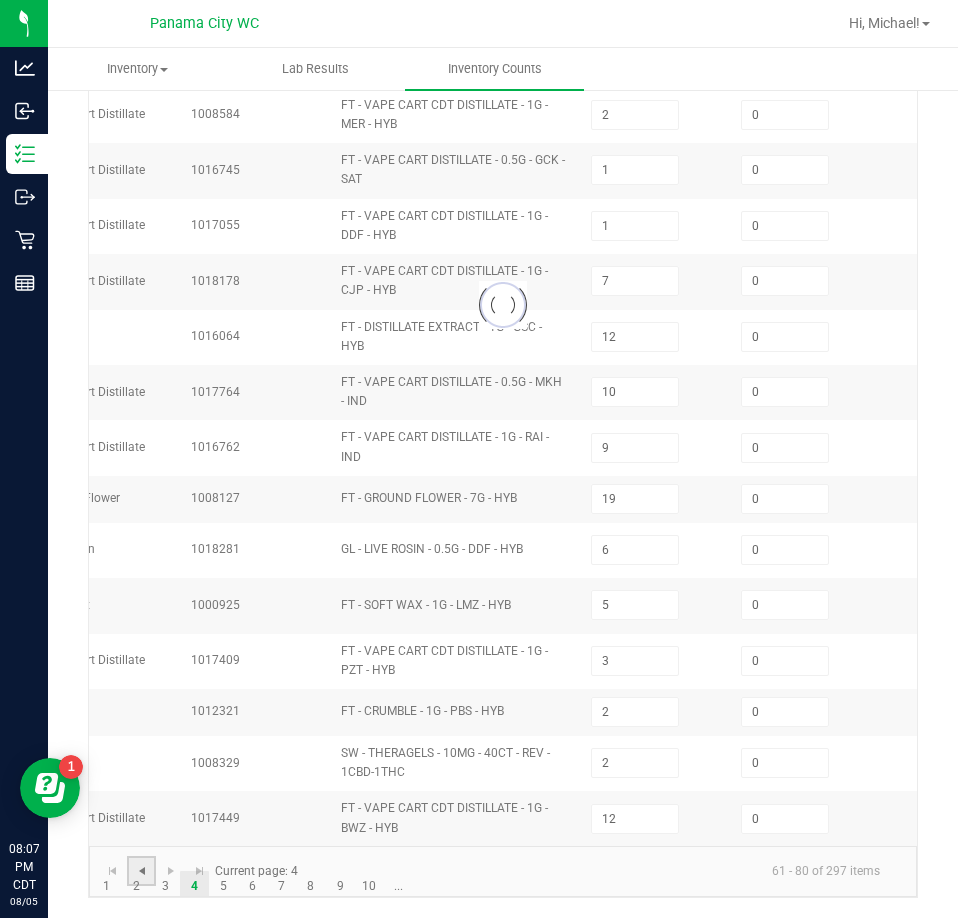 type on "19" 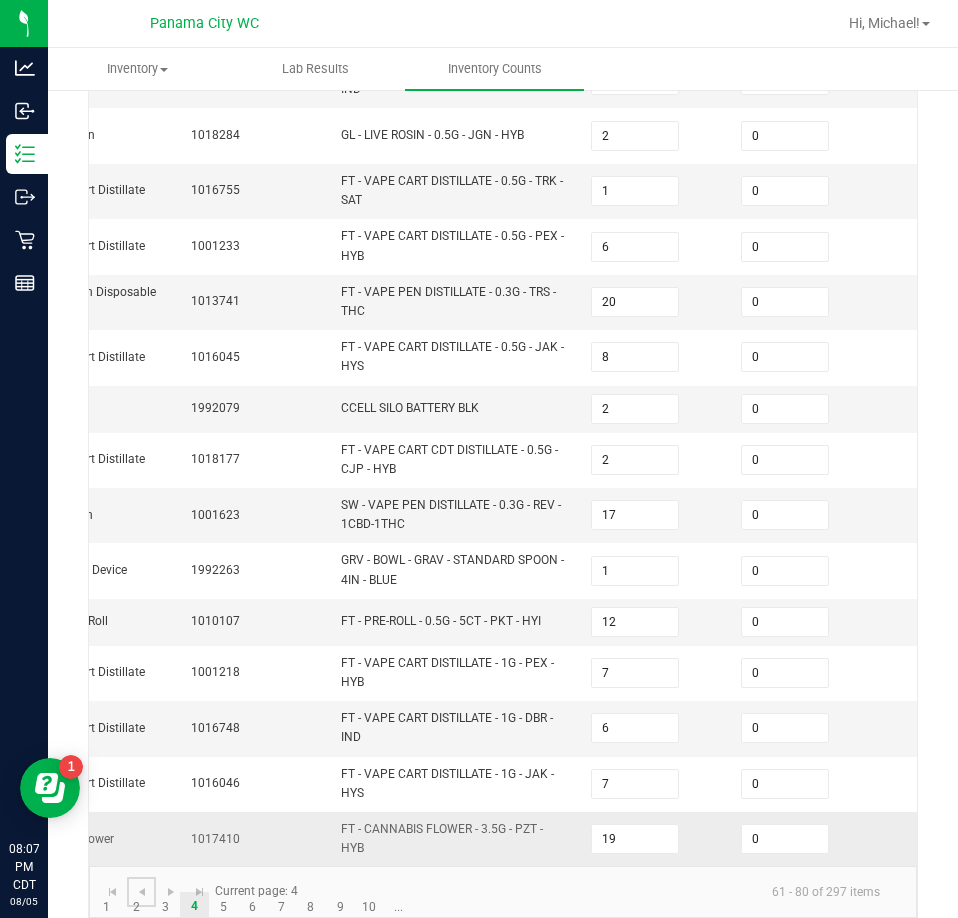 scroll, scrollTop: 602, scrollLeft: 0, axis: vertical 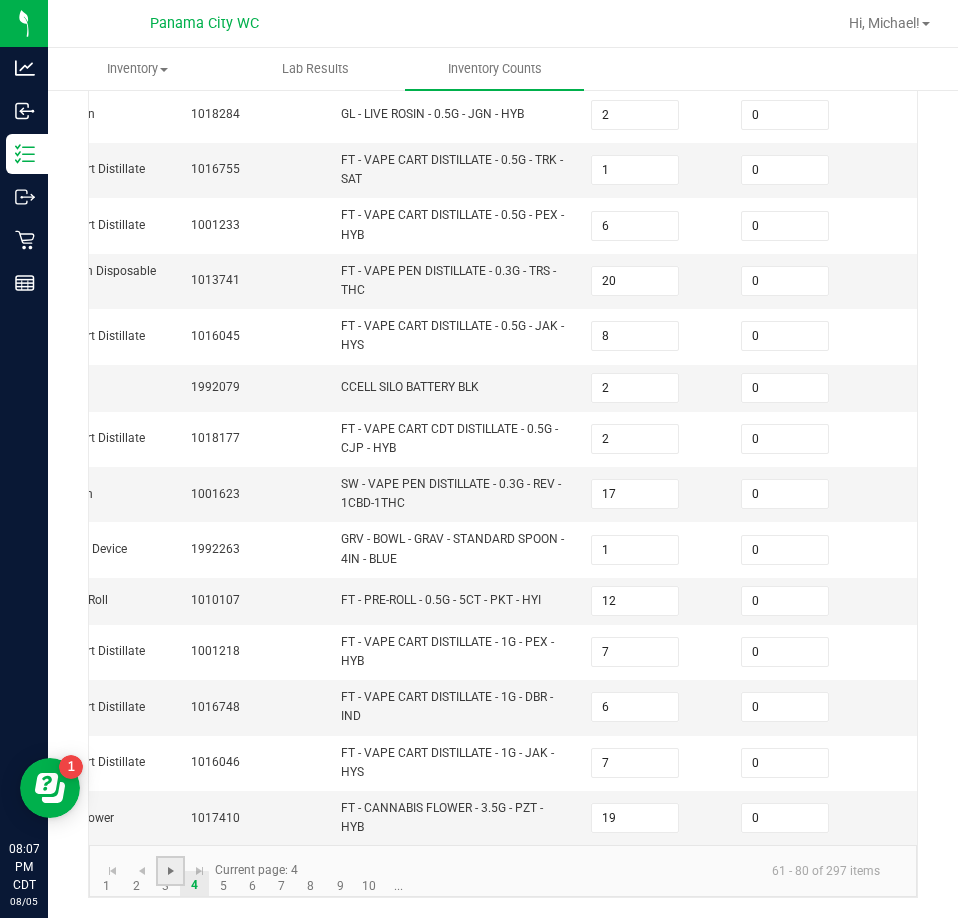click 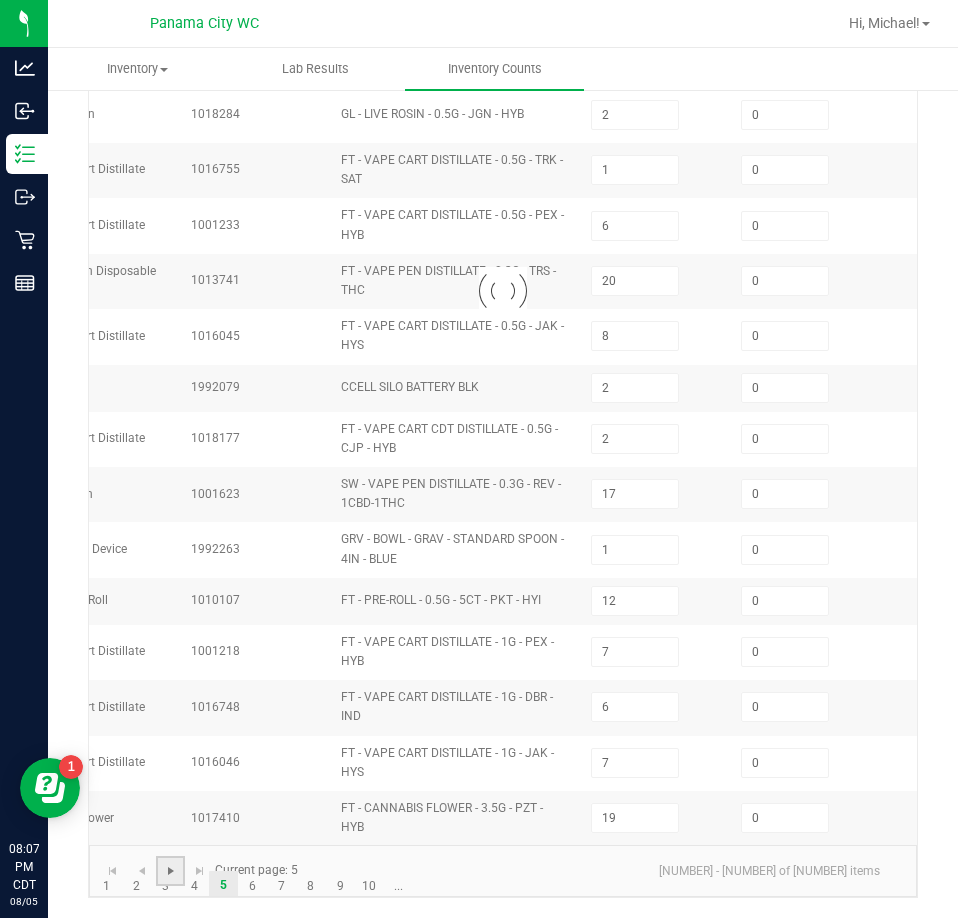 type on "3" 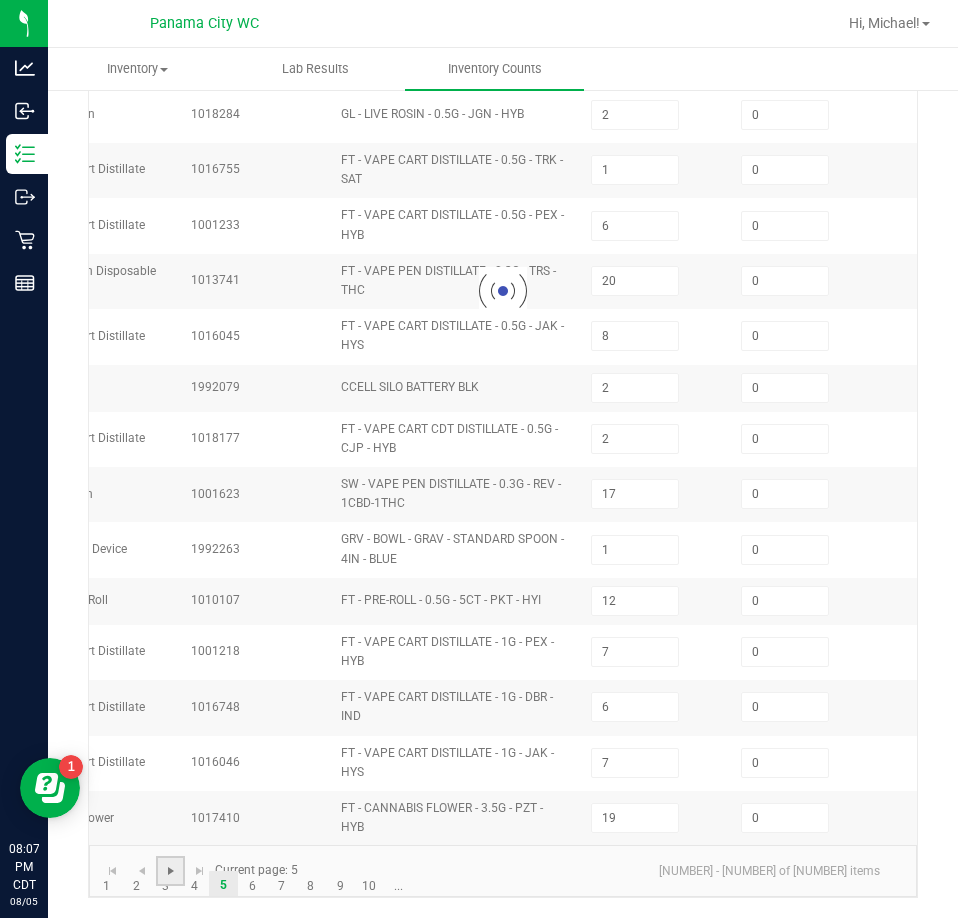 type on "4" 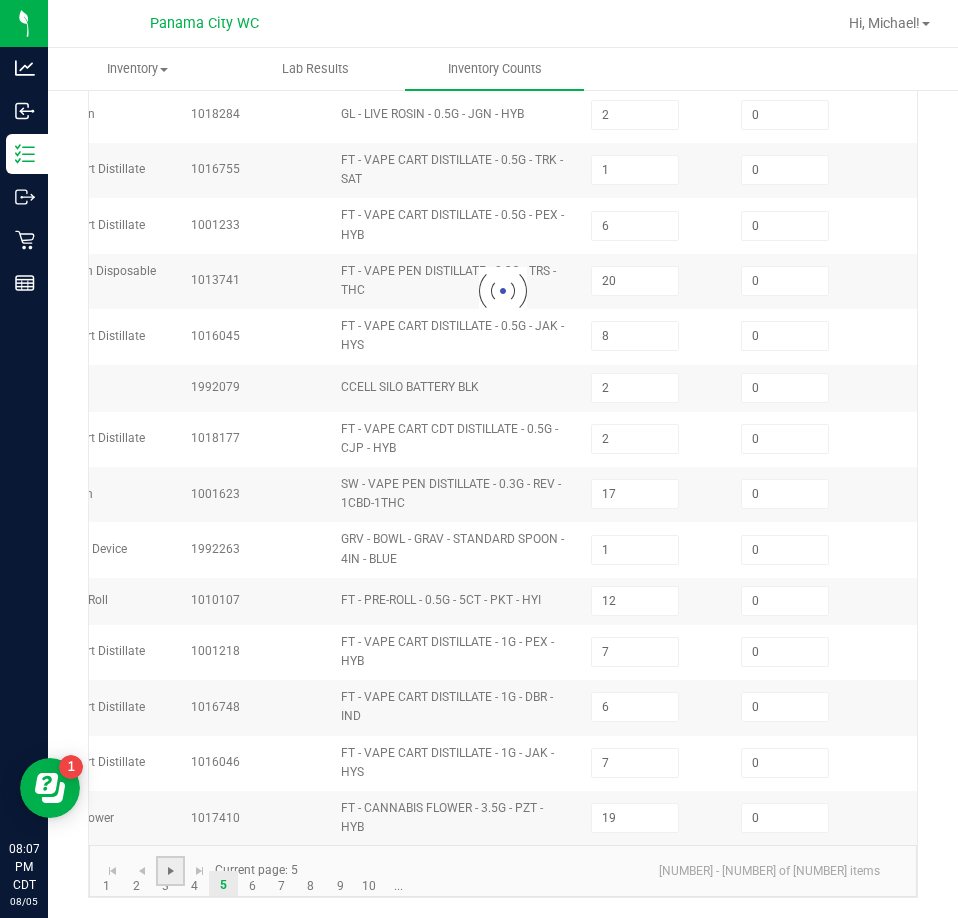 type on "12" 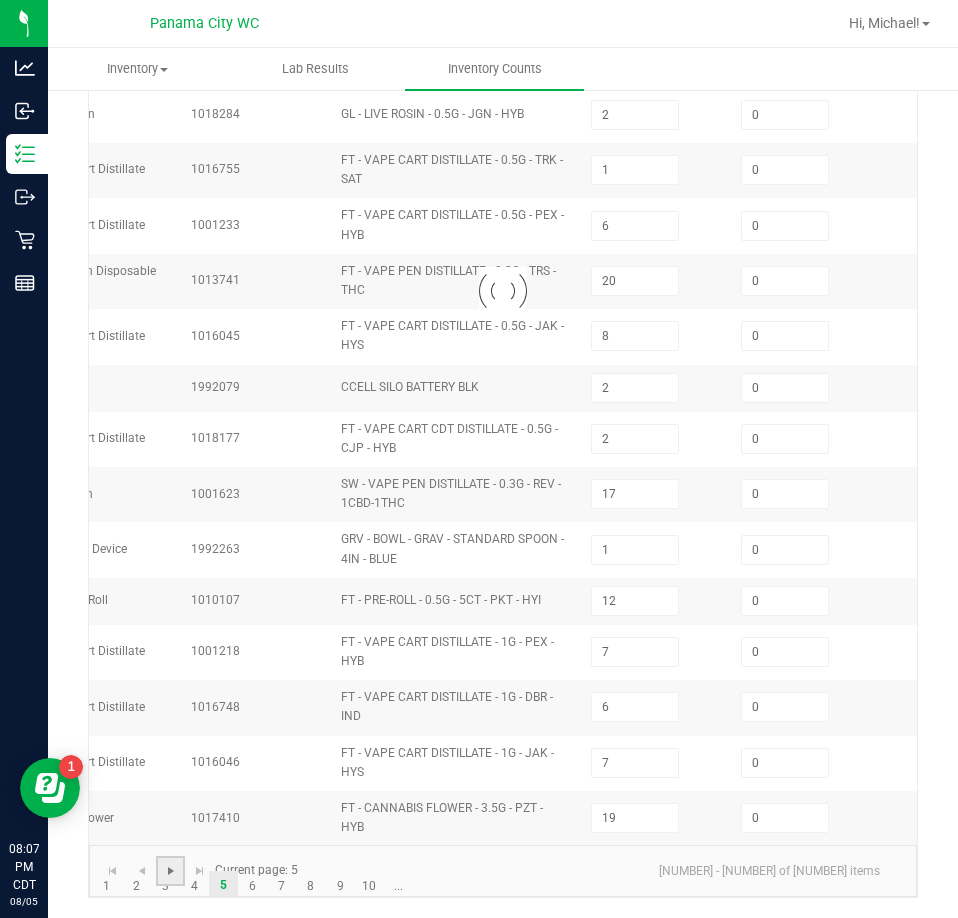 type on "15" 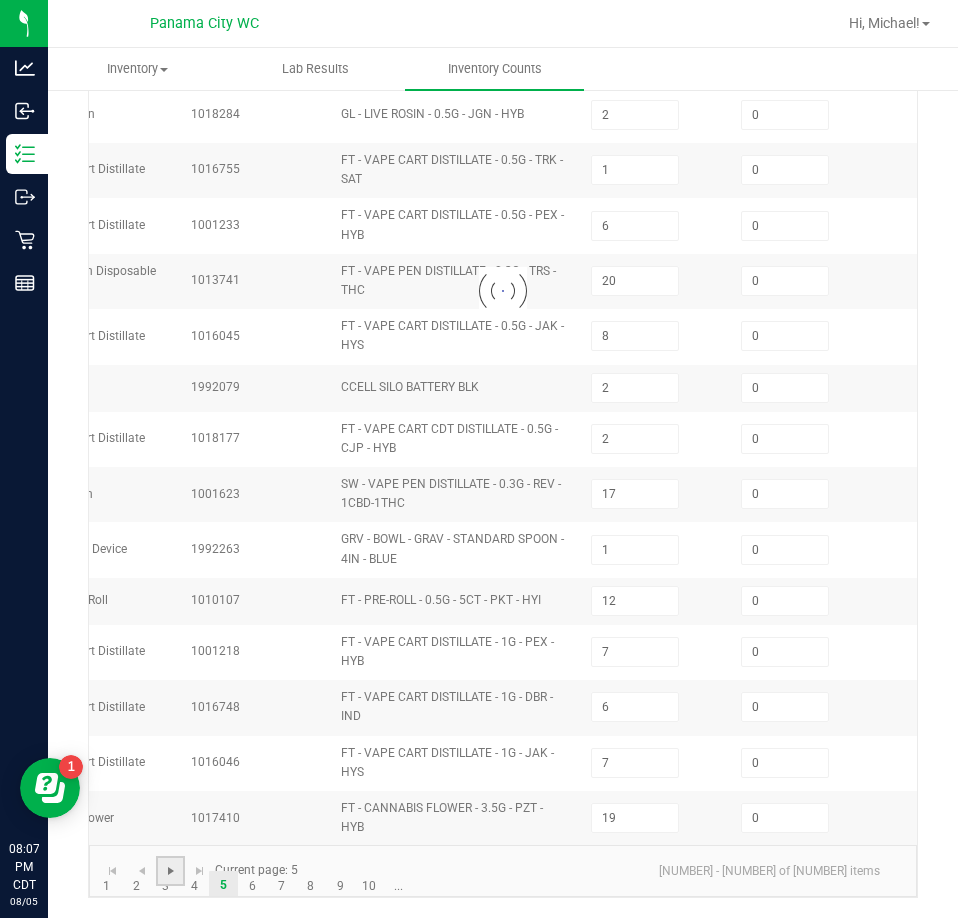 type on "5" 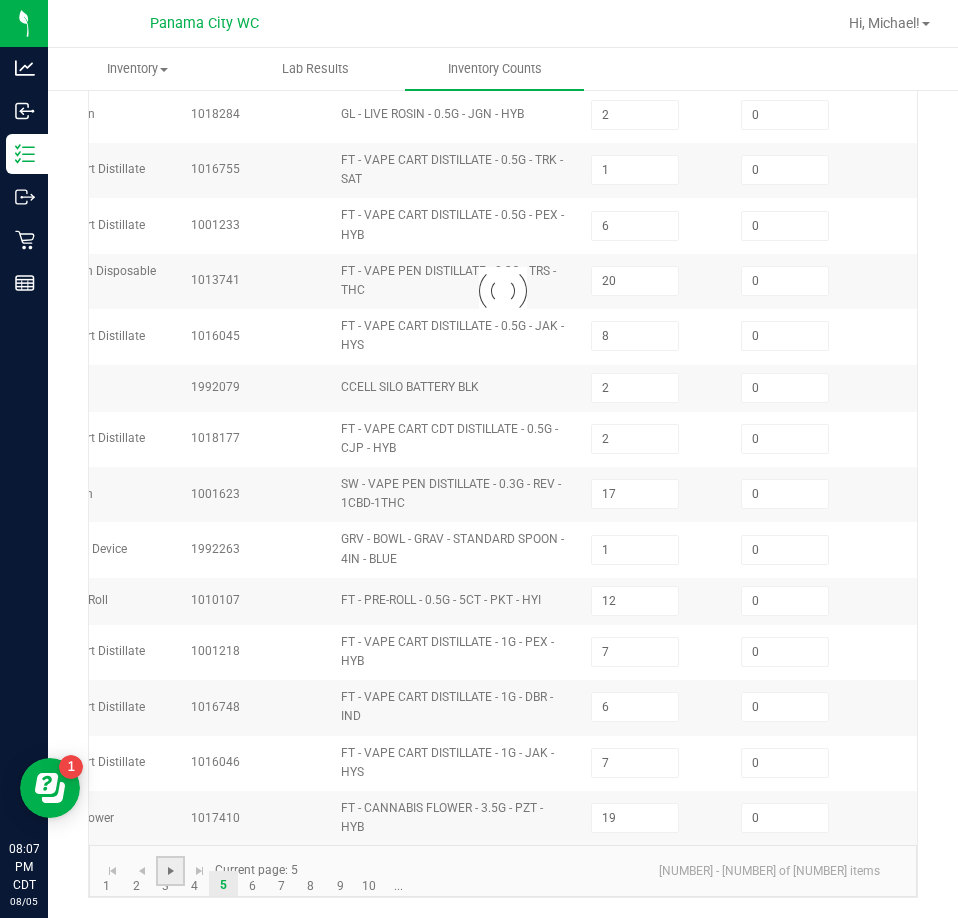 type on "7" 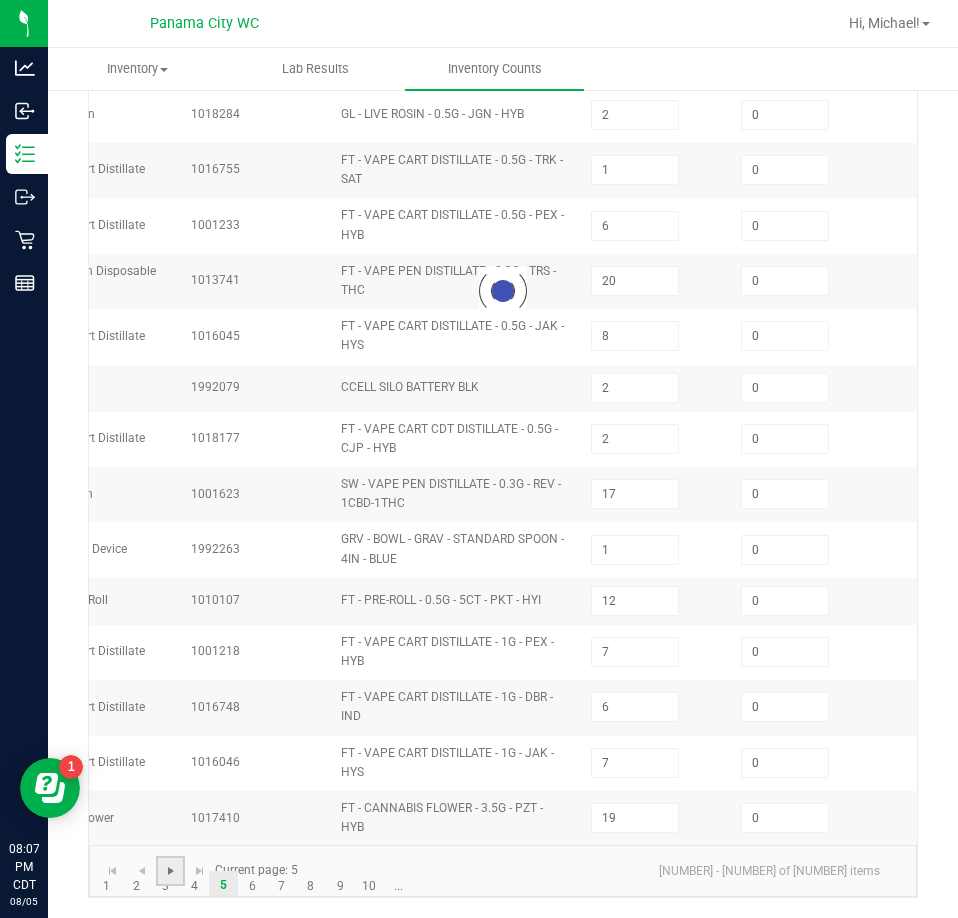 type on "2" 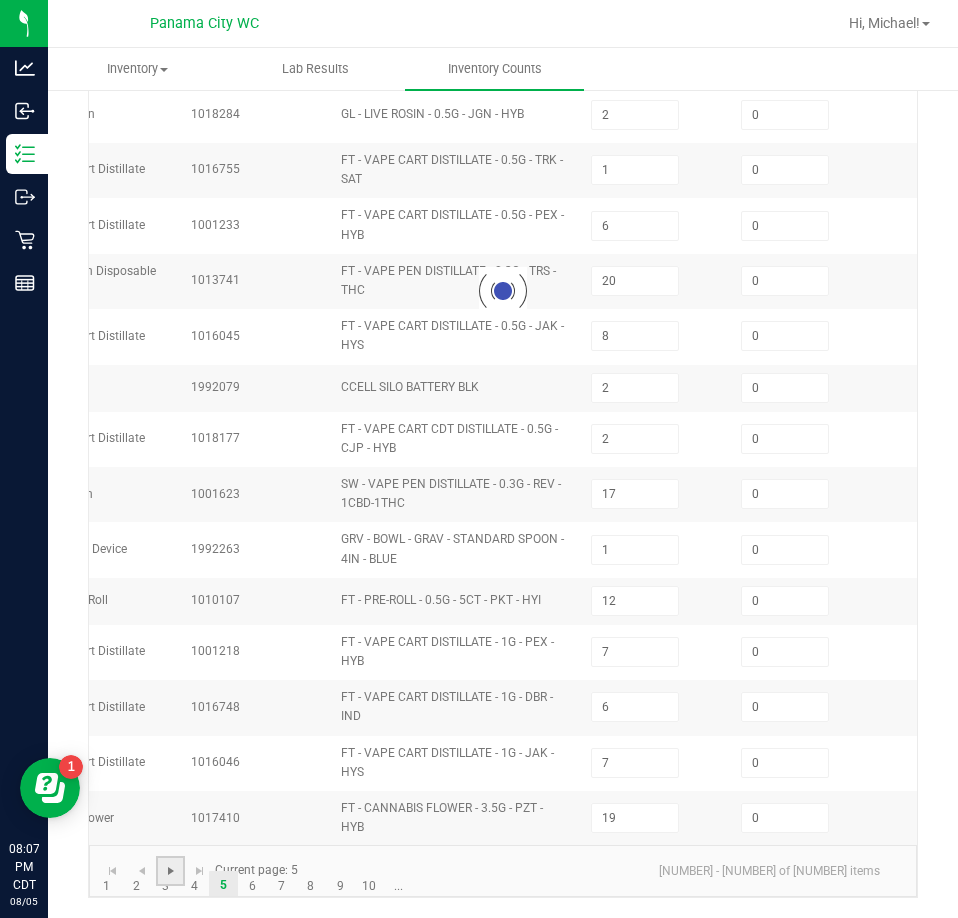 type on "7" 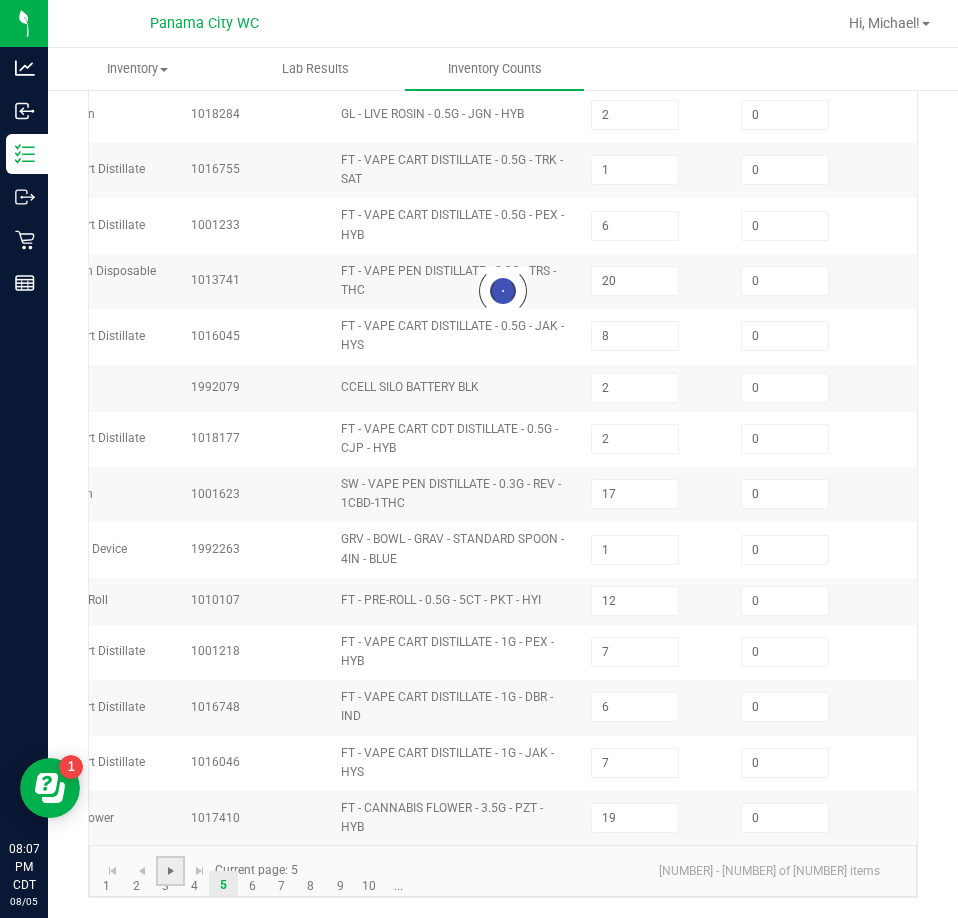type on "12" 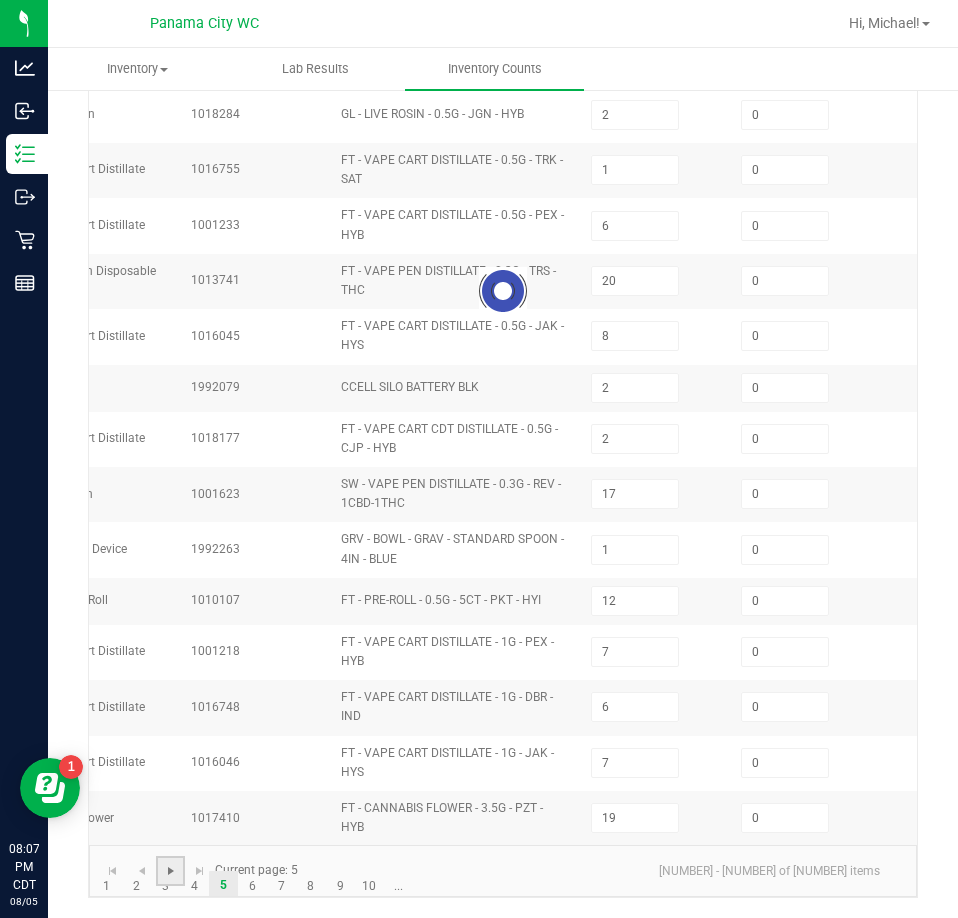 type on "10" 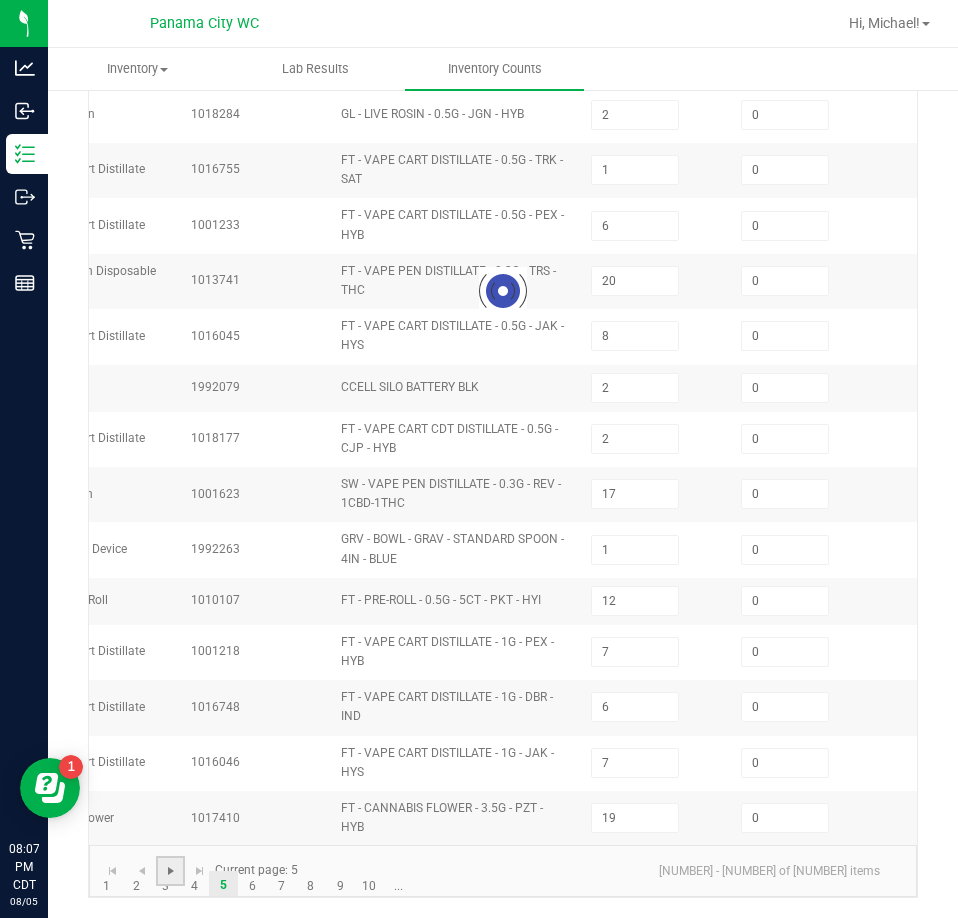 type on "6" 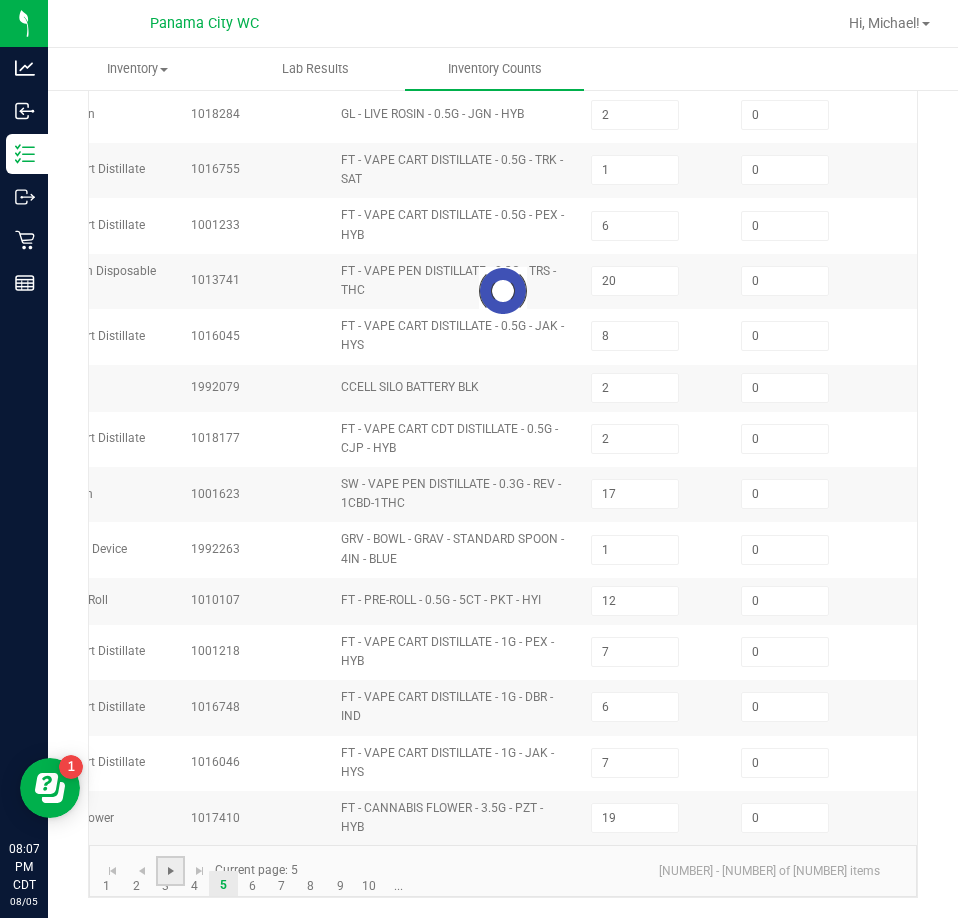 type on "5" 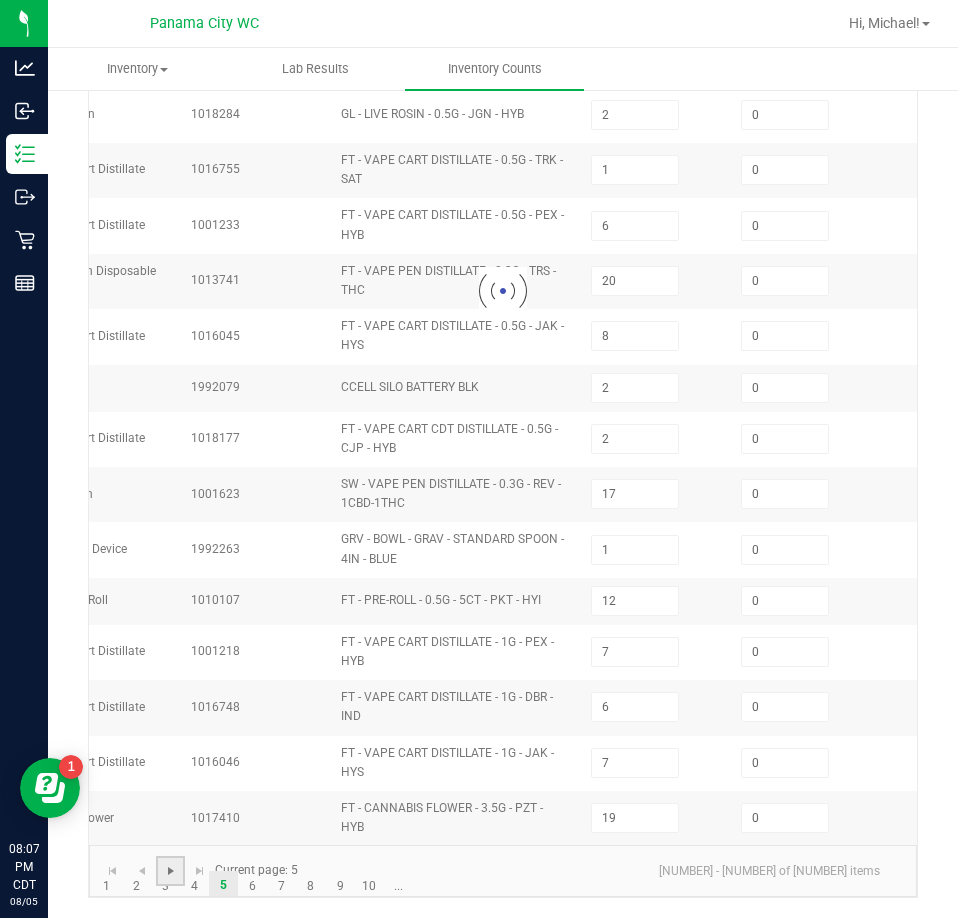 type on "2" 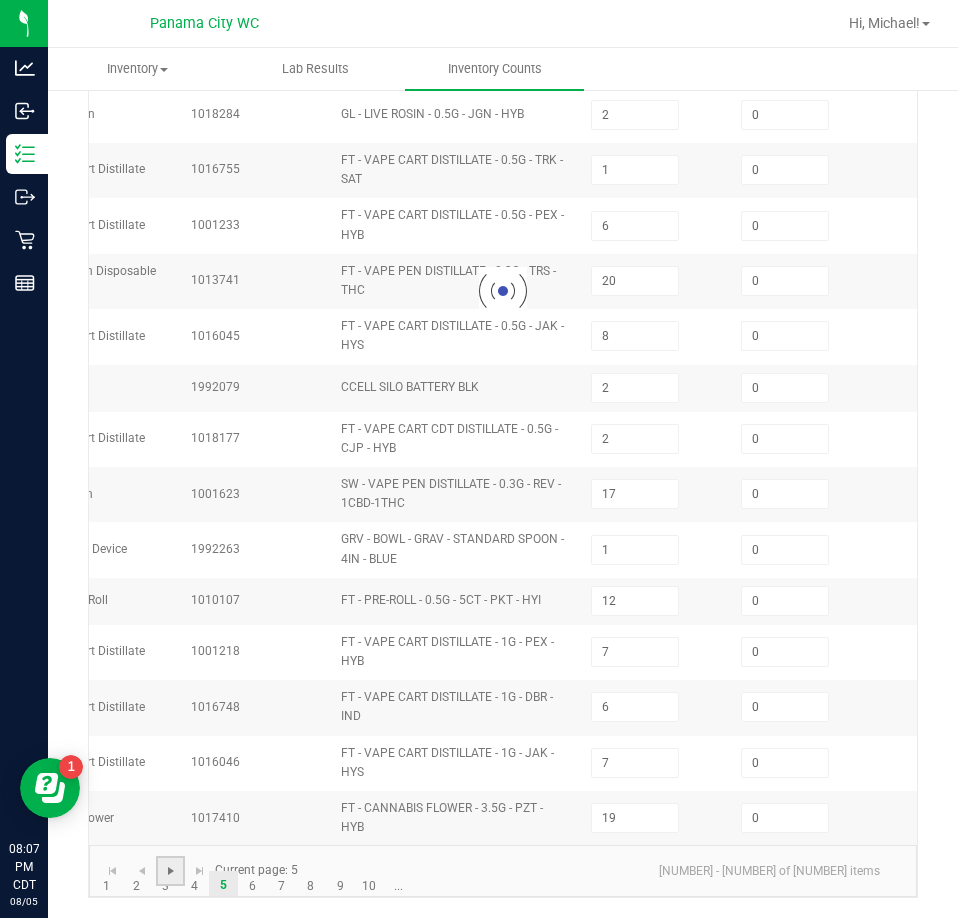 type on "2" 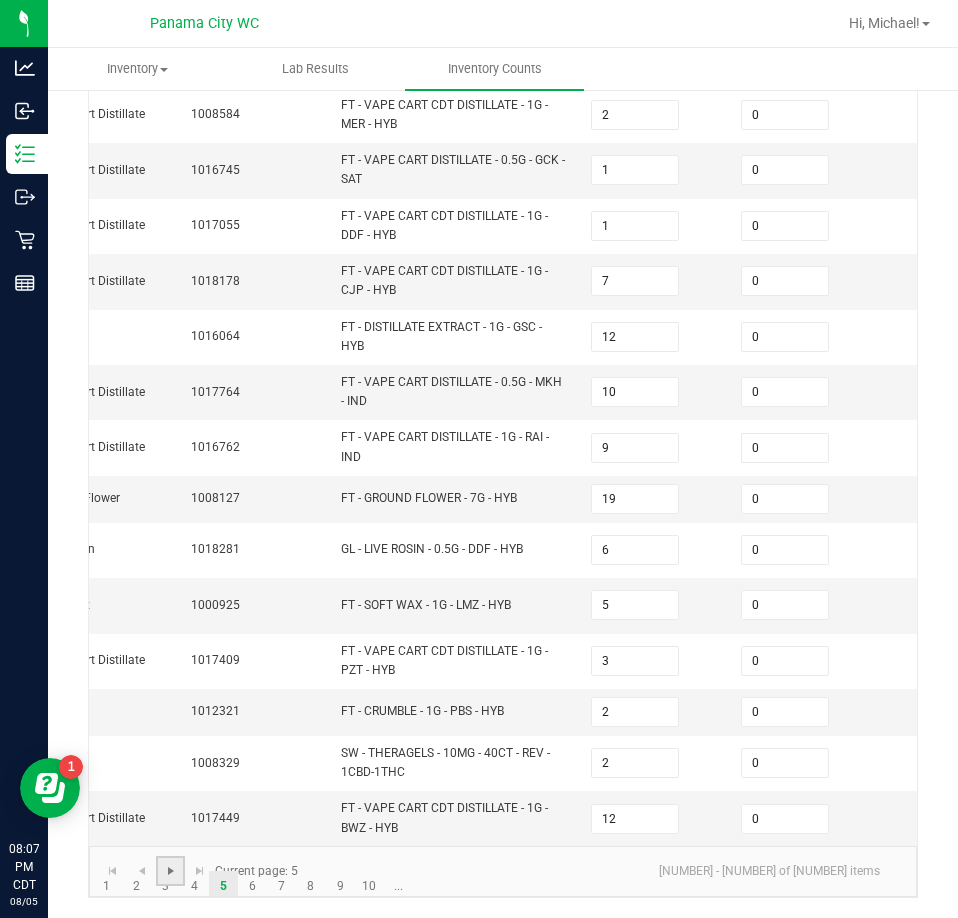 click 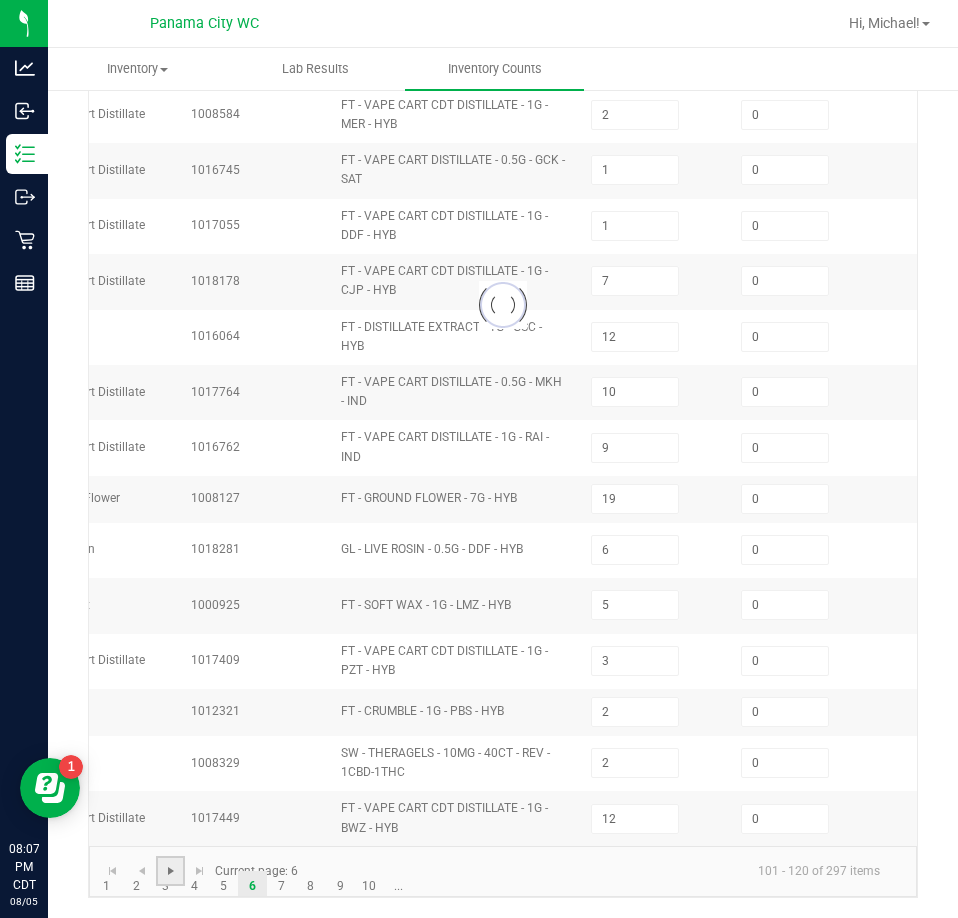 type on "6" 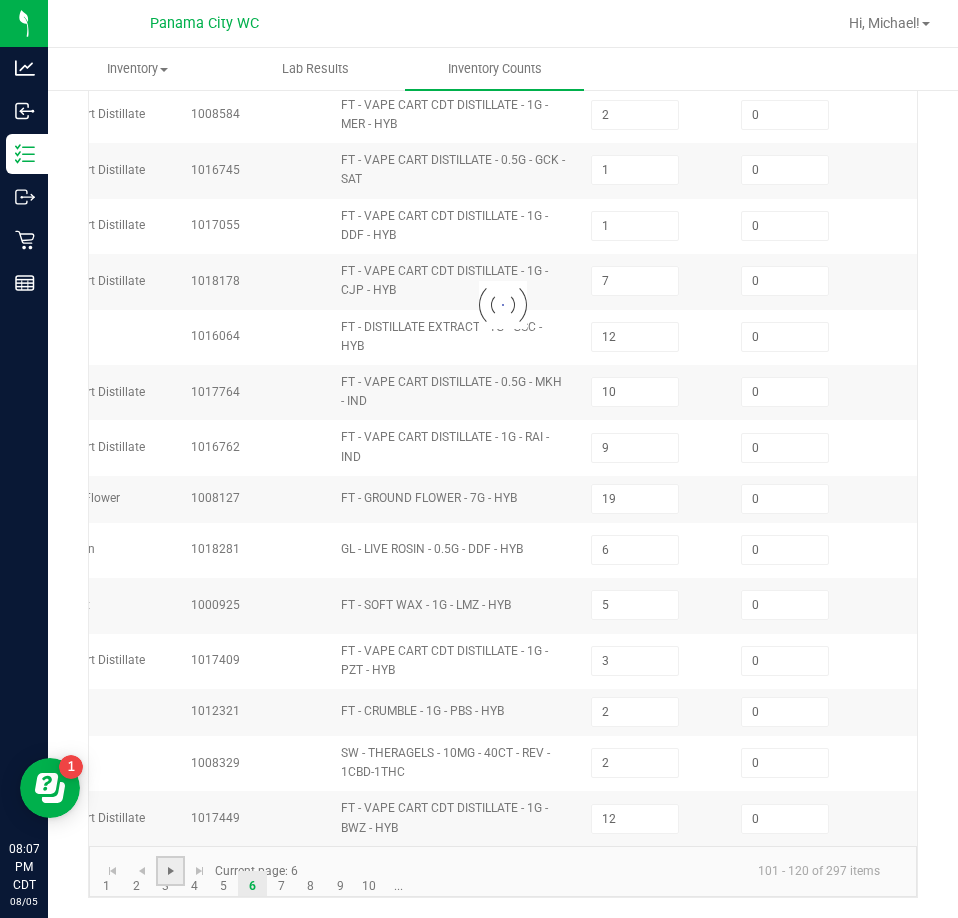 type on "12" 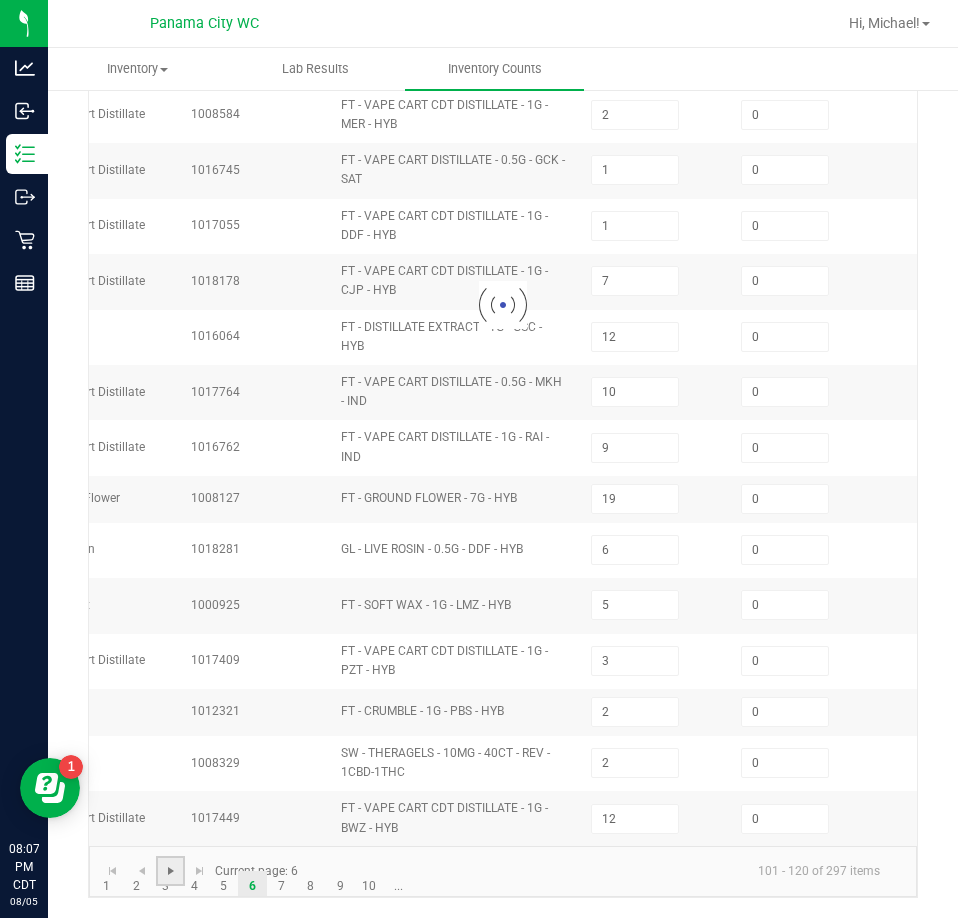 type on "1" 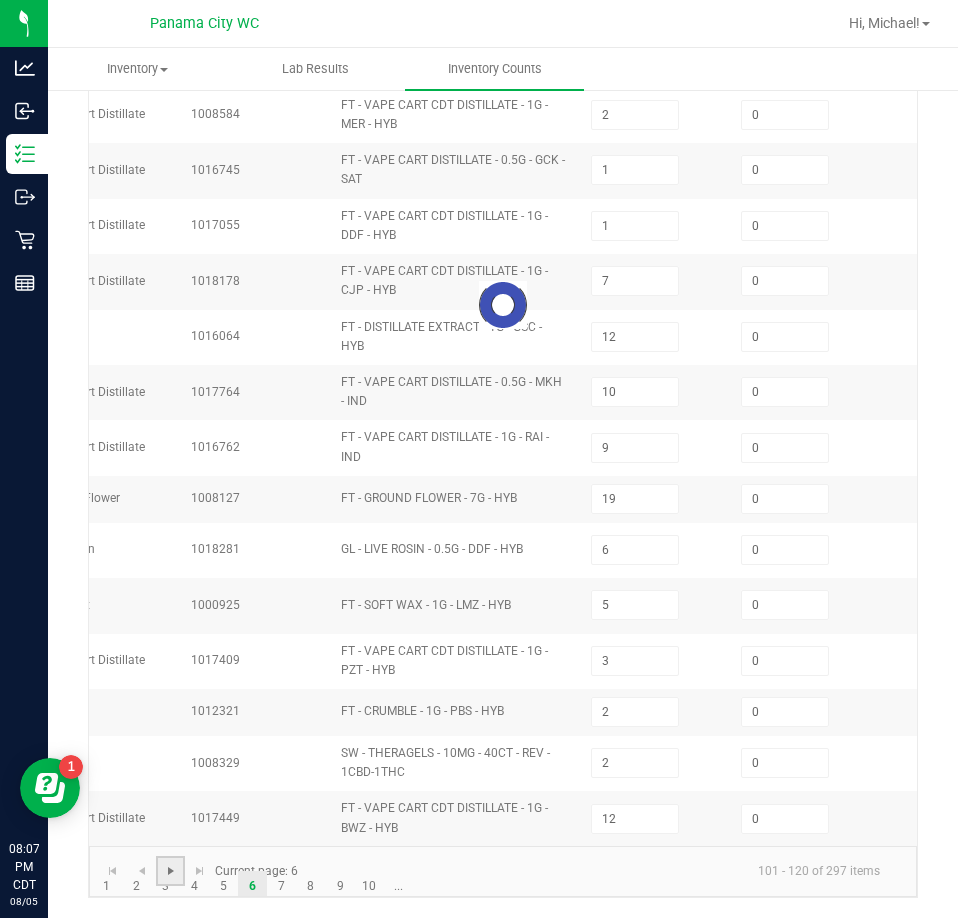type on "8" 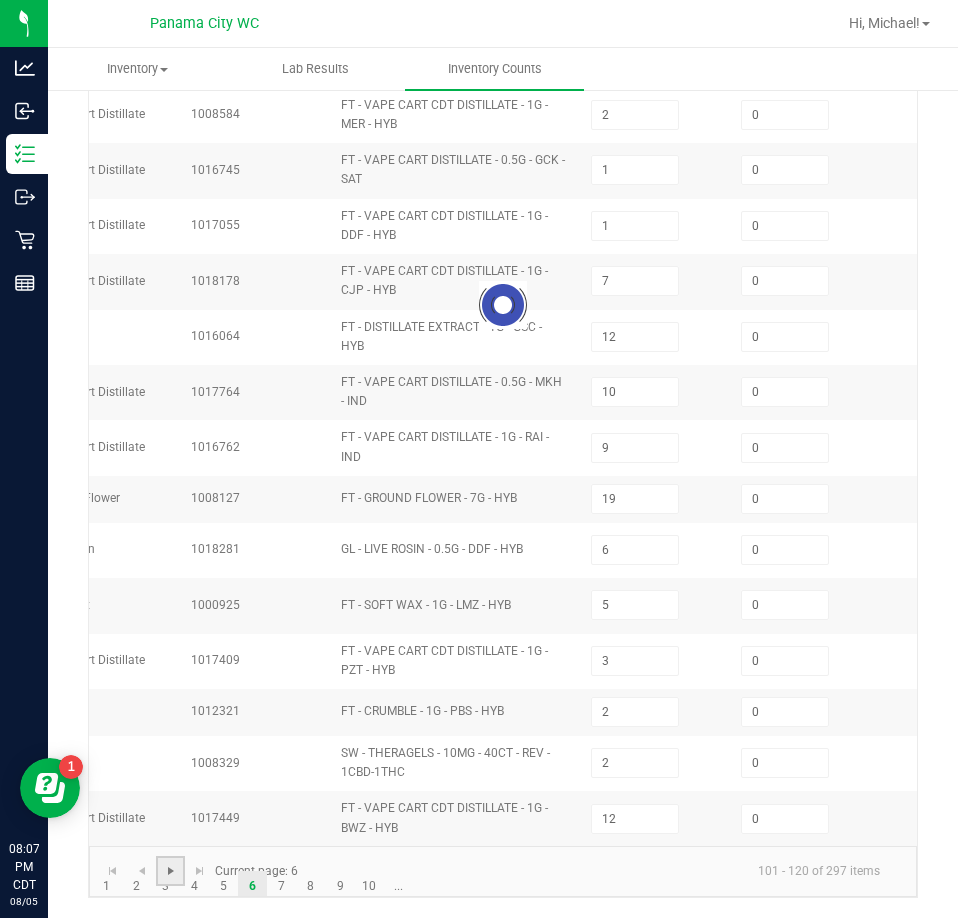 type on "1" 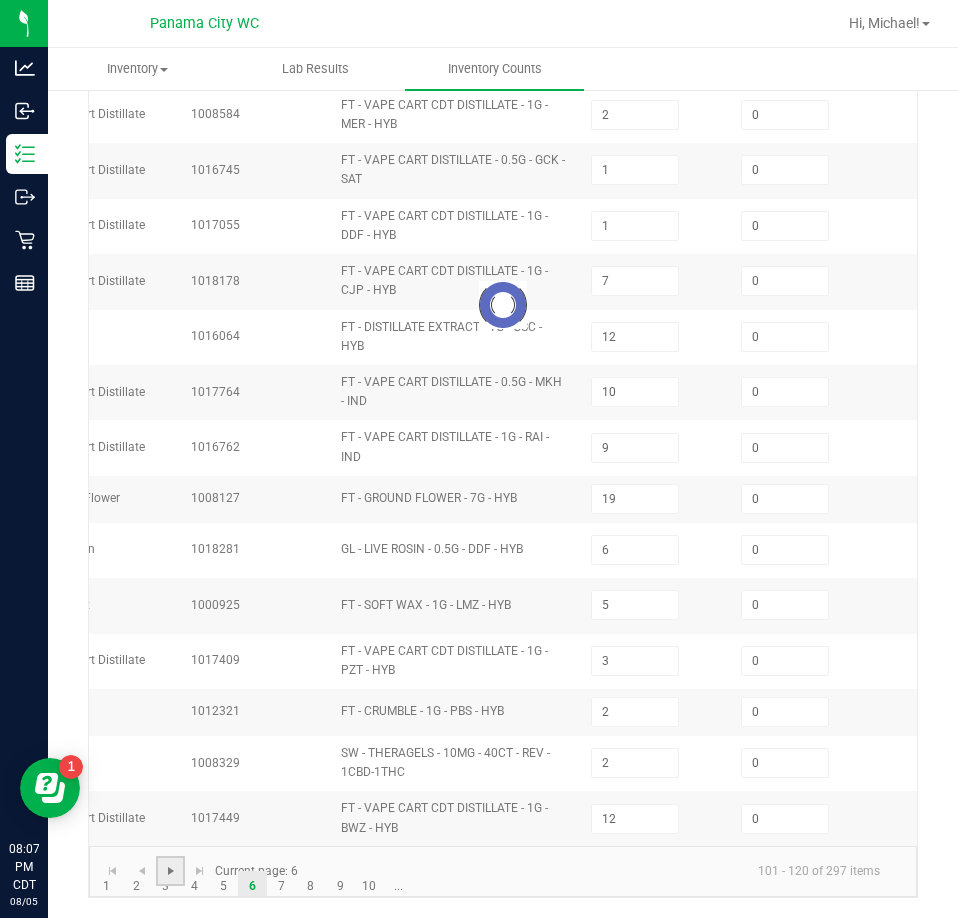 type on "5" 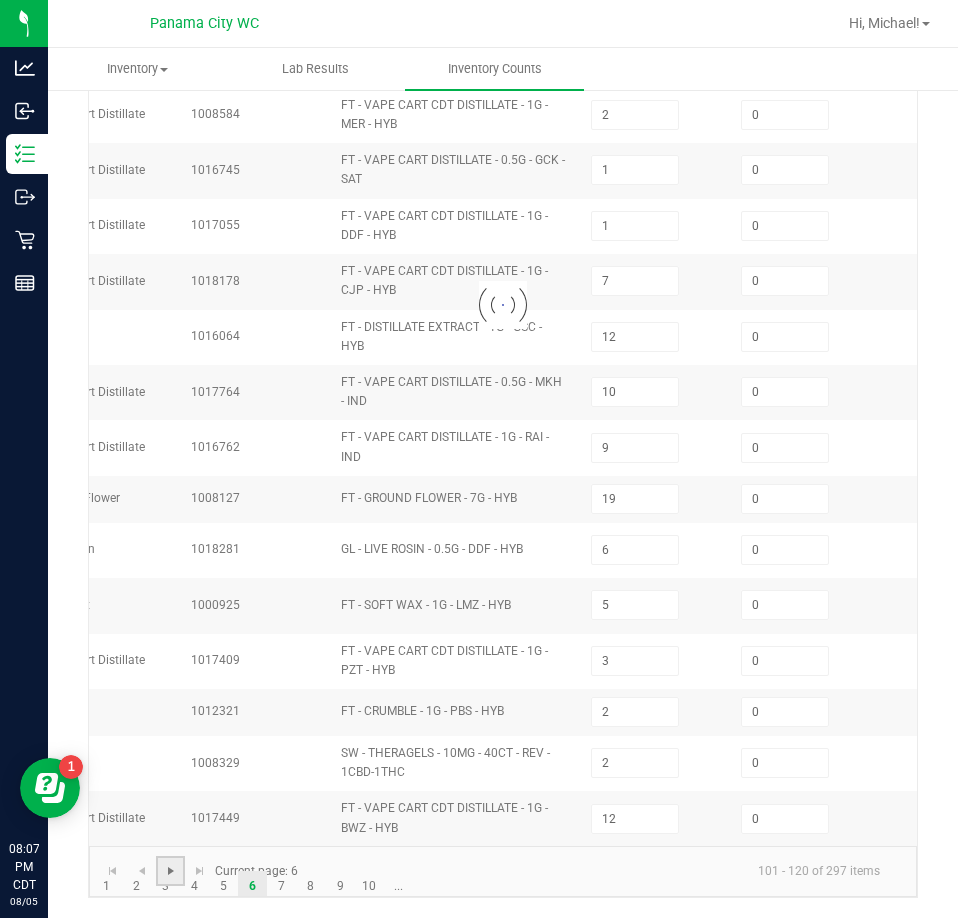 type on "7" 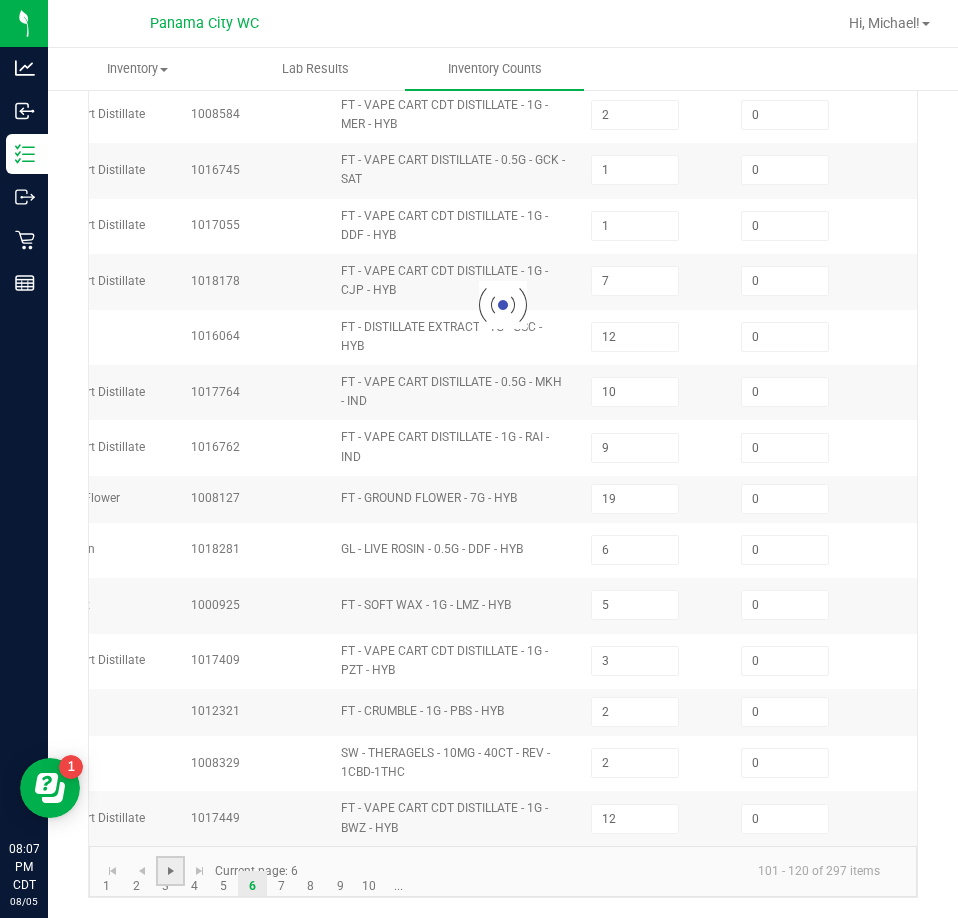 type on "1" 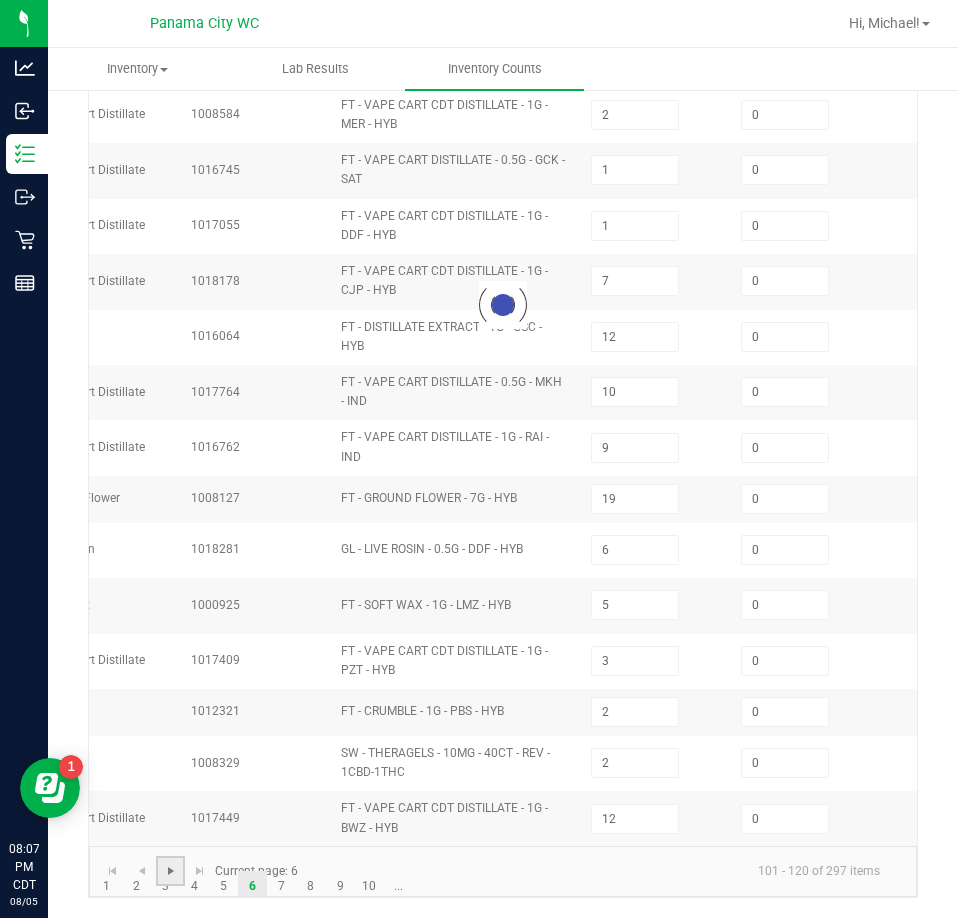 type on "12" 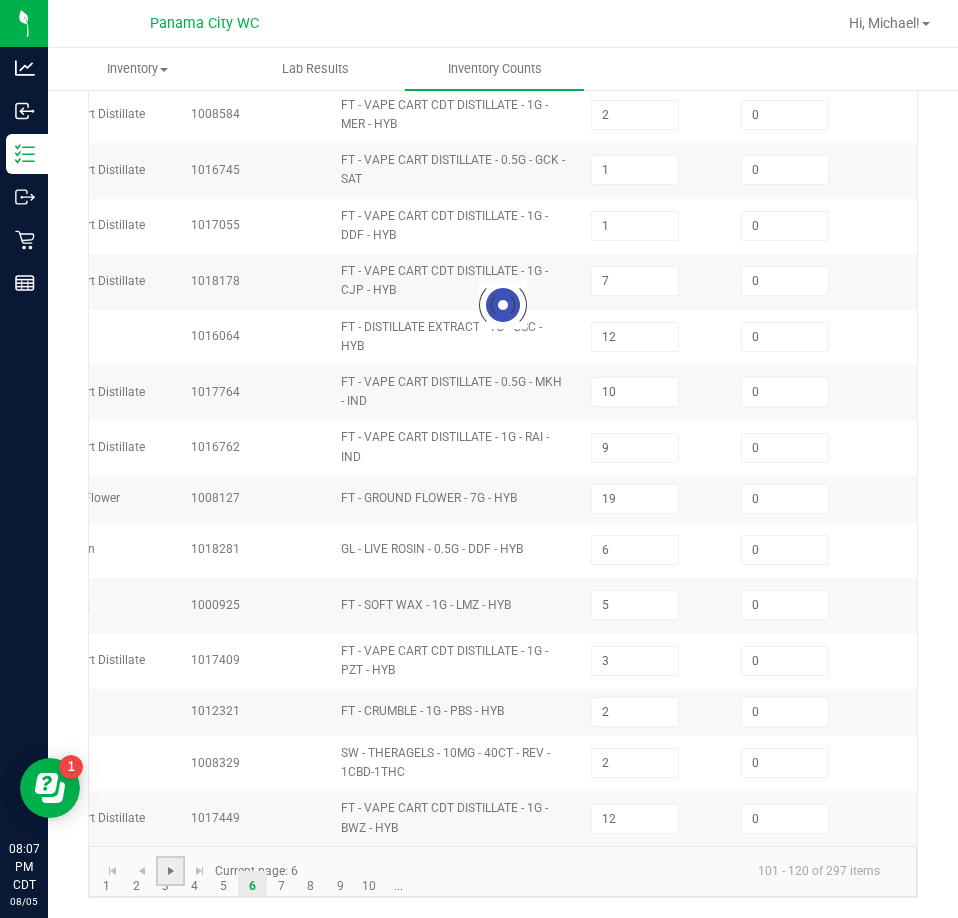 type on "7" 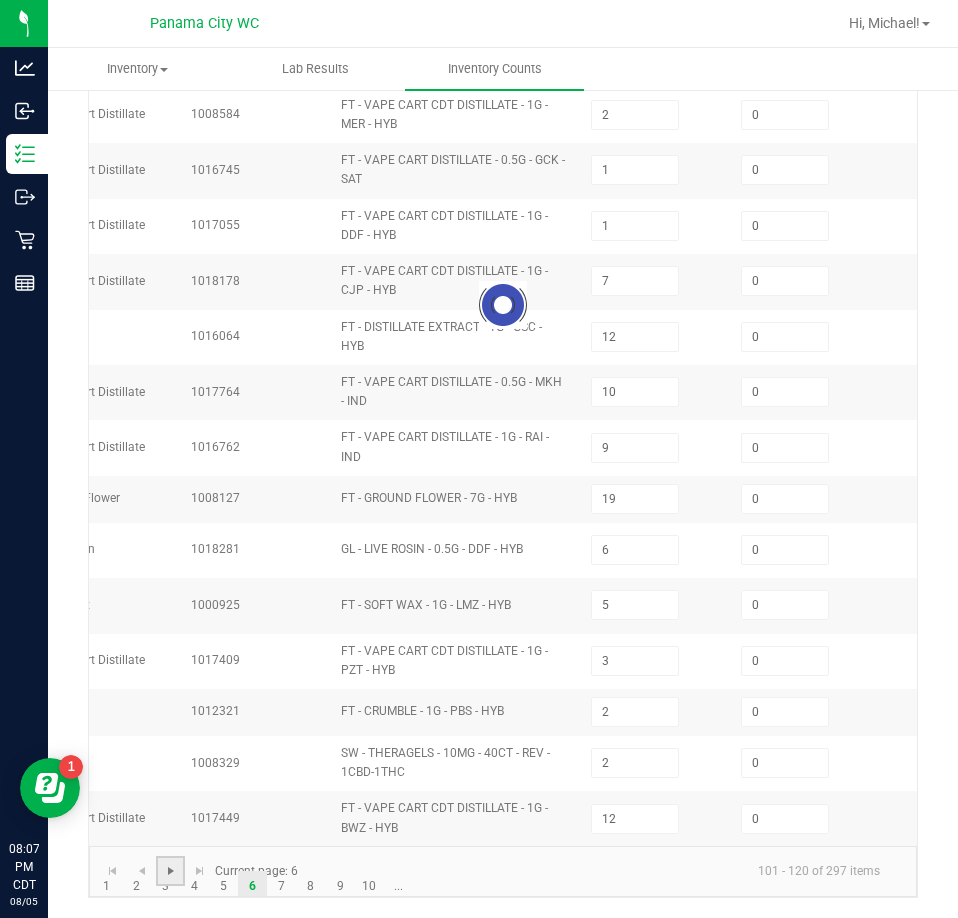 type on "8" 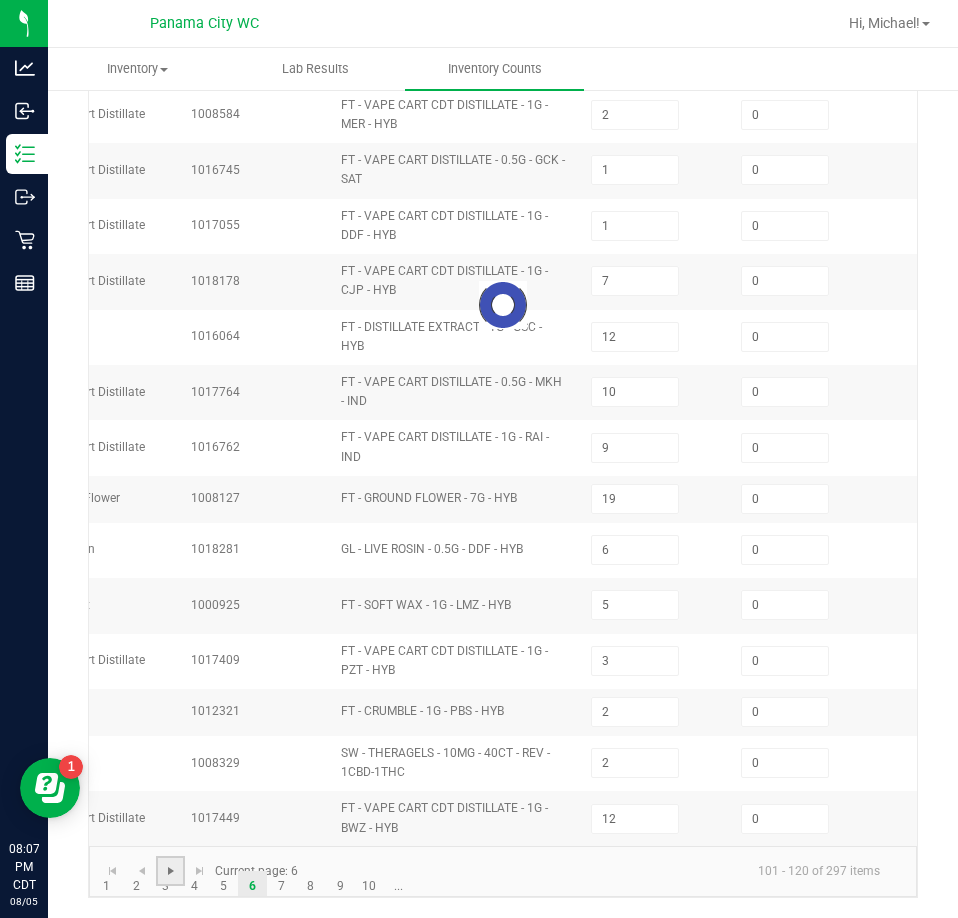type on "16" 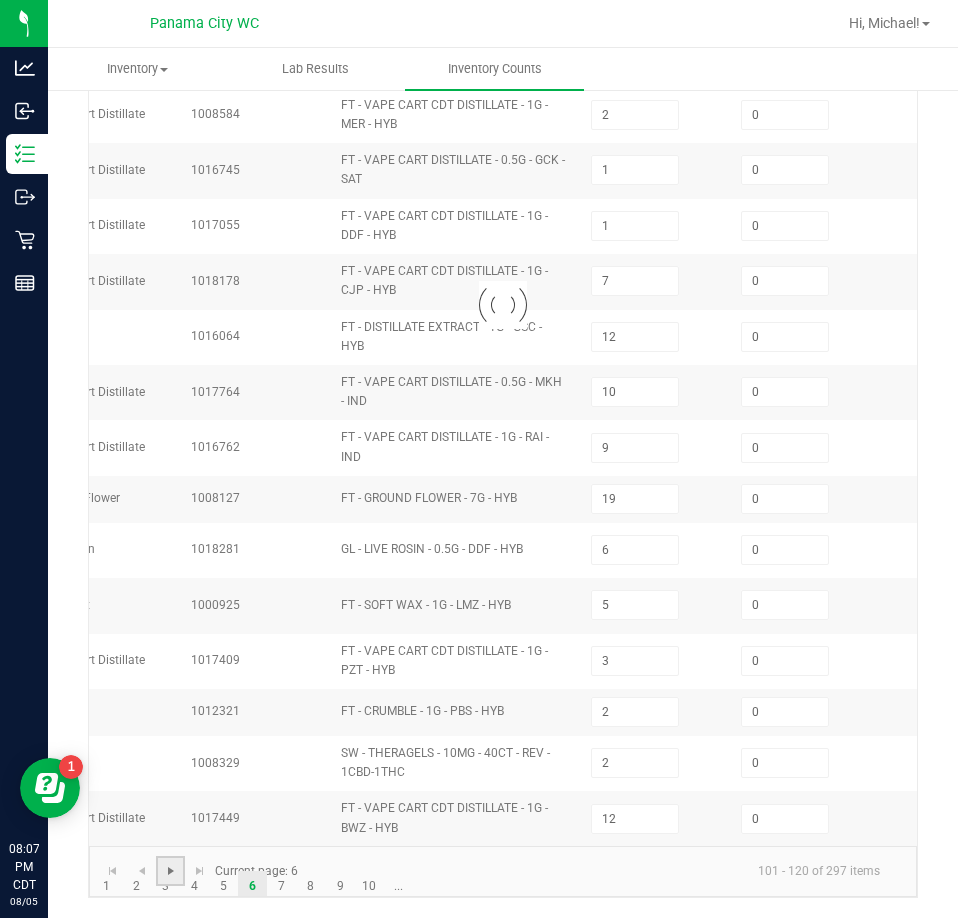 type on "2" 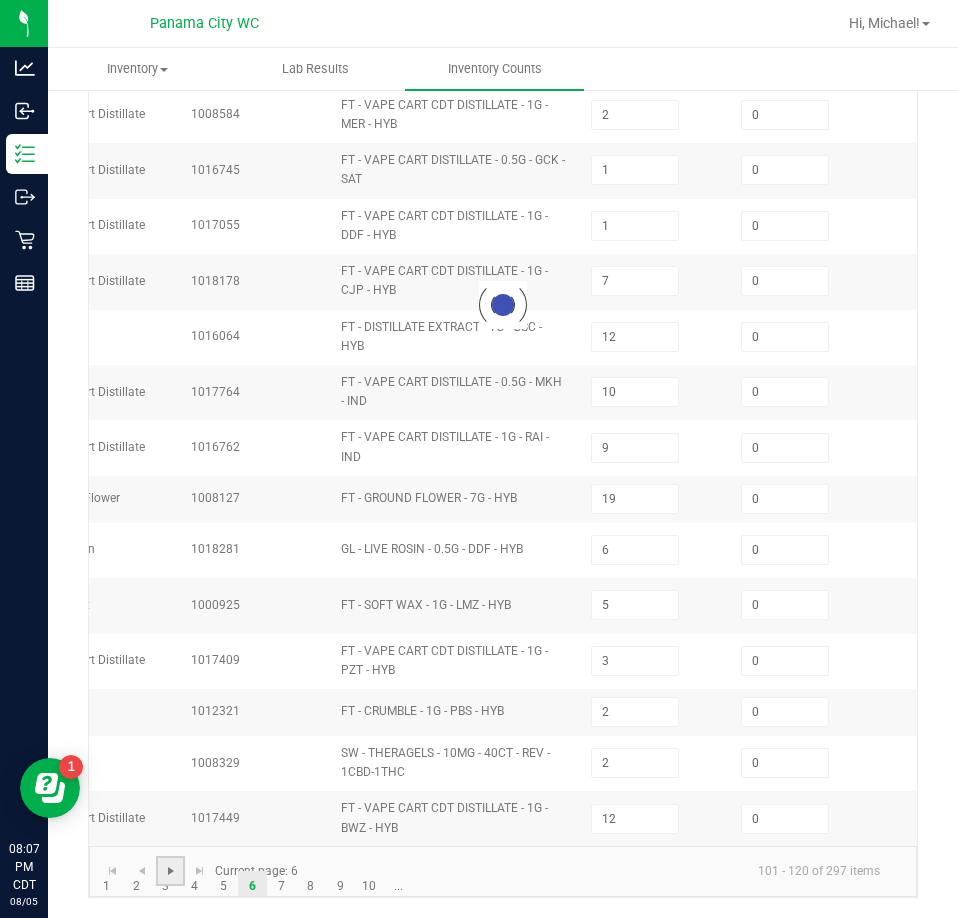 type on "10" 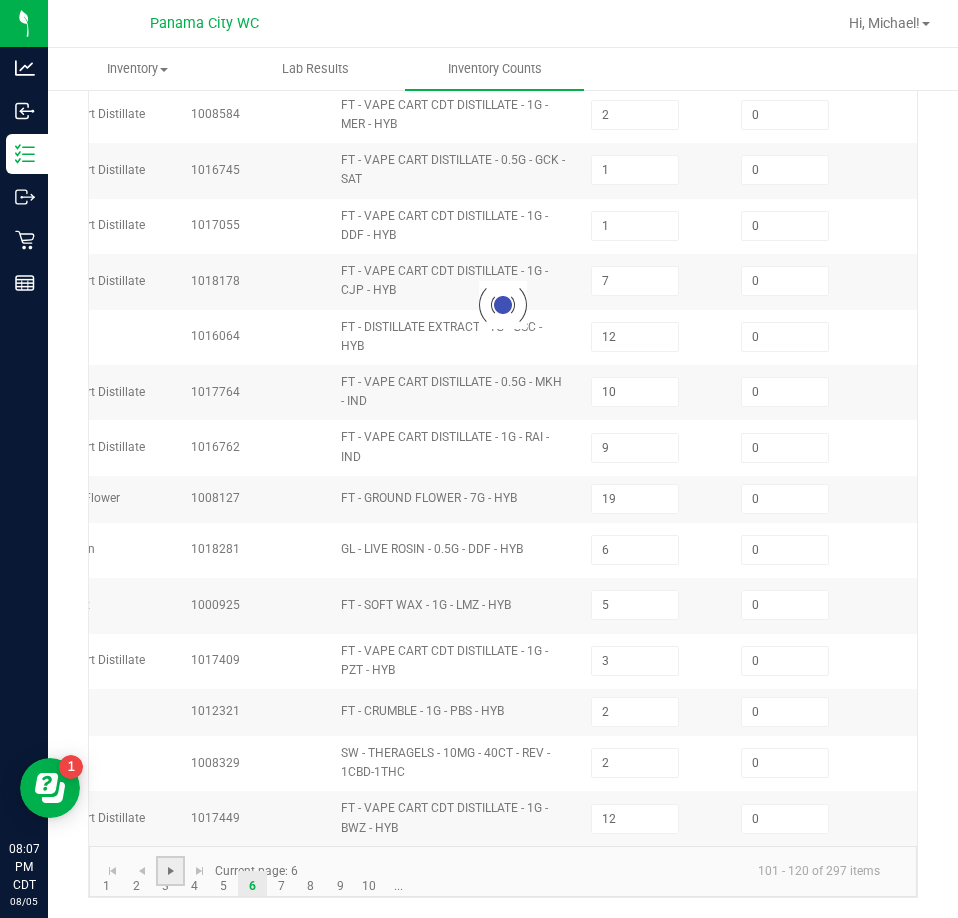 type on "3" 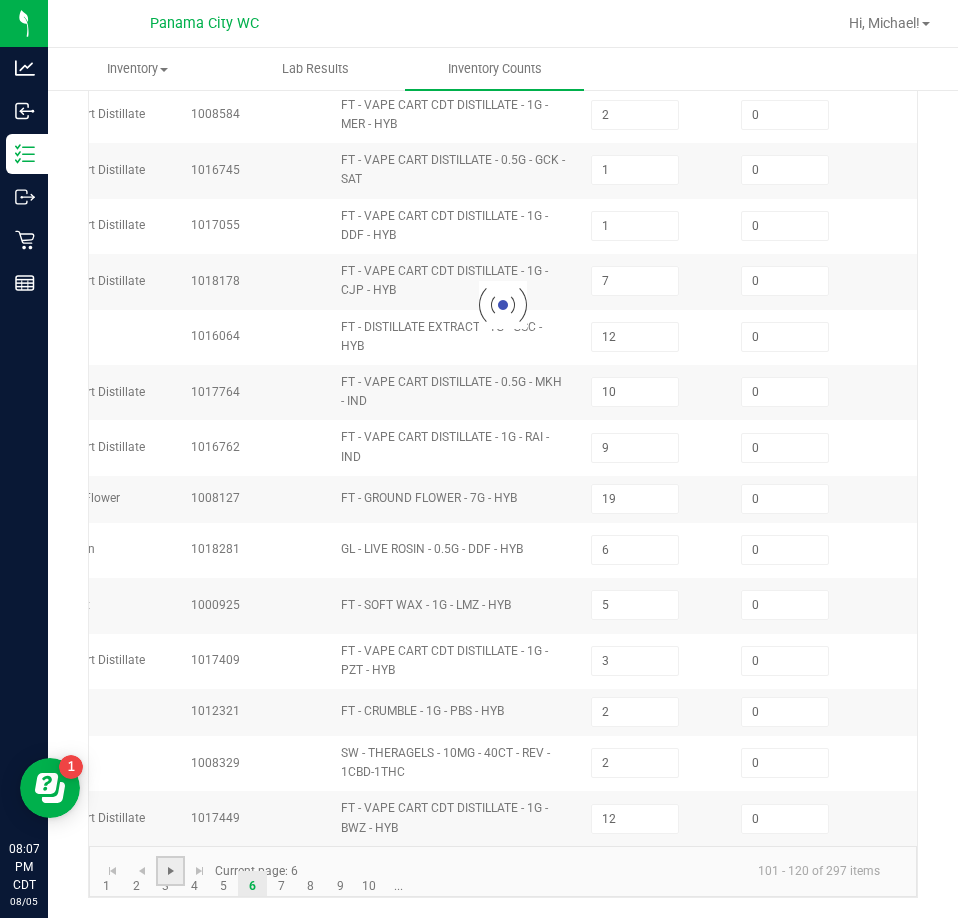 type on "1" 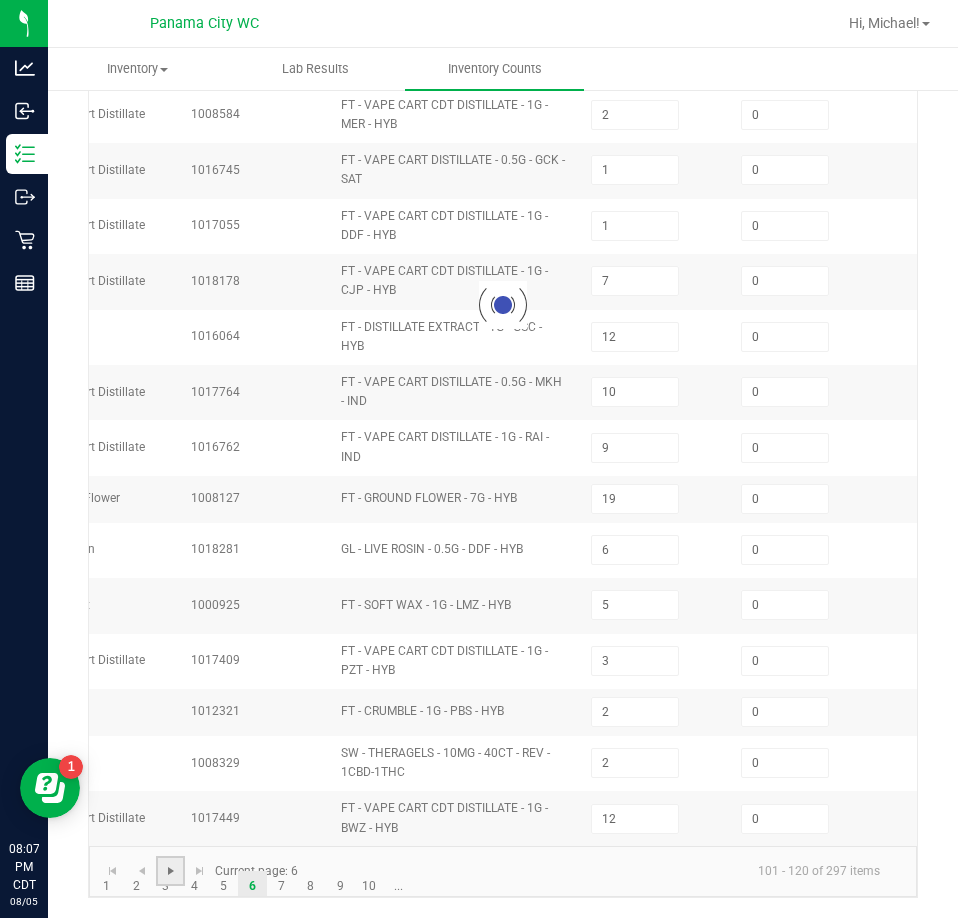 type on "9" 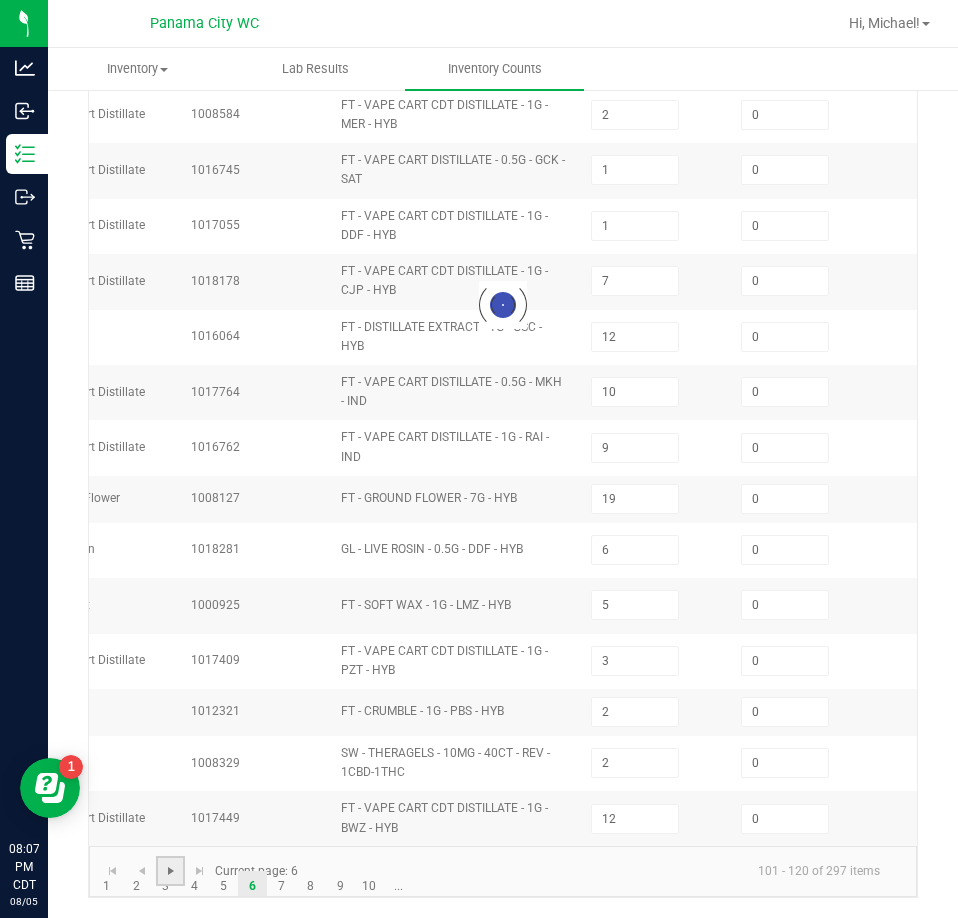 type on "5" 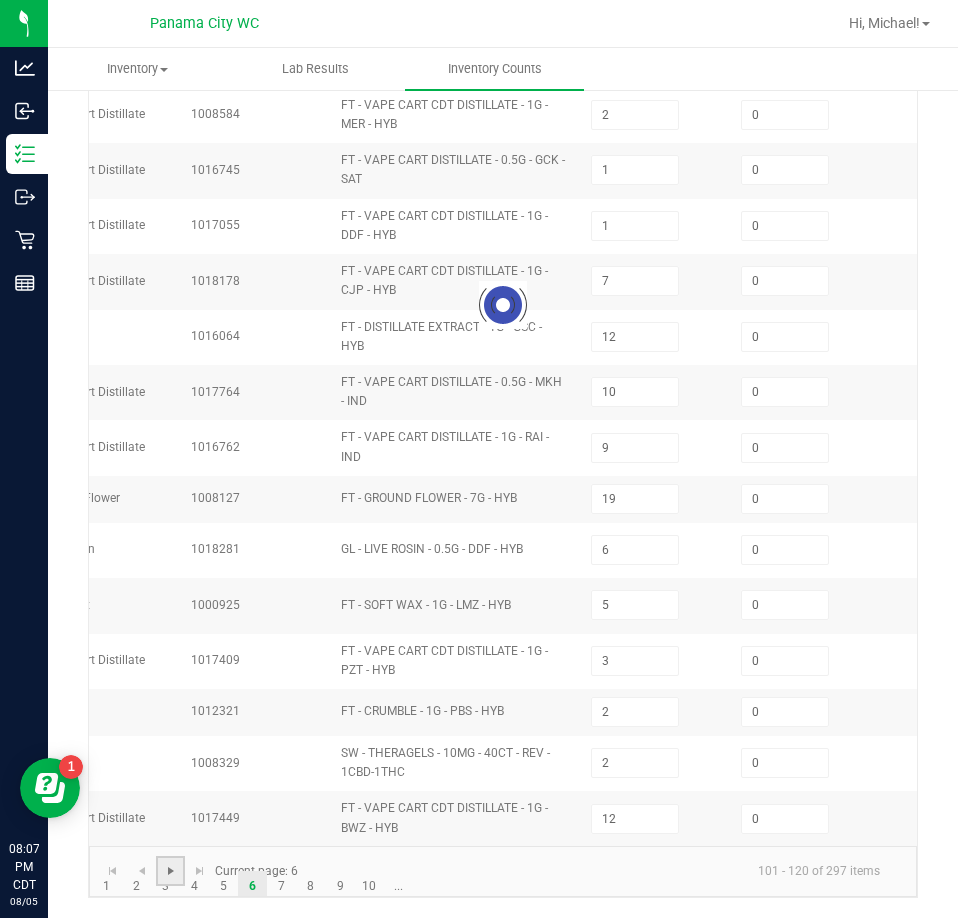 type on "6" 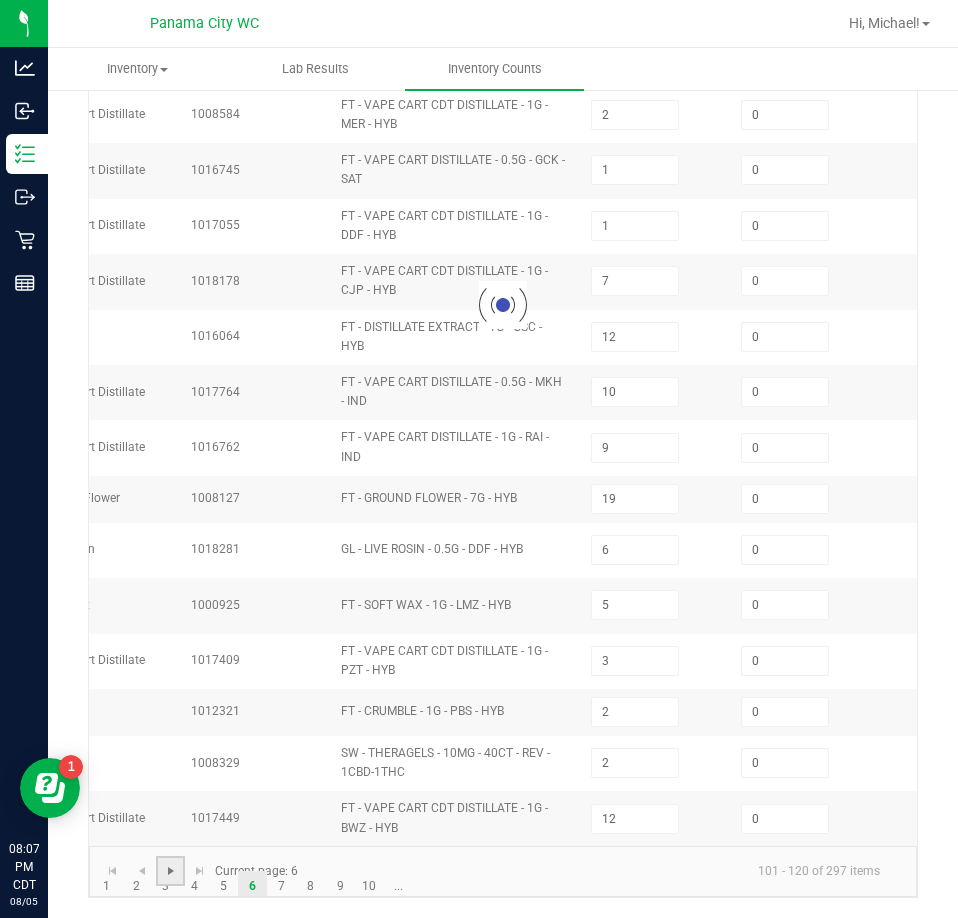 type on "7" 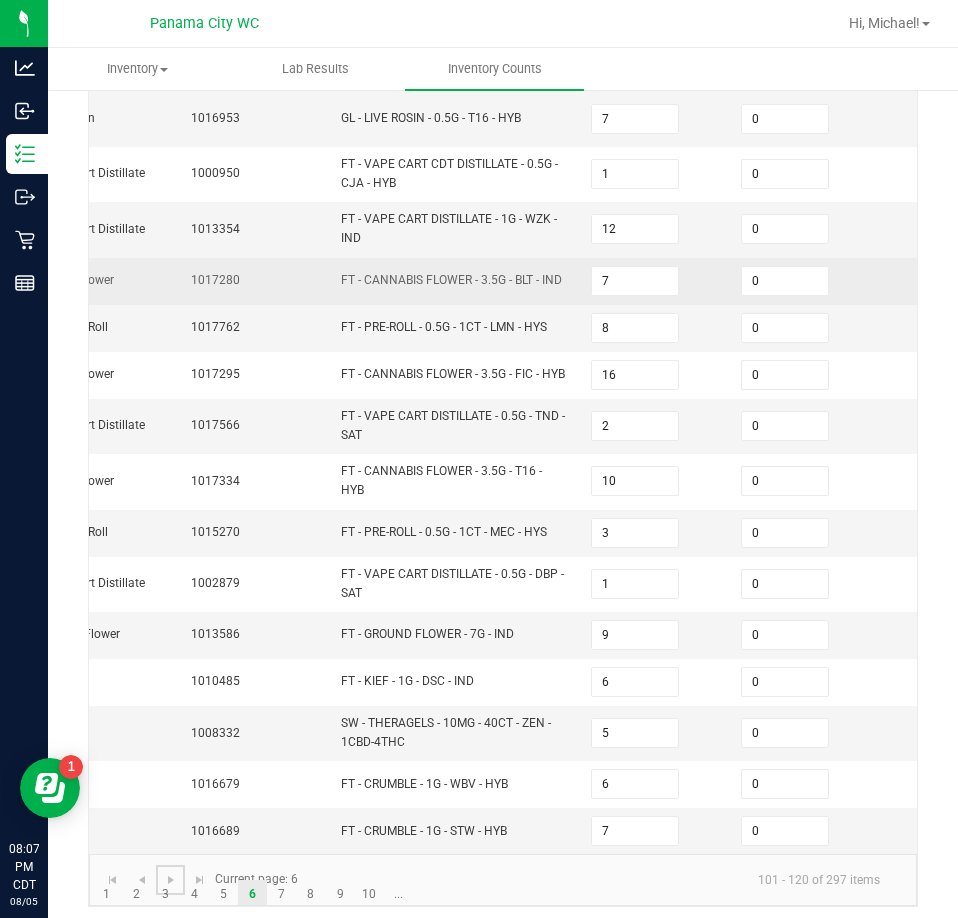 scroll, scrollTop: 524, scrollLeft: 0, axis: vertical 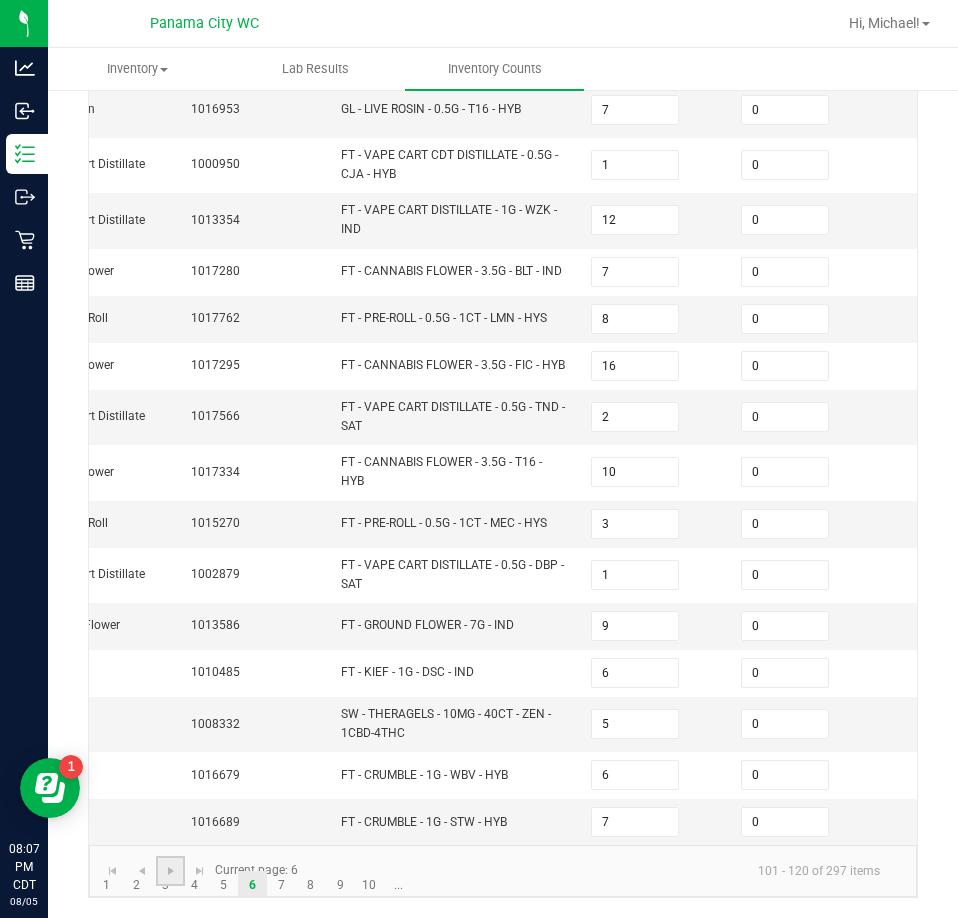click 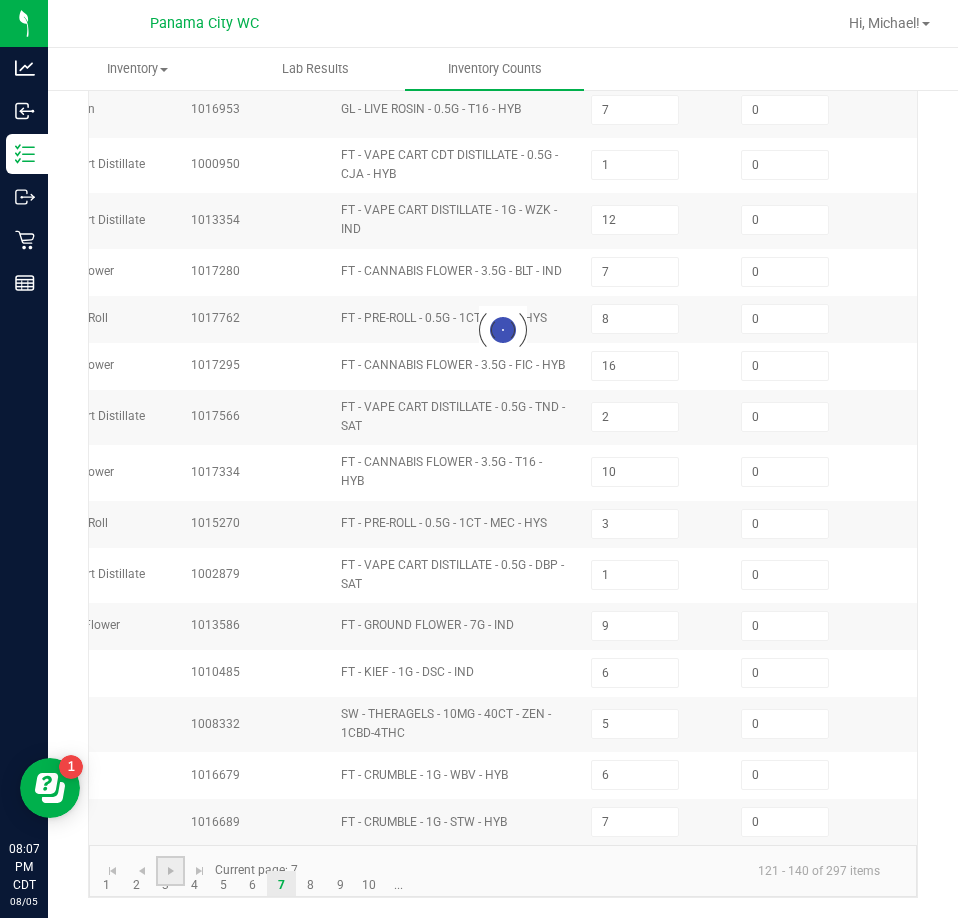 type on "14" 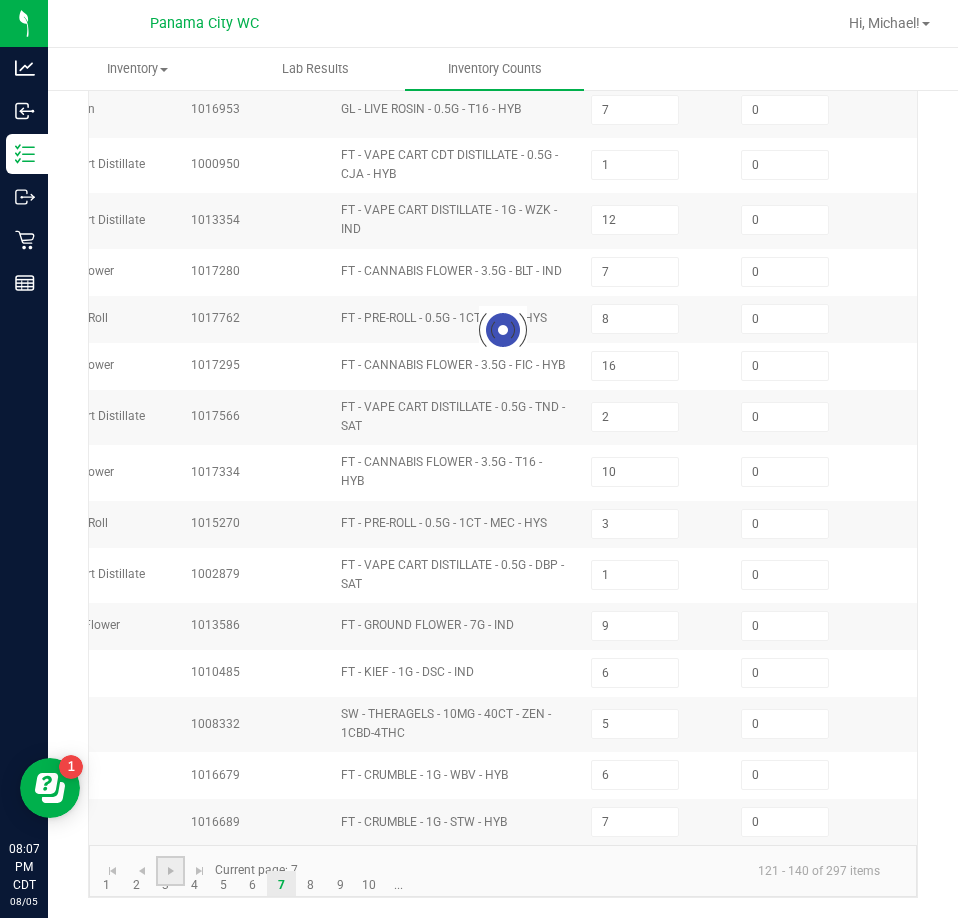 type on "10" 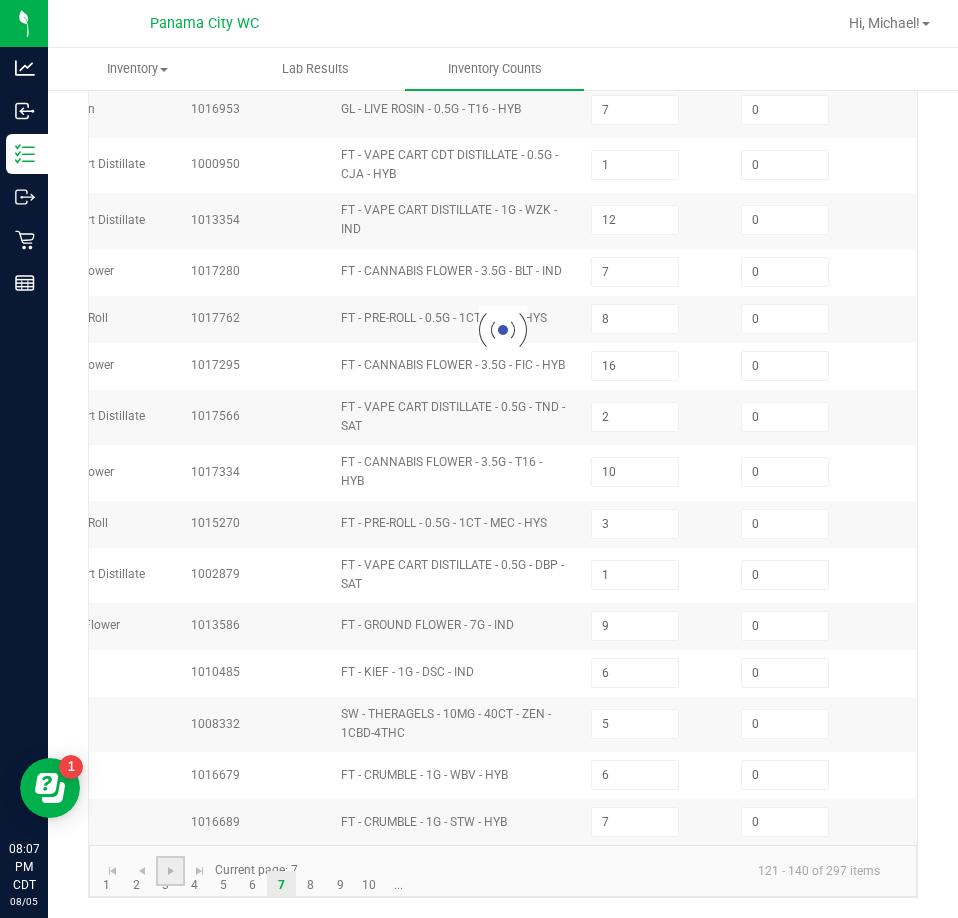 type on "9" 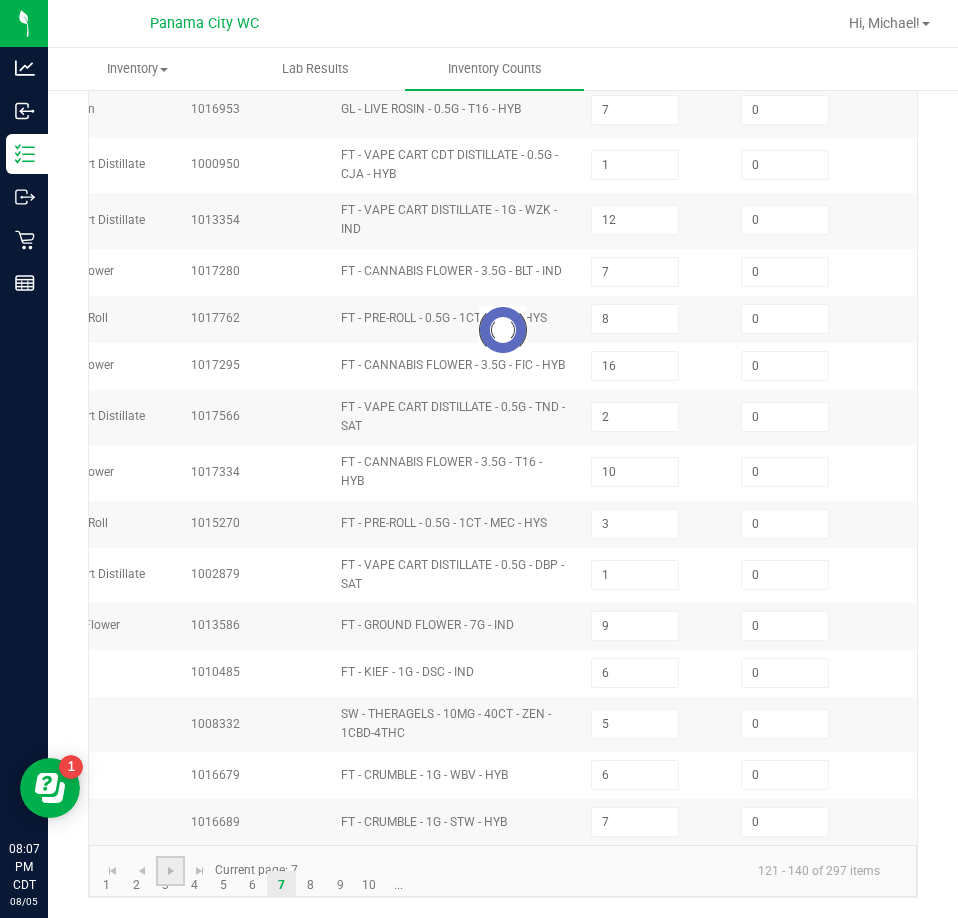 type 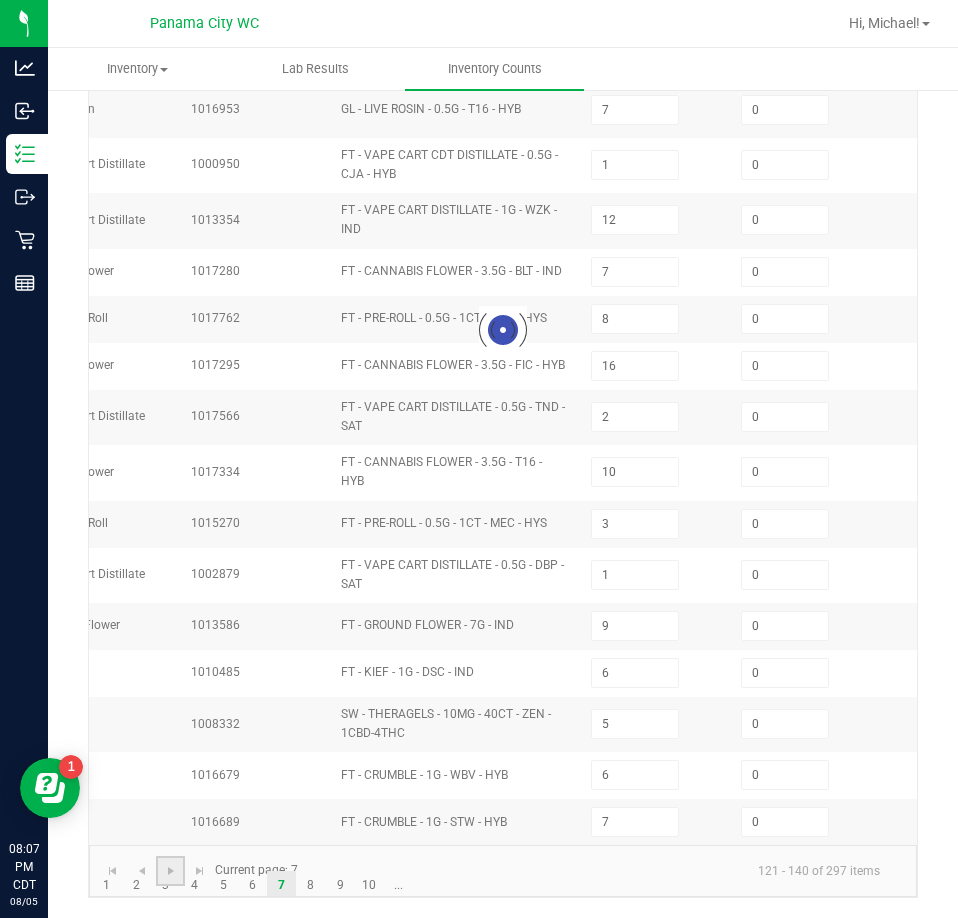 type 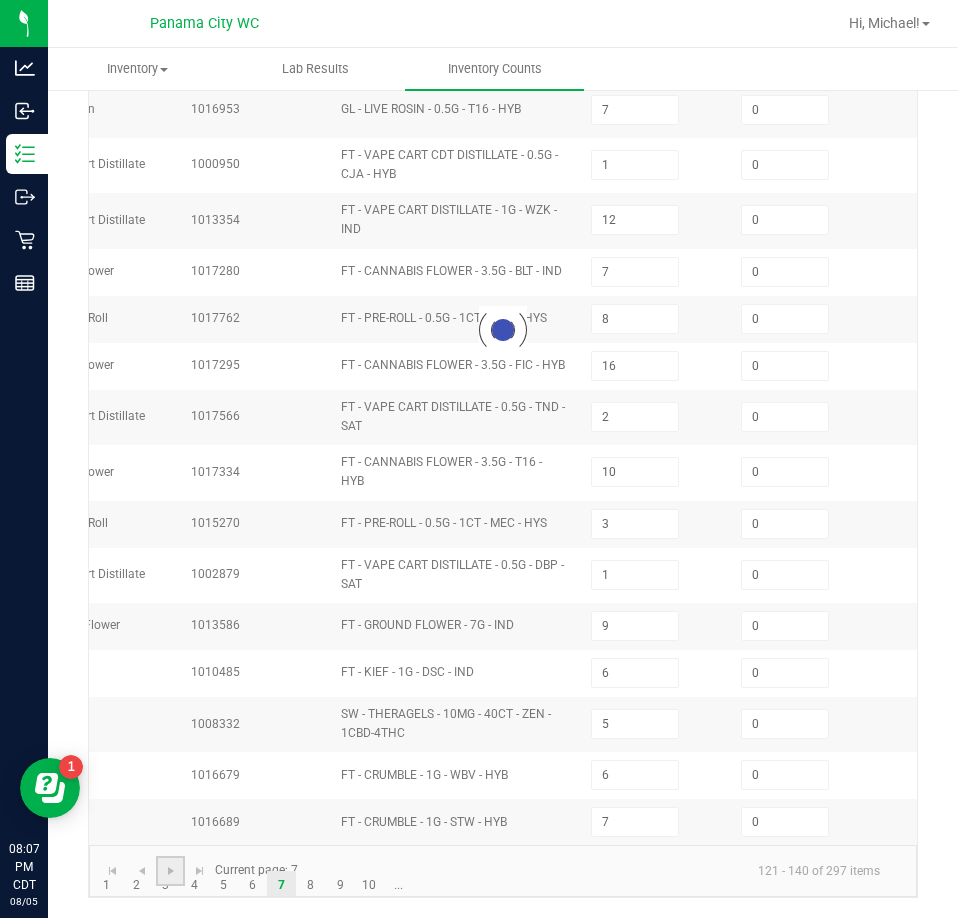 type on "35" 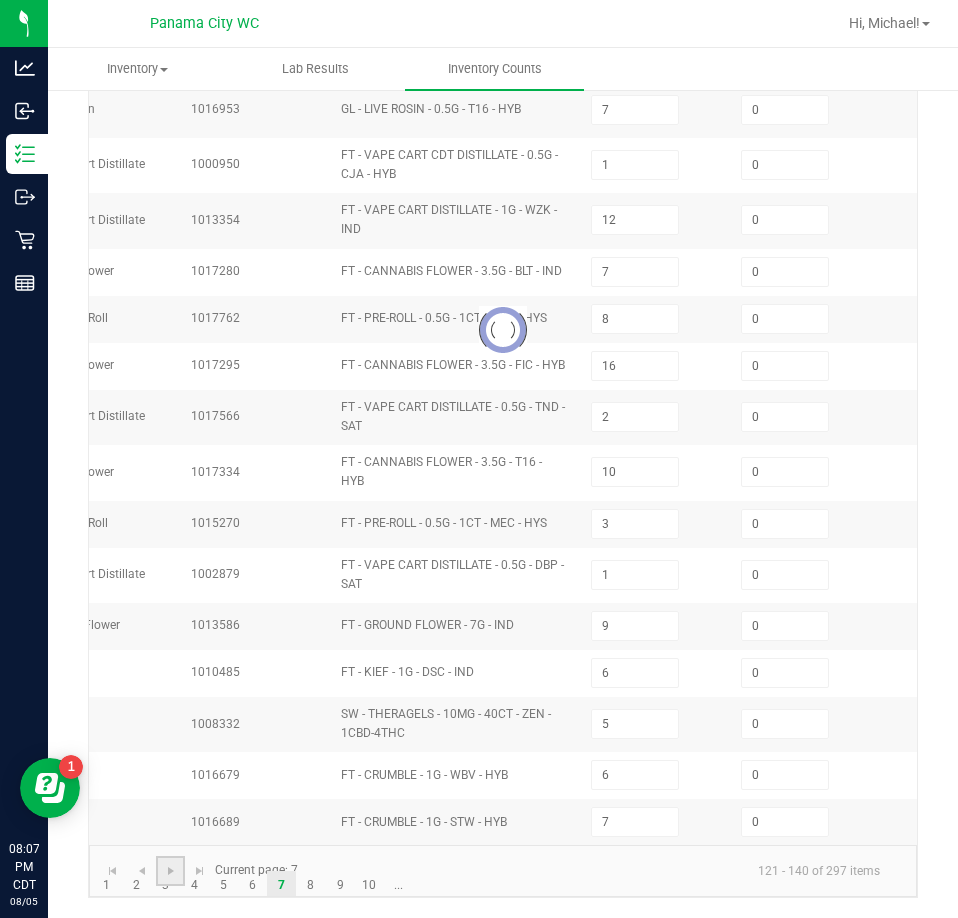 type on "13" 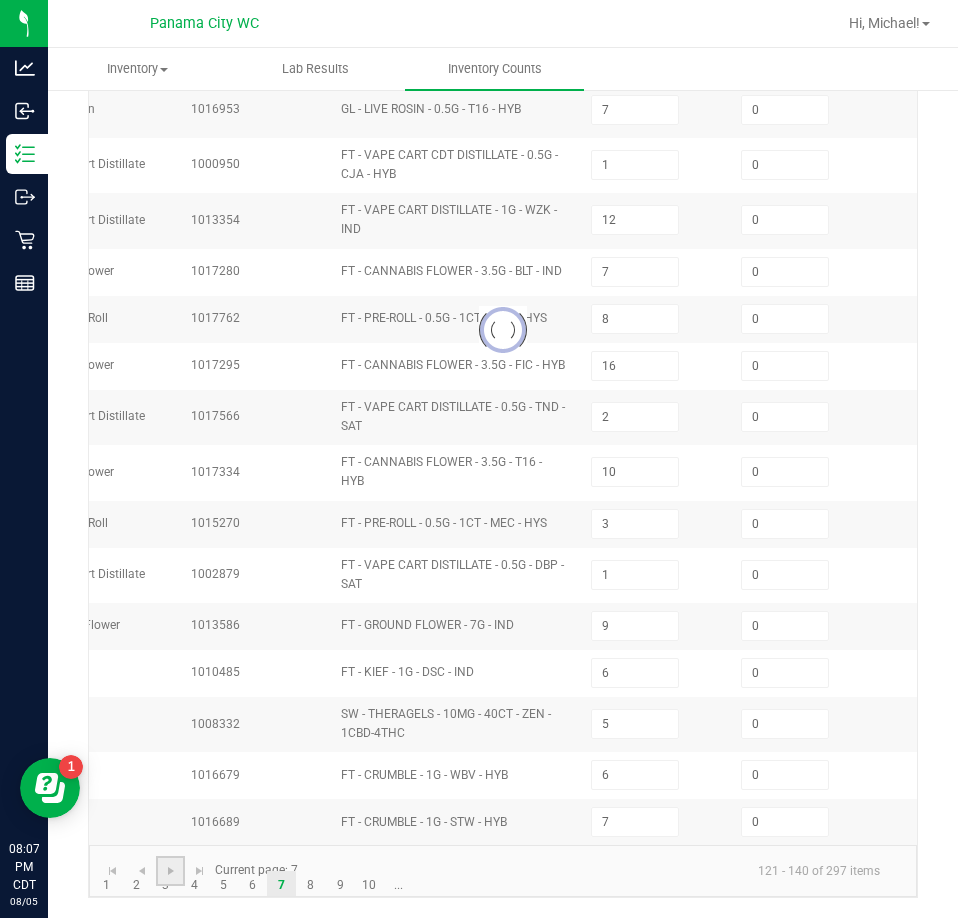 type on "10" 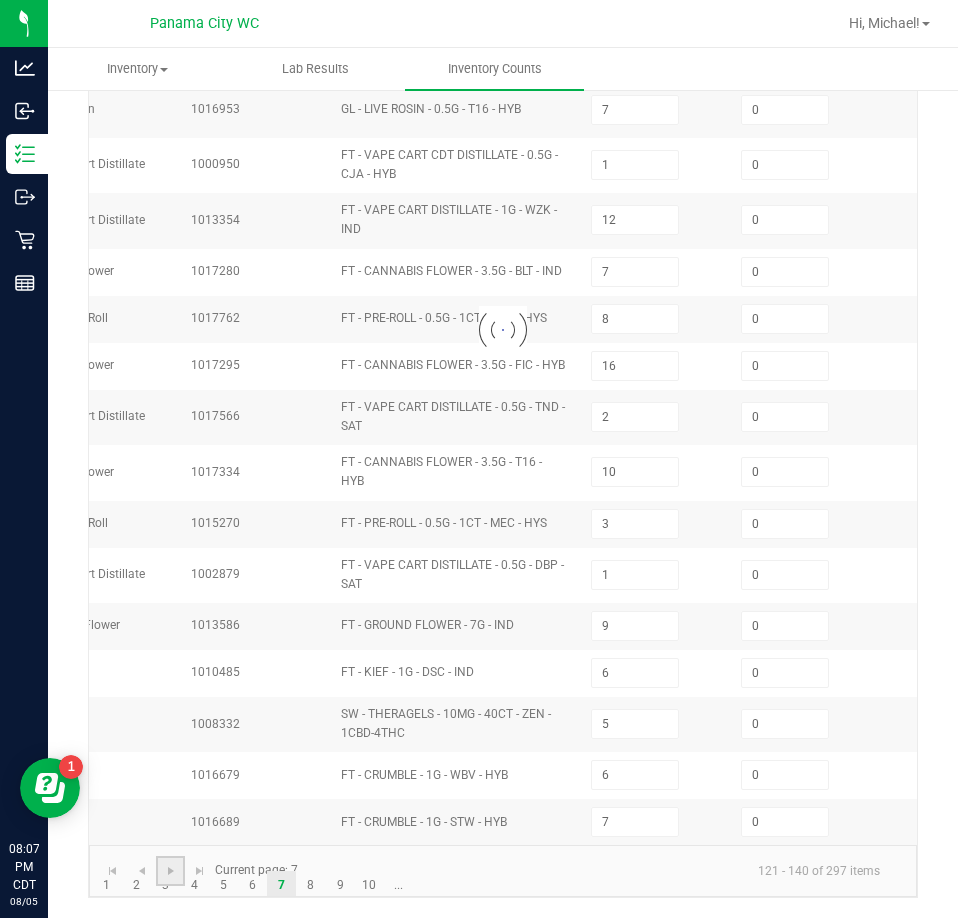 type on "12" 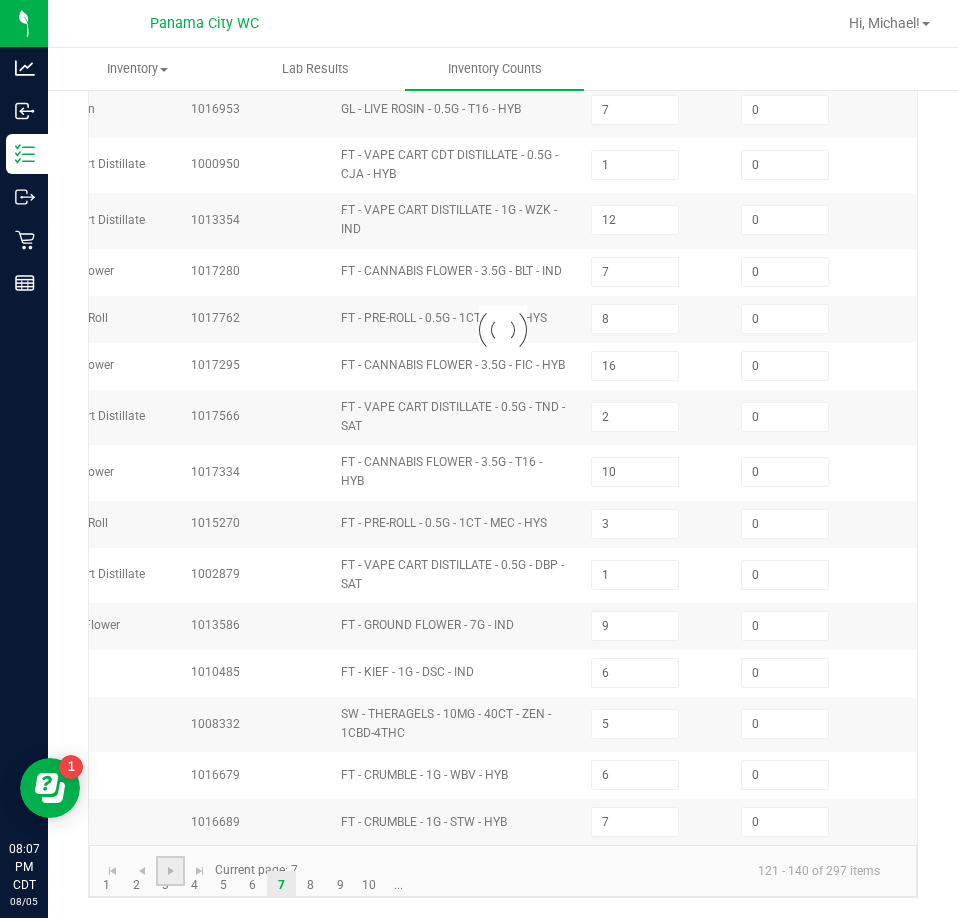 type on "3" 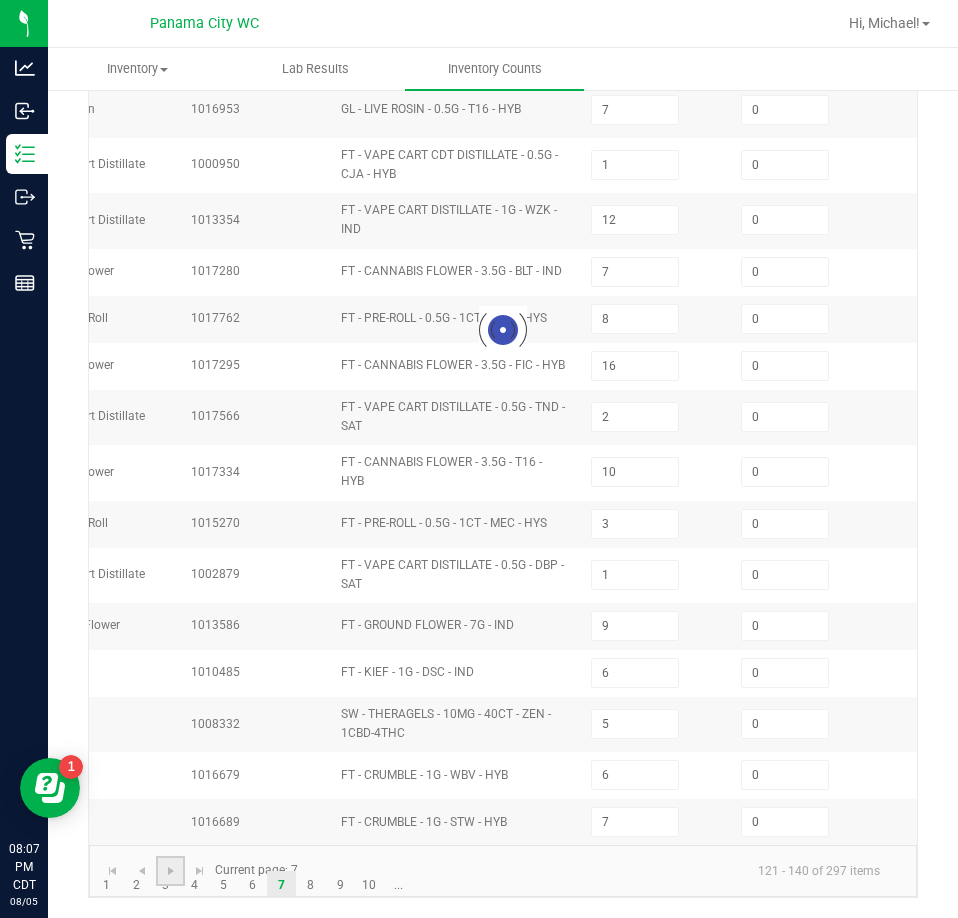type on "34" 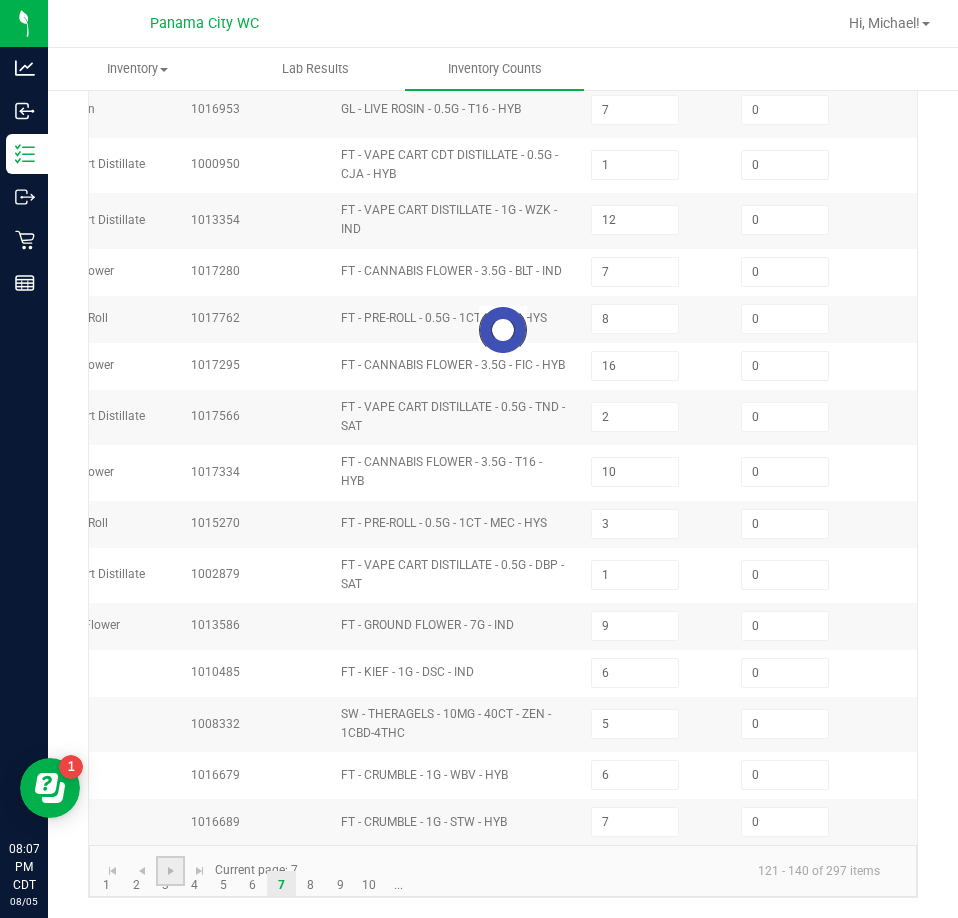 type on "2" 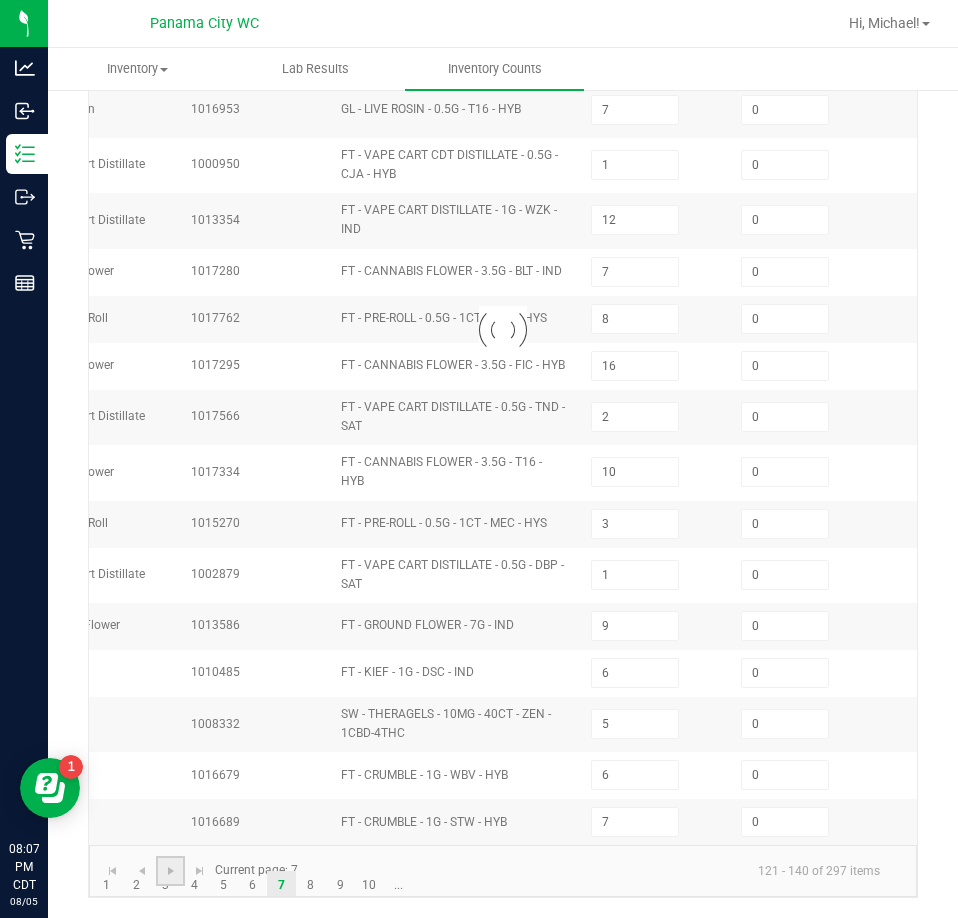 type on "12" 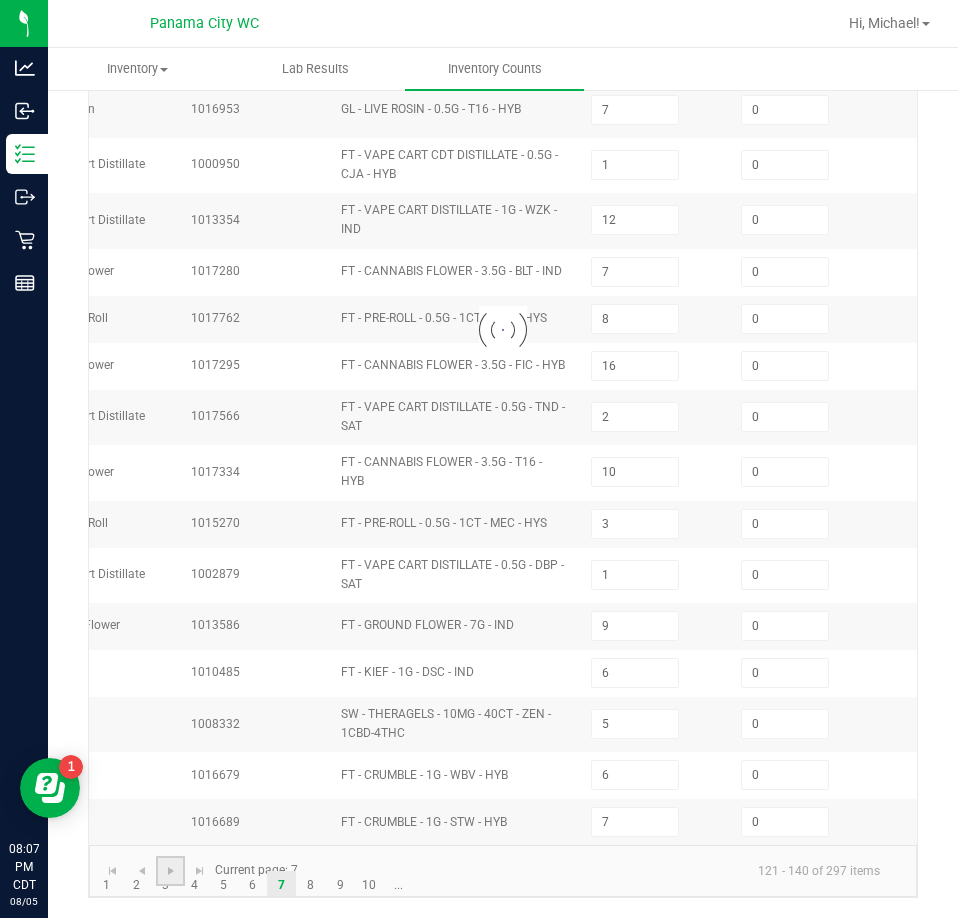 type on "7" 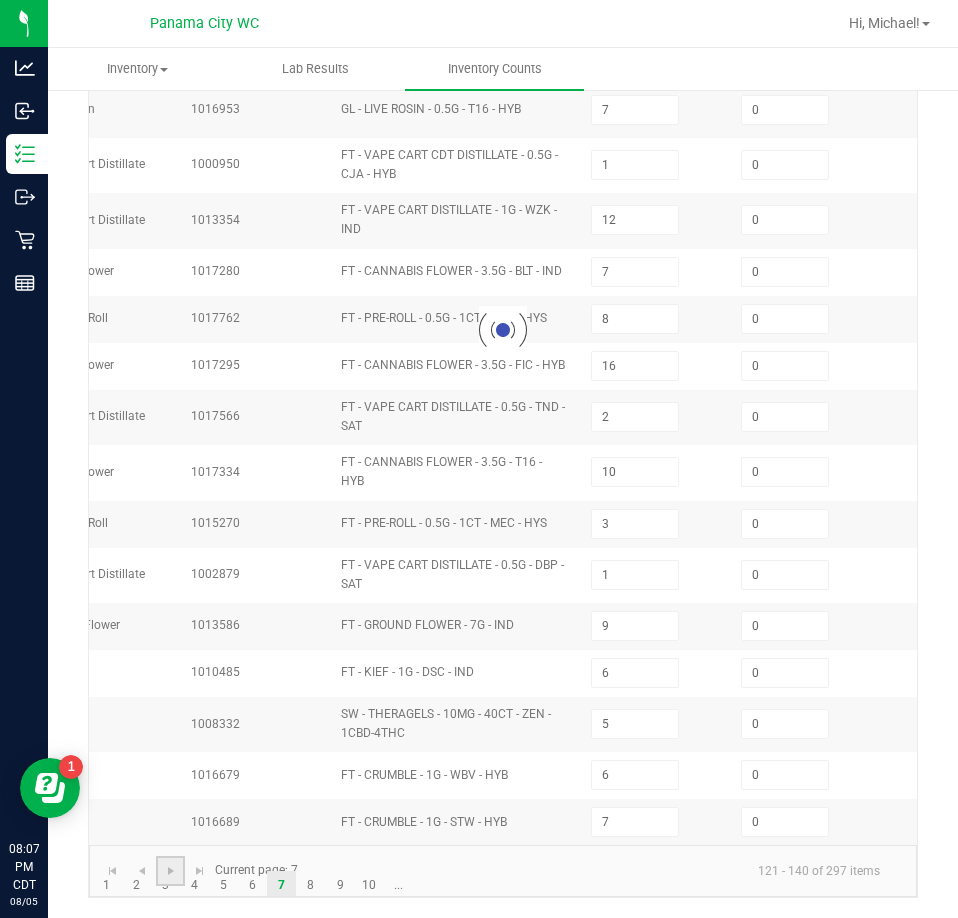 type on "6" 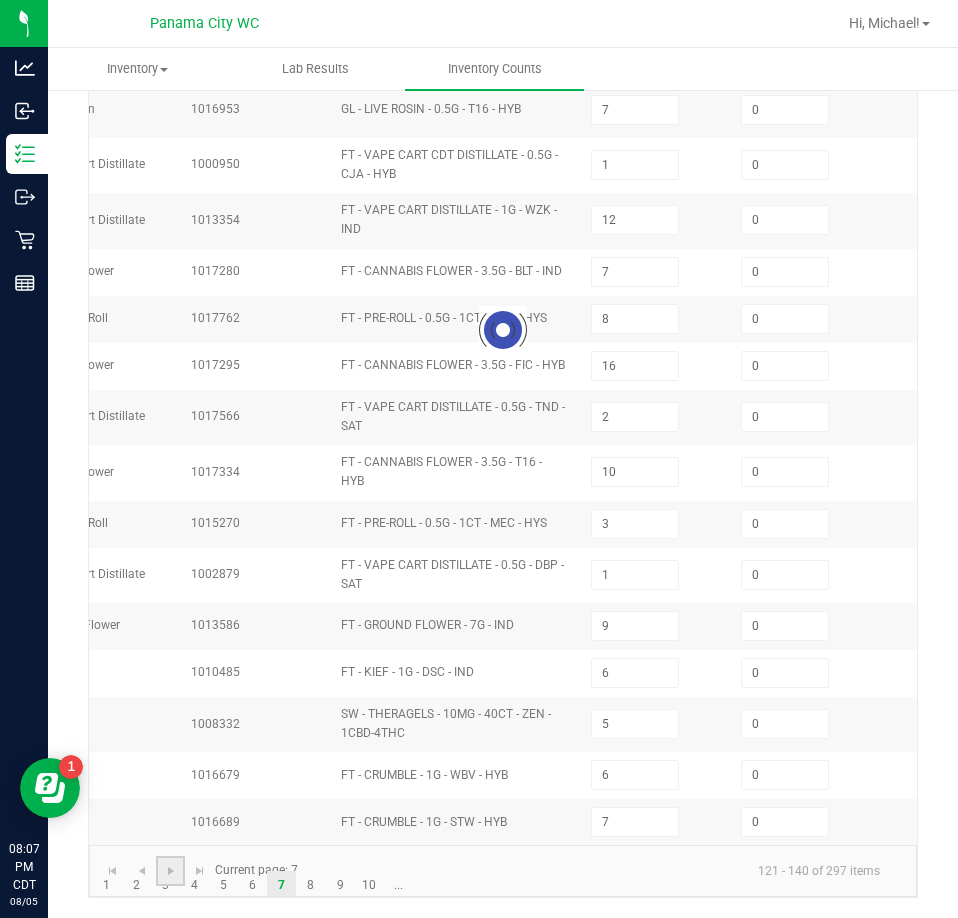 type on "10" 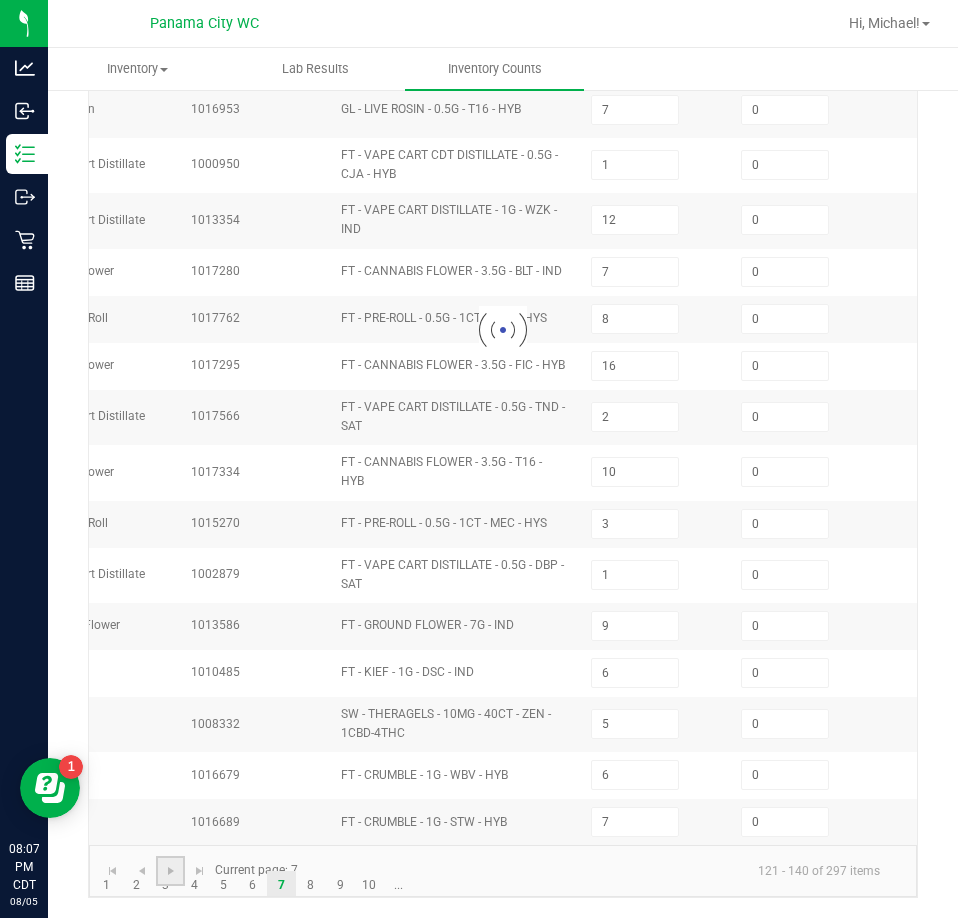 type on "10" 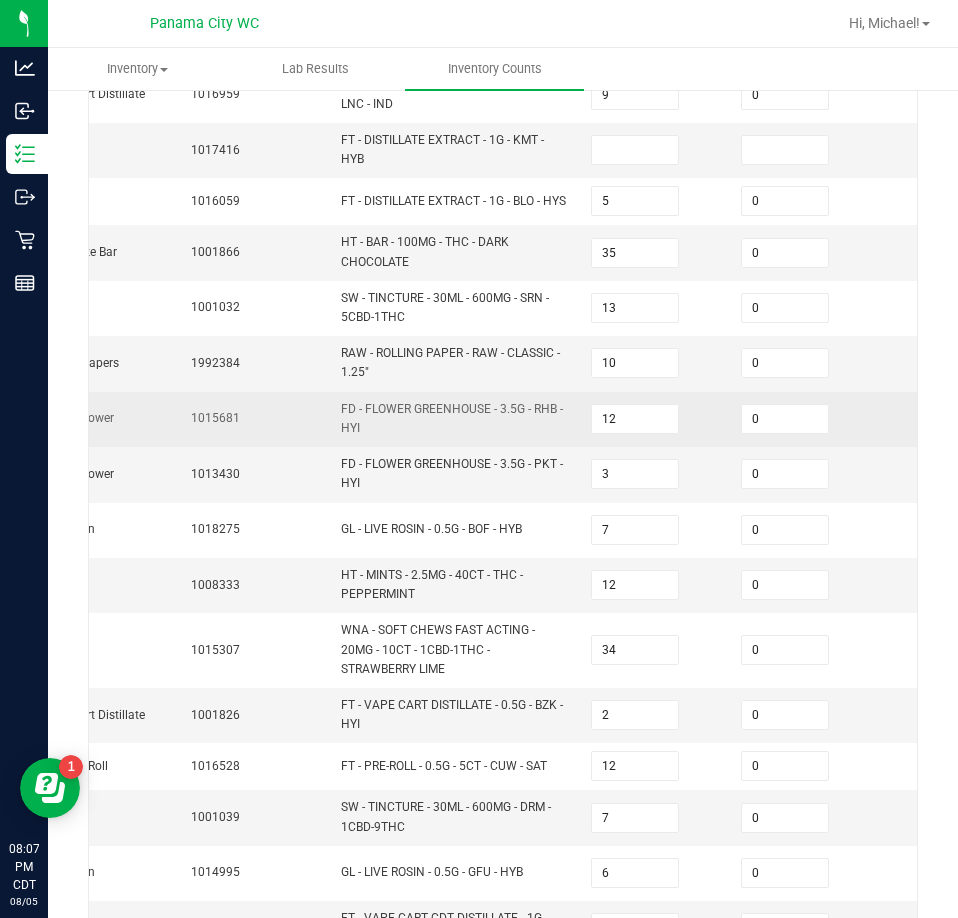 scroll, scrollTop: 93, scrollLeft: 0, axis: vertical 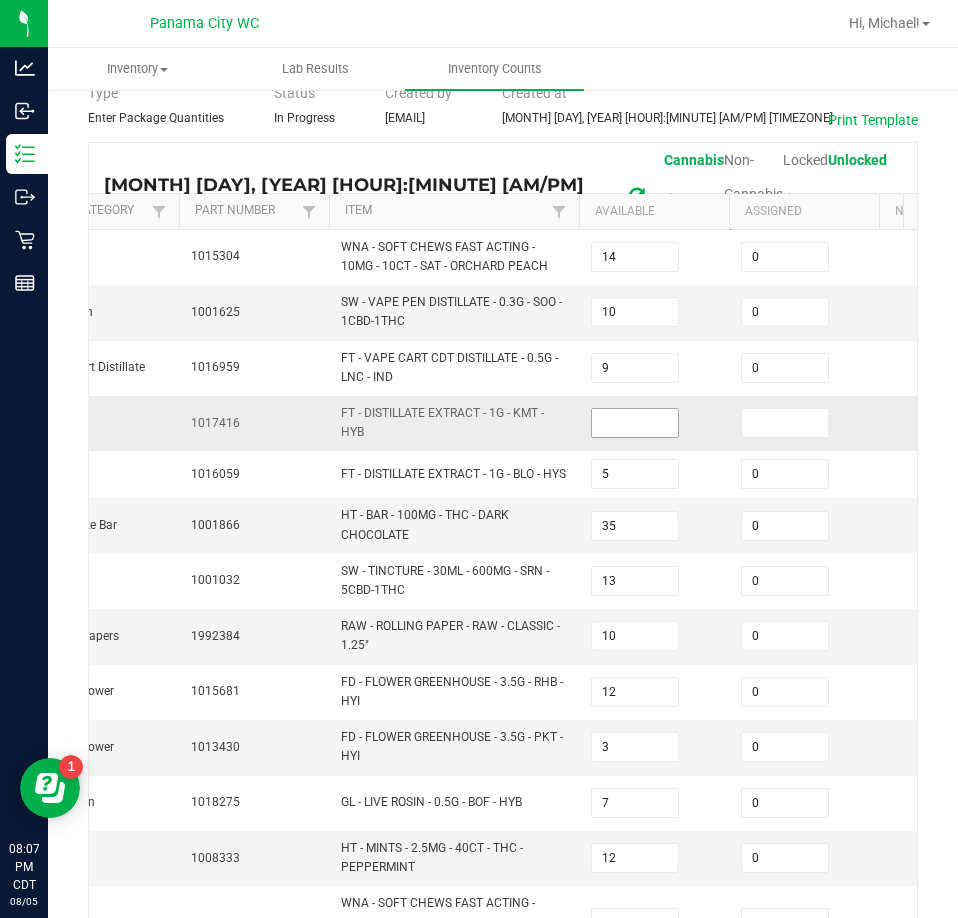 click at bounding box center [635, 423] 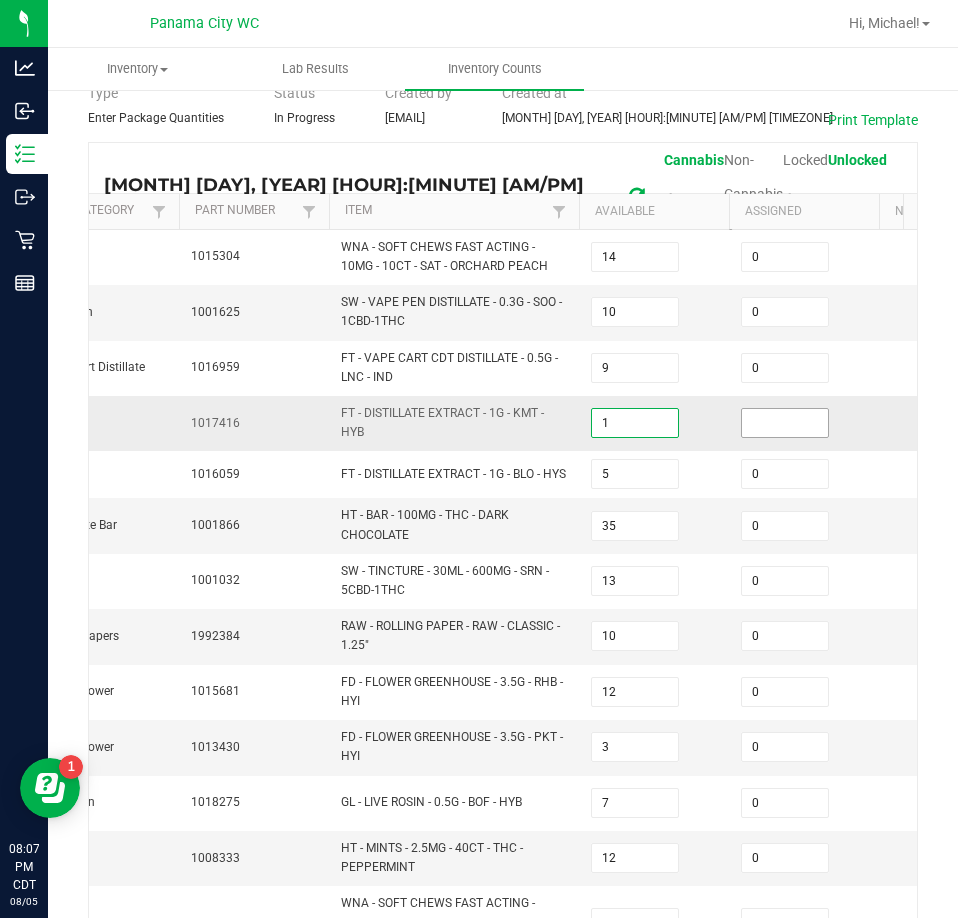 type on "1" 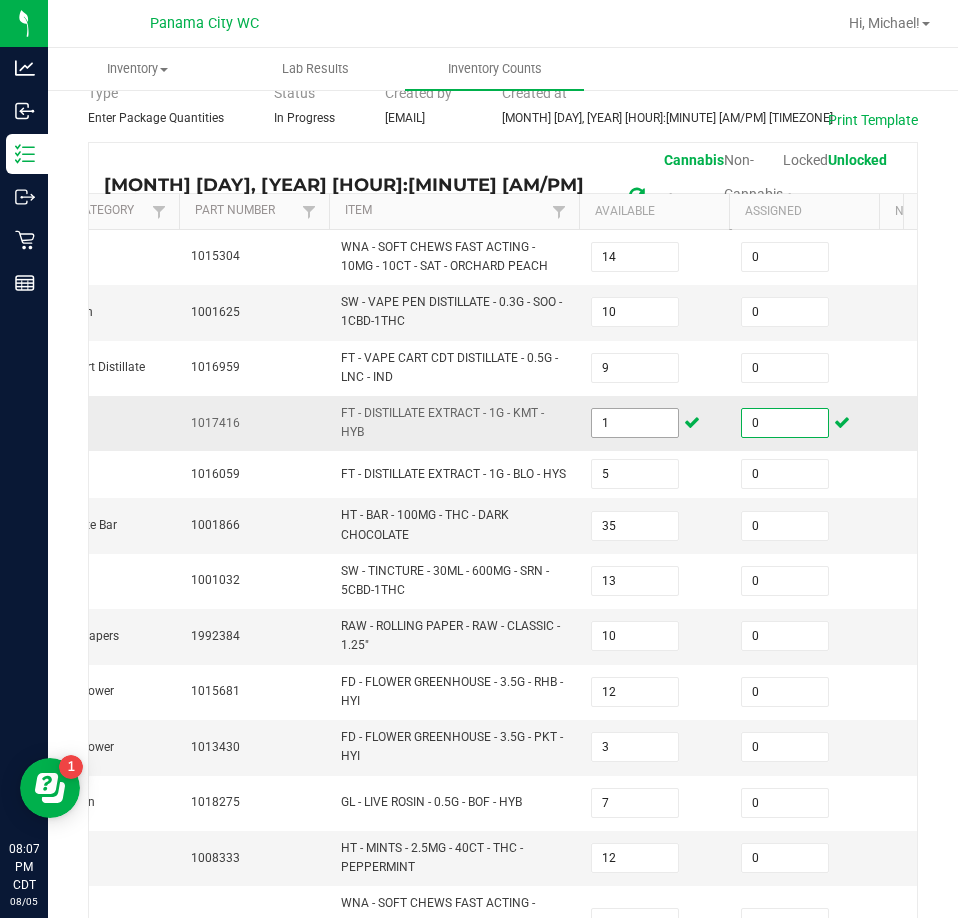 type on "0" 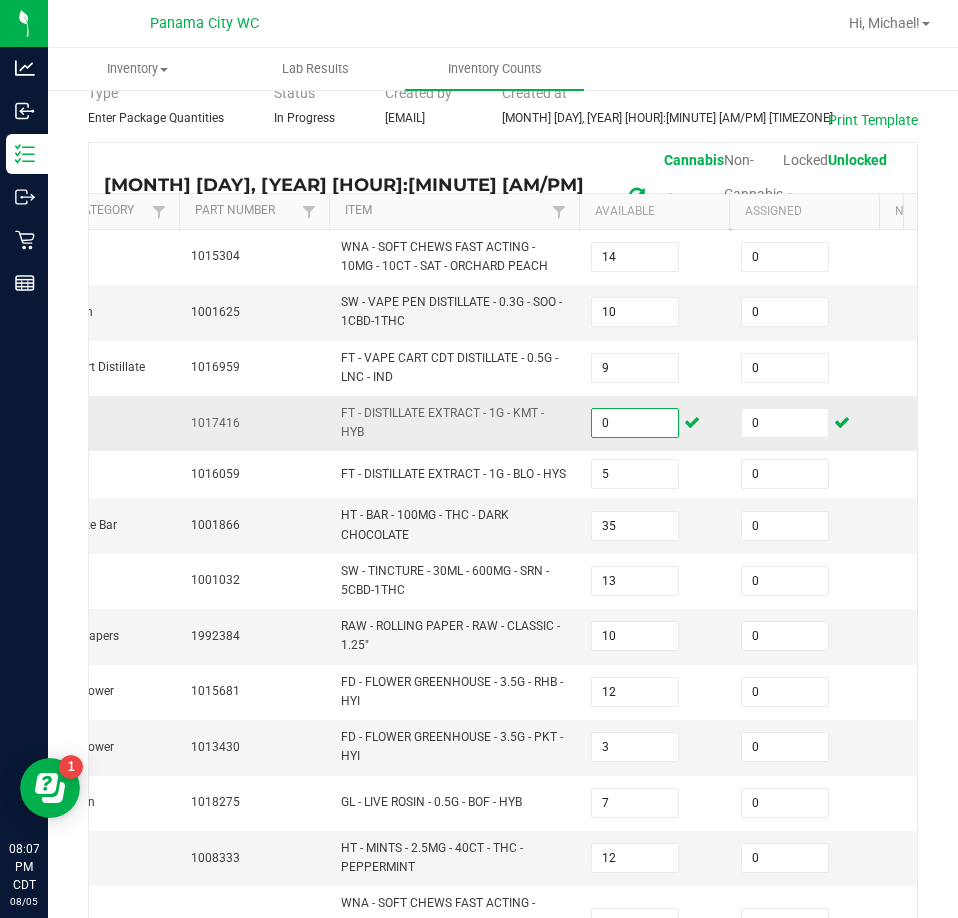 click on "0" at bounding box center (635, 423) 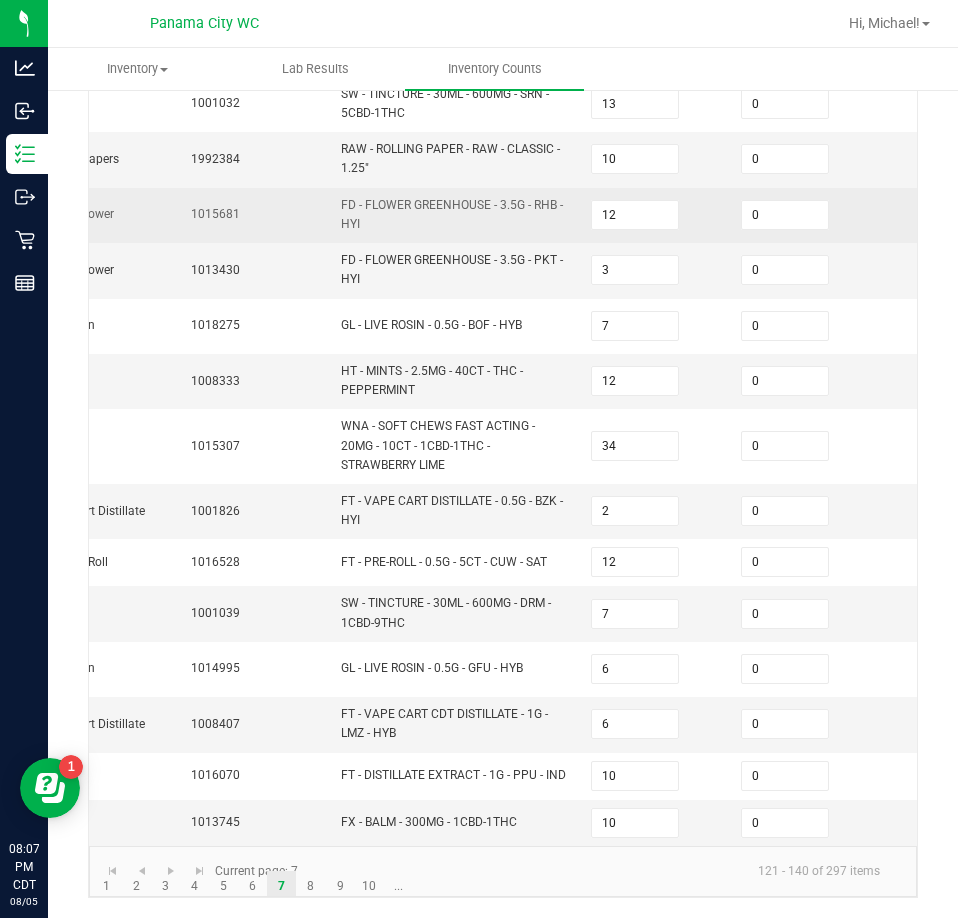 scroll, scrollTop: 593, scrollLeft: 0, axis: vertical 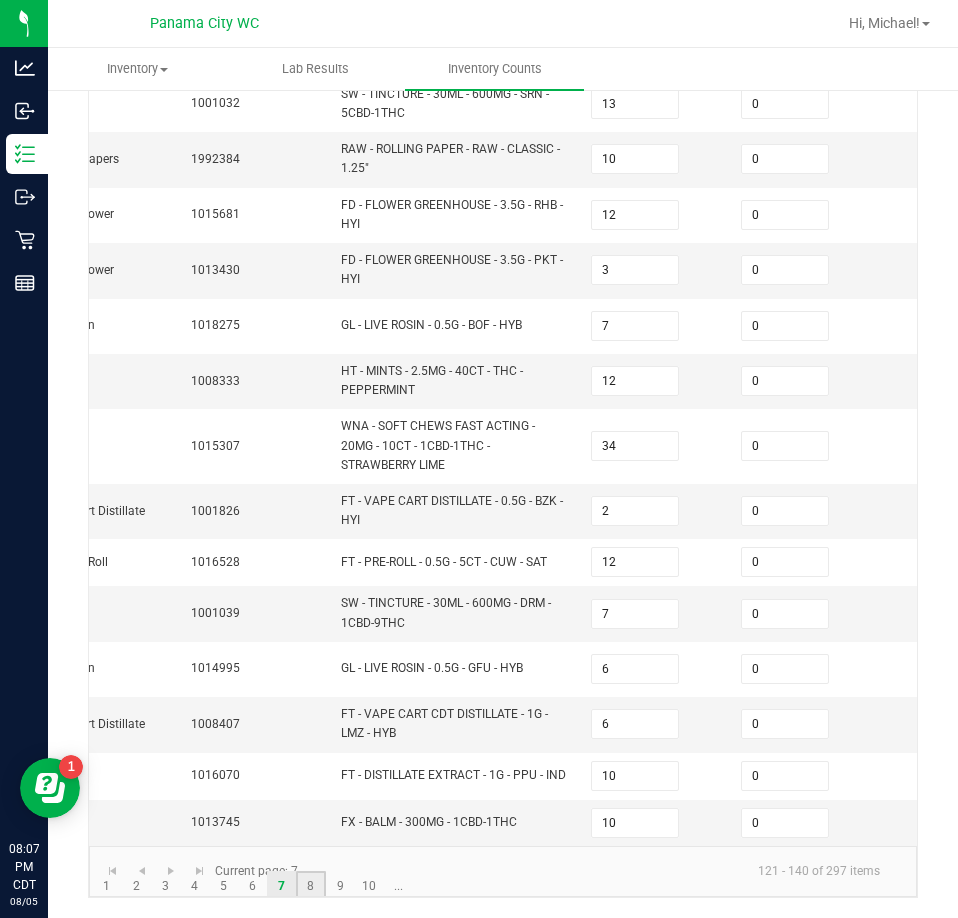 click on "8" 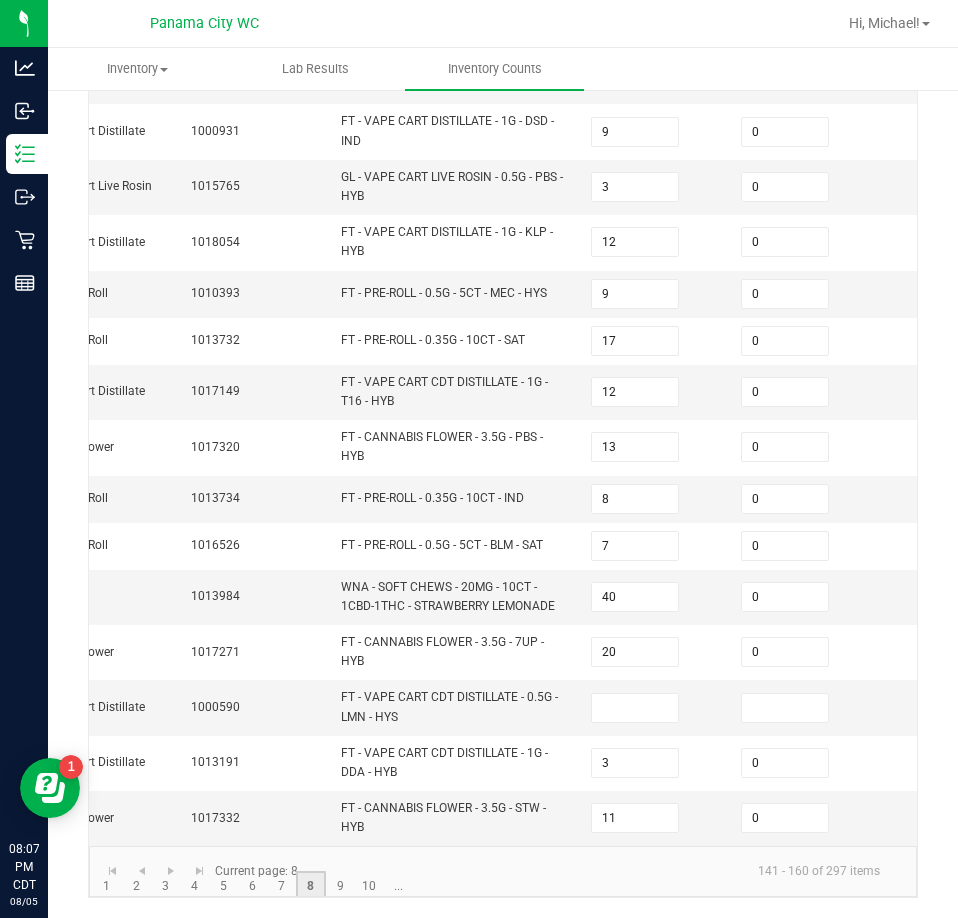 scroll, scrollTop: 349, scrollLeft: 0, axis: vertical 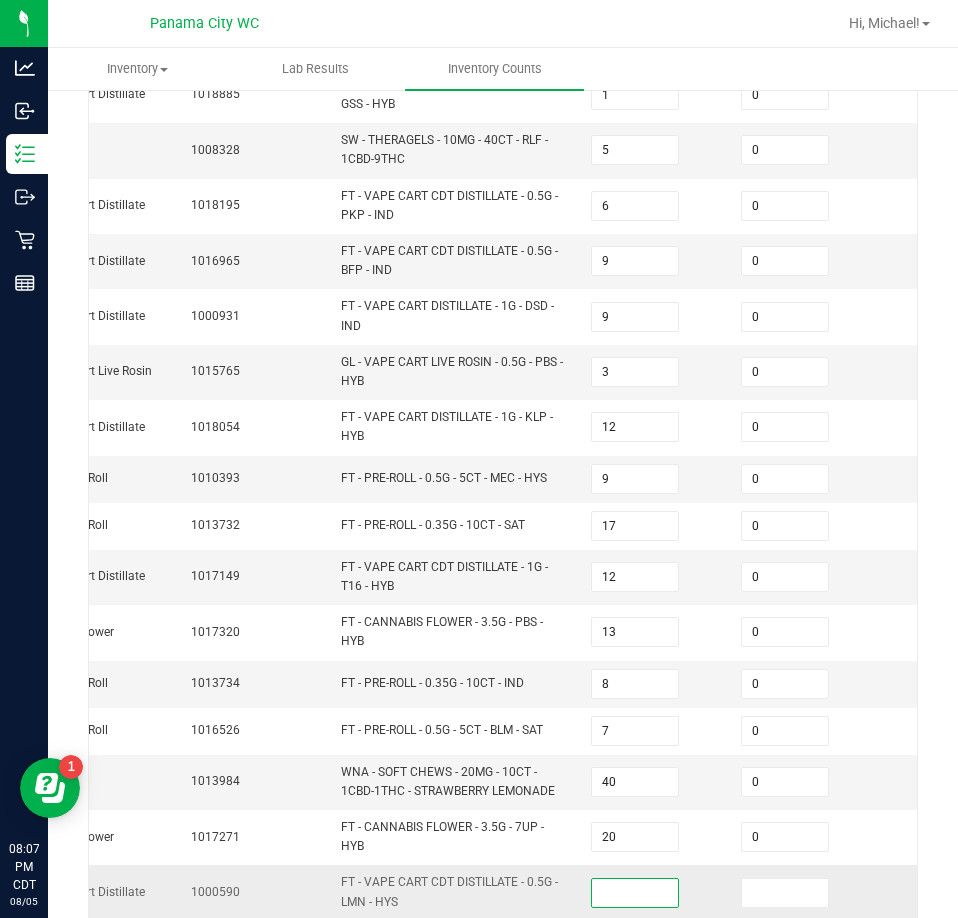 click at bounding box center (635, 893) 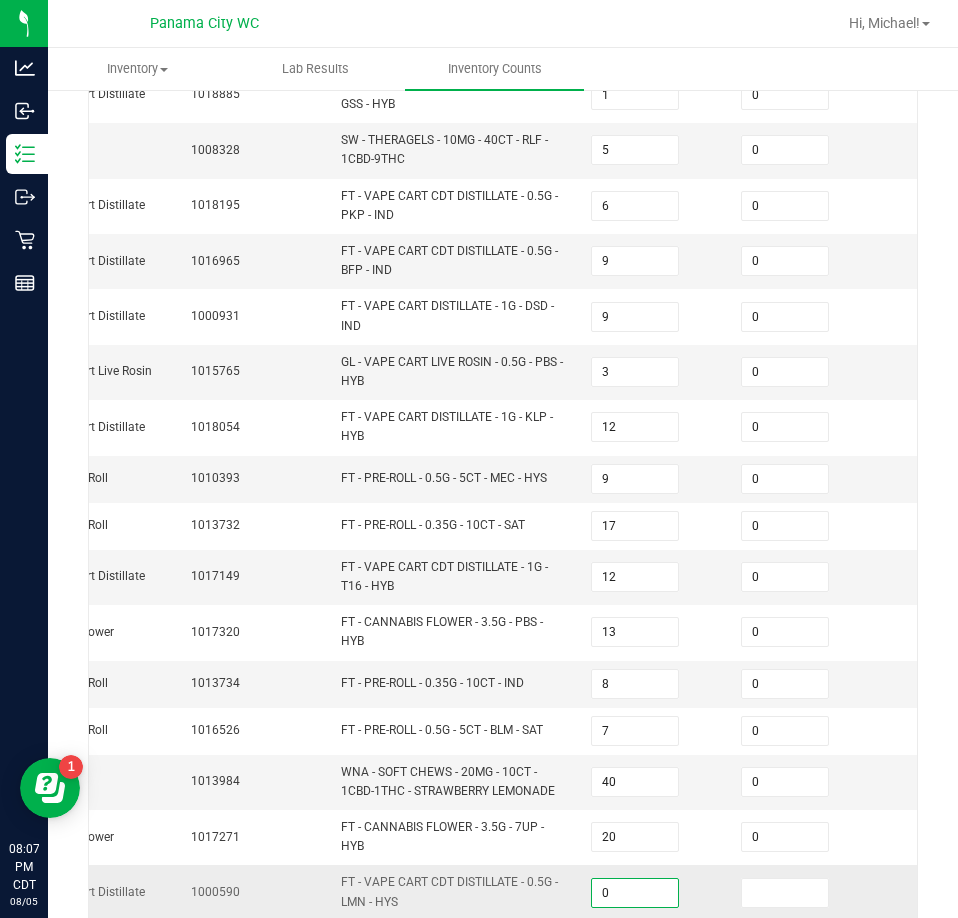 type on "0" 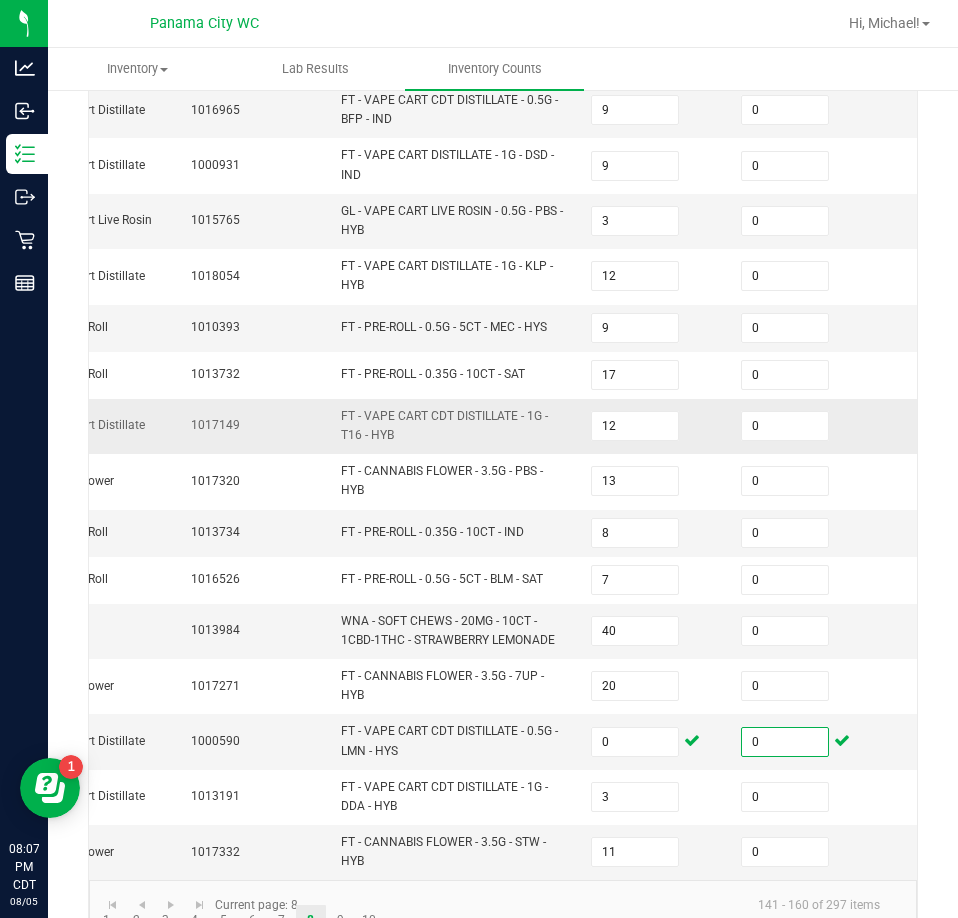 scroll, scrollTop: 549, scrollLeft: 0, axis: vertical 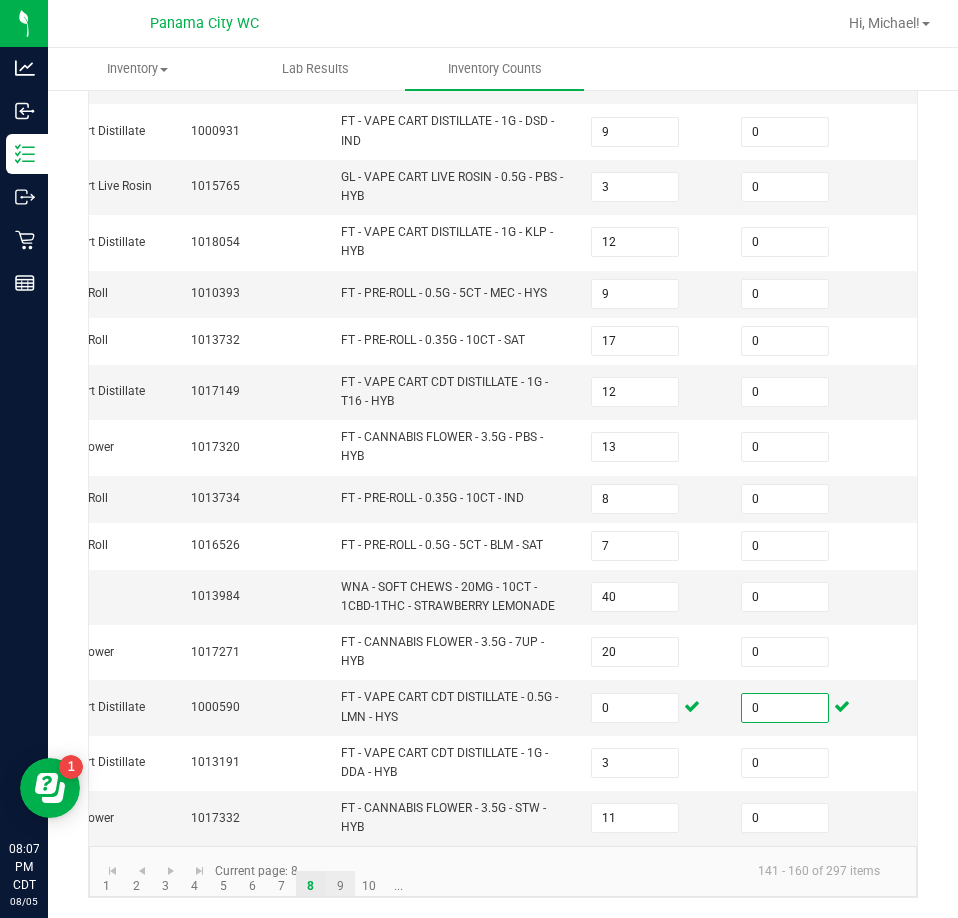 type on "0" 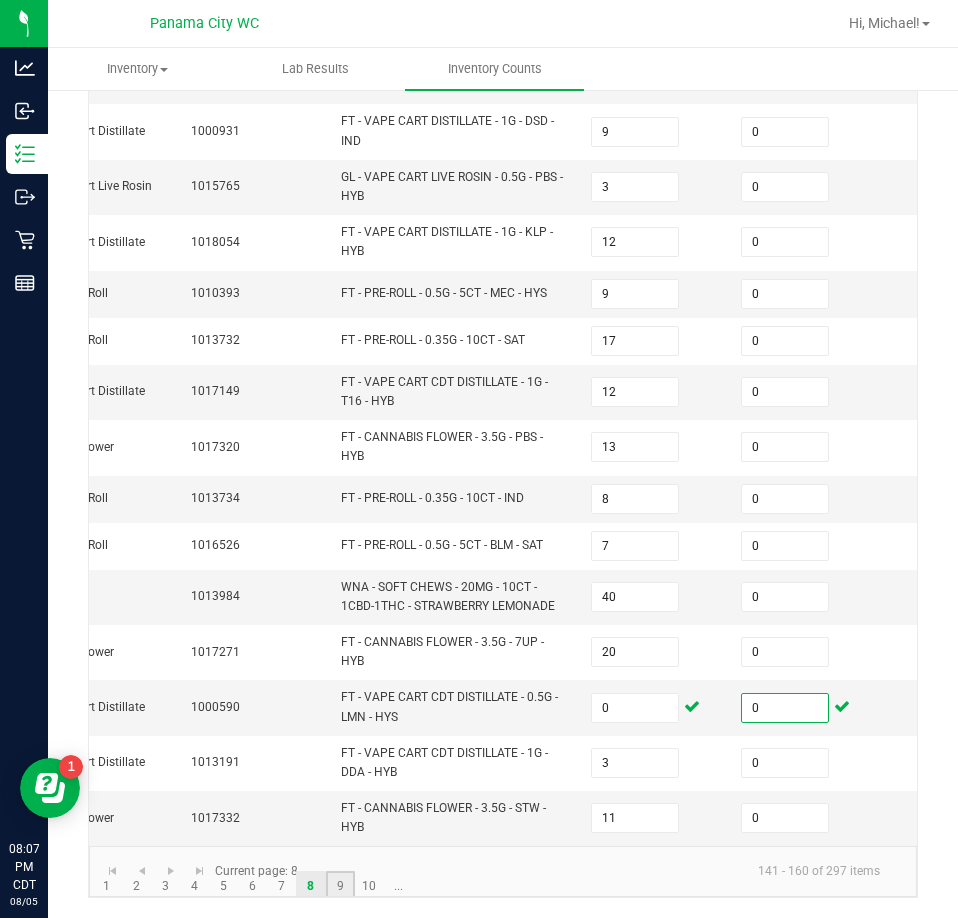 click on "9" 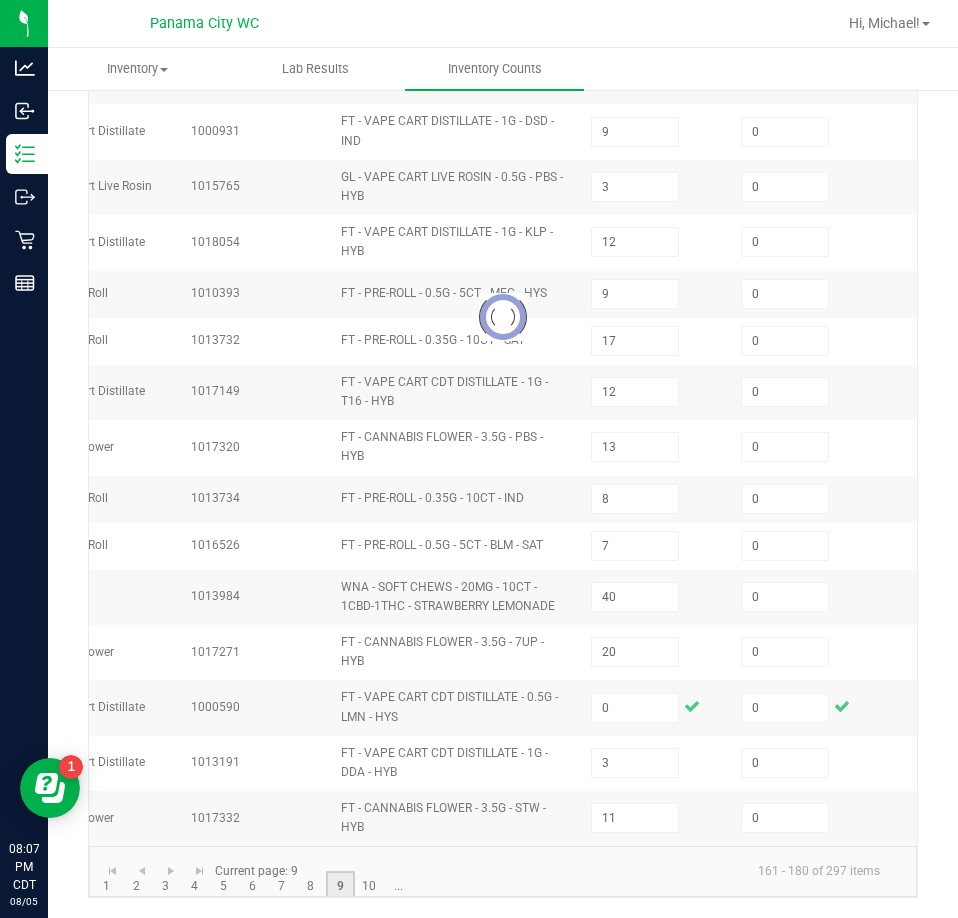 type on "2" 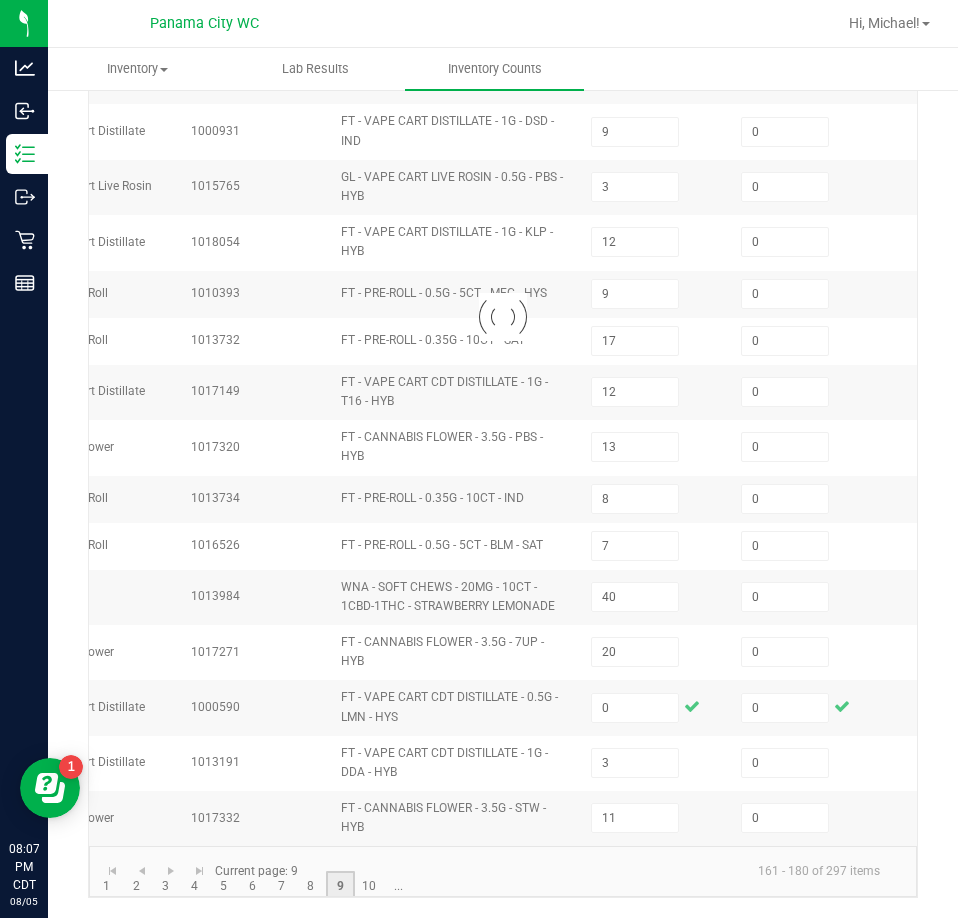 type 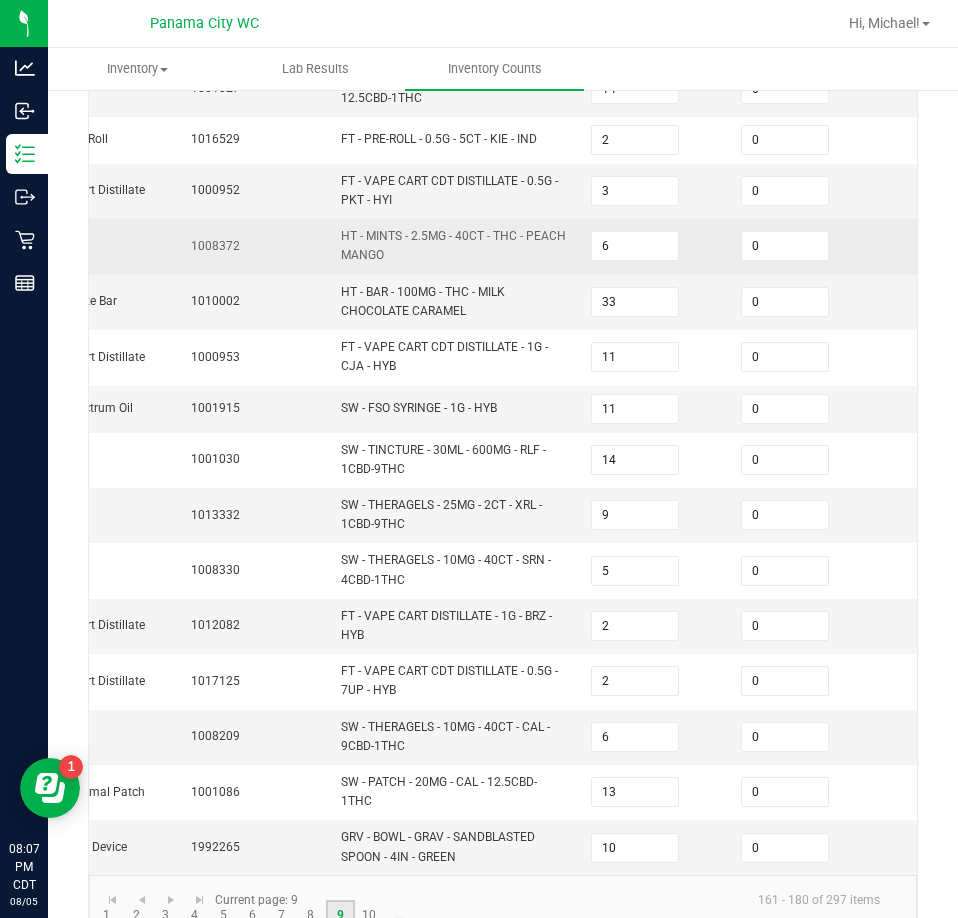 scroll, scrollTop: 574, scrollLeft: 0, axis: vertical 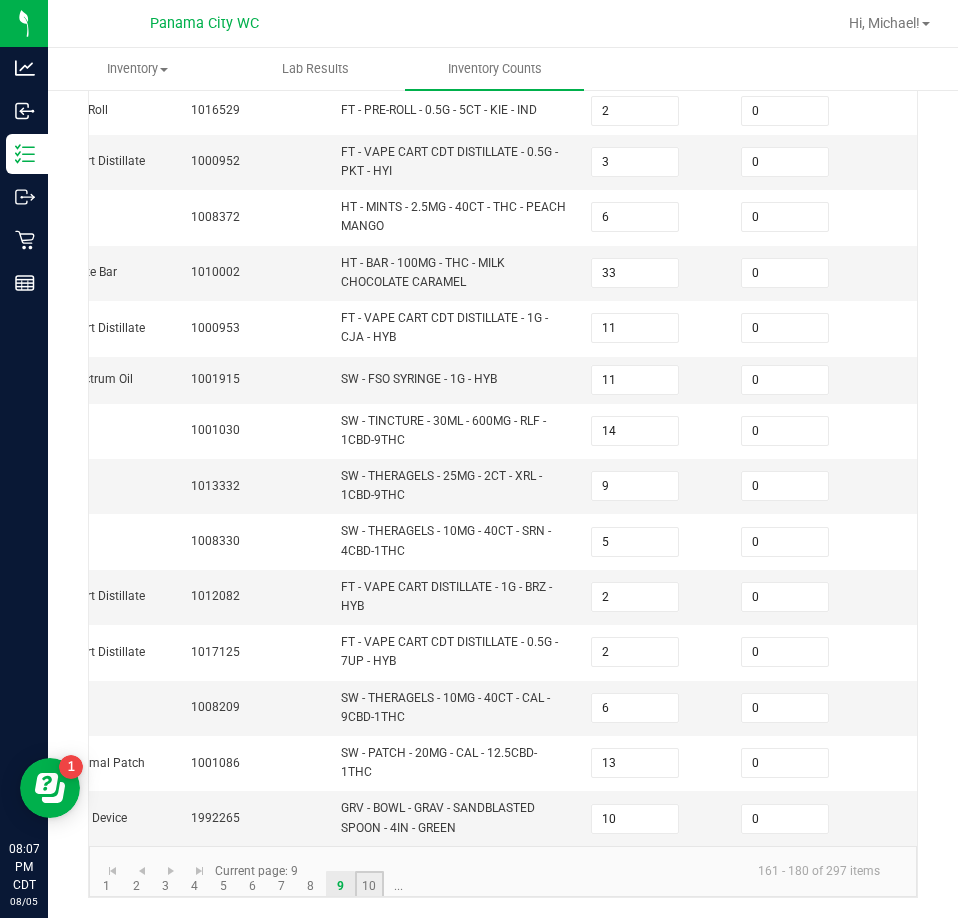 click on "10" 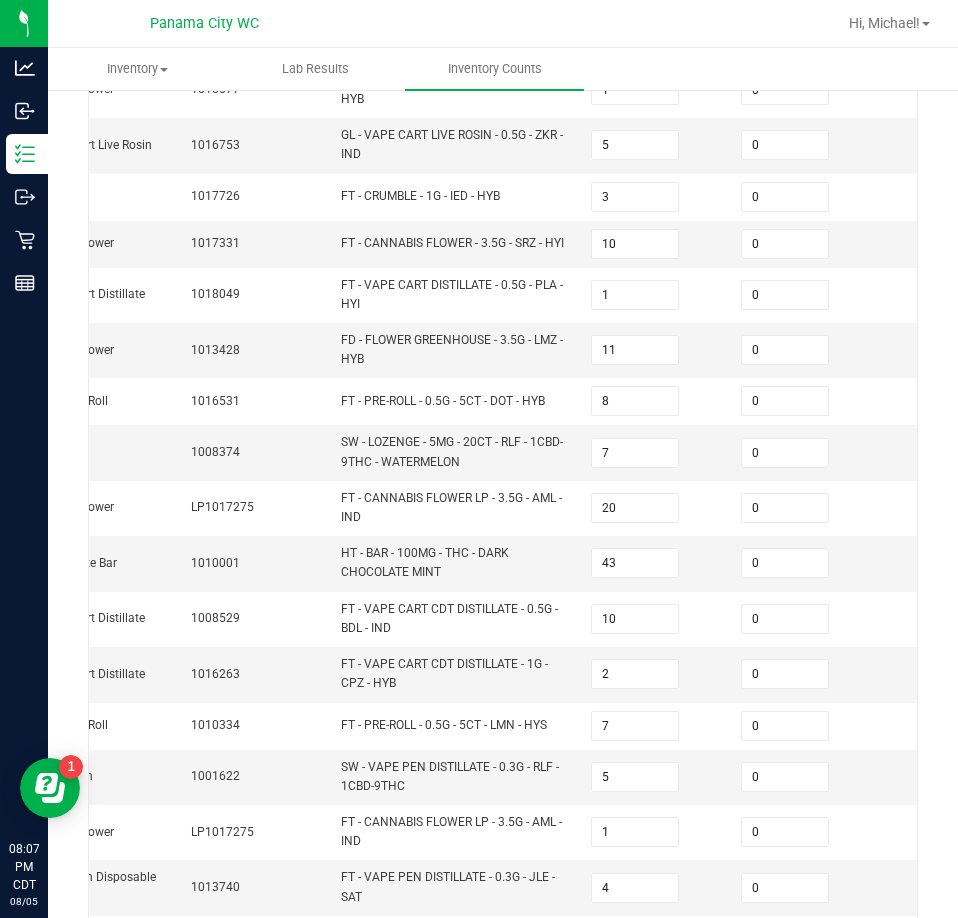 scroll, scrollTop: 566, scrollLeft: 0, axis: vertical 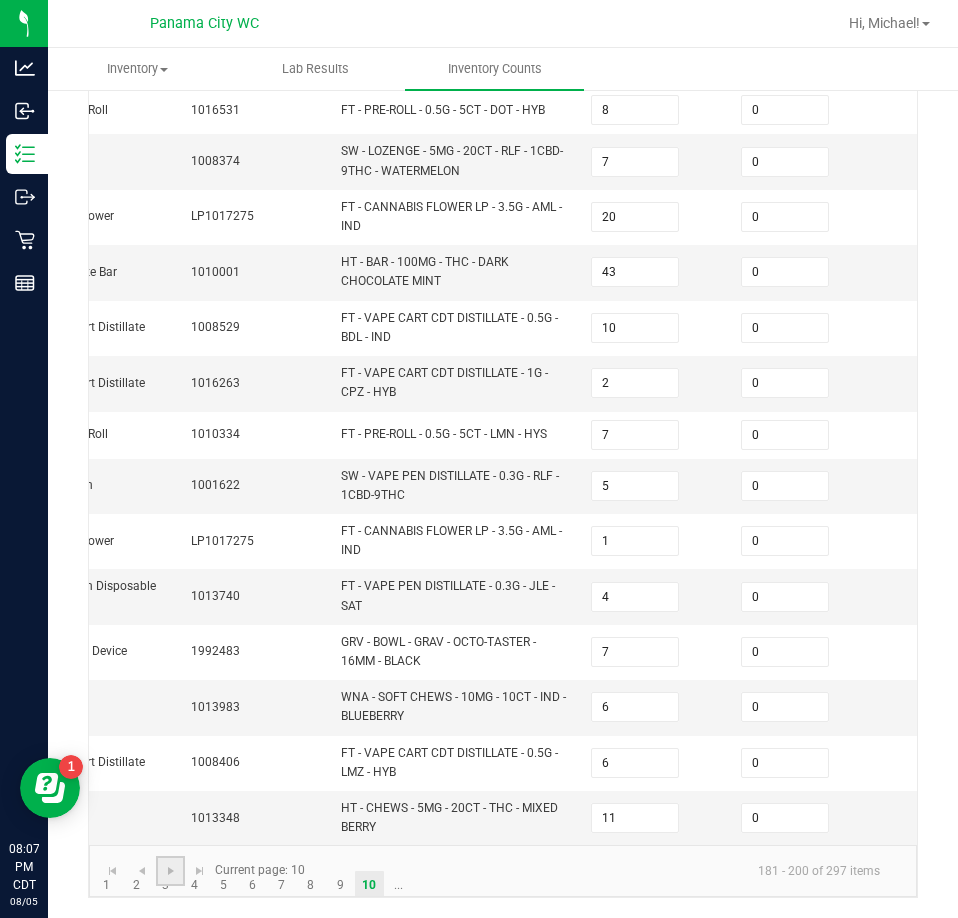 click 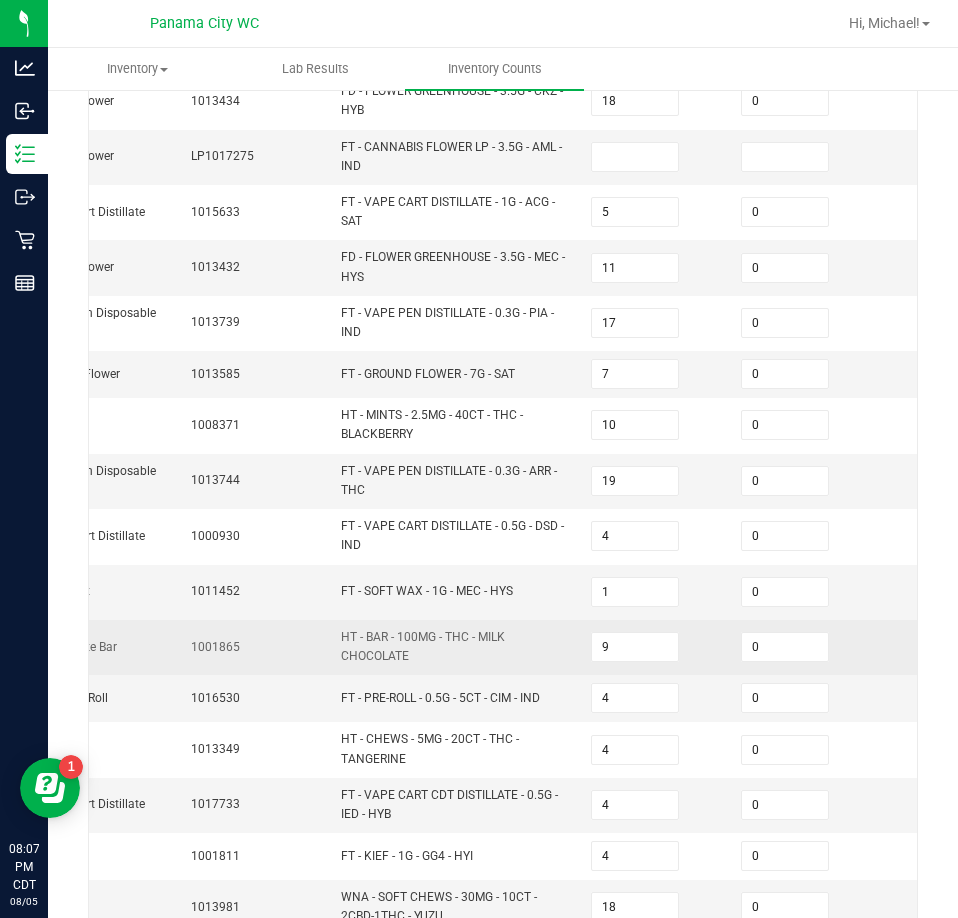 scroll, scrollTop: 157, scrollLeft: 0, axis: vertical 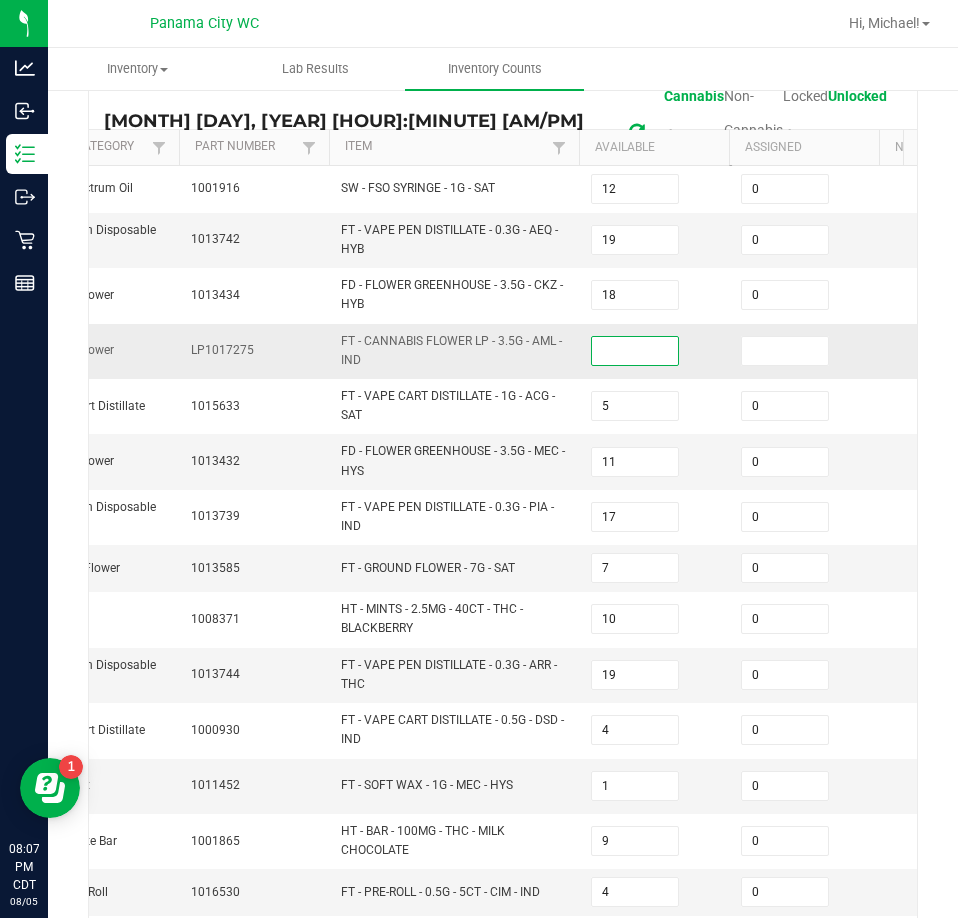 click at bounding box center (635, 351) 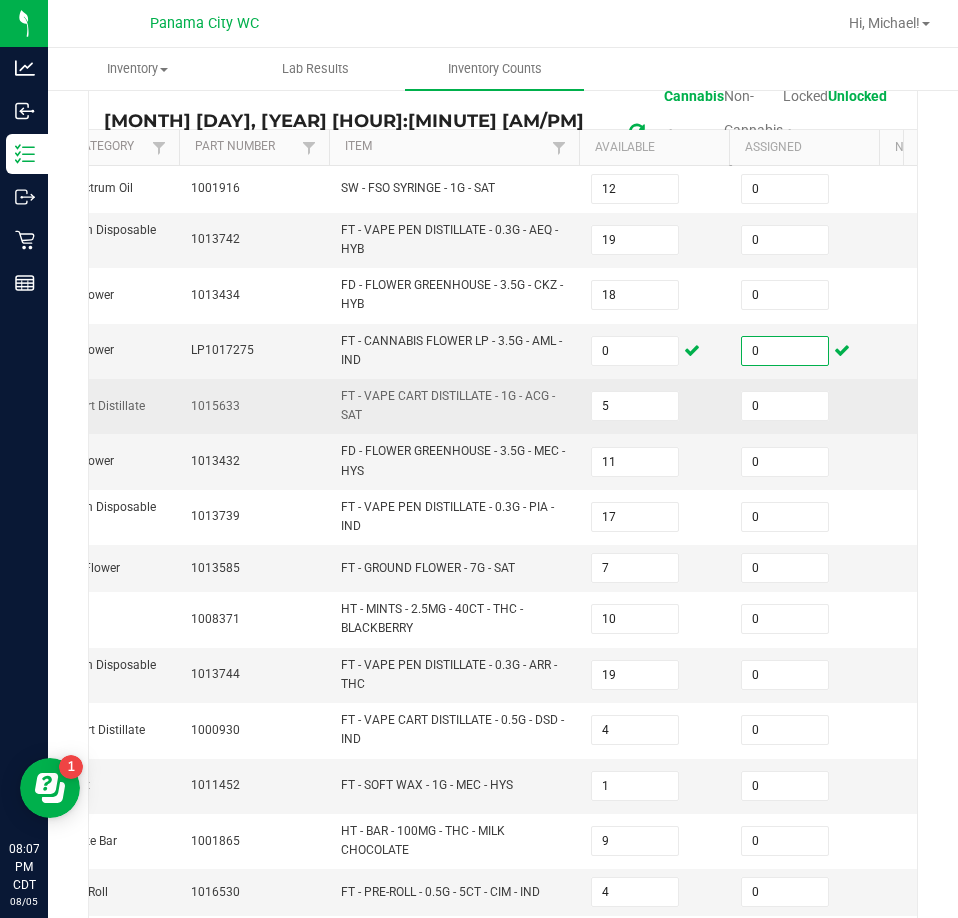 click on "1015633" at bounding box center (254, 406) 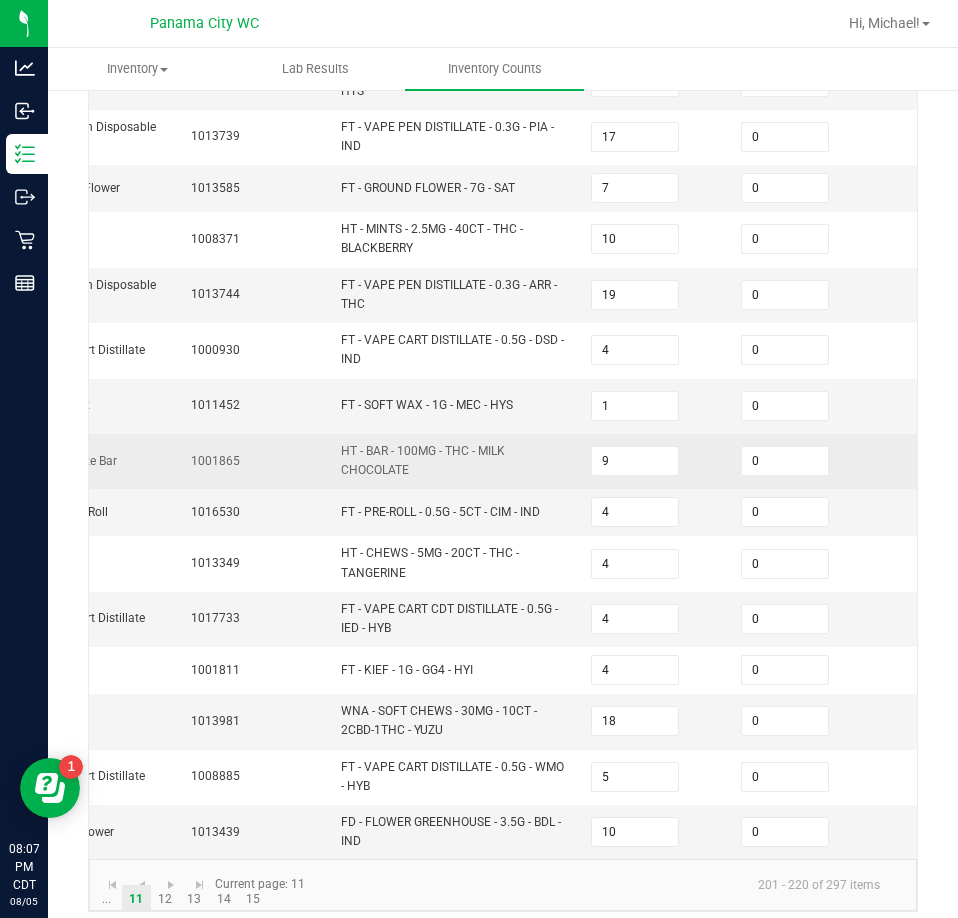 scroll, scrollTop: 557, scrollLeft: 0, axis: vertical 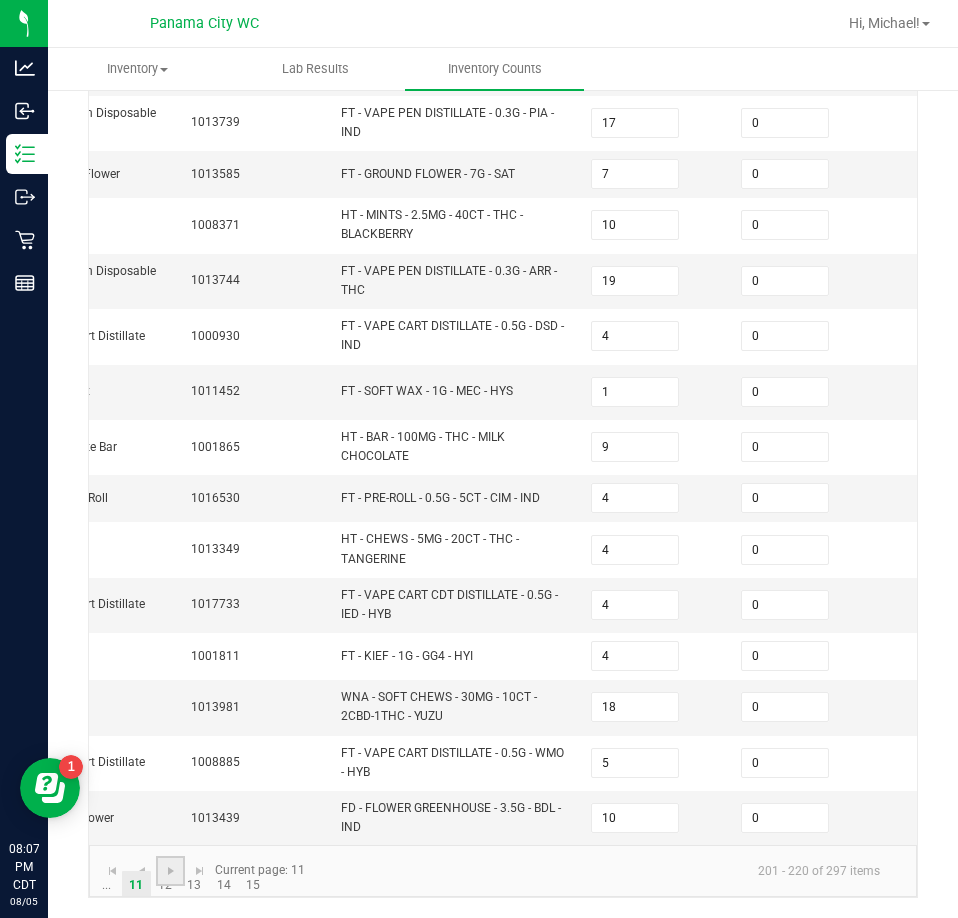 click 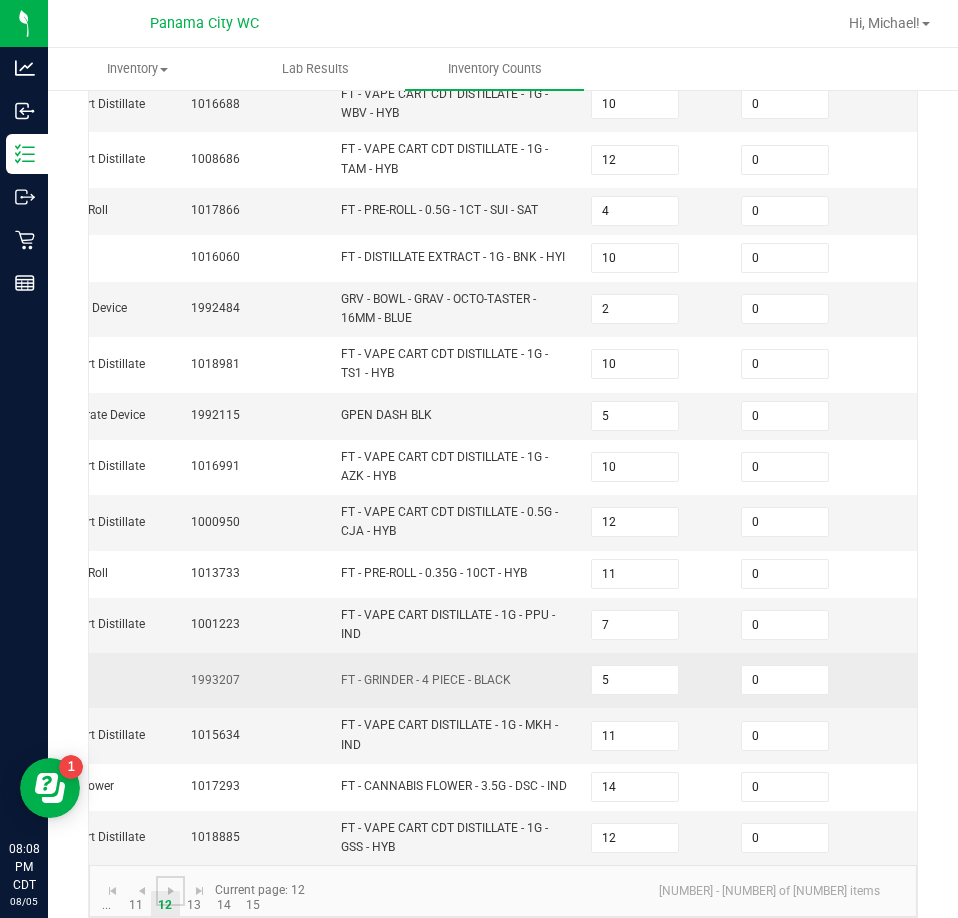 scroll, scrollTop: 541, scrollLeft: 0, axis: vertical 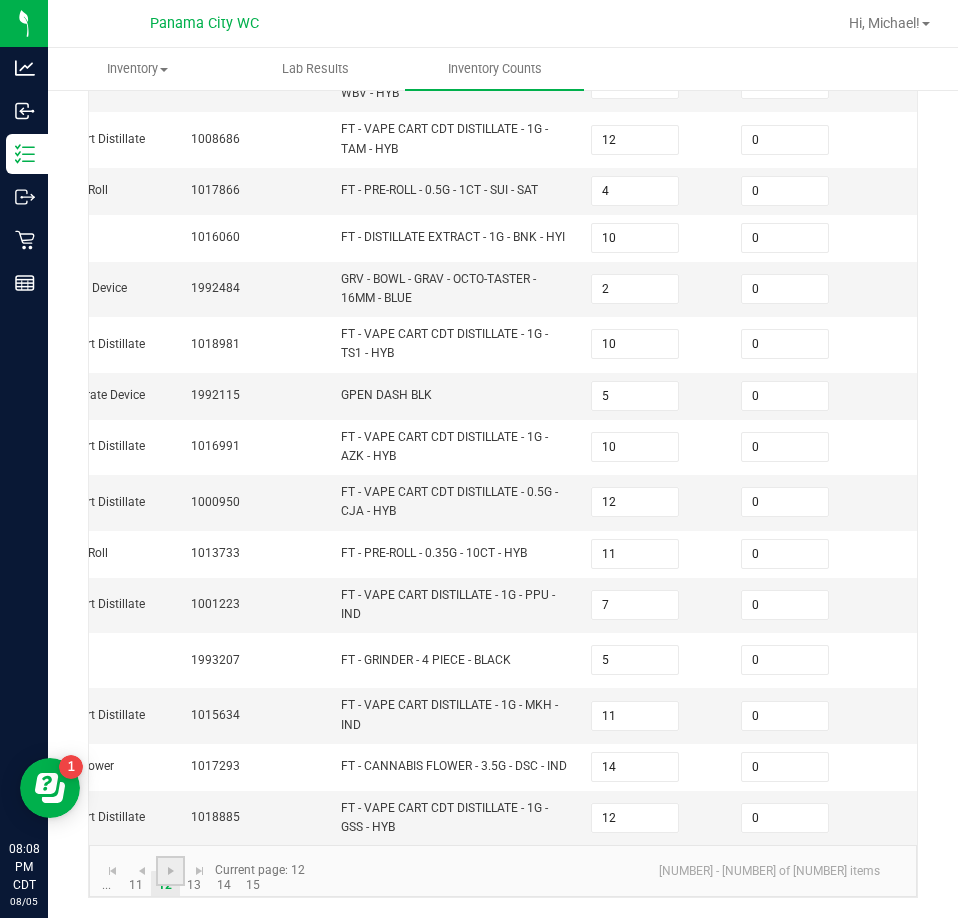 click 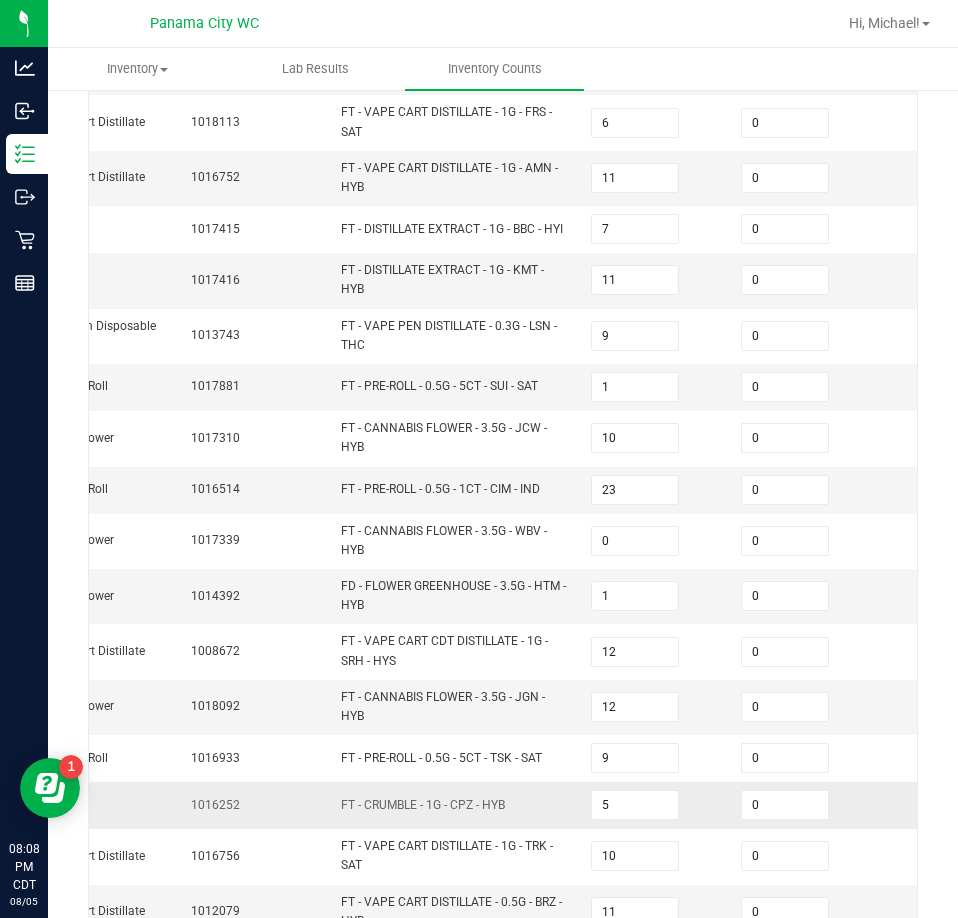 scroll, scrollTop: 557, scrollLeft: 0, axis: vertical 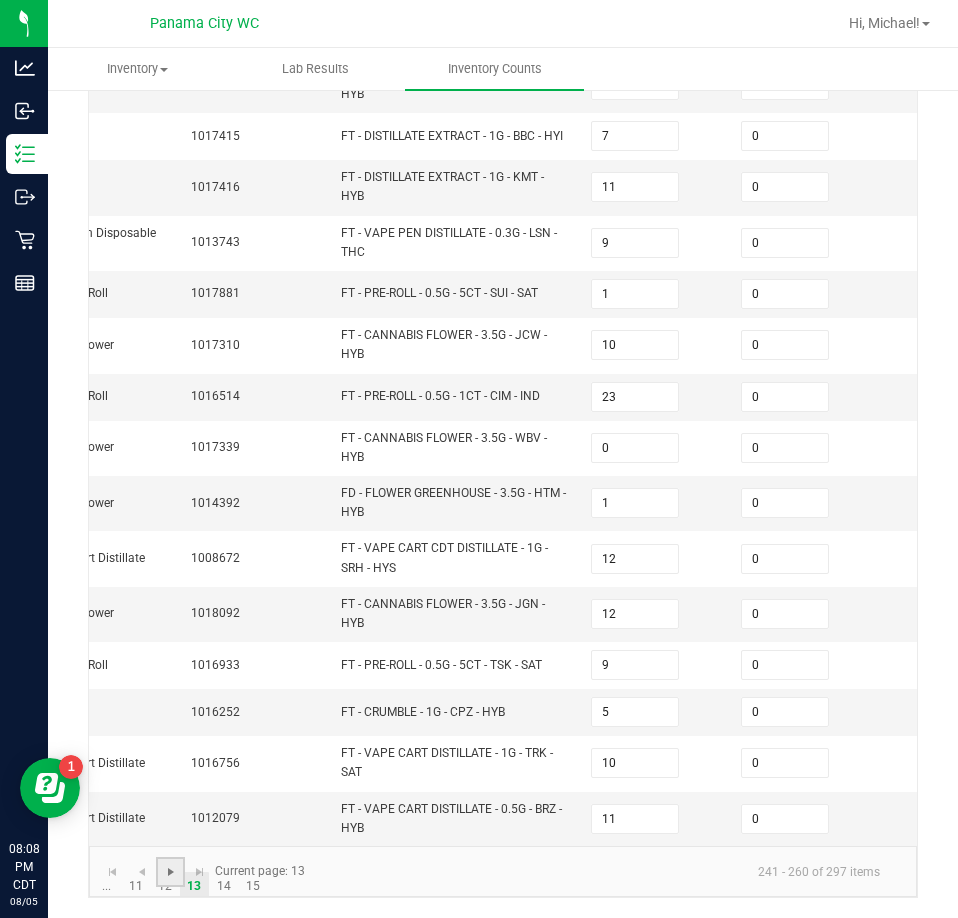 click 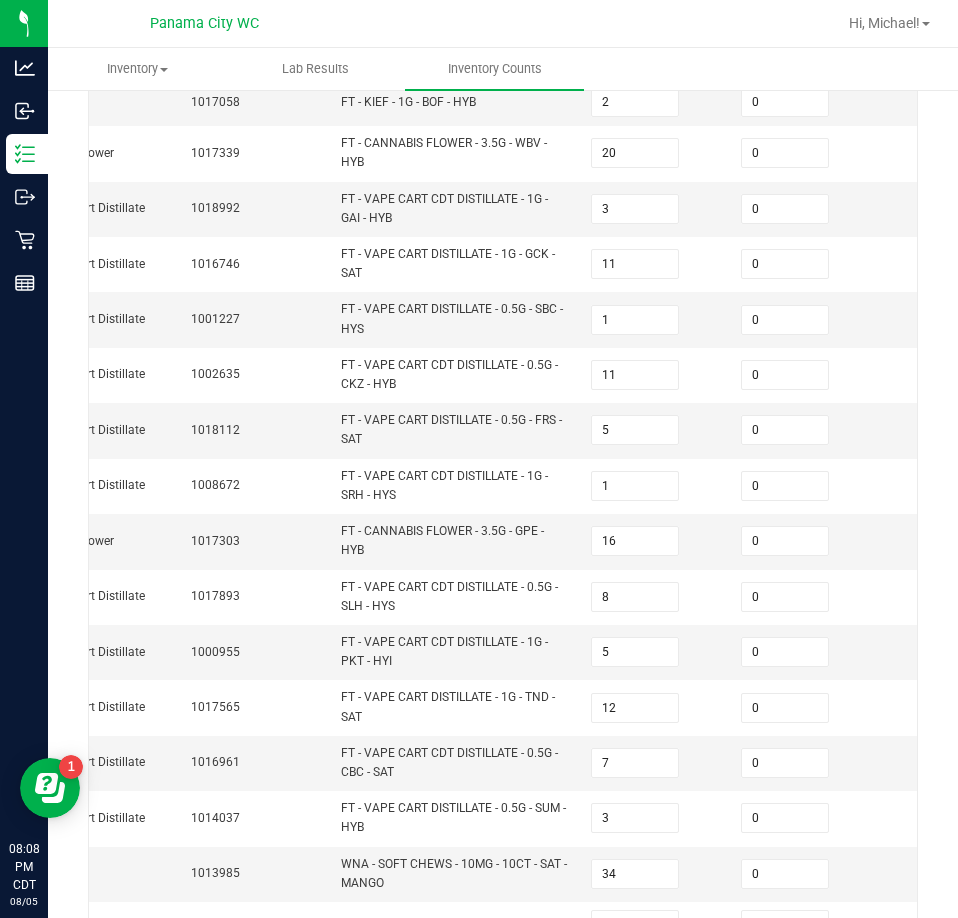 scroll, scrollTop: 566, scrollLeft: 0, axis: vertical 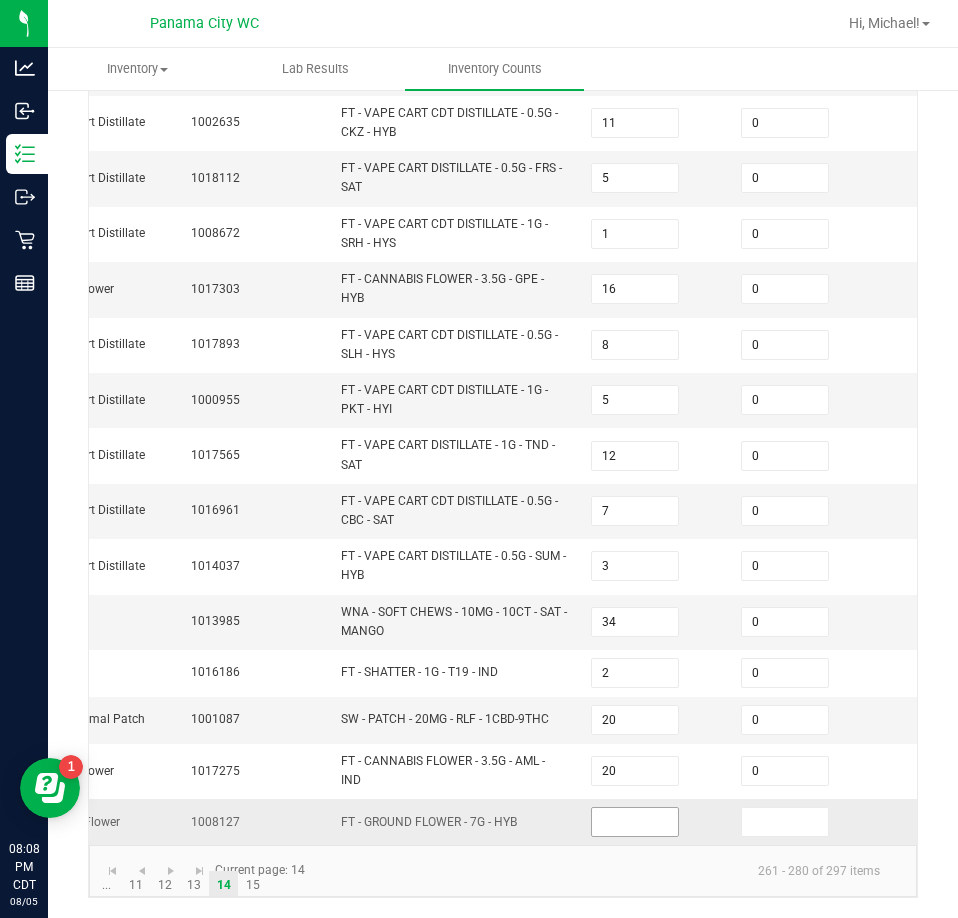 click at bounding box center (635, 822) 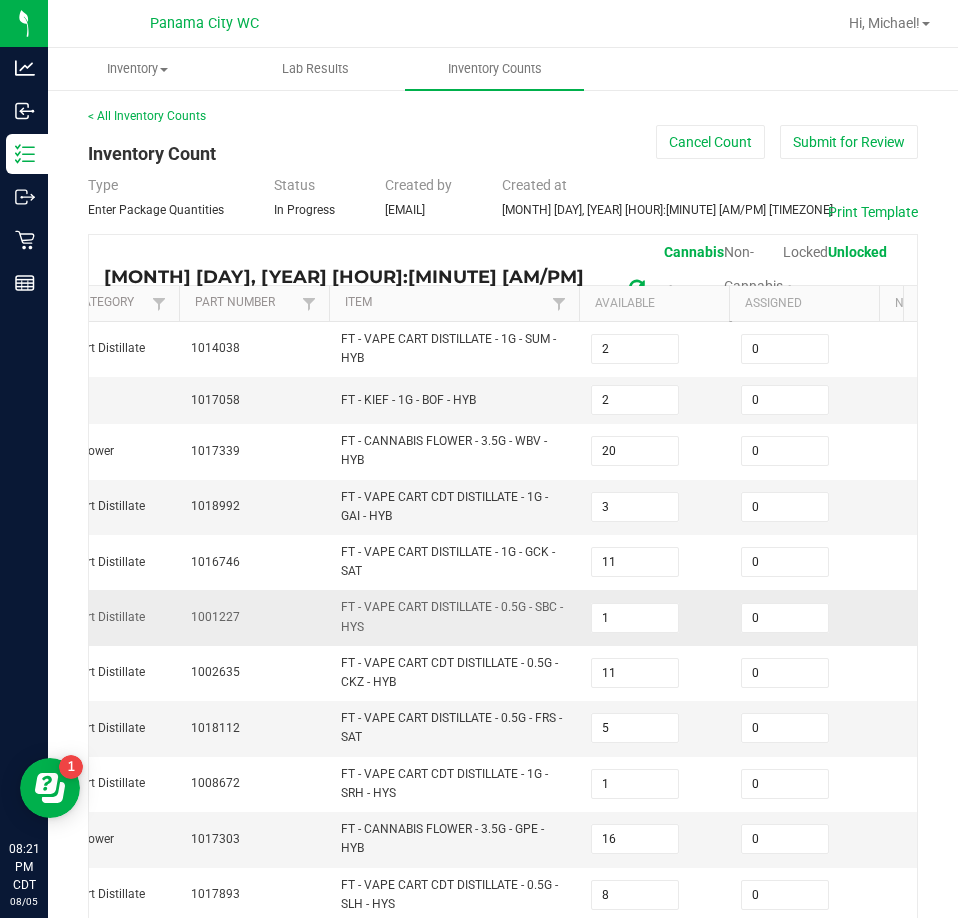 scroll, scrollTop: 0, scrollLeft: 0, axis: both 